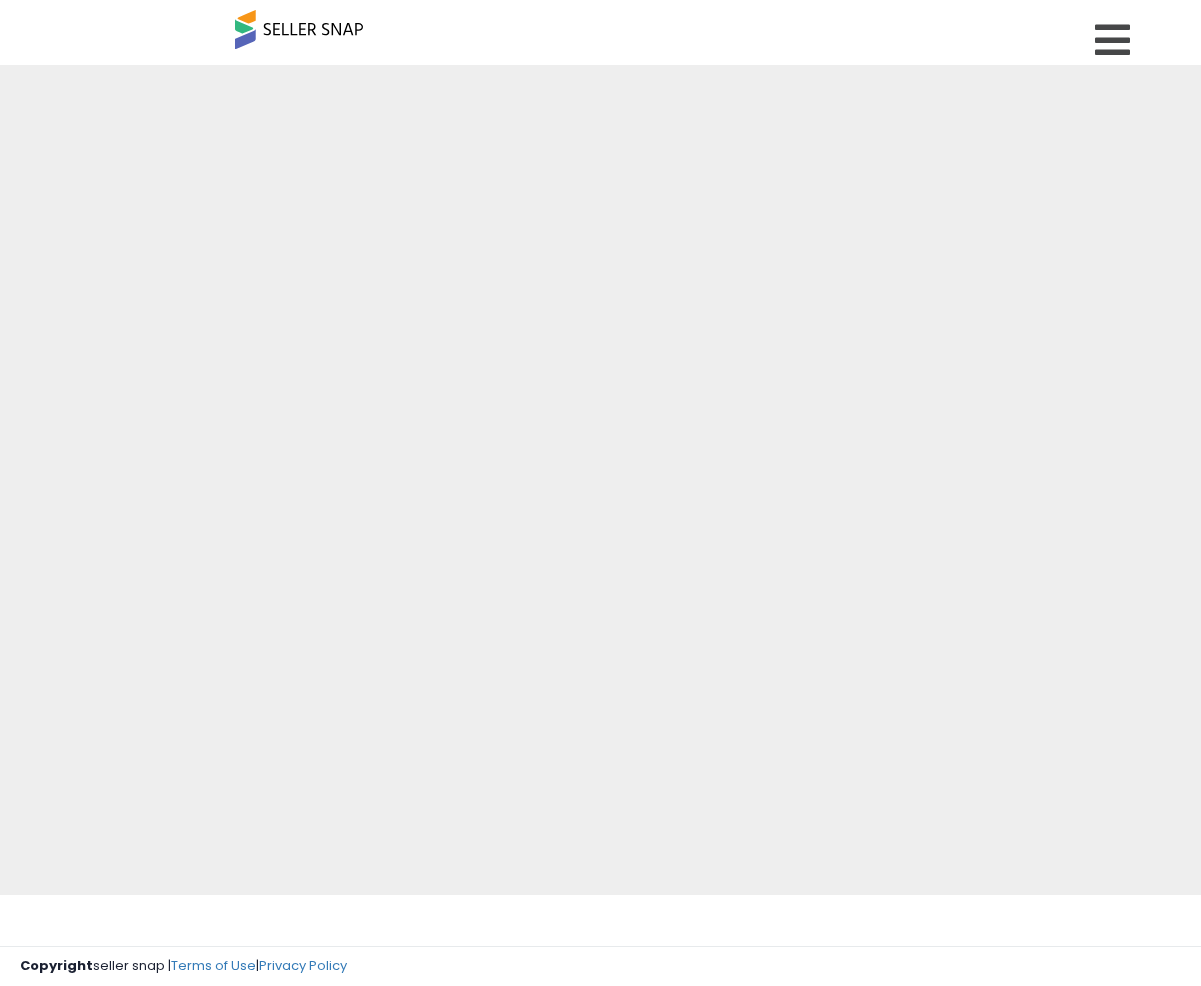 scroll, scrollTop: 0, scrollLeft: 0, axis: both 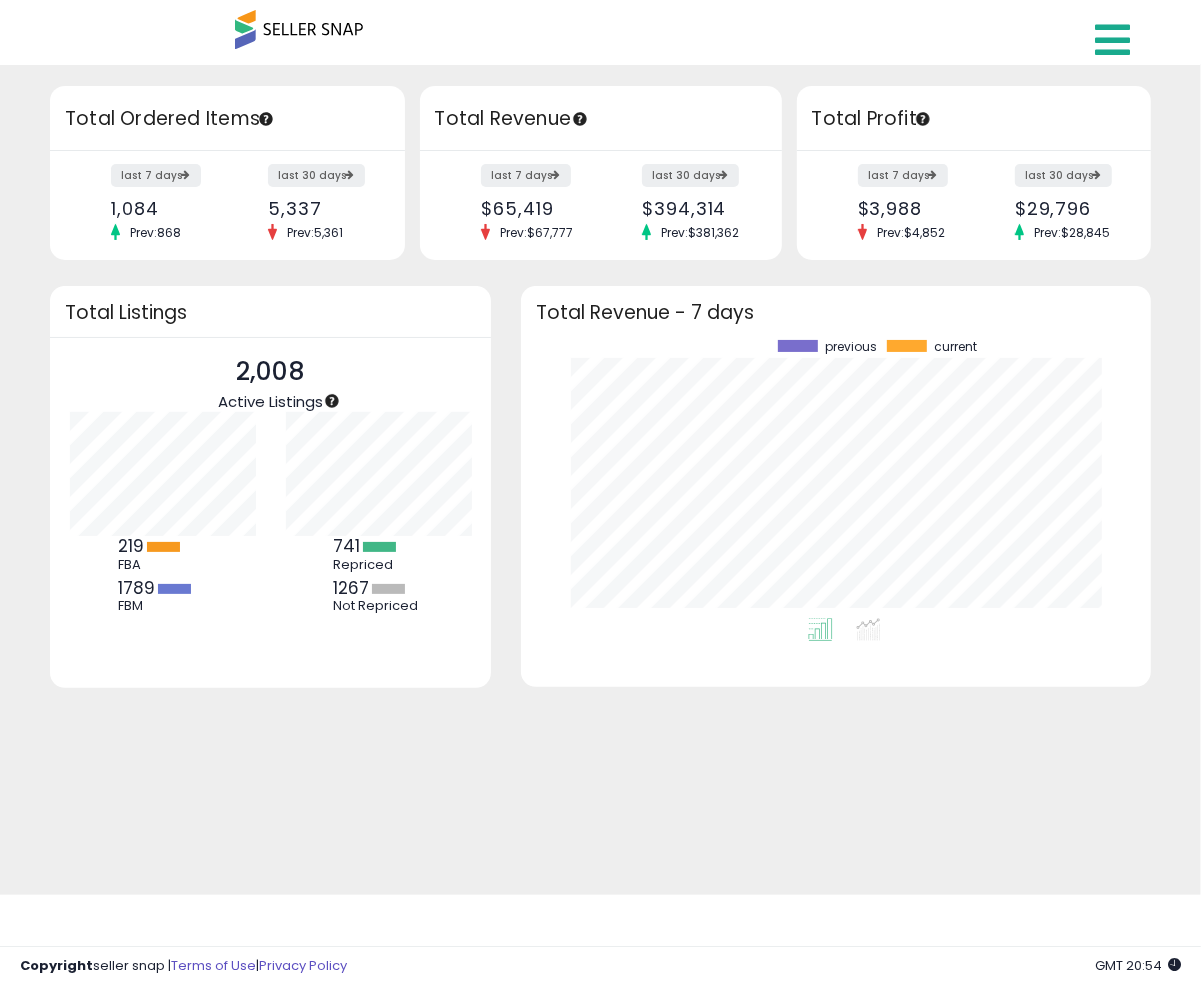 click at bounding box center [1115, 35] 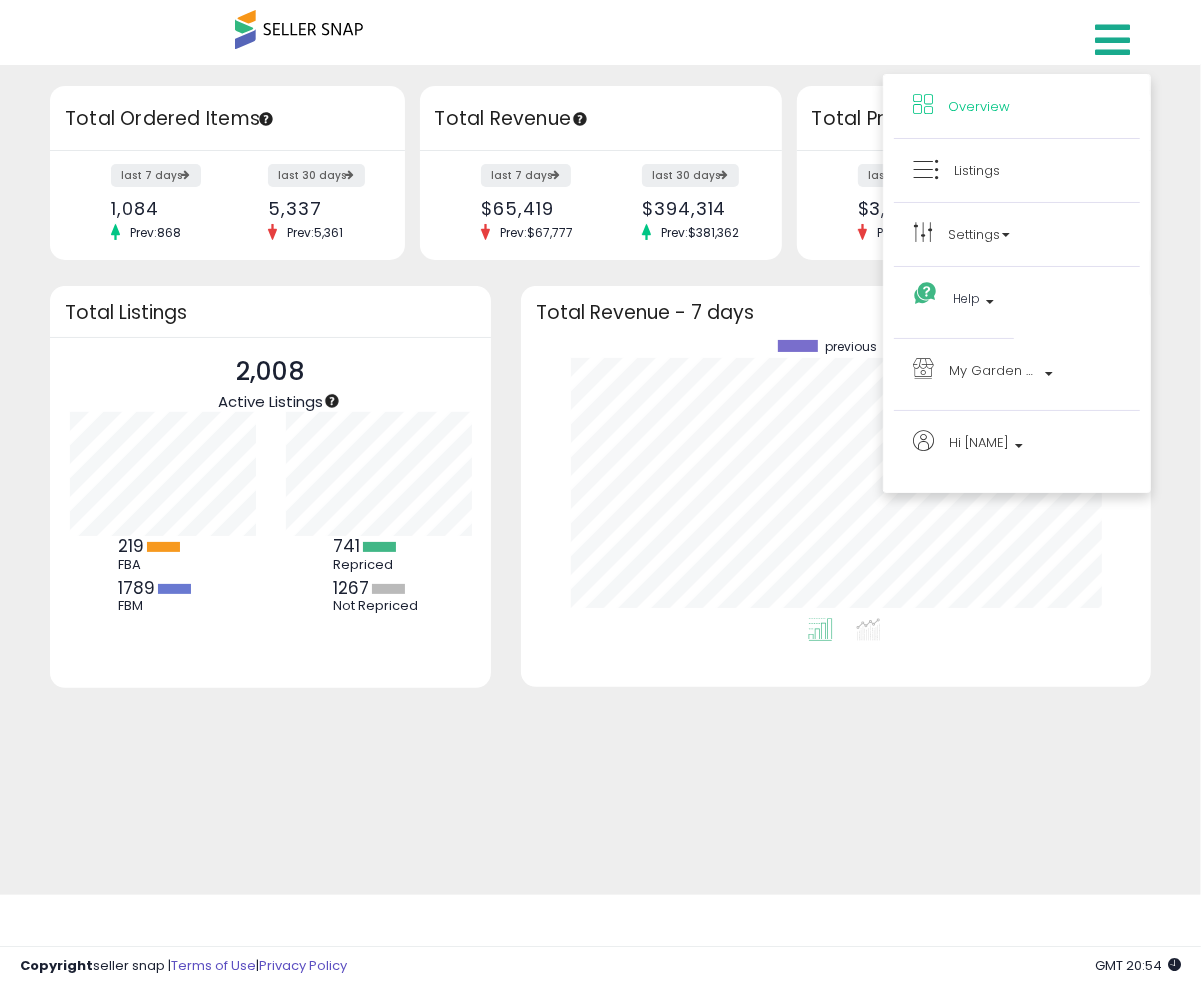 click on "$65,419" at bounding box center [533, 208] 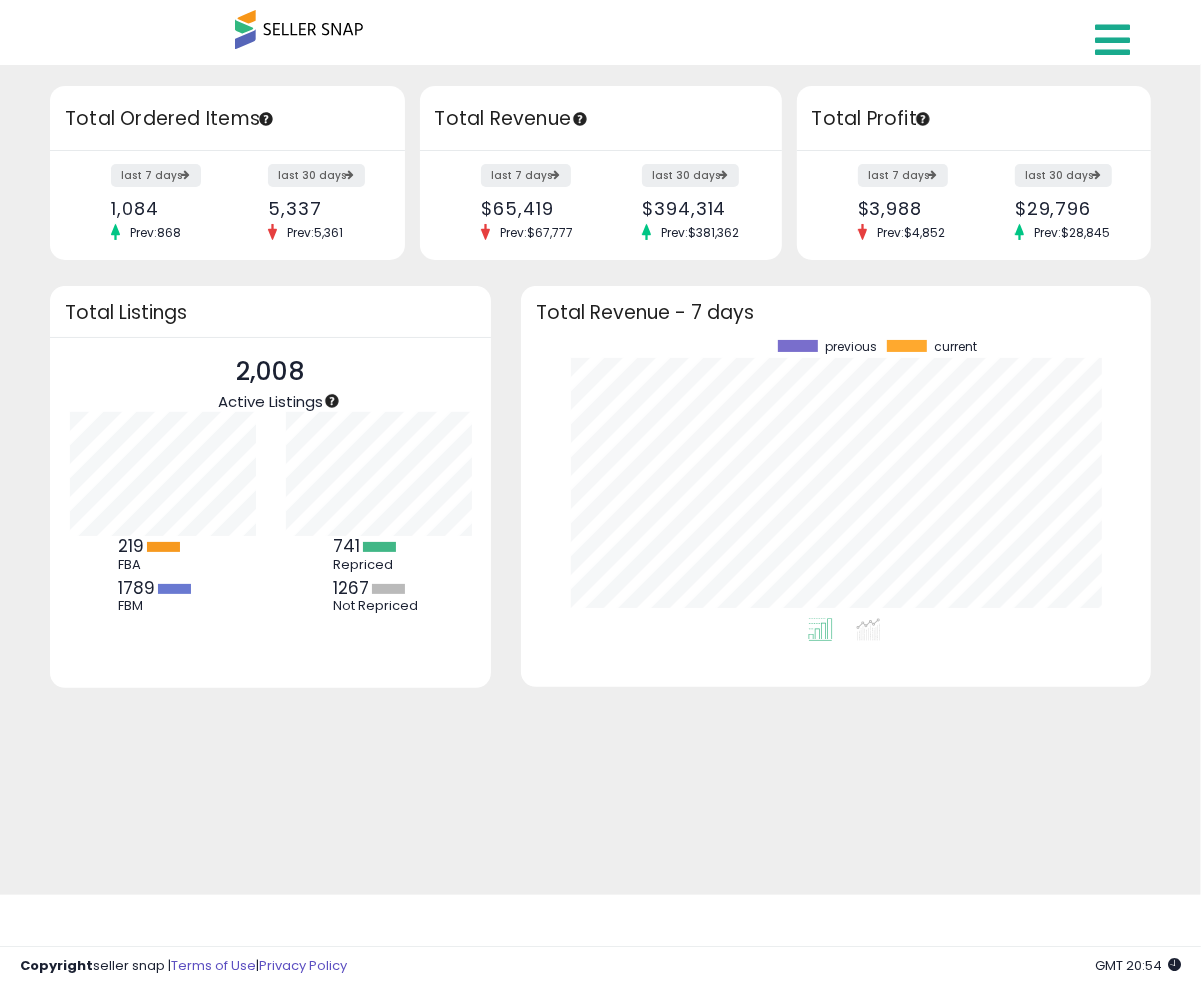 click at bounding box center (1115, 35) 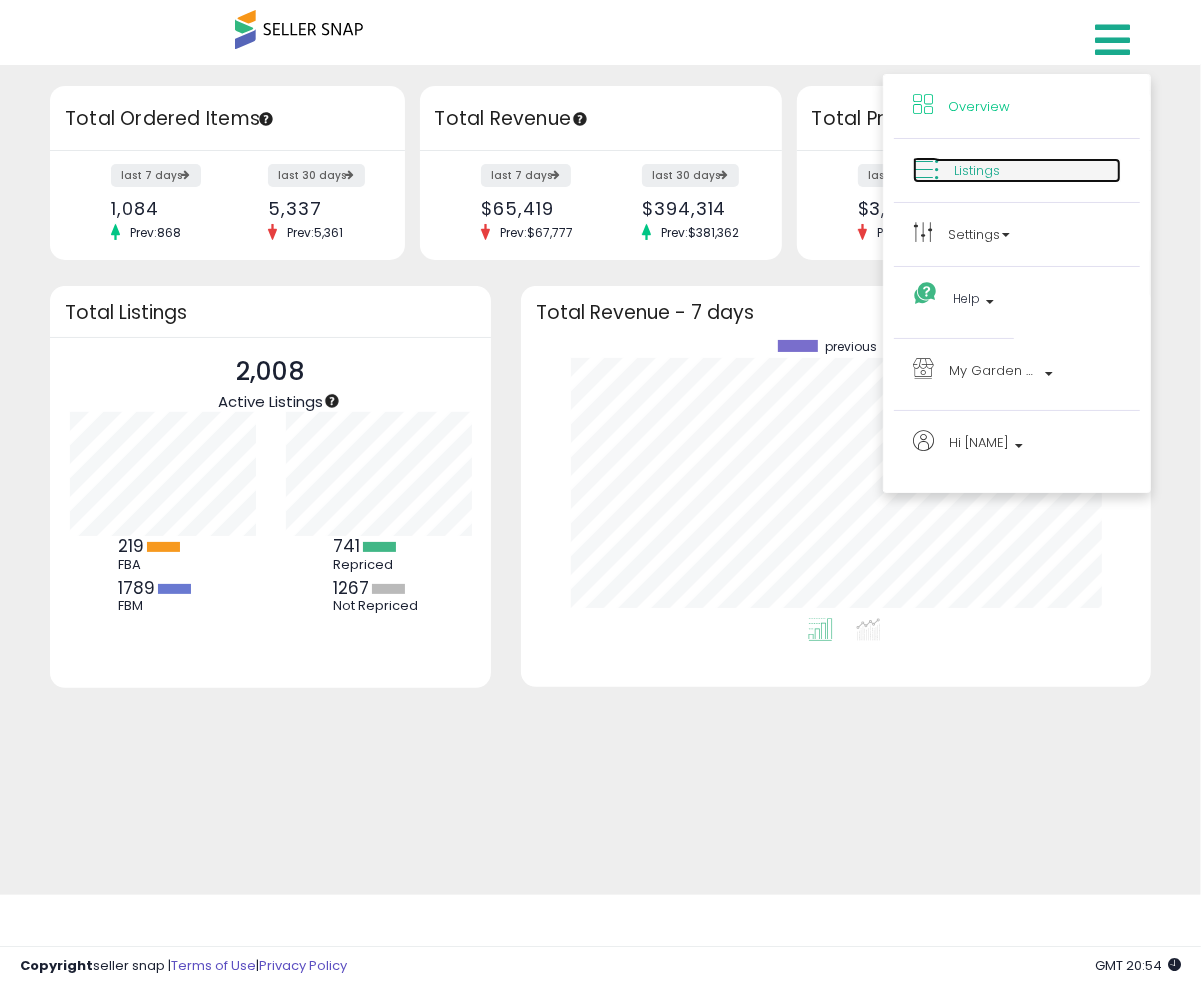 click on "Listings" at bounding box center (1017, 170) 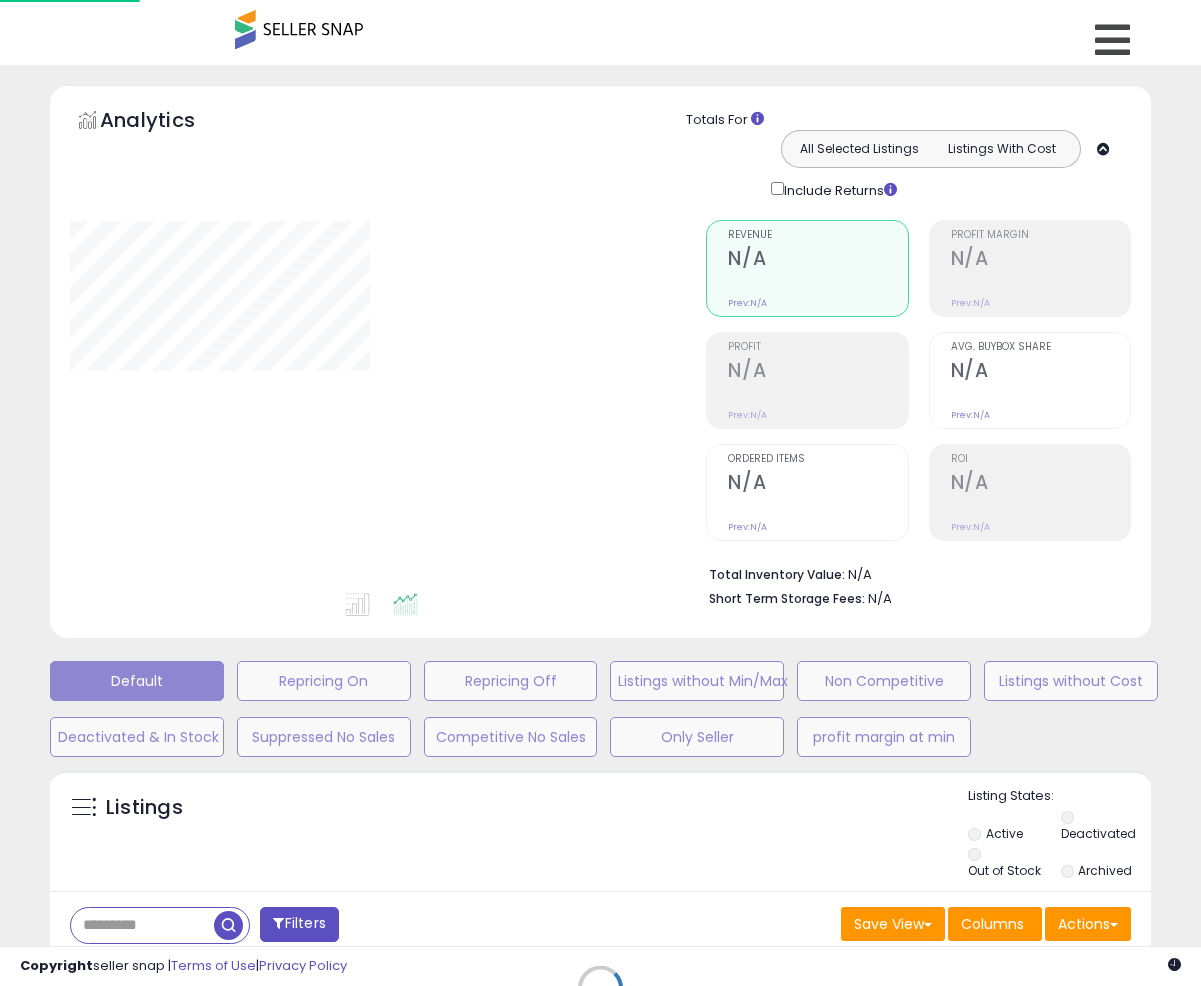scroll, scrollTop: 0, scrollLeft: 0, axis: both 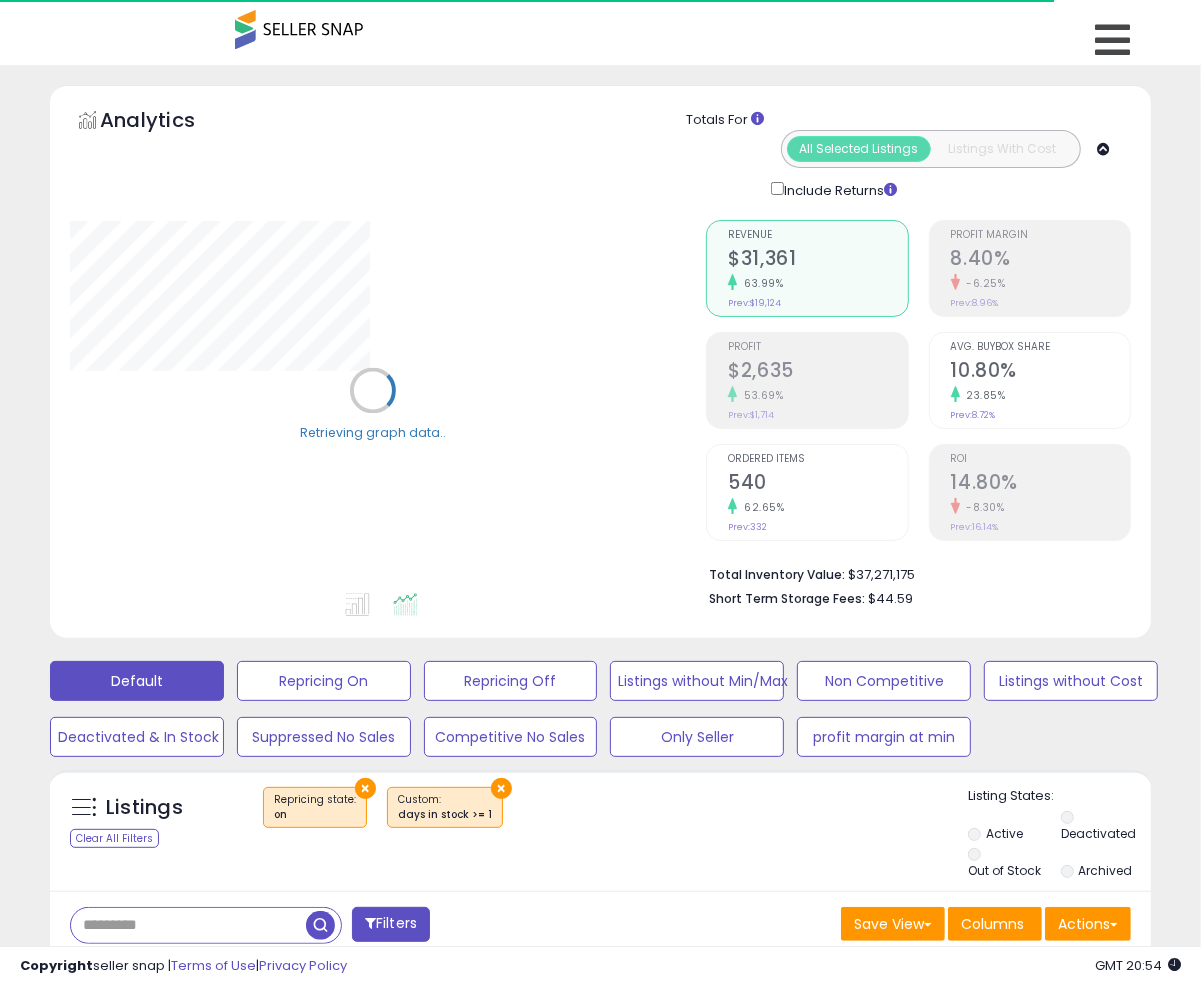 click at bounding box center (188, 925) 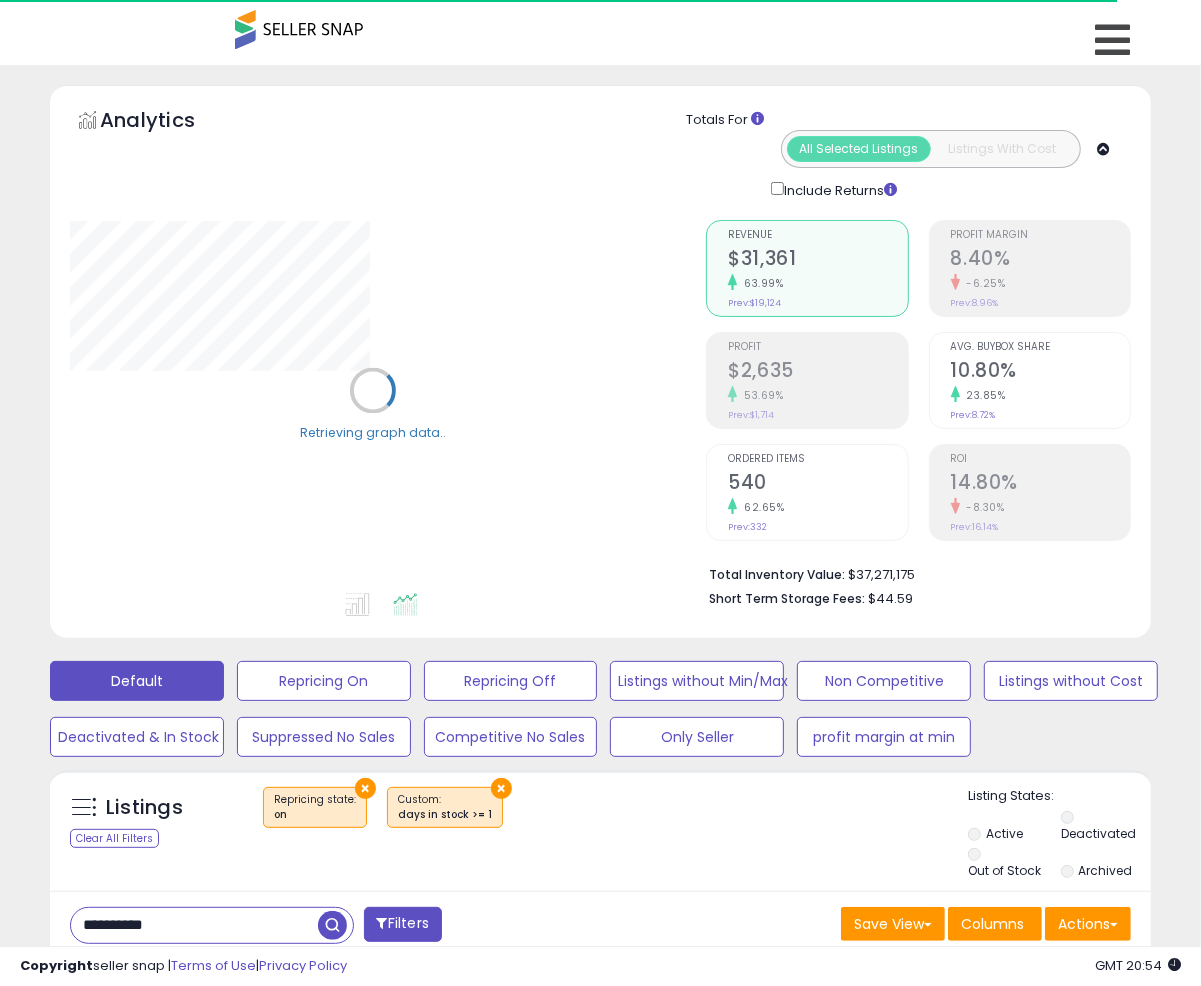 click at bounding box center [332, 925] 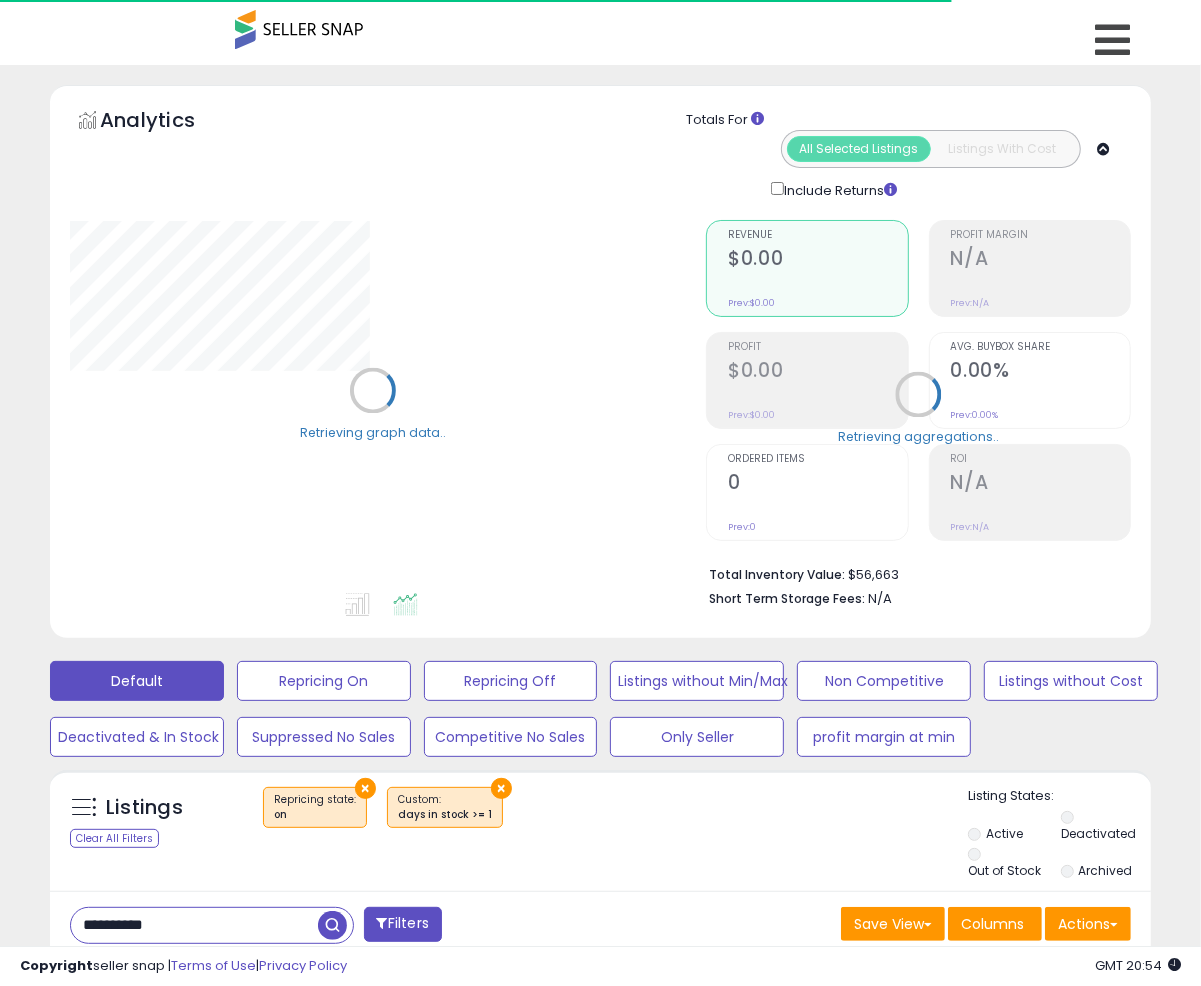 click on "×" at bounding box center [365, 788] 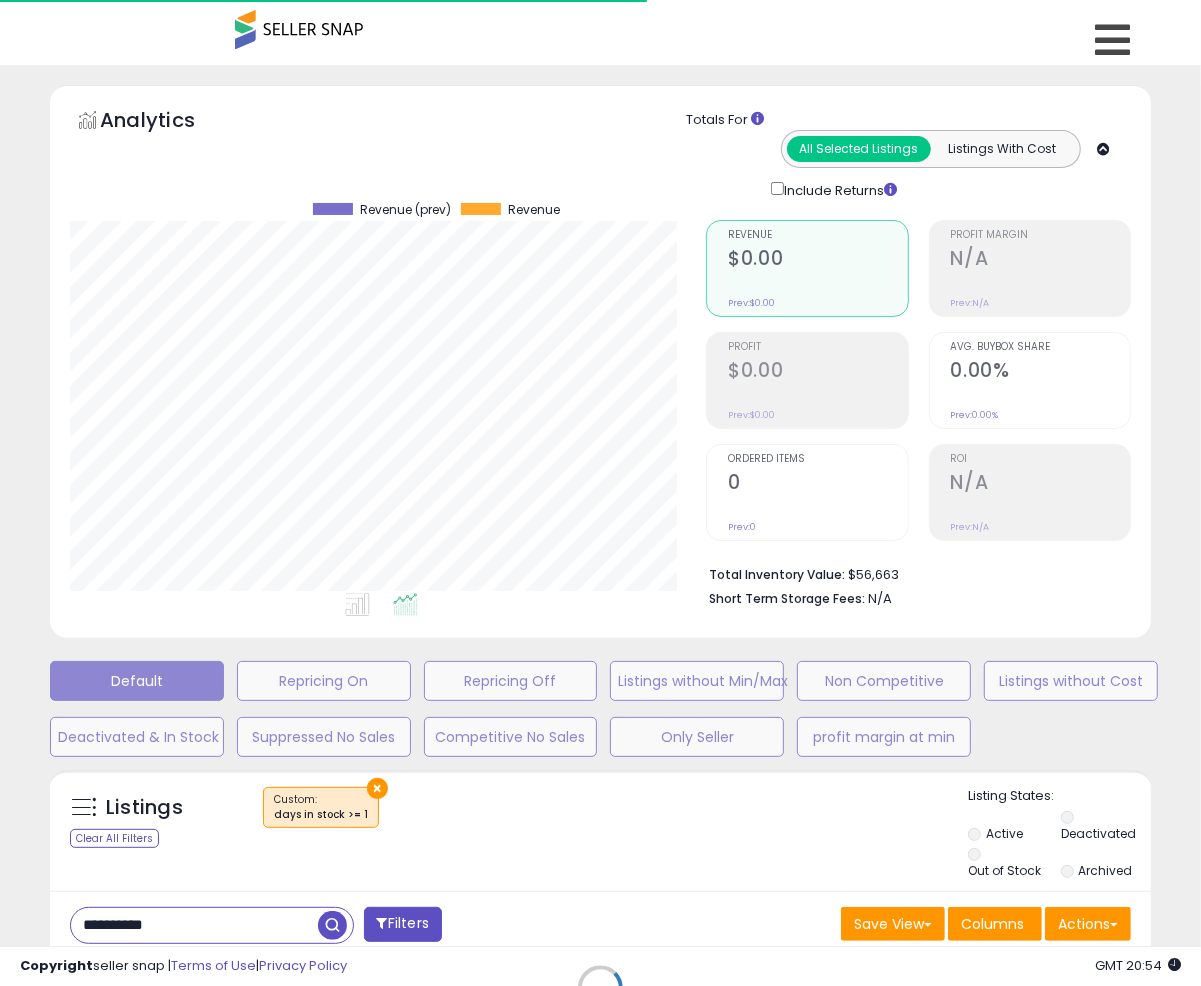 scroll, scrollTop: 999590, scrollLeft: 999363, axis: both 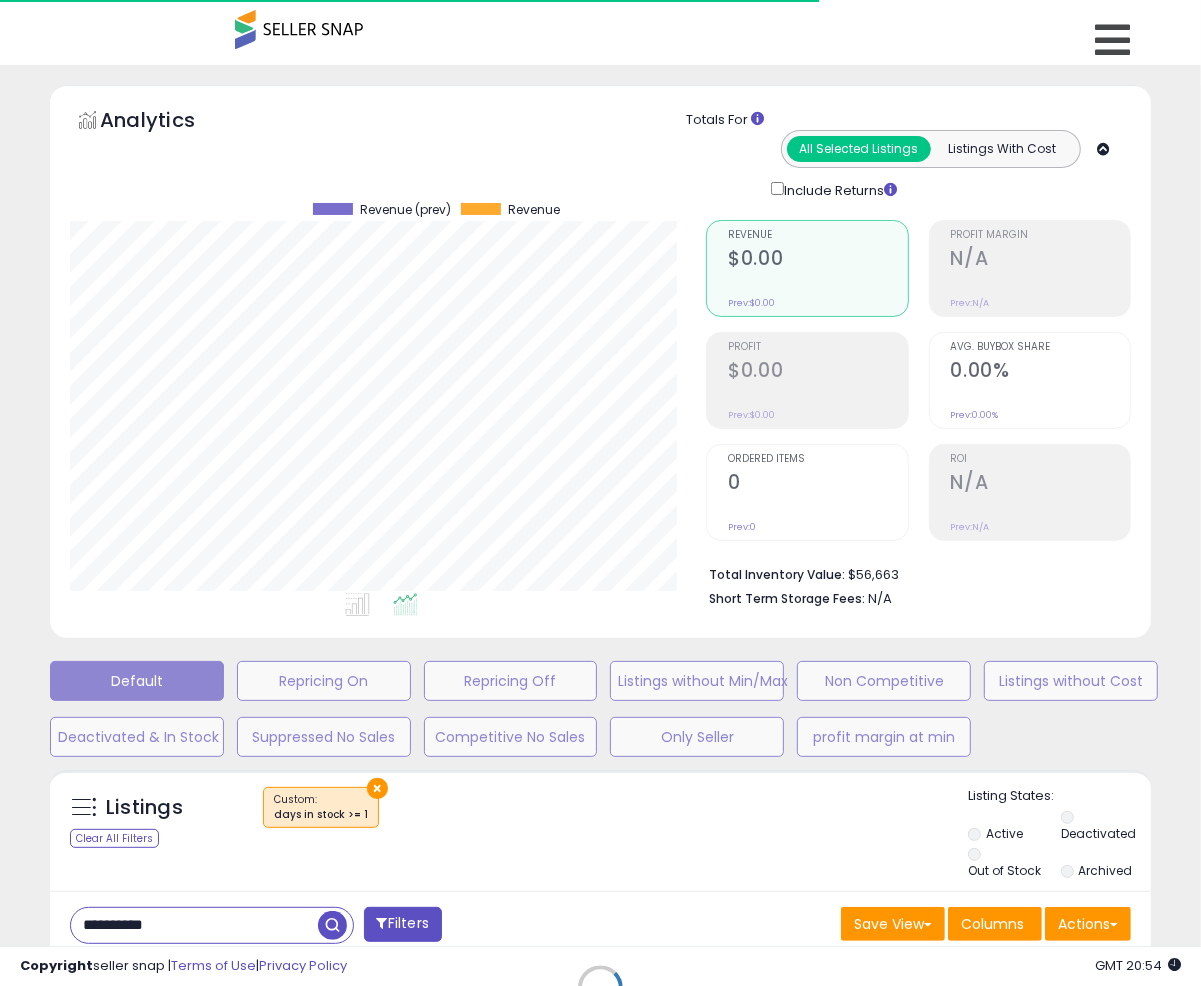 click on "Retrieving listings data.." at bounding box center (600, 1002) 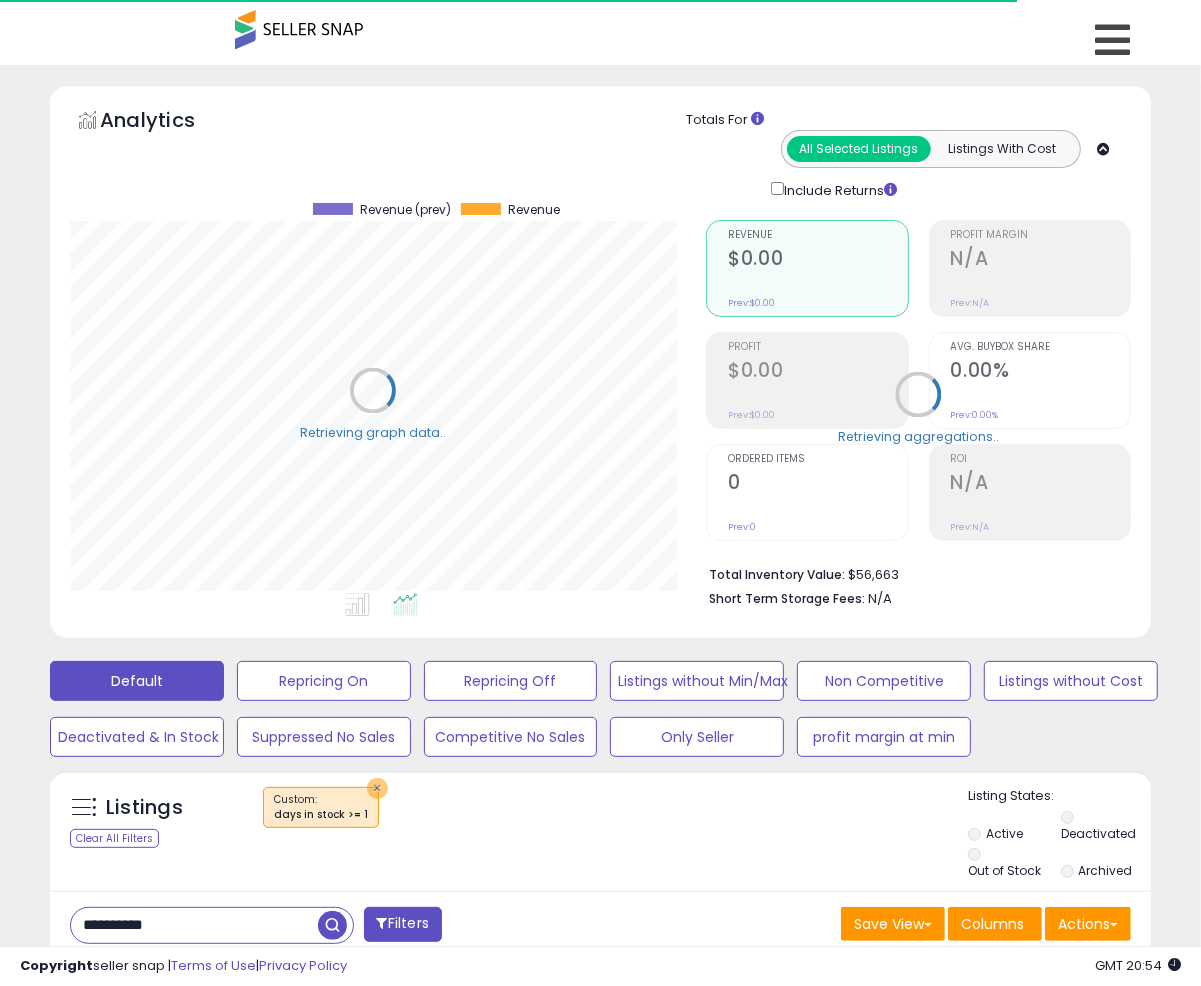 click on "×" at bounding box center [377, 788] 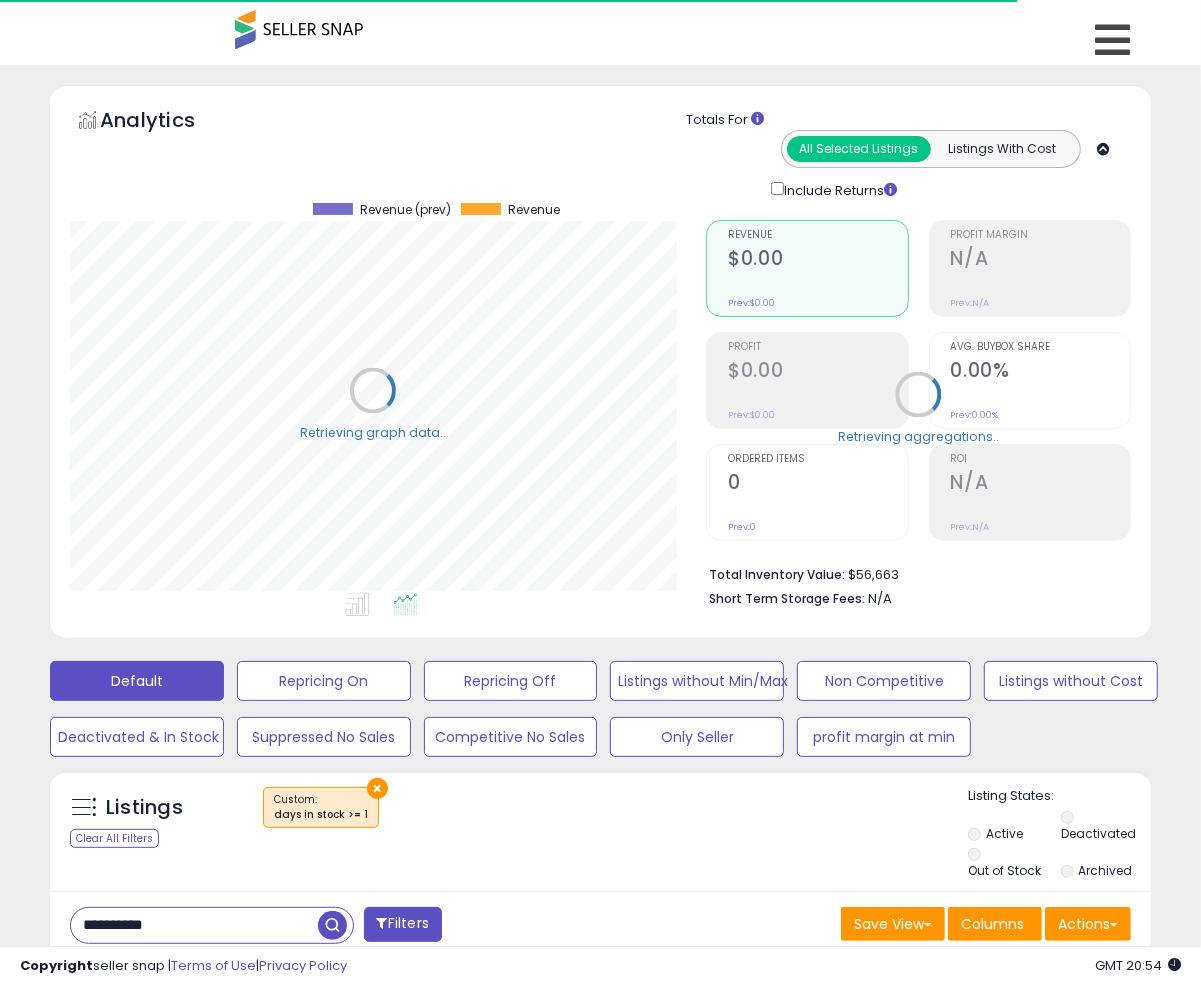 scroll, scrollTop: 999590, scrollLeft: 999363, axis: both 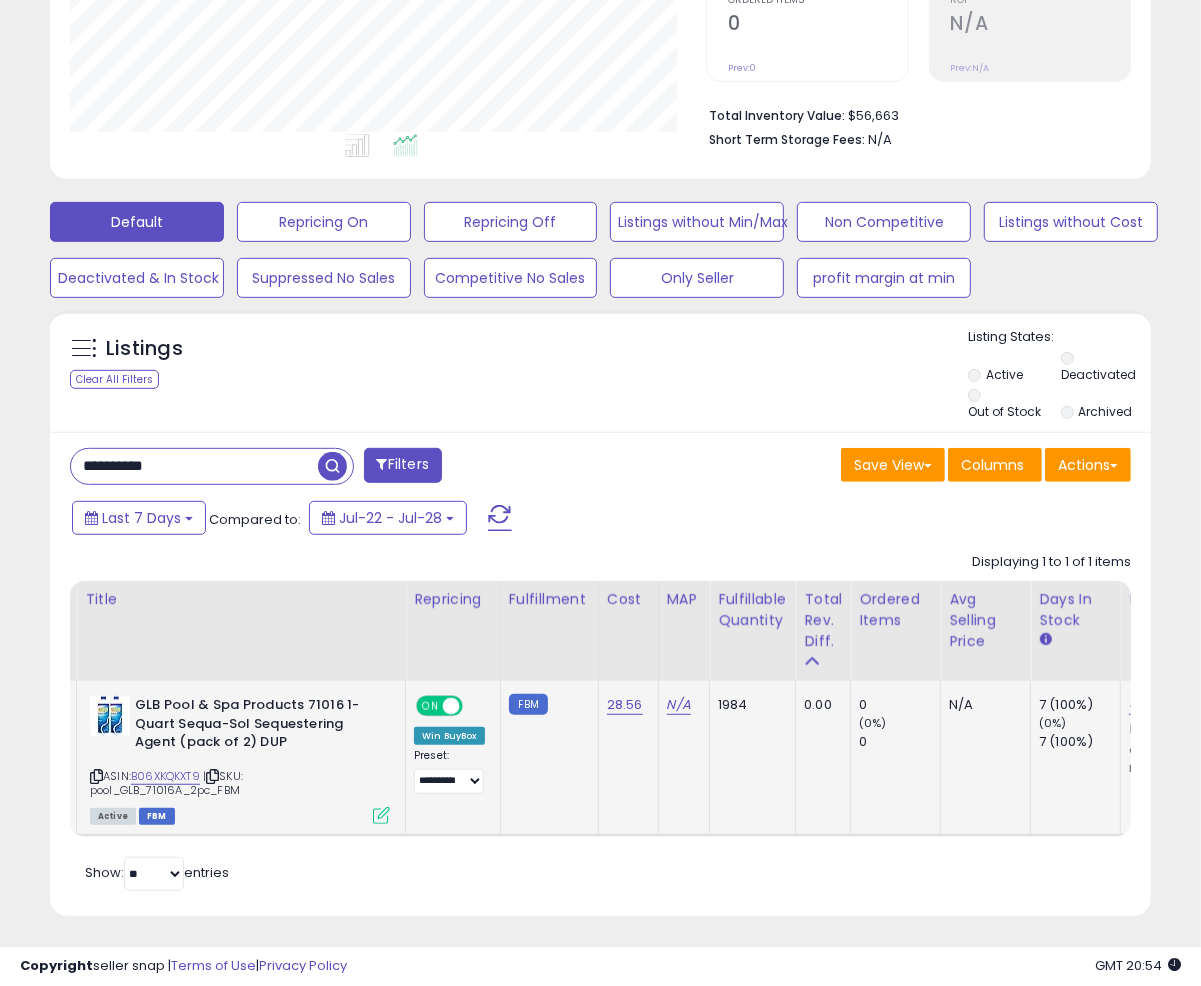 click at bounding box center (381, 815) 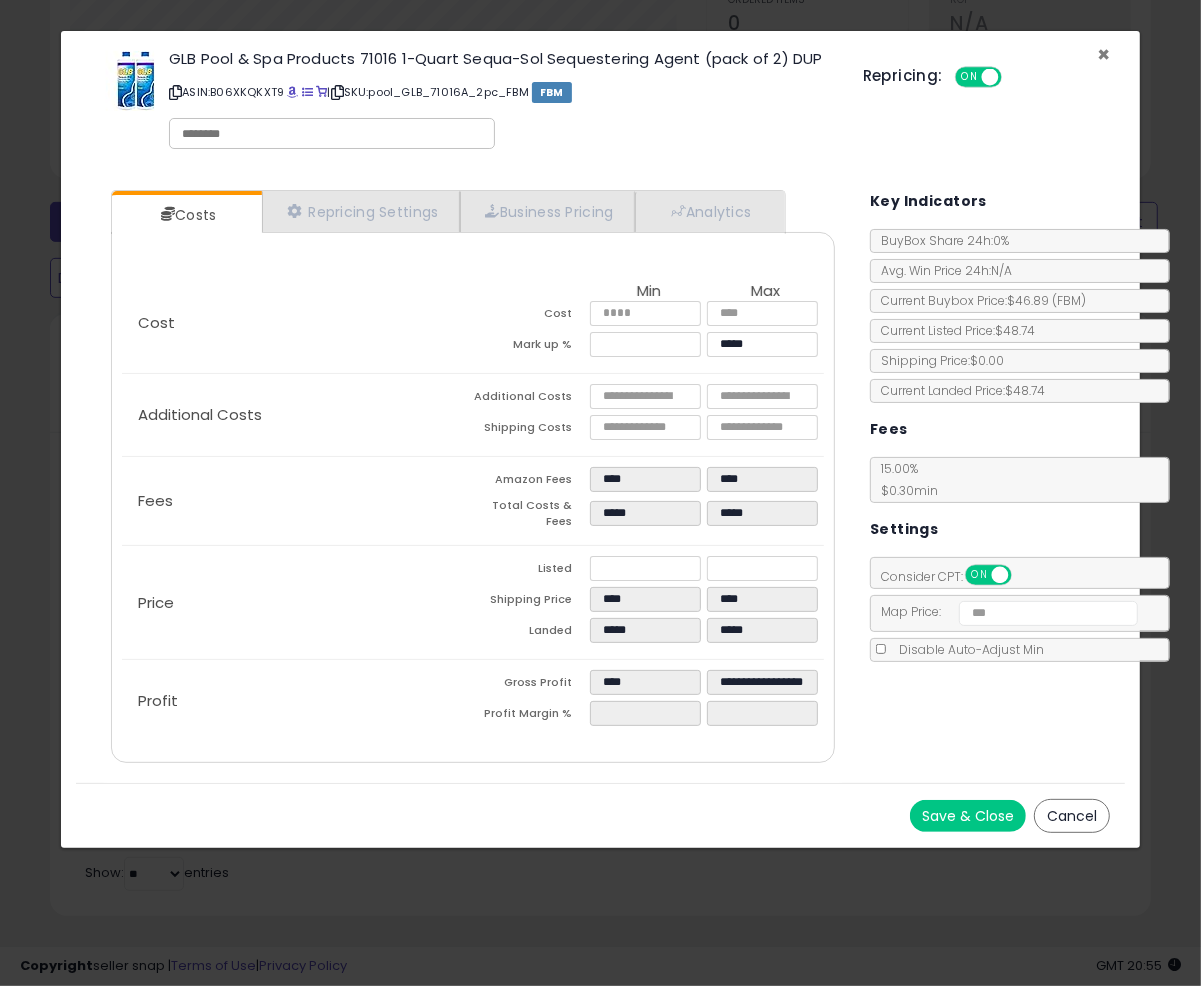 click on "×" at bounding box center (1103, 54) 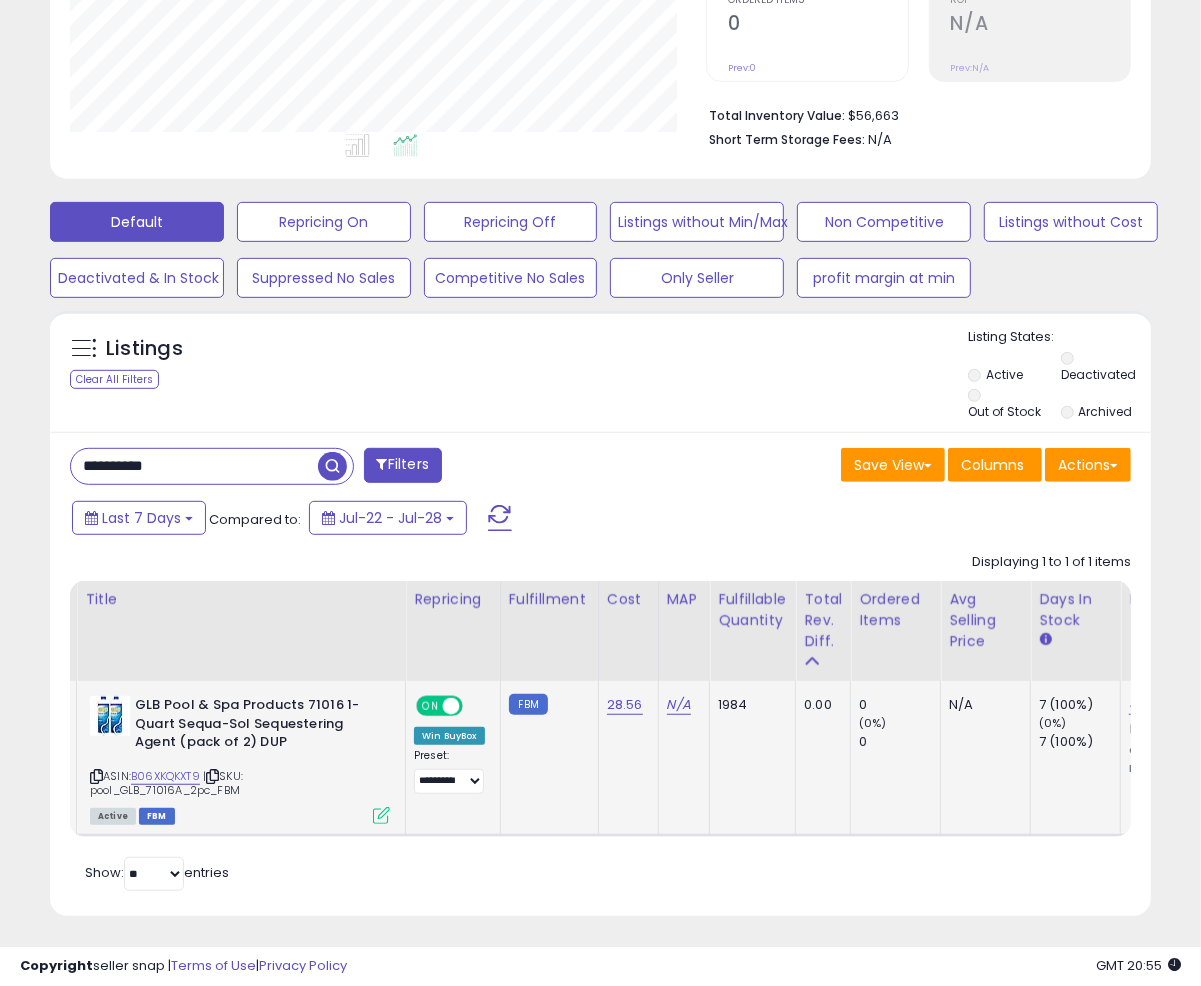 scroll, scrollTop: 0, scrollLeft: 300, axis: horizontal 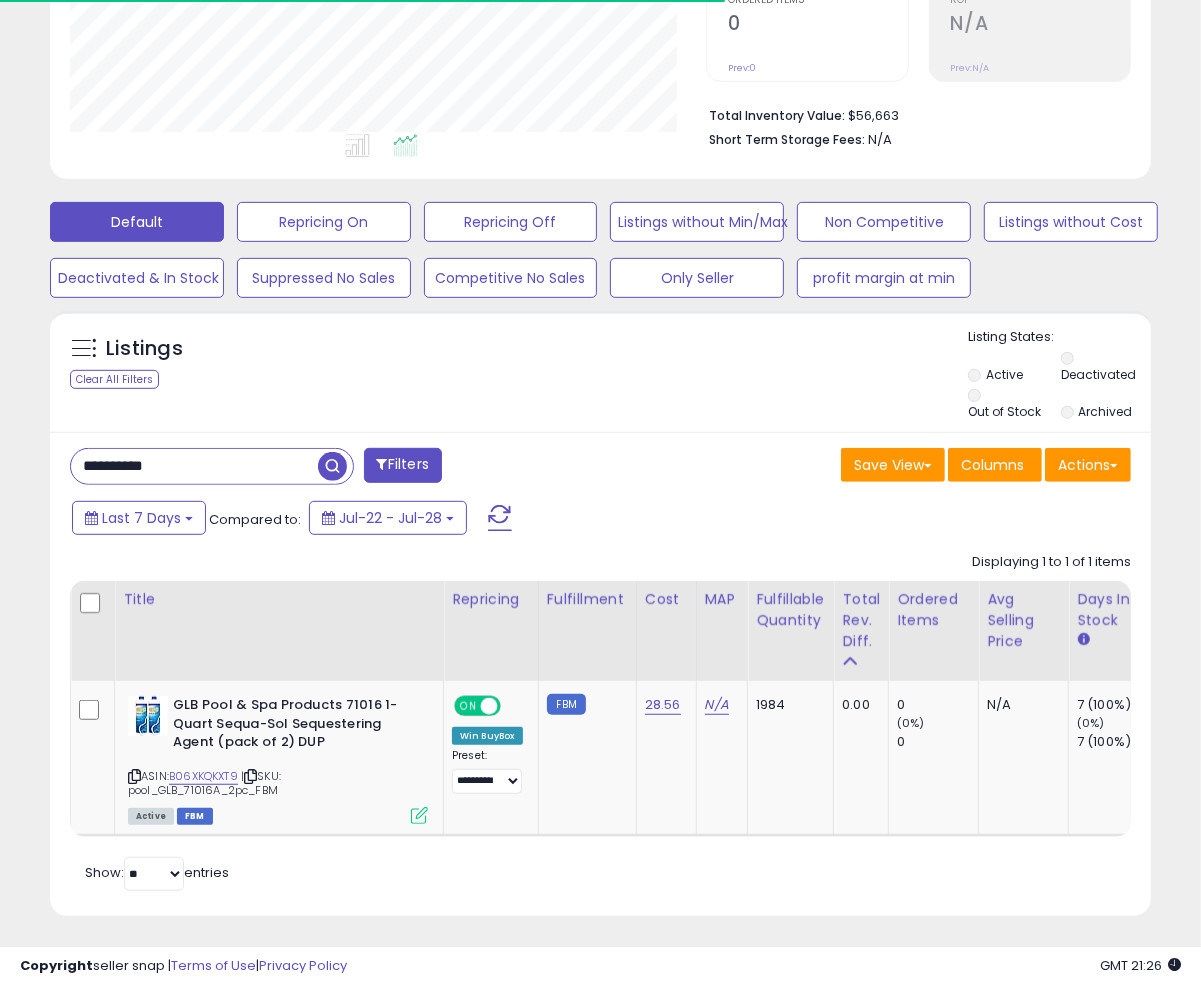 click on "**********" at bounding box center (194, 466) 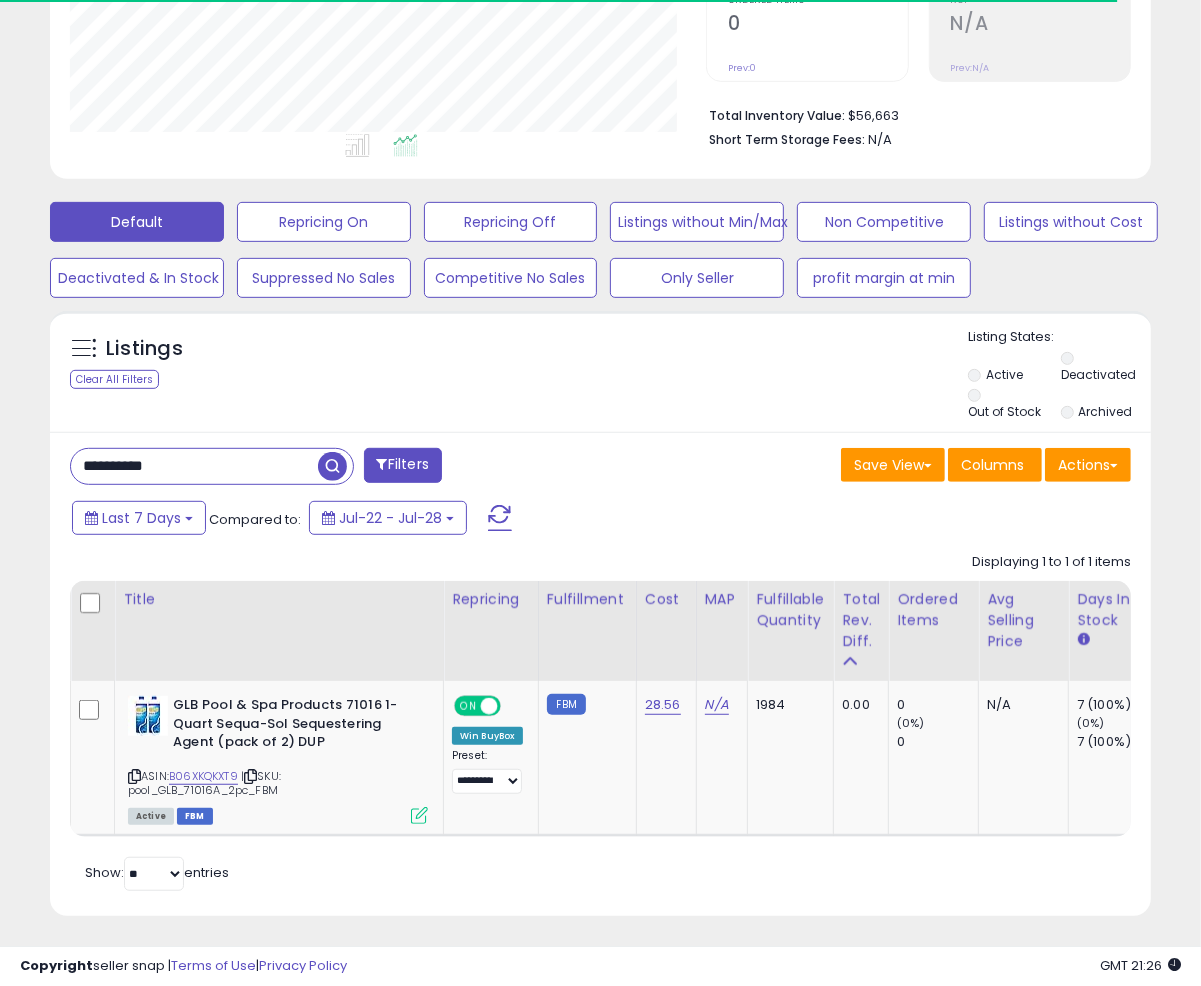 paste 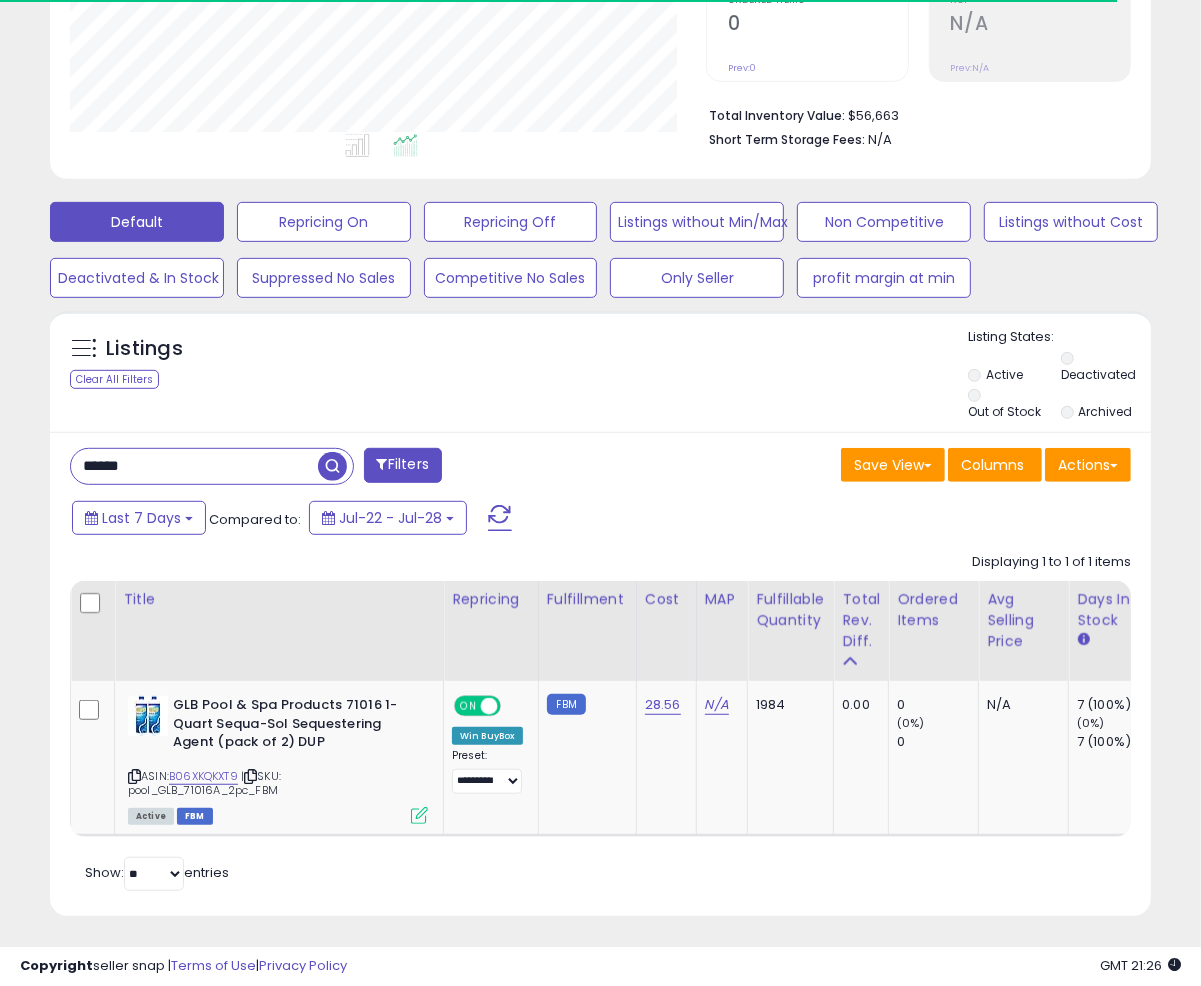 type on "******" 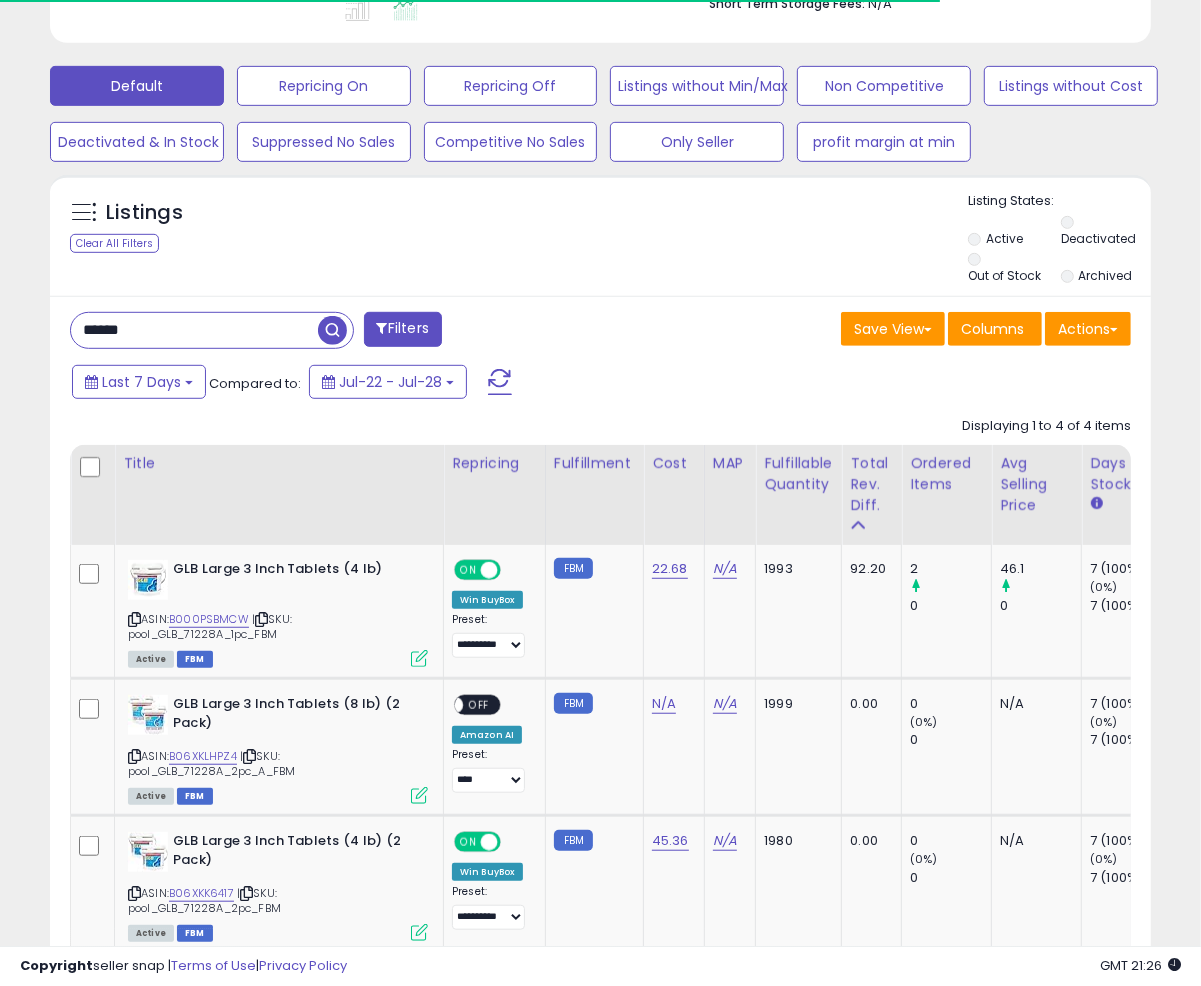 scroll, scrollTop: 599, scrollLeft: 0, axis: vertical 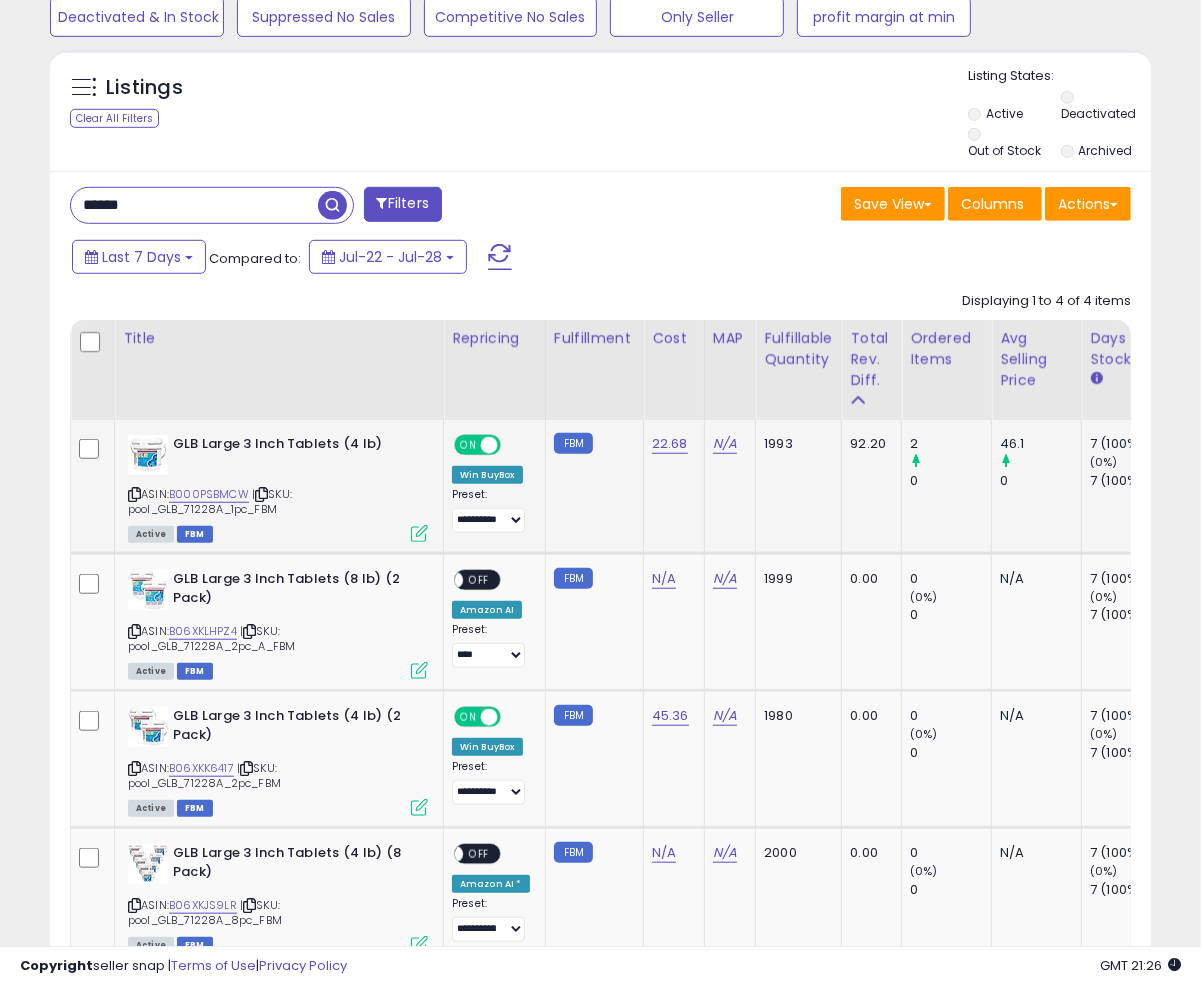 click at bounding box center [419, 533] 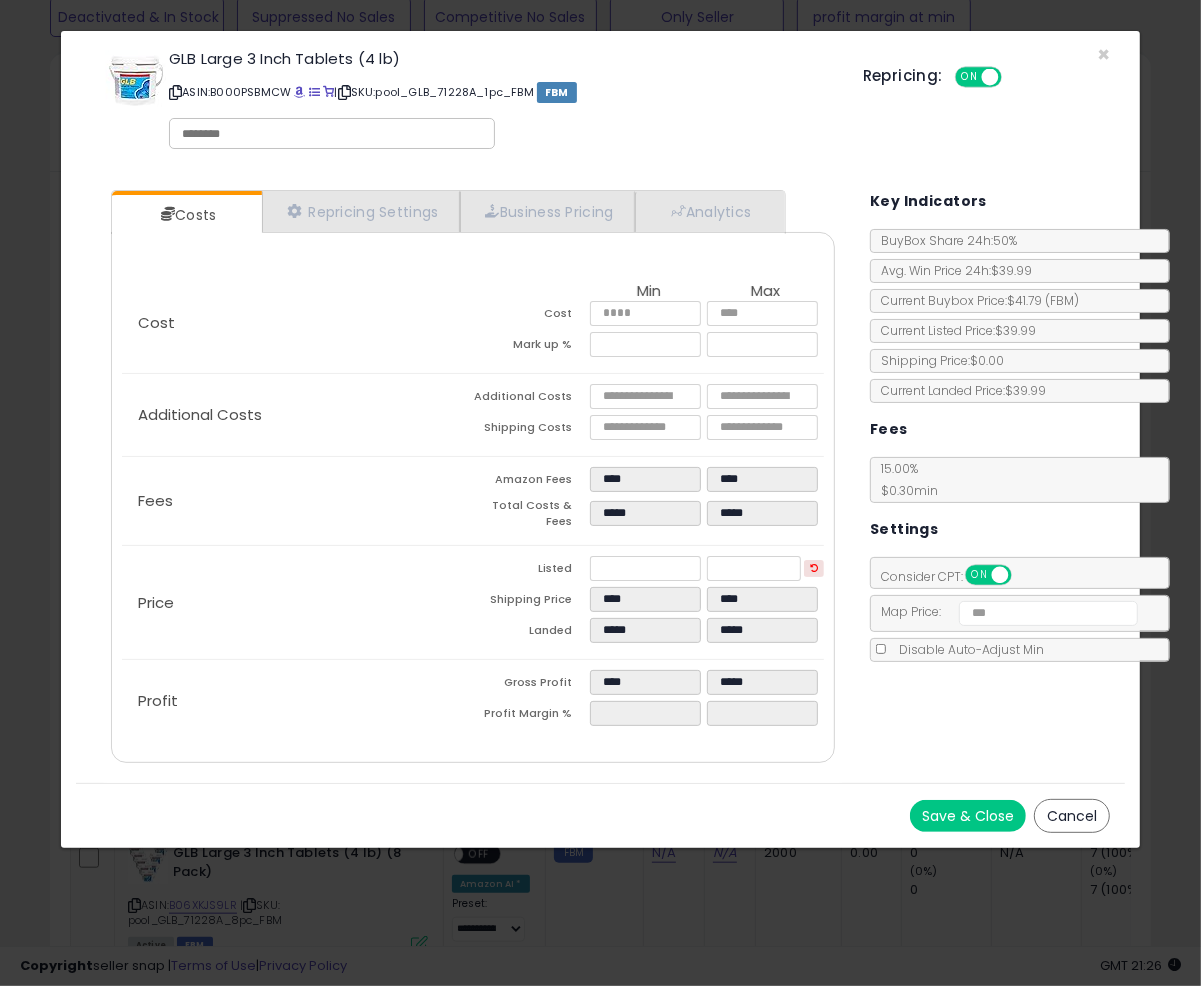 click on "GLB Large 3 Inch Tablets (4 lb)
ASIN:  B000PSBMCW
|
SKU:  pool_GLB_71228A_1pc_FBM
FBM
Repricing:
ON   OFF" at bounding box center (600, 103) 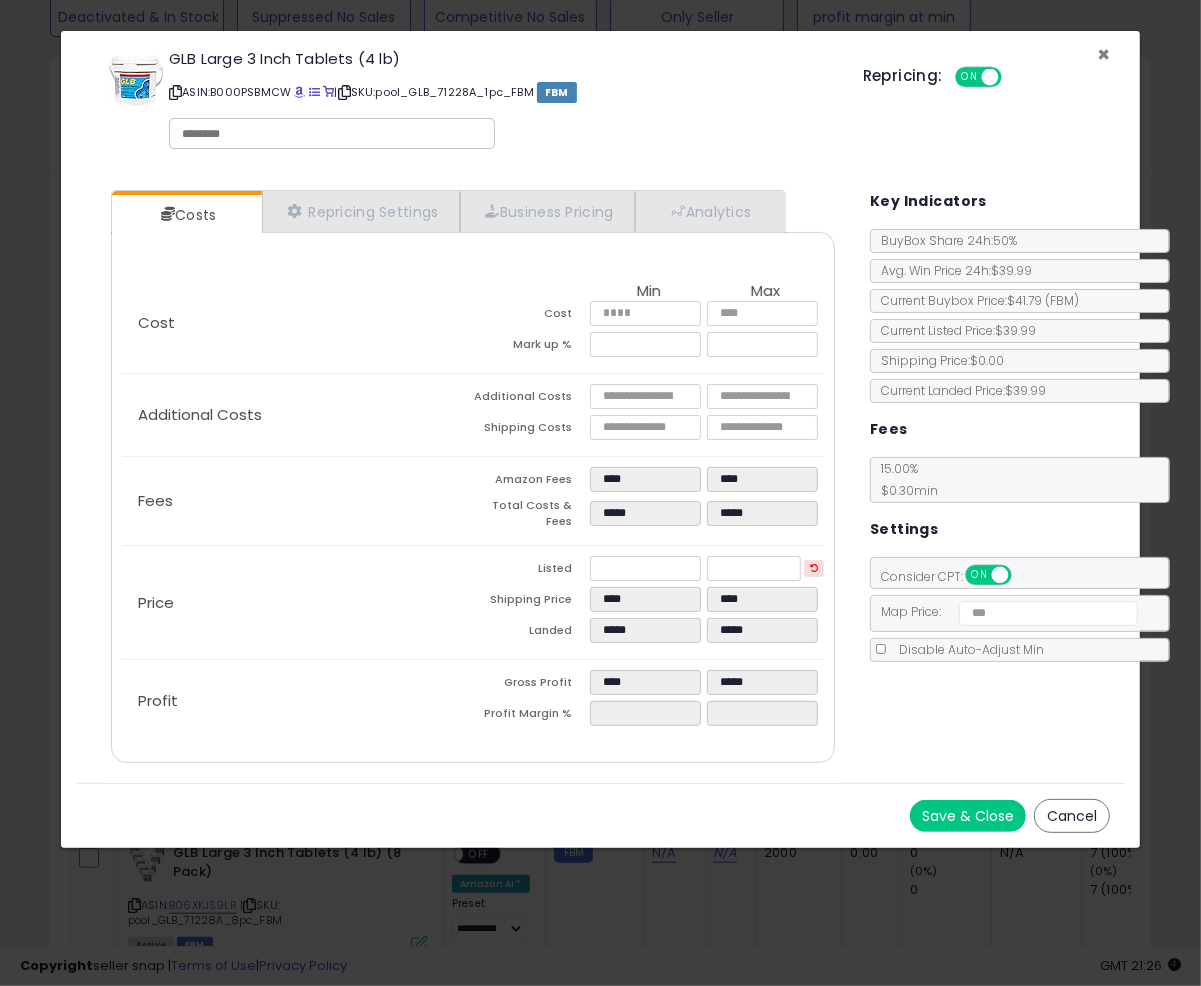 click on "×" at bounding box center (1103, 54) 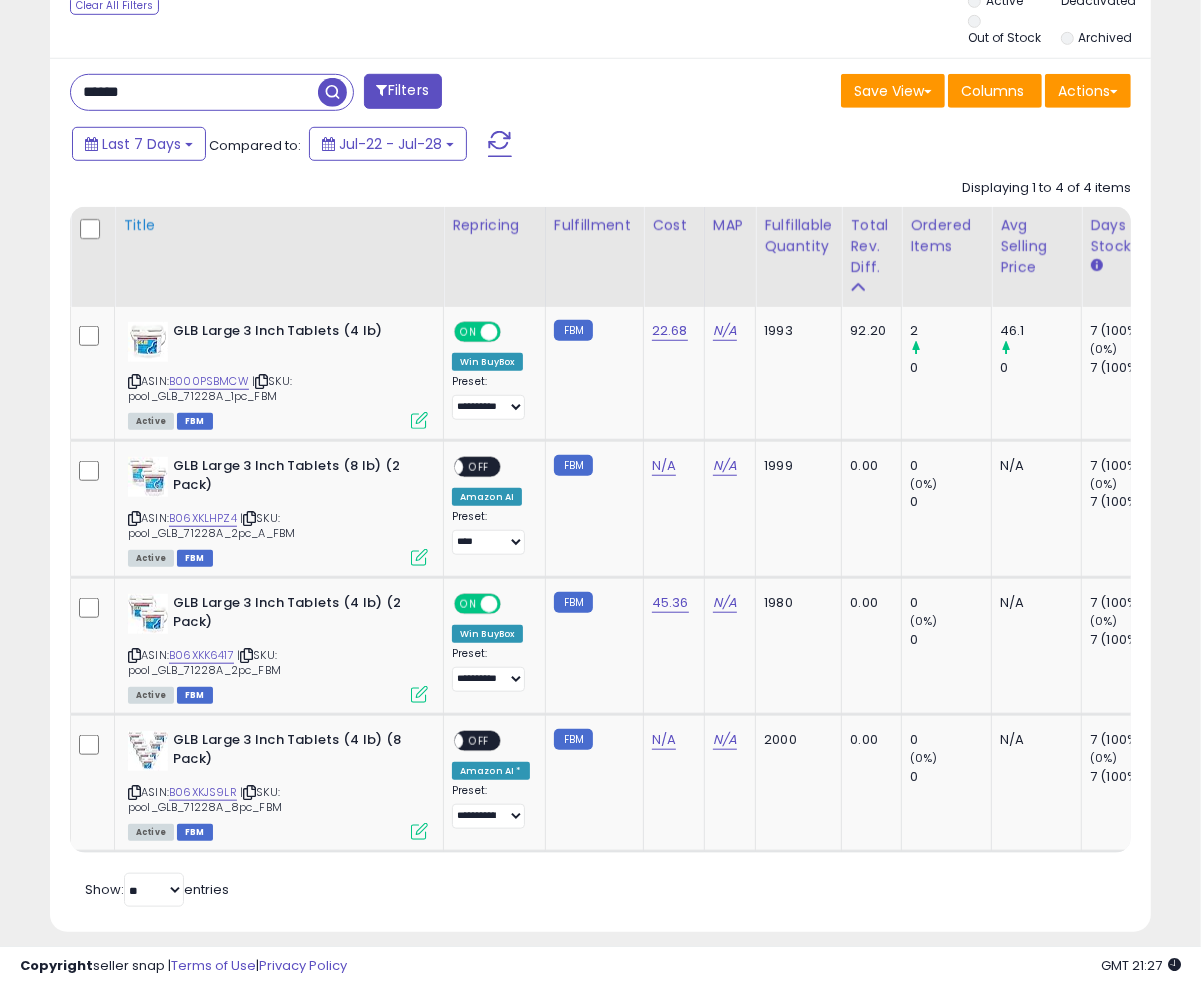 scroll, scrollTop: 848, scrollLeft: 0, axis: vertical 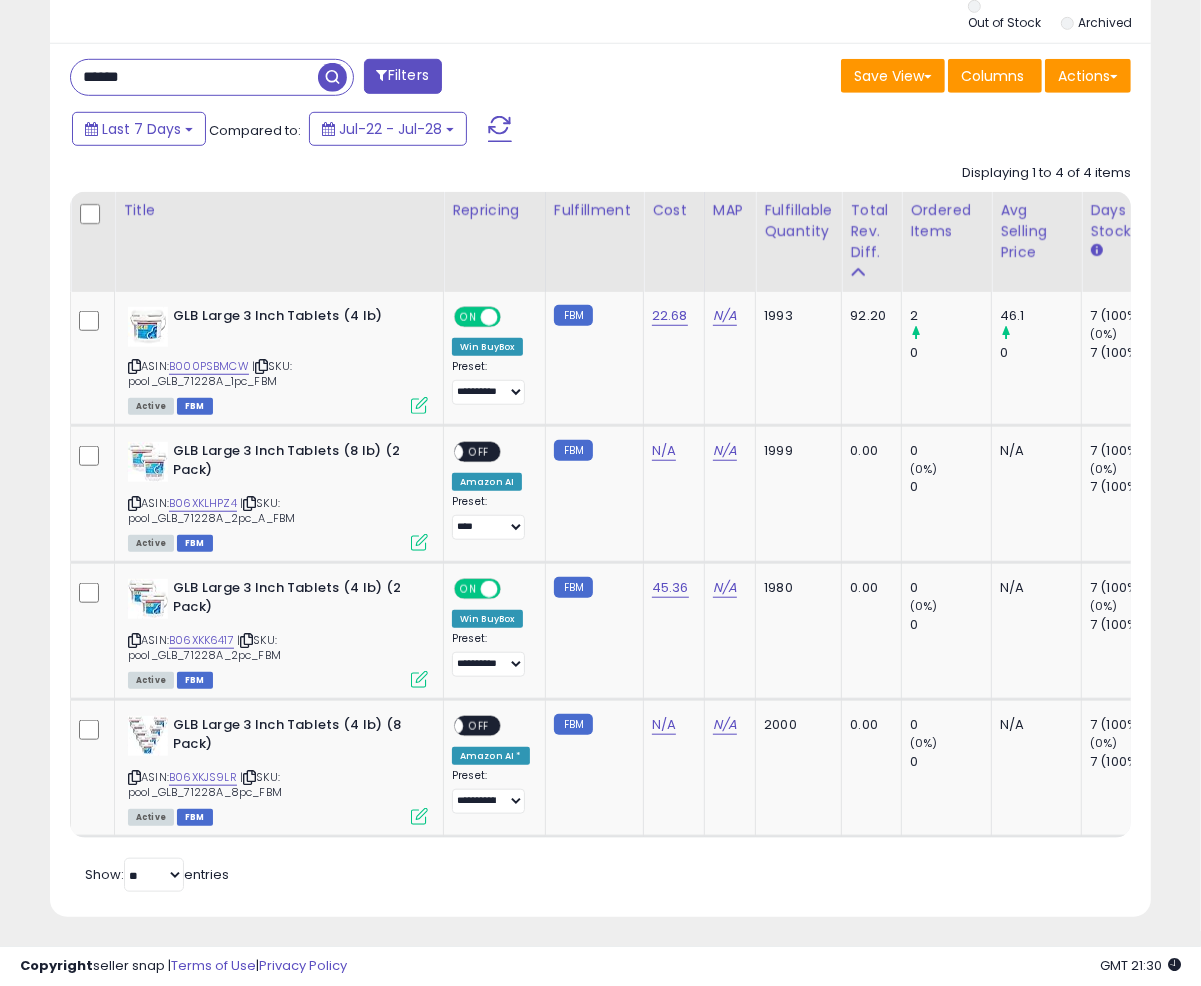 click at bounding box center [332, 77] 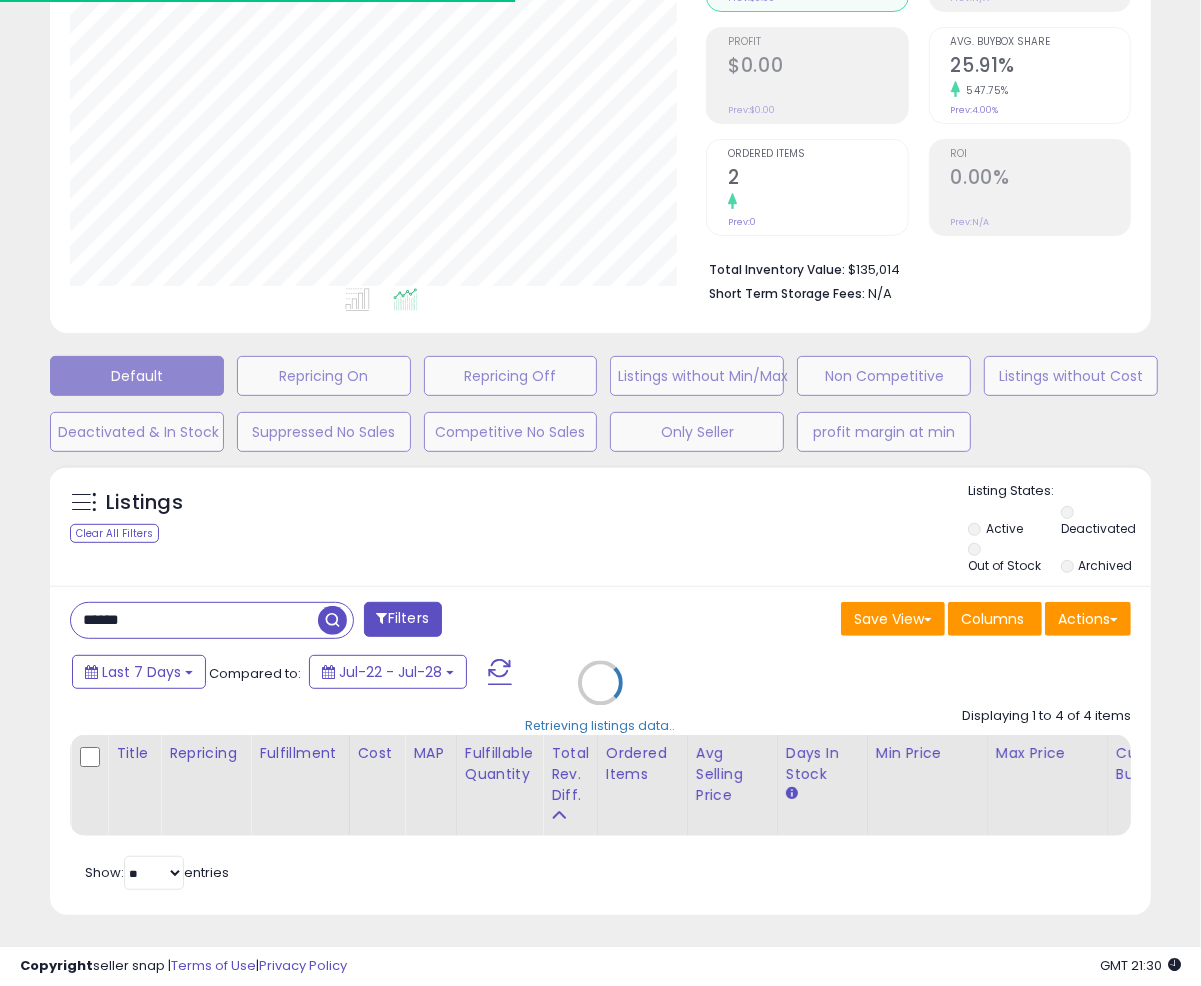 scroll, scrollTop: 848, scrollLeft: 0, axis: vertical 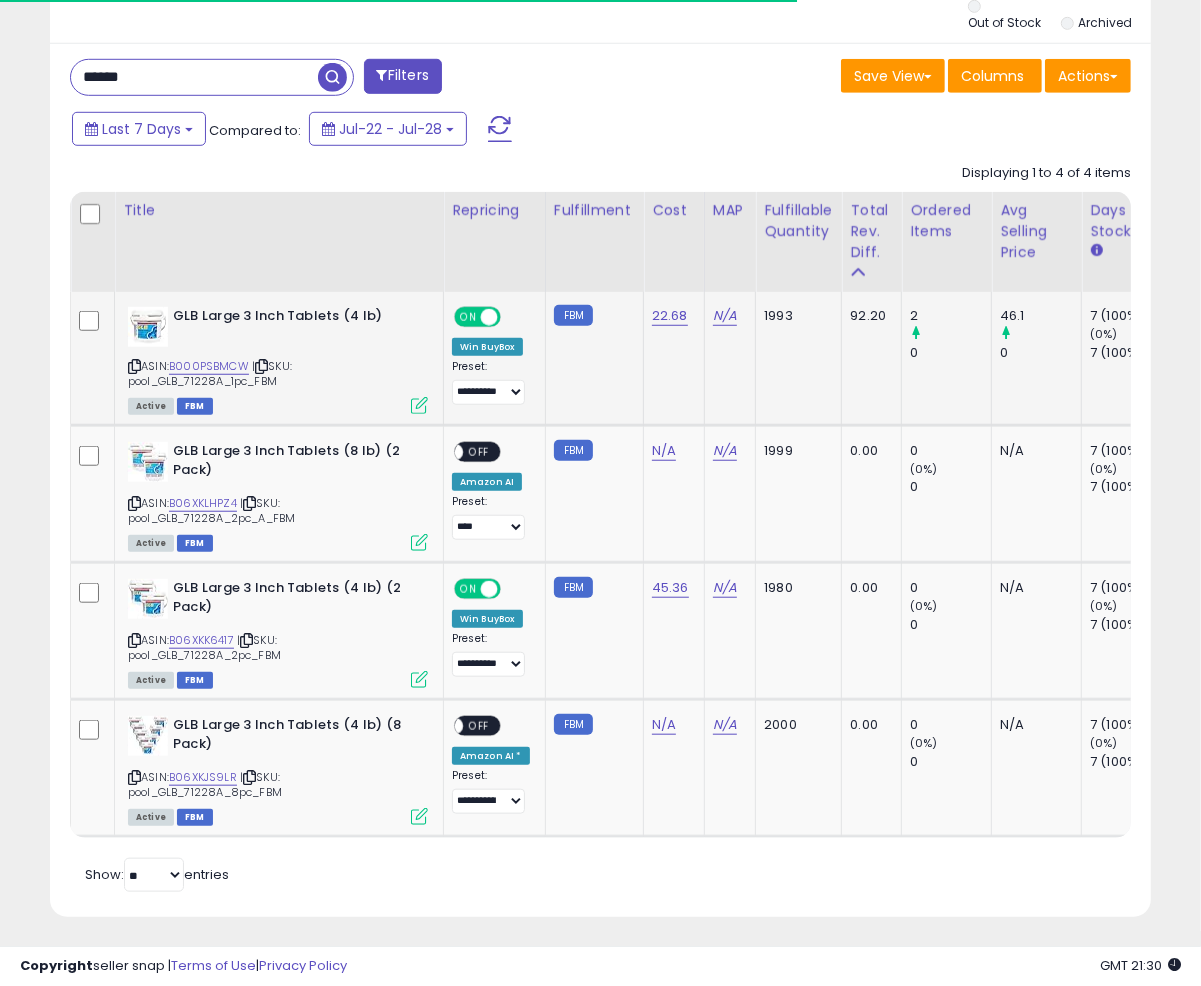 click at bounding box center (419, 405) 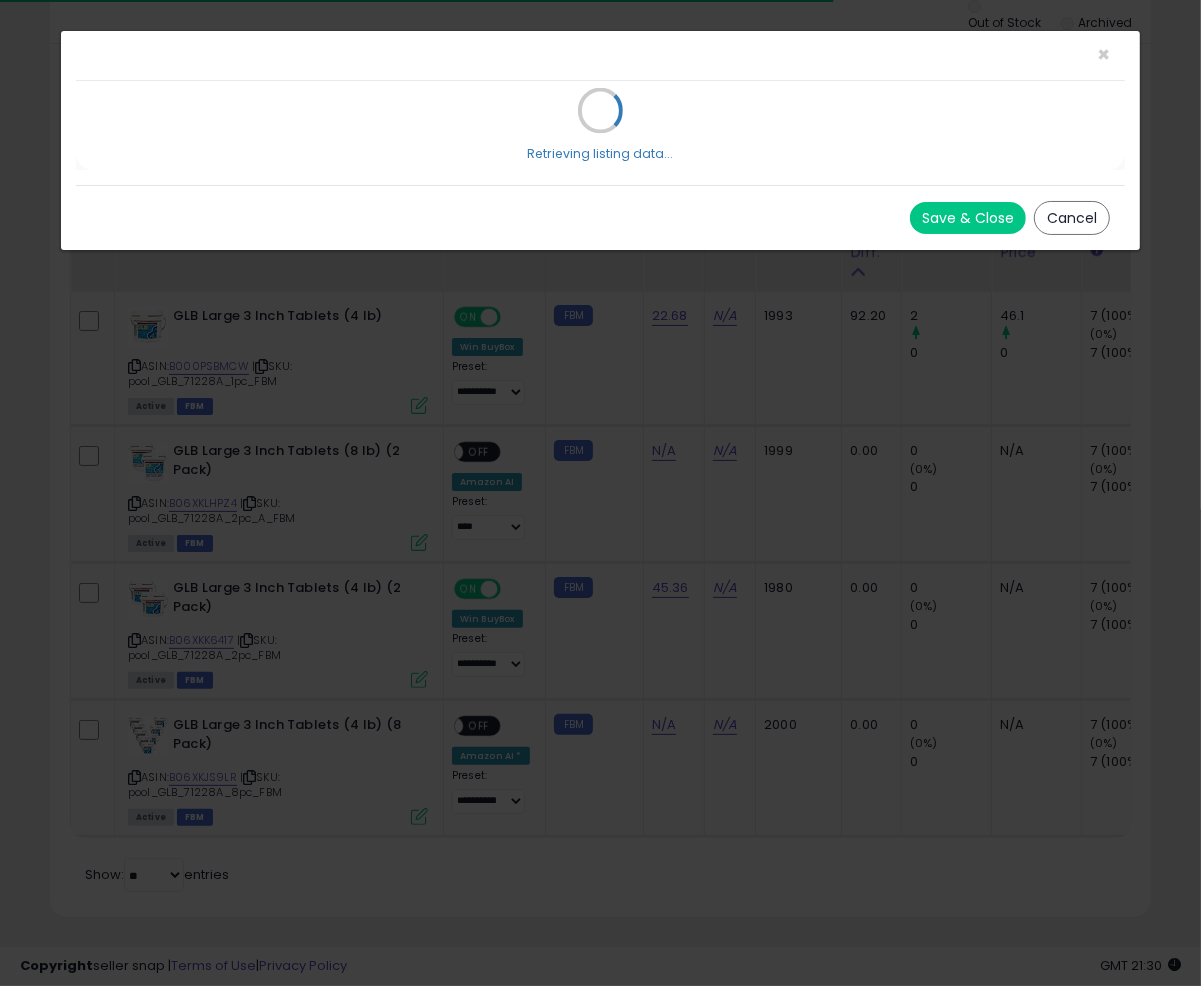 scroll, scrollTop: 999590, scrollLeft: 999363, axis: both 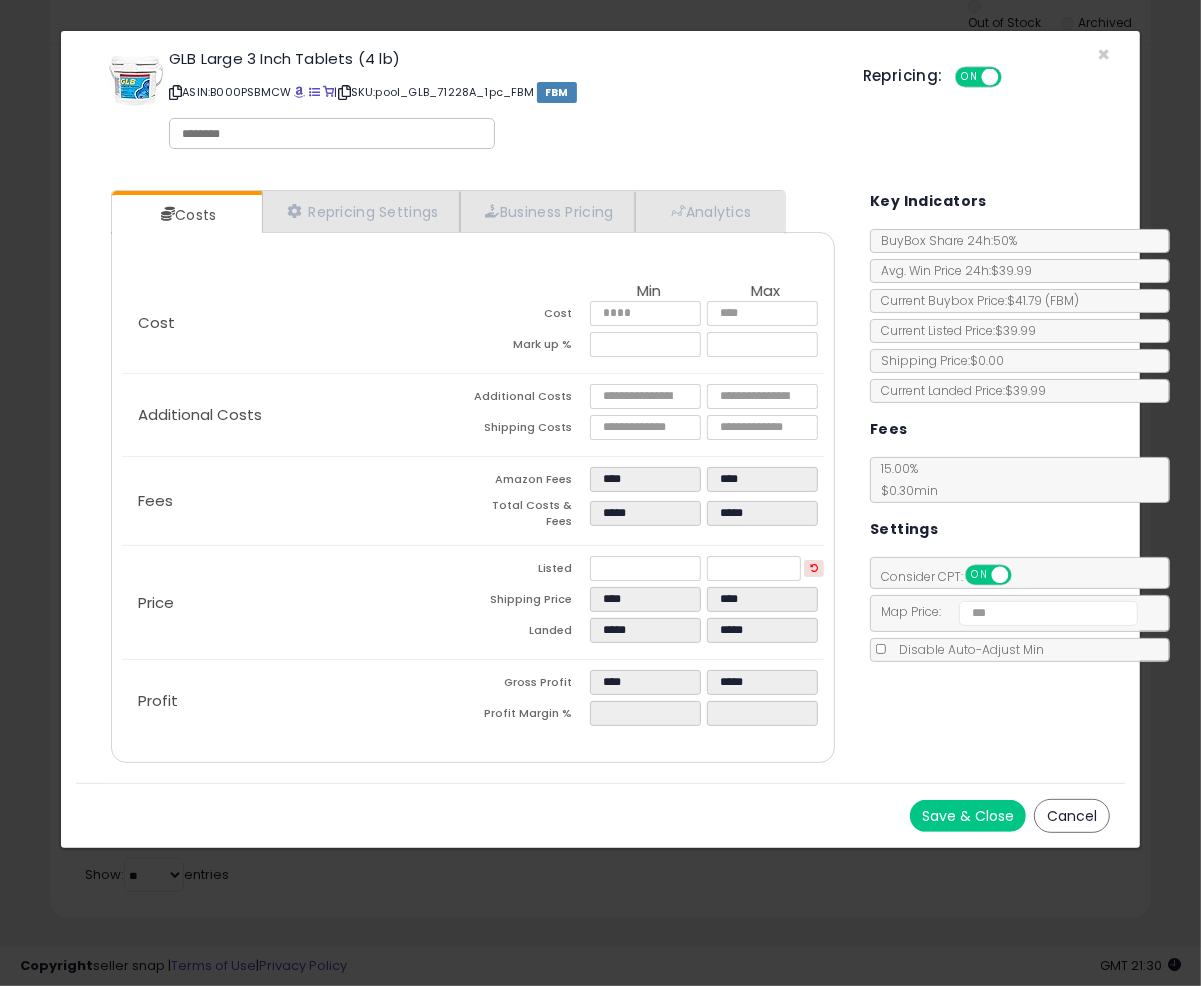 click on "GLB Large 3 Inch Tablets (4 lb)
ASIN:  B000PSBMCW
|
SKU:  pool_GLB_71228A_1pc_FBM
FBM
Repricing:
ON   OFF" at bounding box center [600, 103] 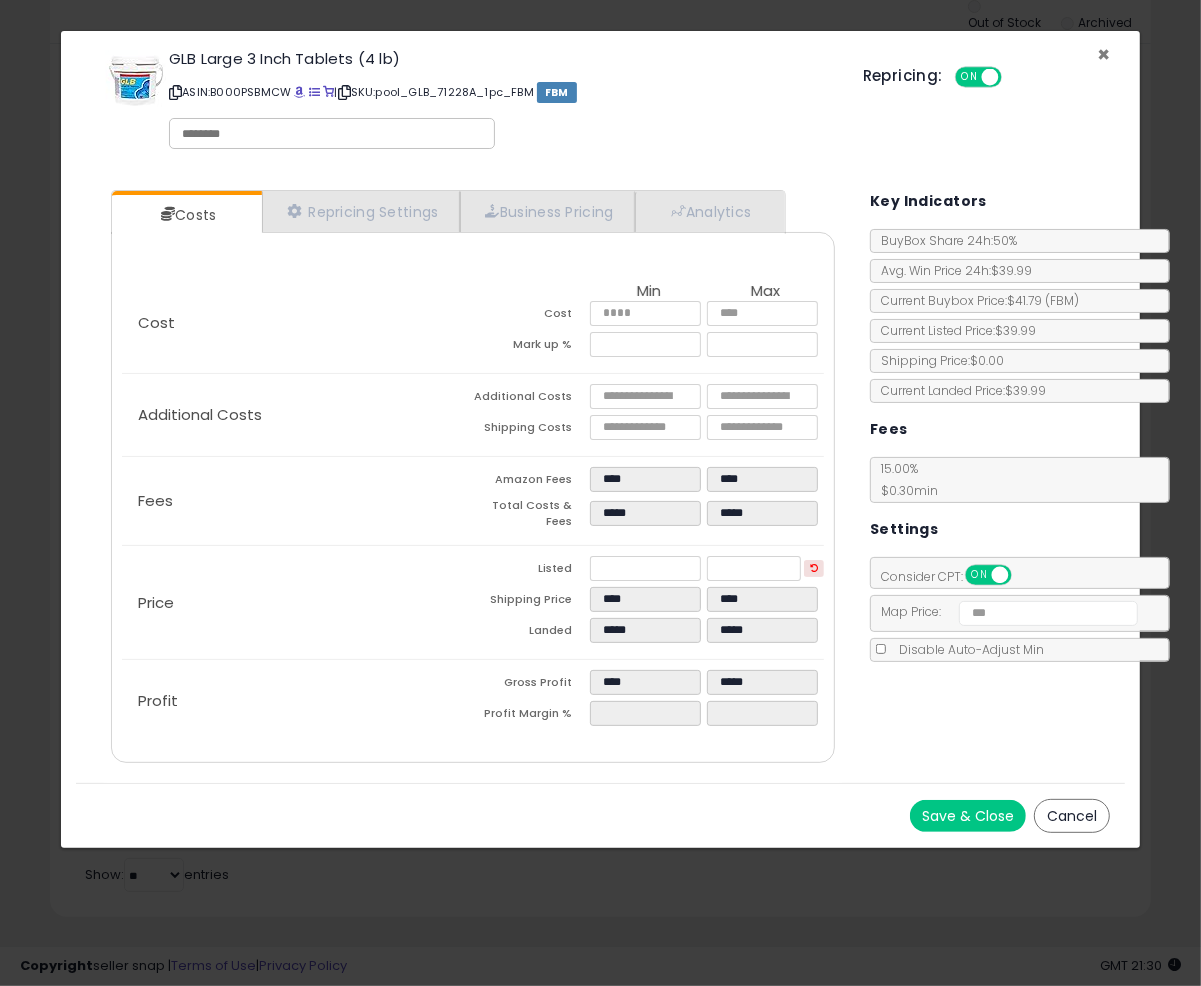 click on "×" at bounding box center [1103, 54] 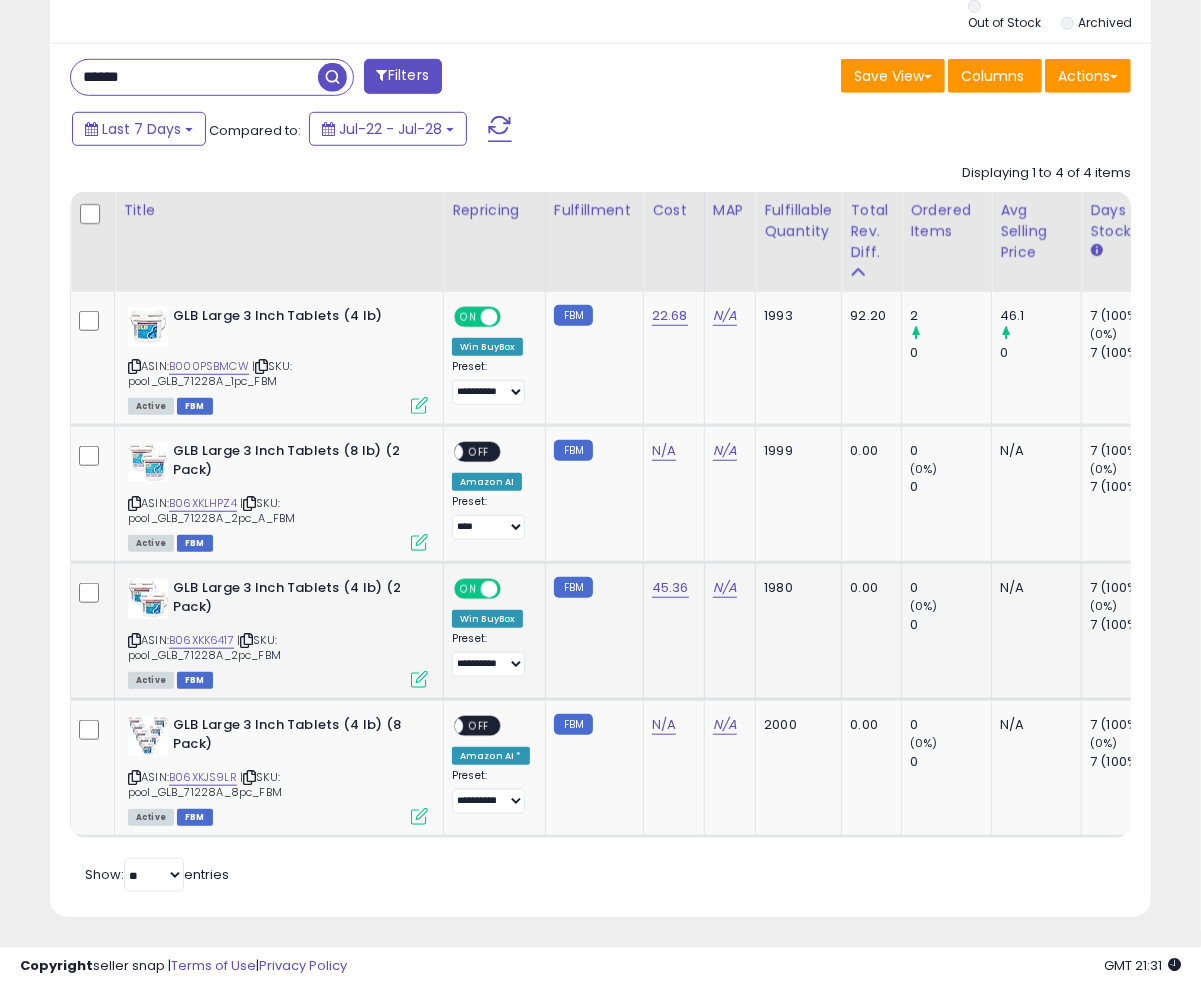 scroll, scrollTop: 0, scrollLeft: 33, axis: horizontal 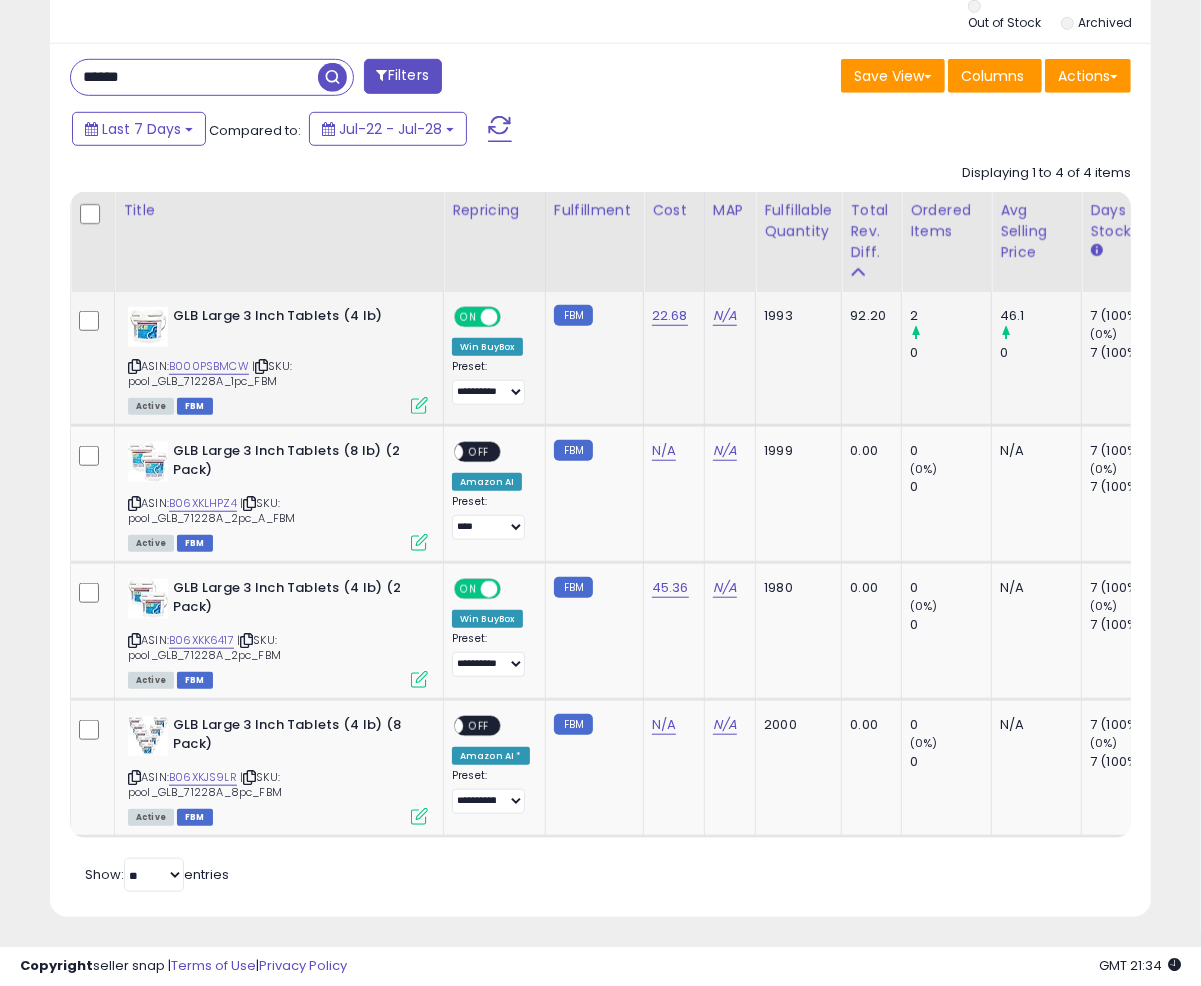 click on "Active FBM" at bounding box center [278, 405] 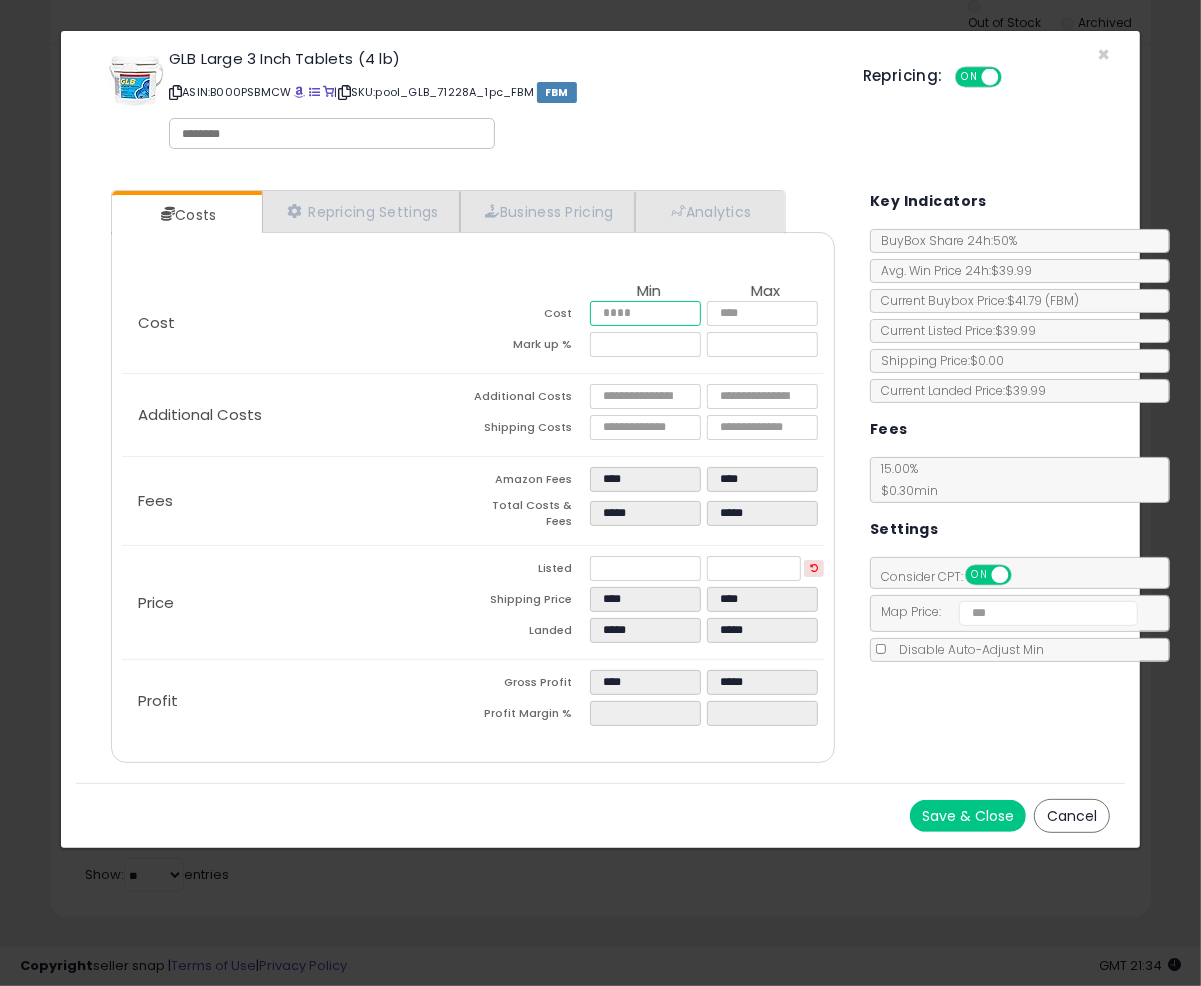 click on "*****" at bounding box center (645, 313) 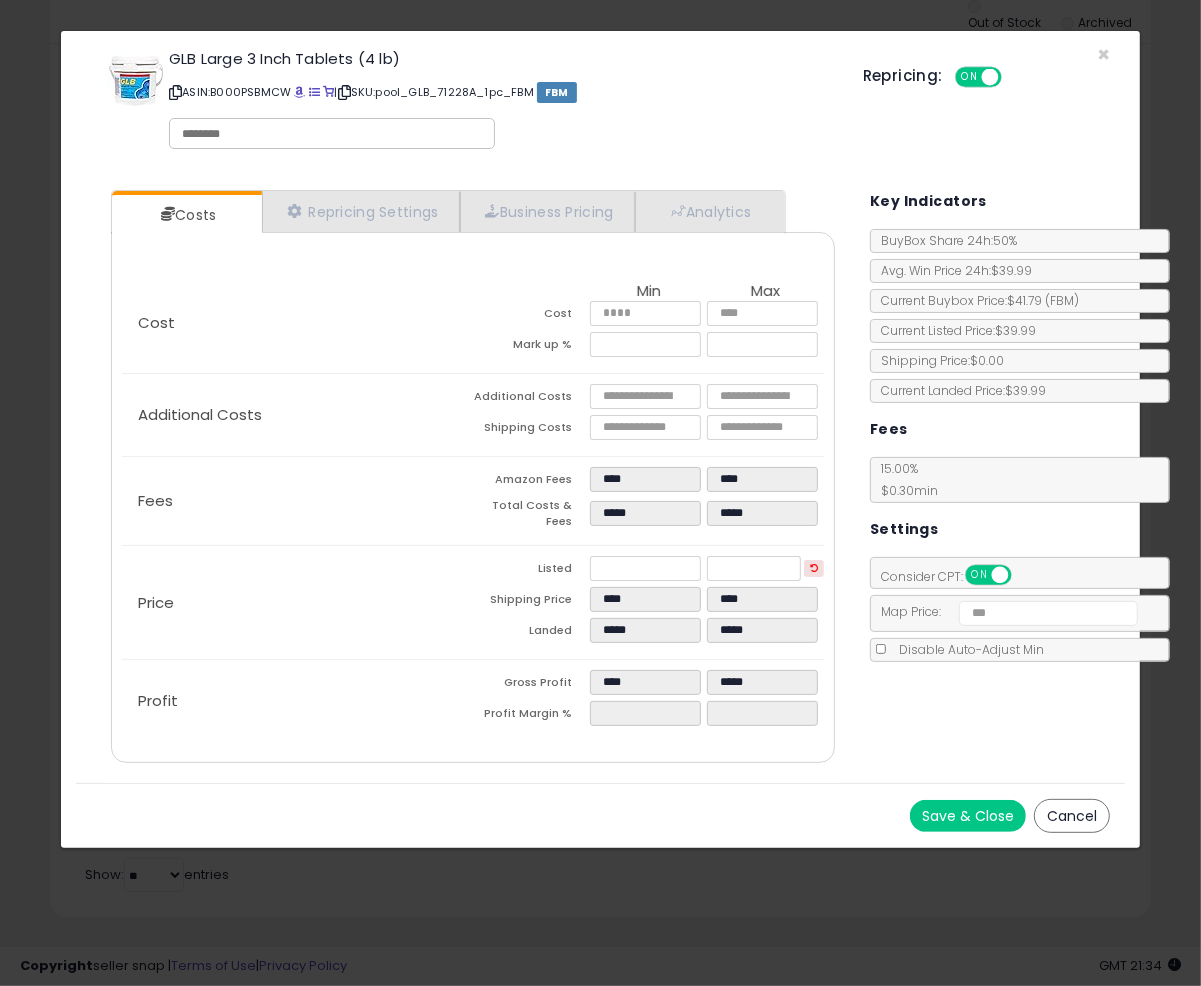 type on "******" 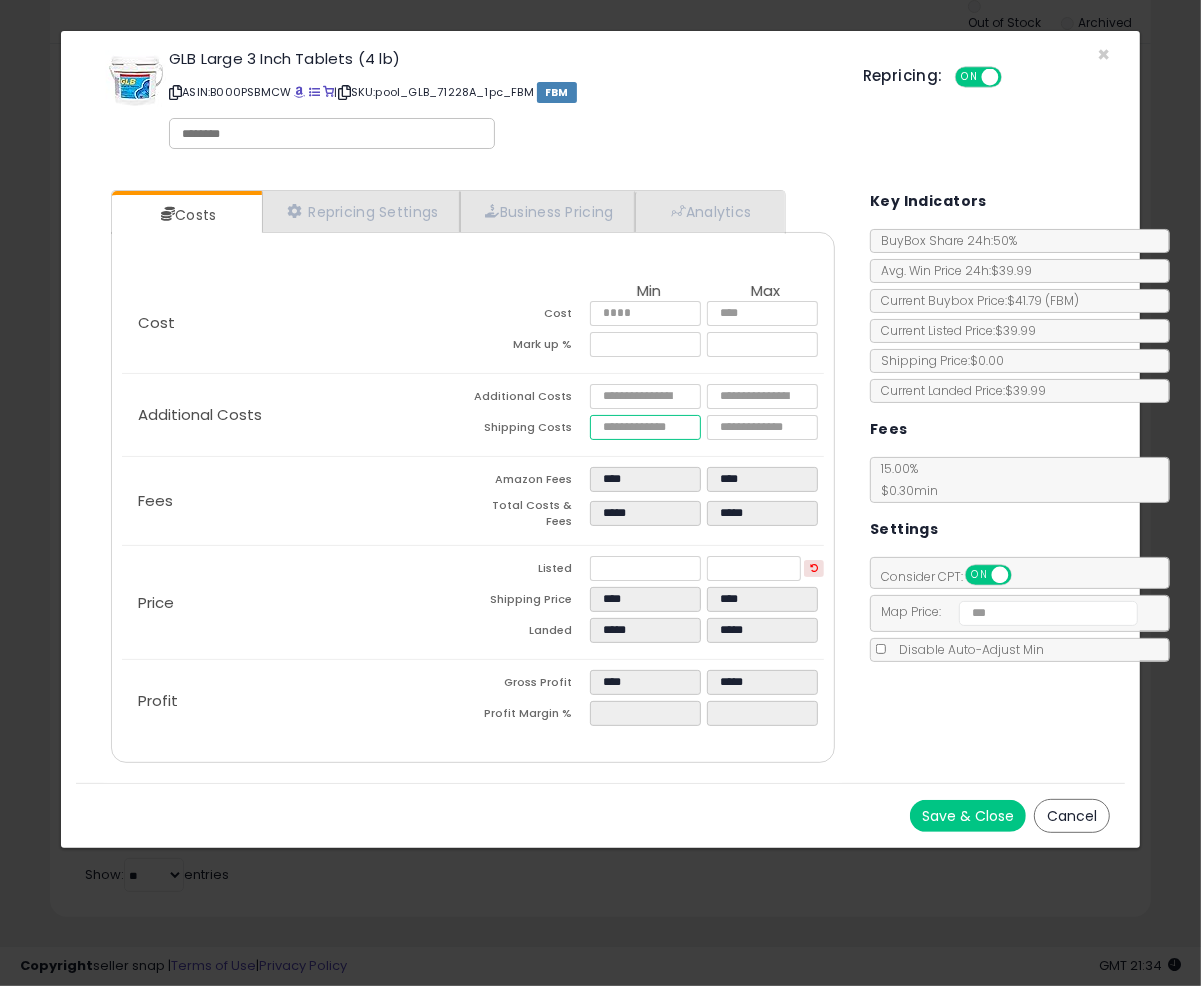 click on "*****" at bounding box center [645, 427] 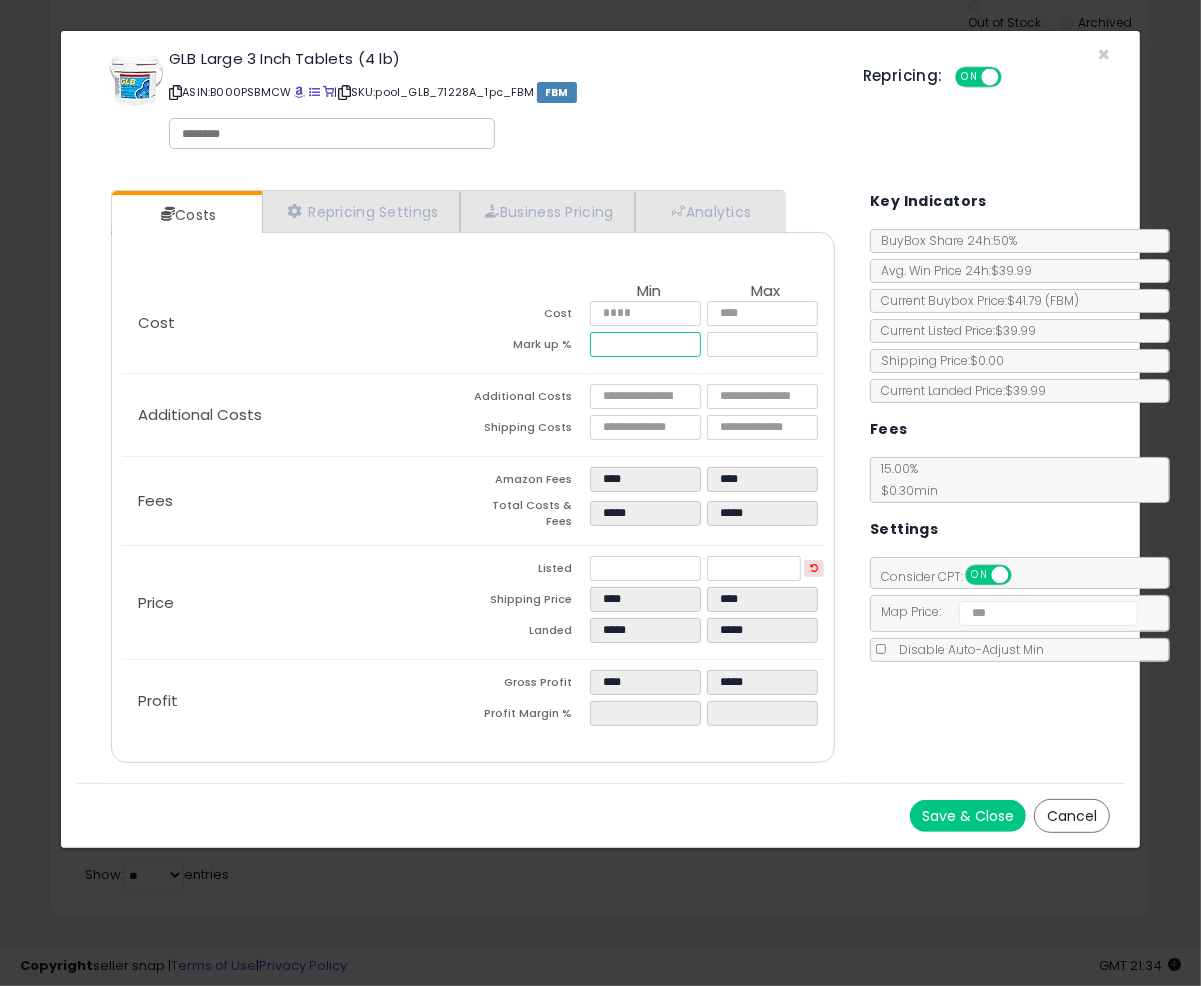 click on "*****" at bounding box center [645, 344] 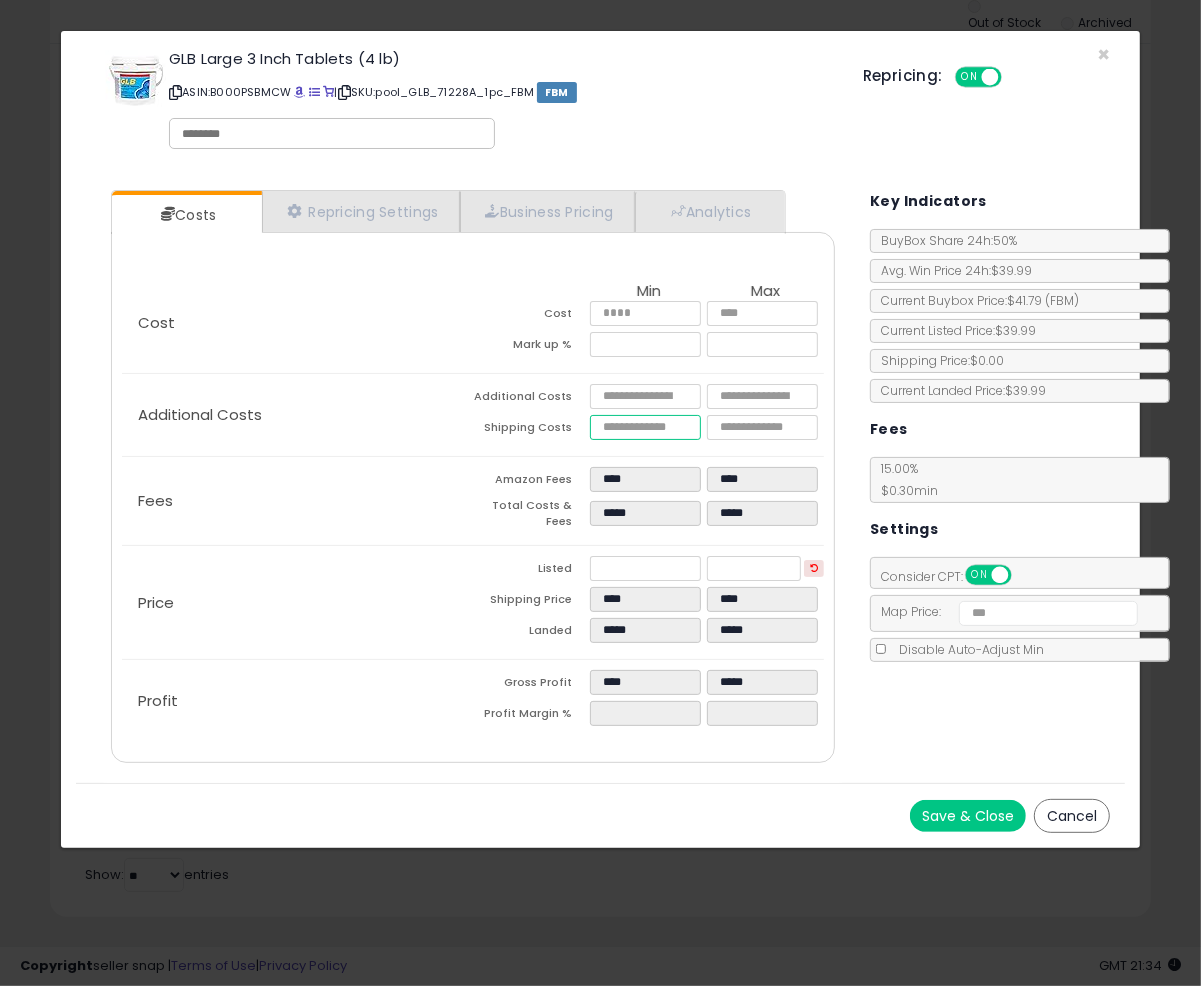 click on "*****" at bounding box center (645, 427) 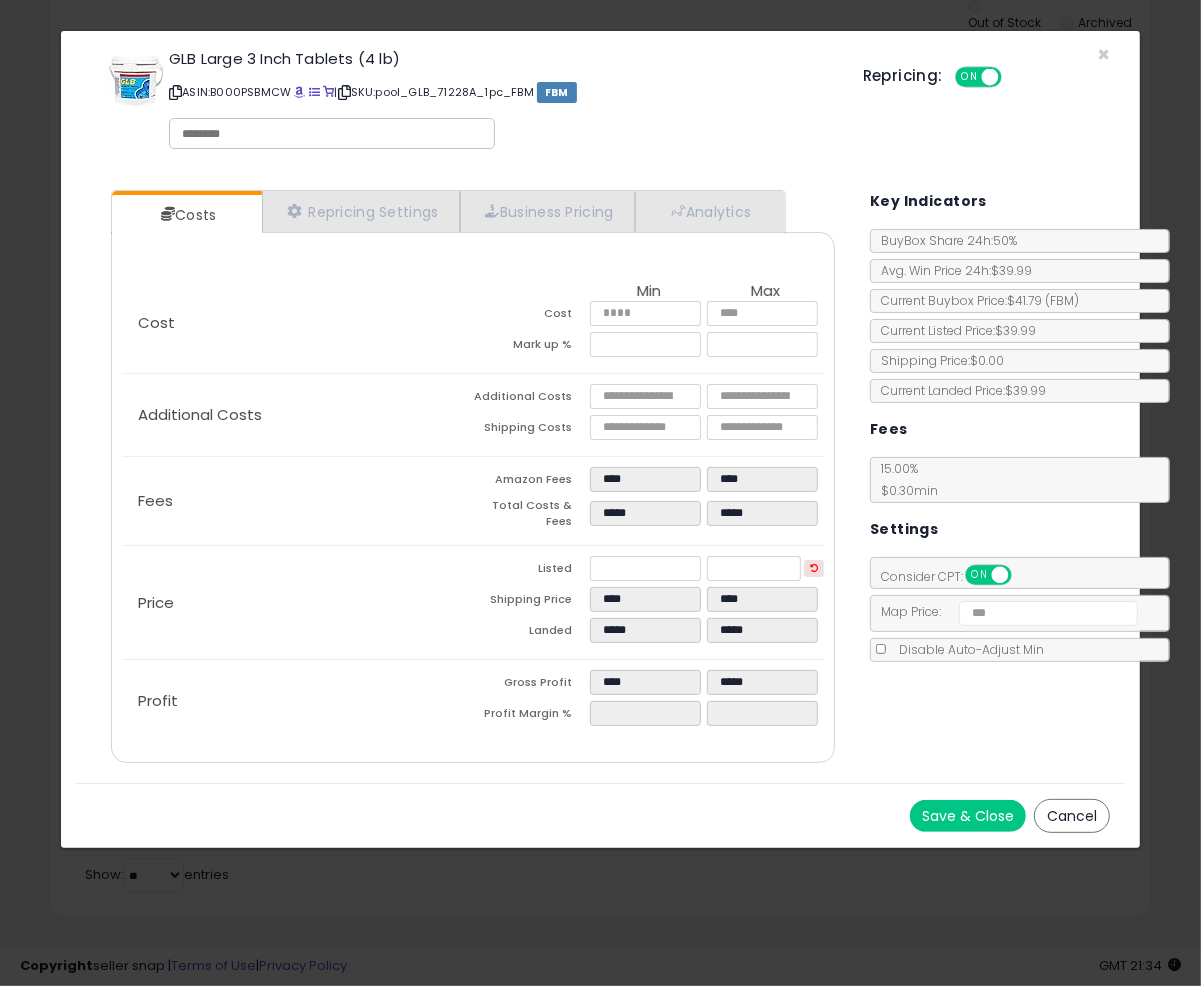 type on "*****" 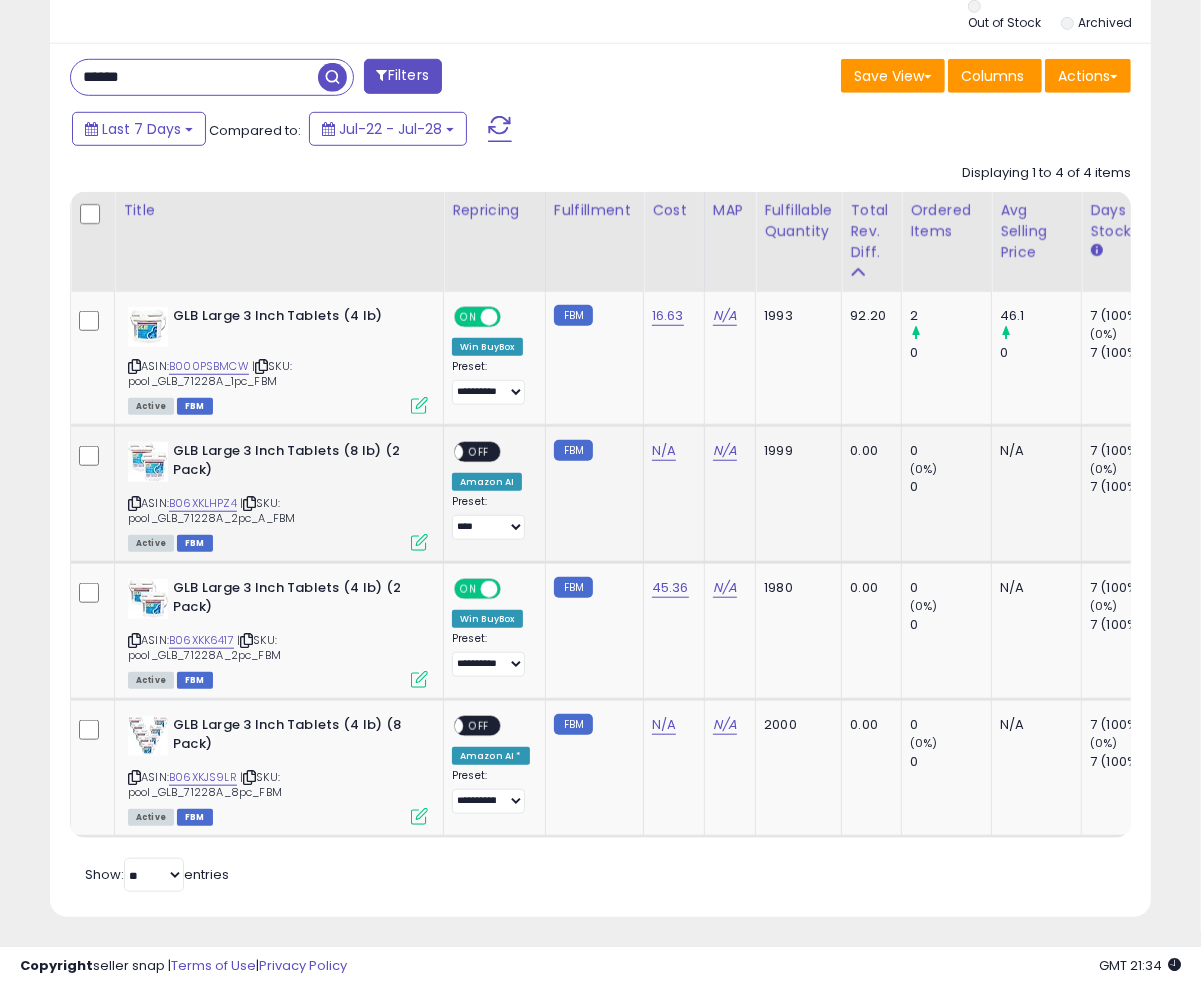 click at bounding box center (419, 542) 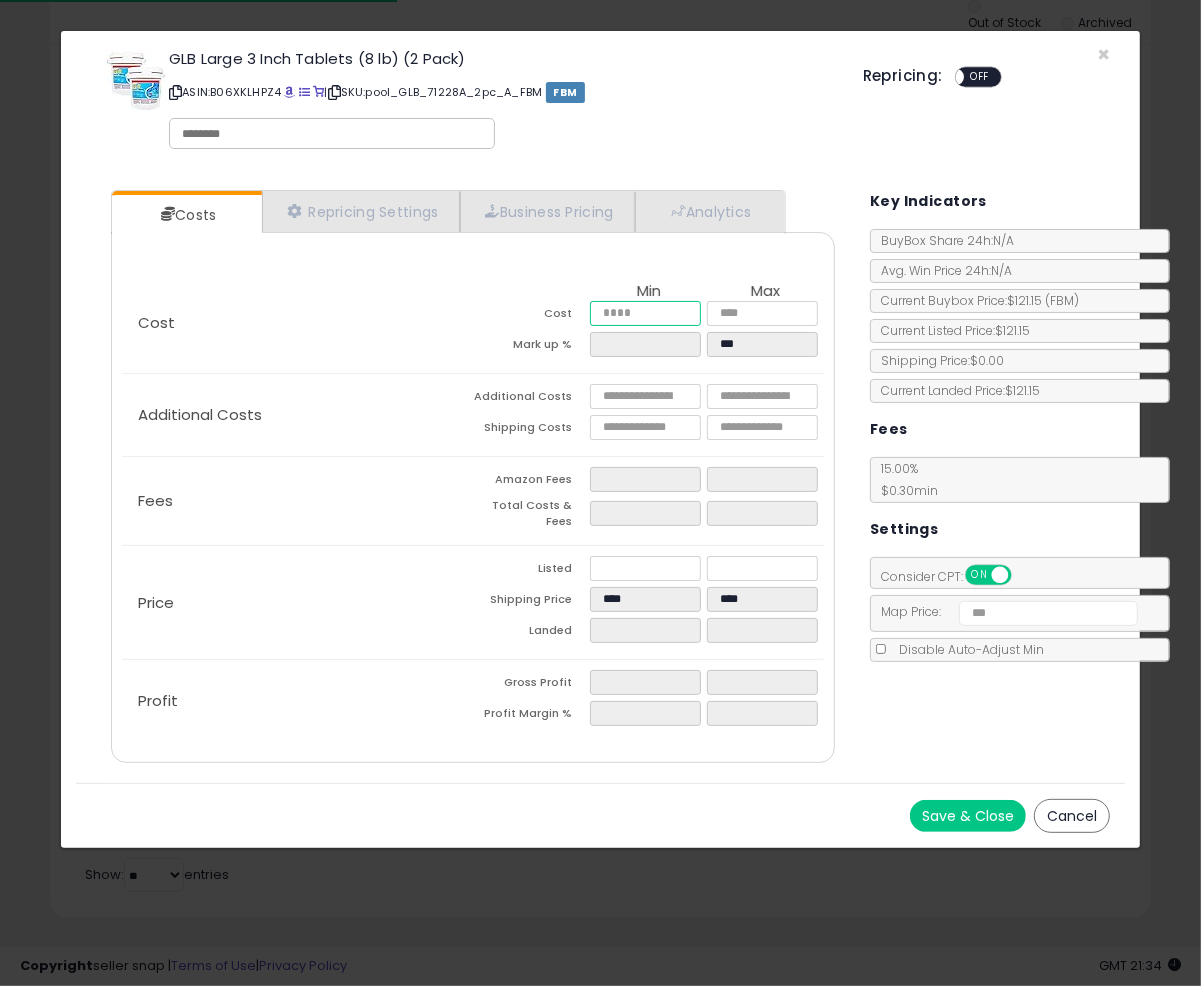 click at bounding box center (645, 313) 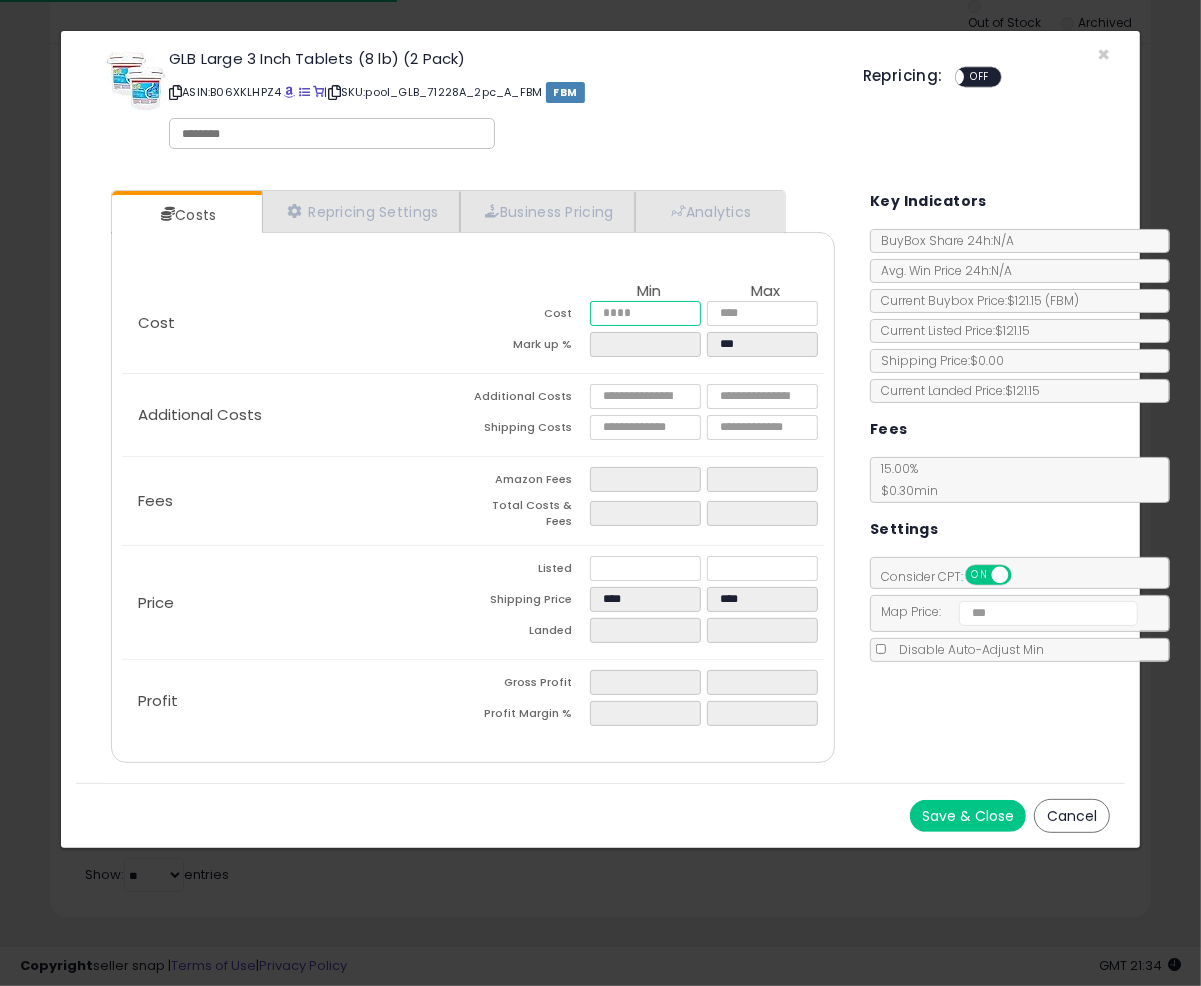 click at bounding box center [645, 313] 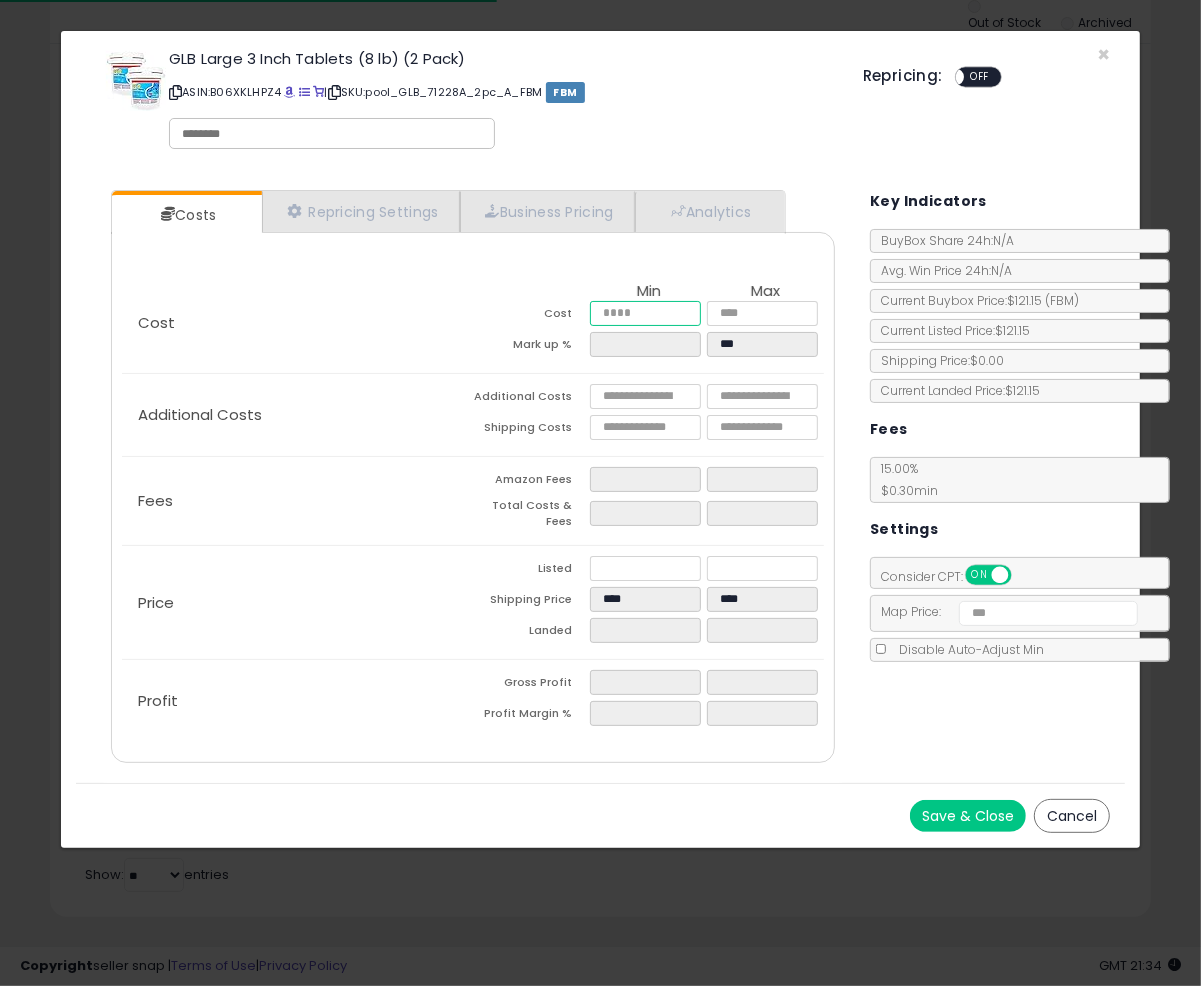 type on "**" 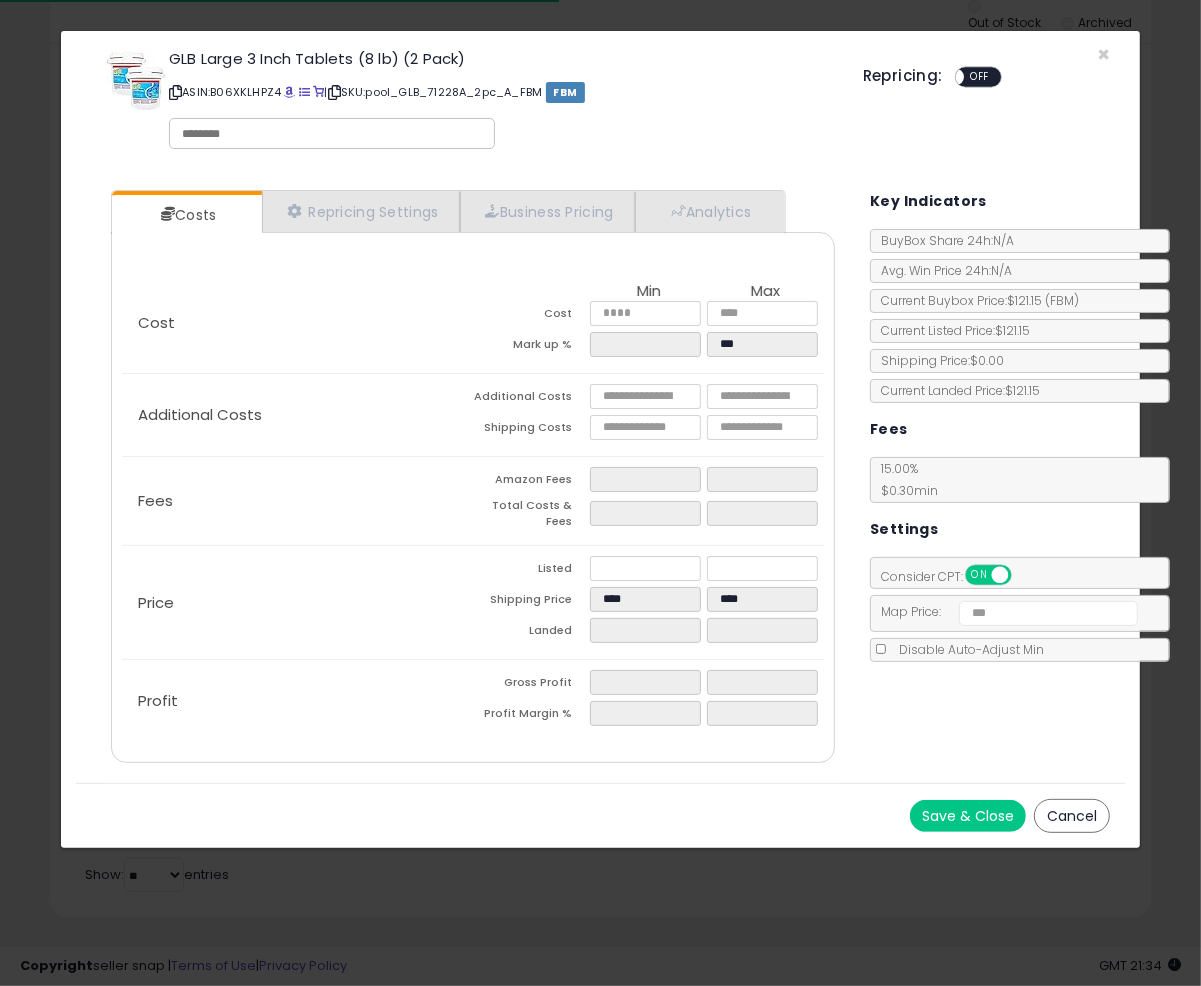 type on "*****" 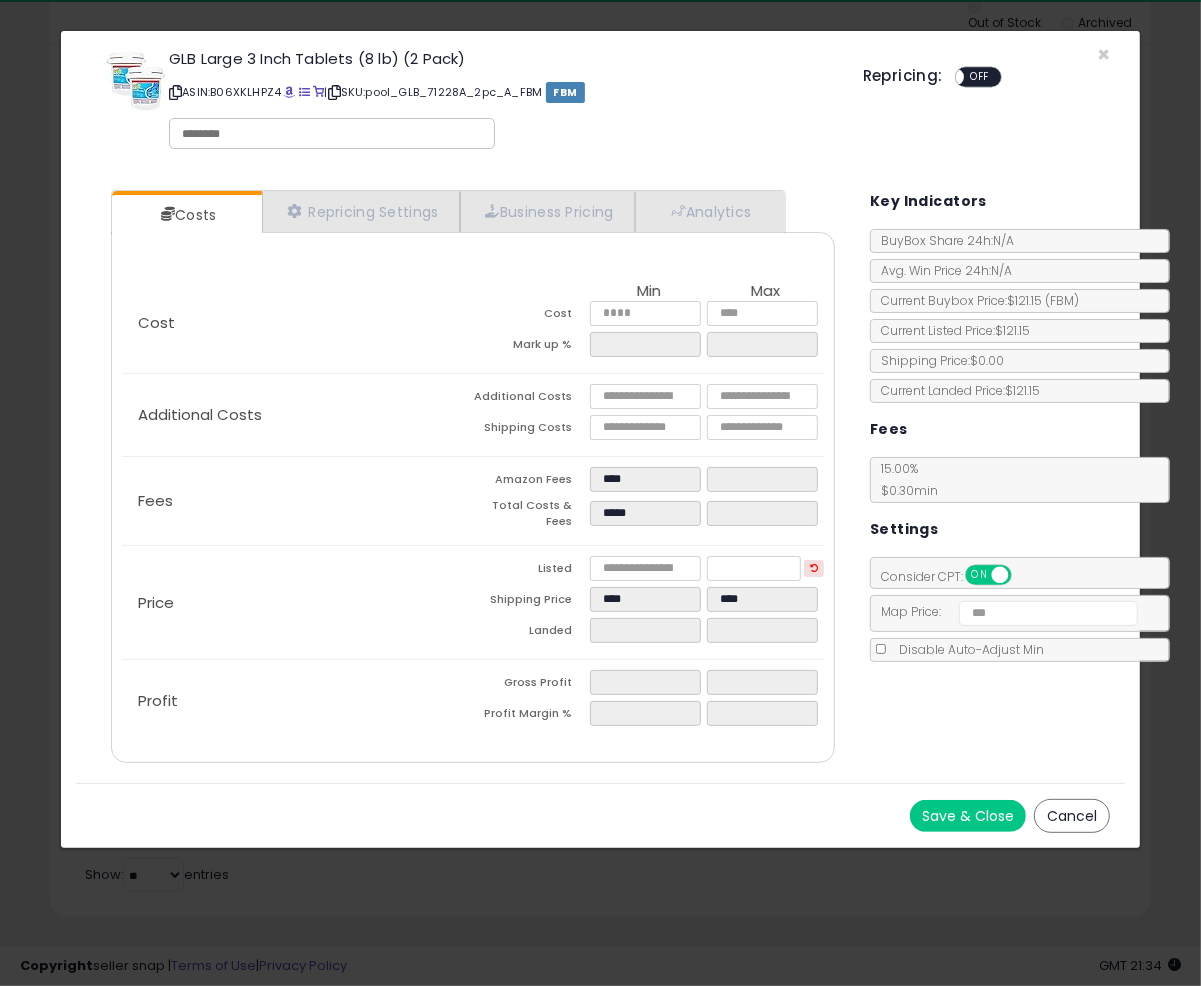 click on "Additional Costs" at bounding box center (531, 399) 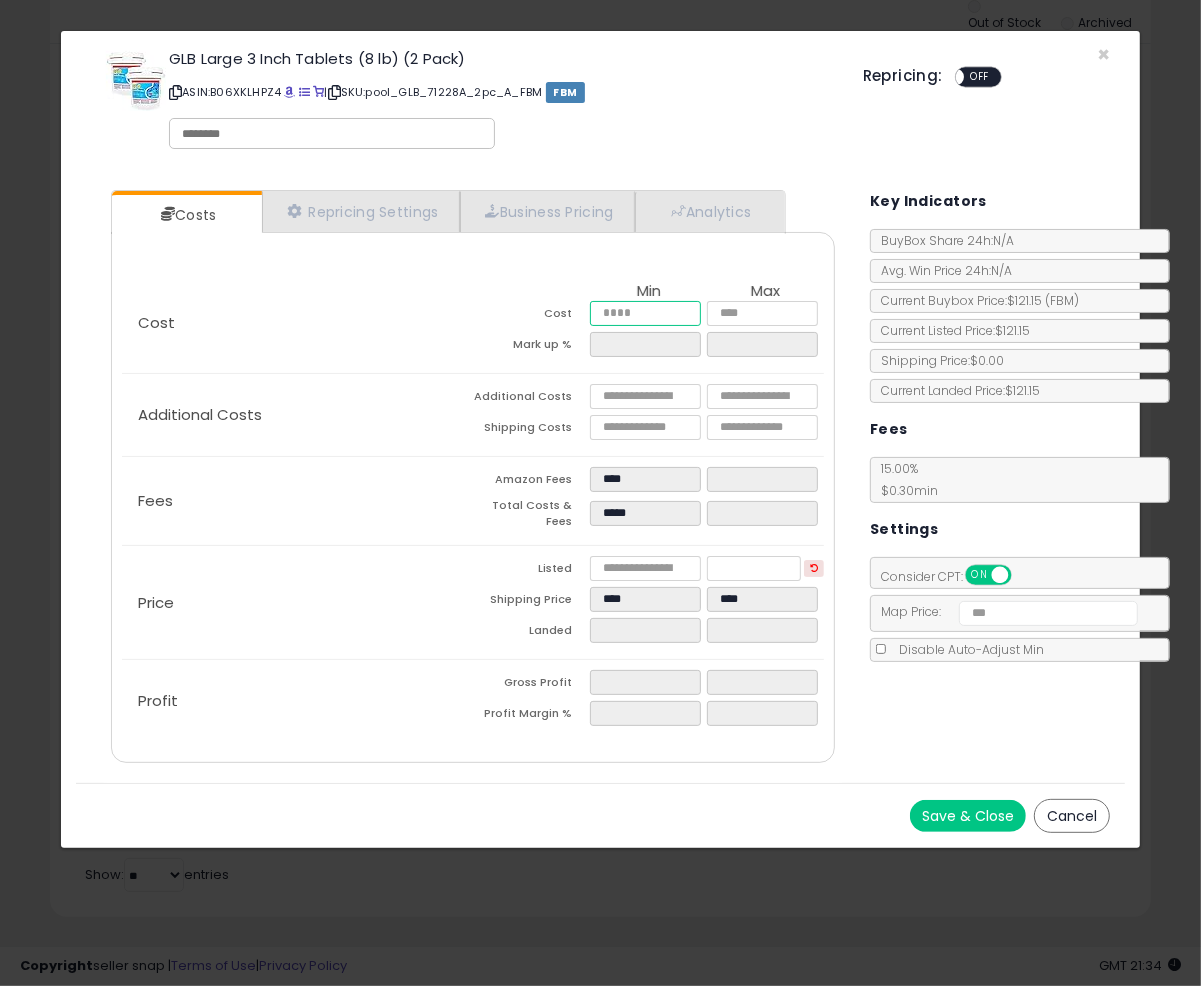drag, startPoint x: 619, startPoint y: 310, endPoint x: 686, endPoint y: 310, distance: 67 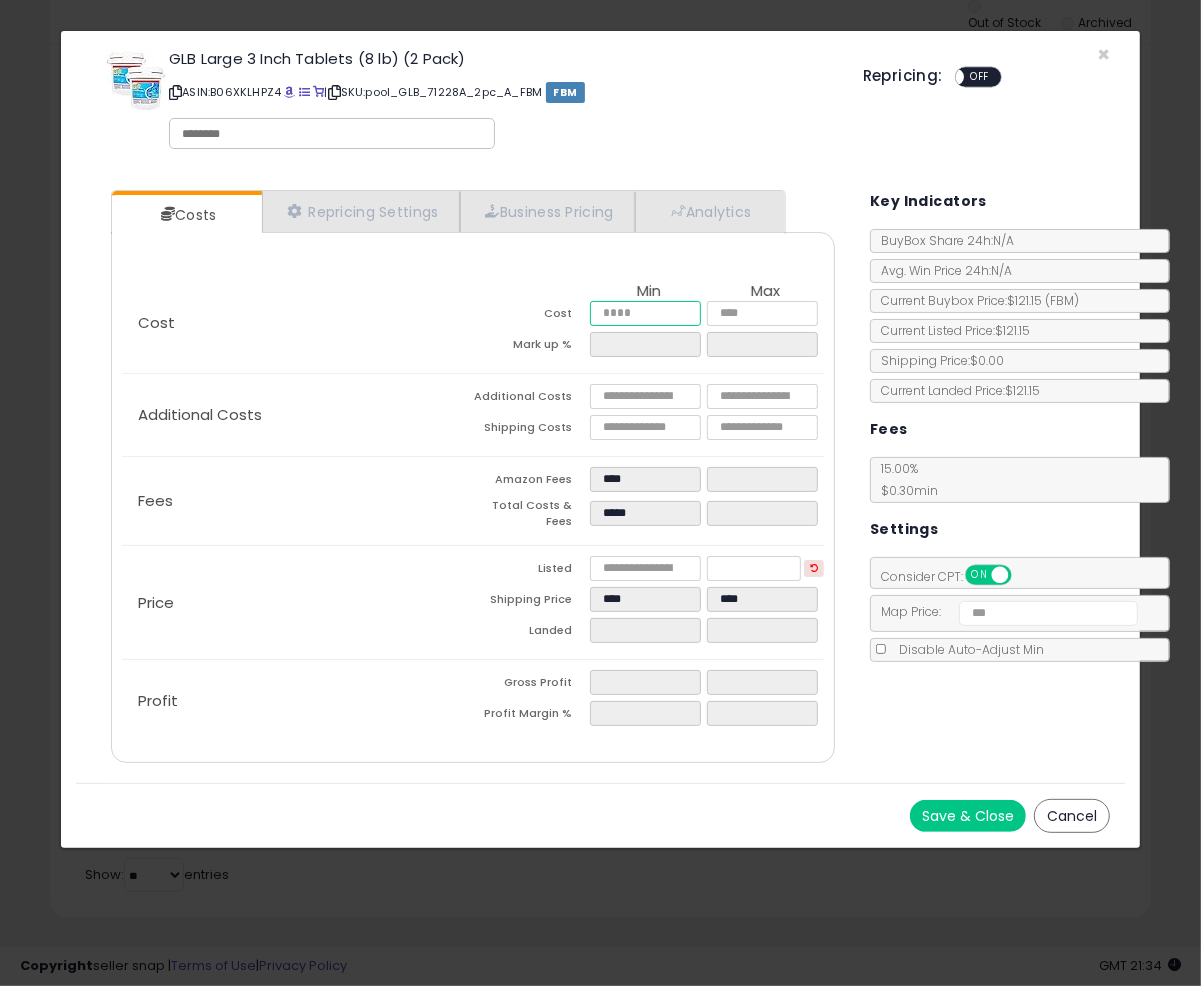 click on "*****" at bounding box center [645, 313] 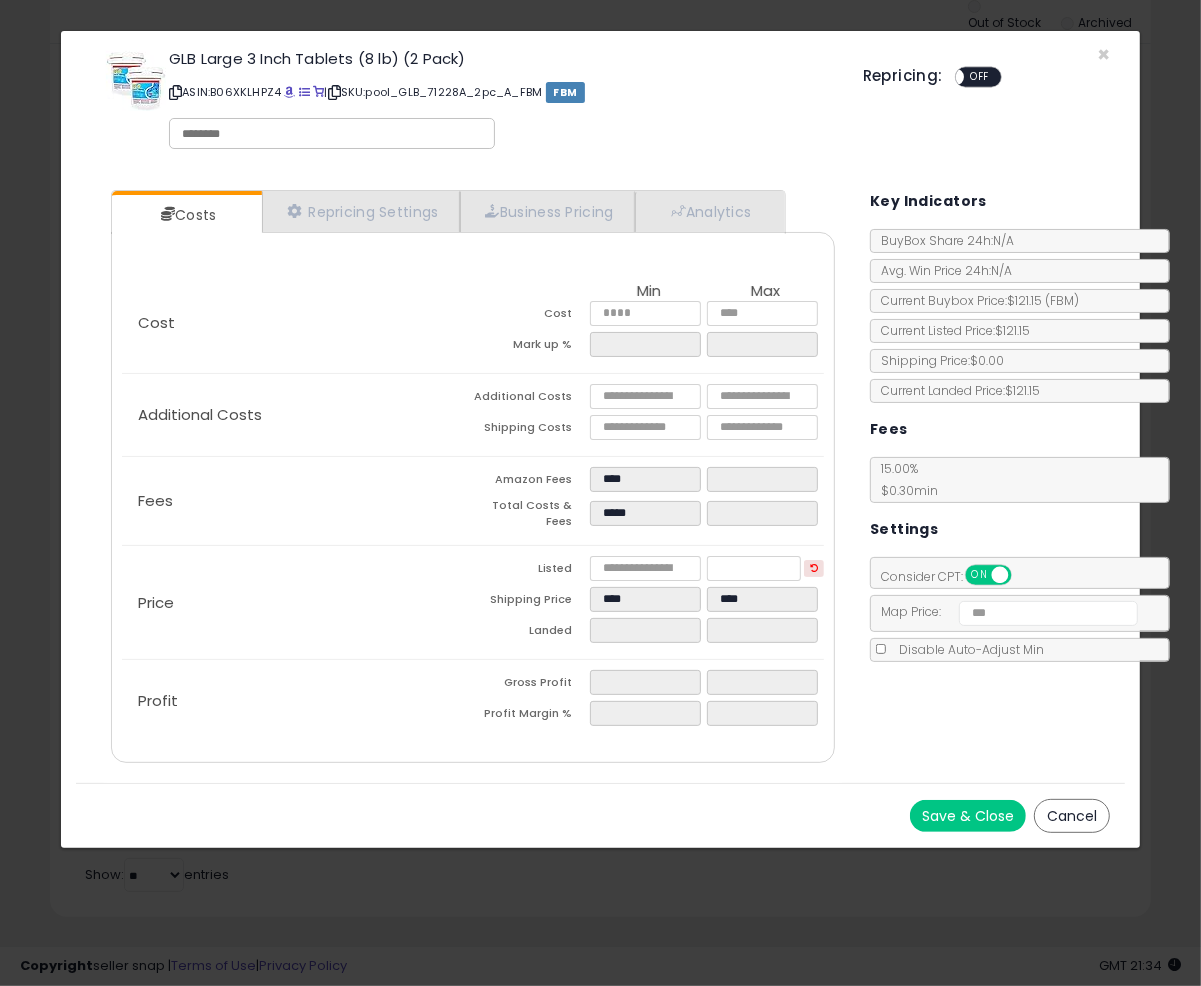 type on "*****" 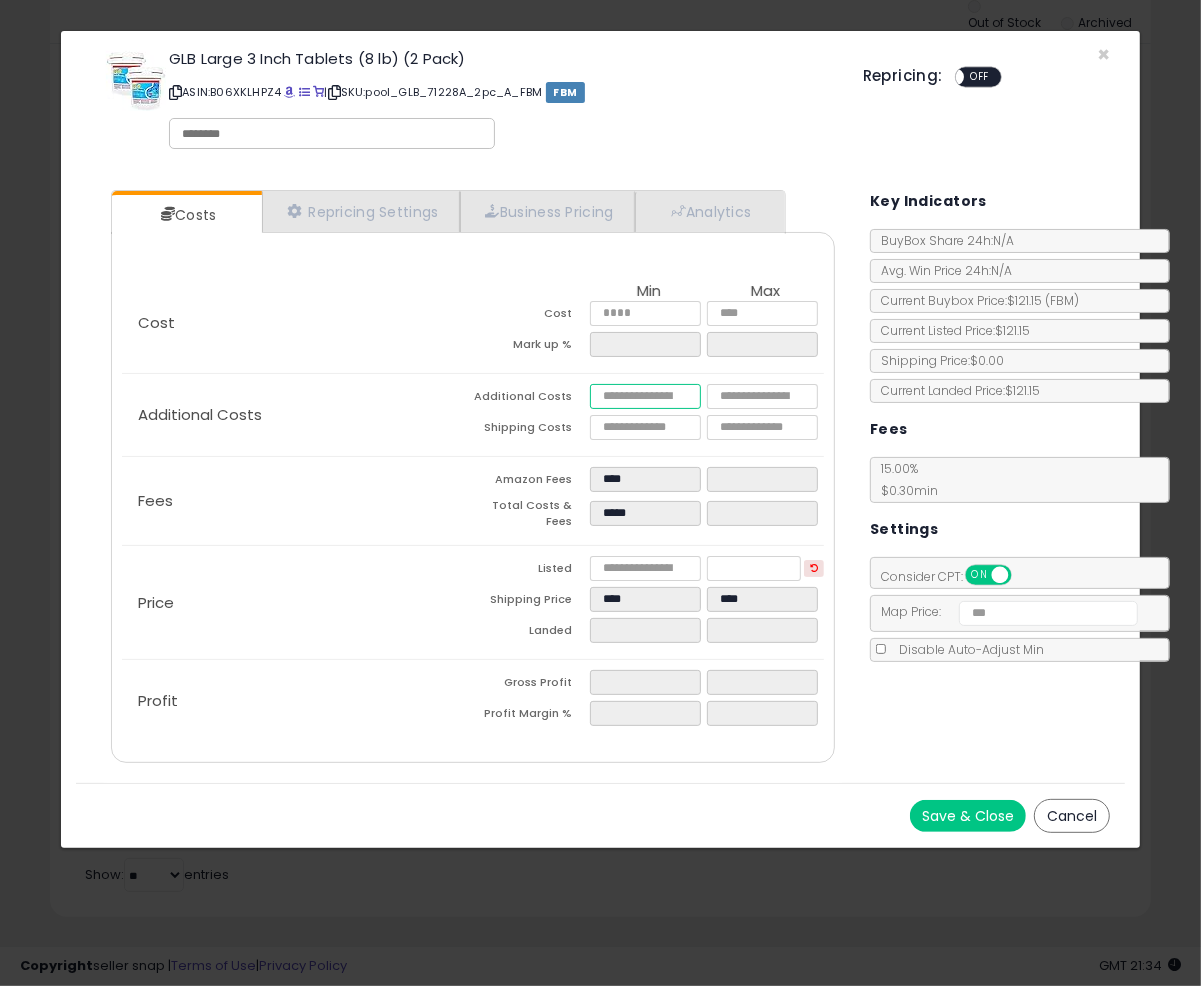 click at bounding box center (645, 396) 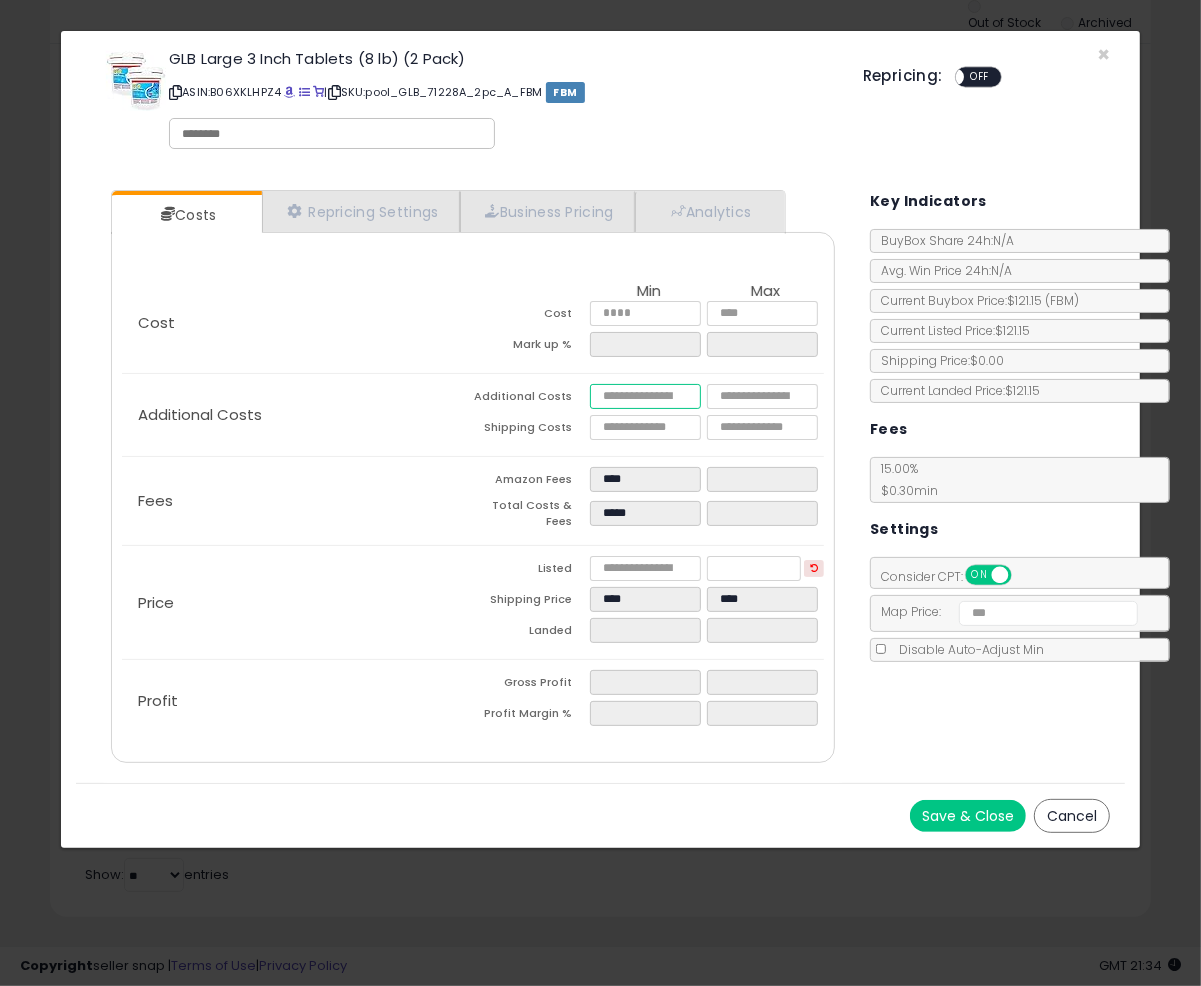 type on "*" 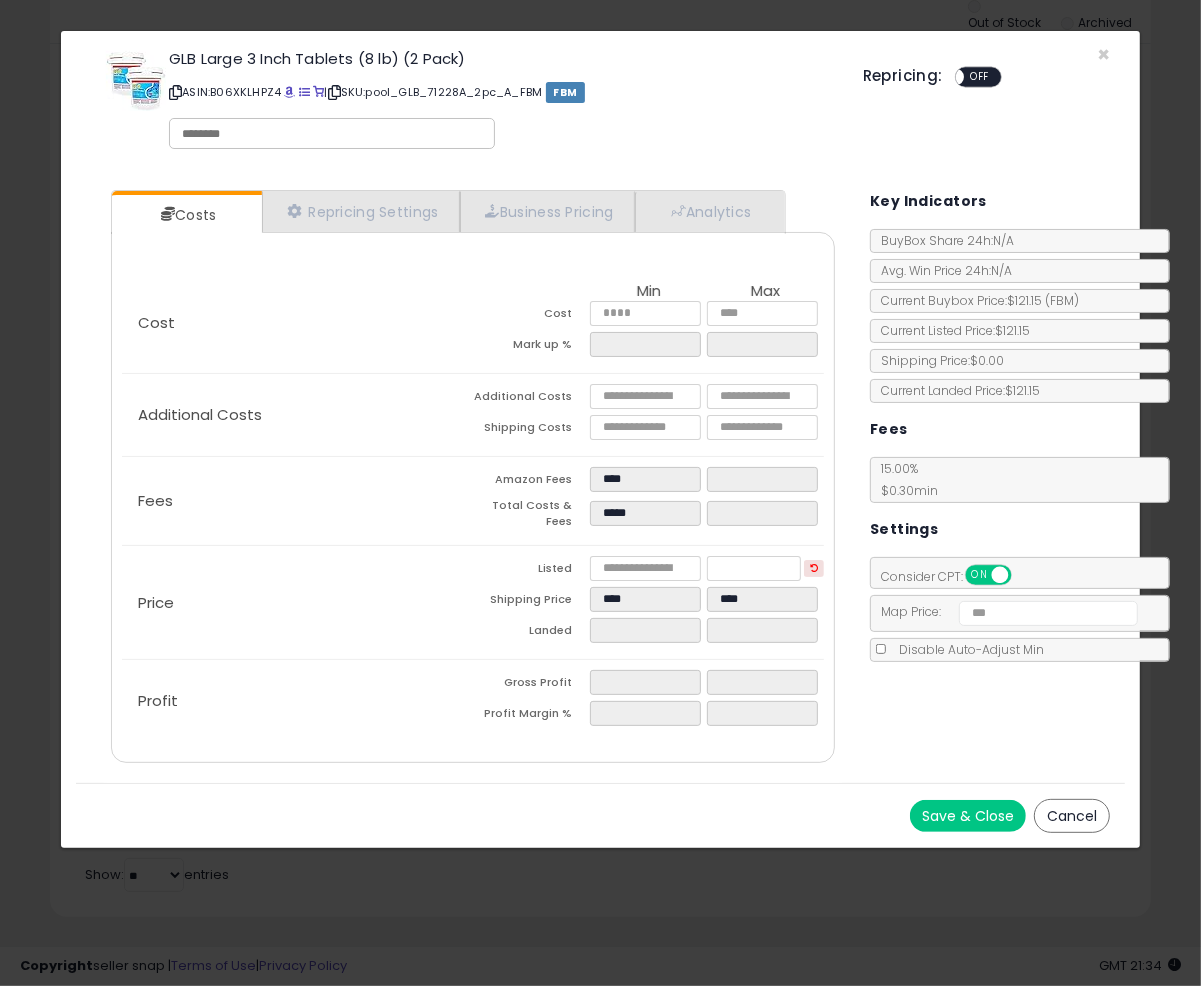 type on "*****" 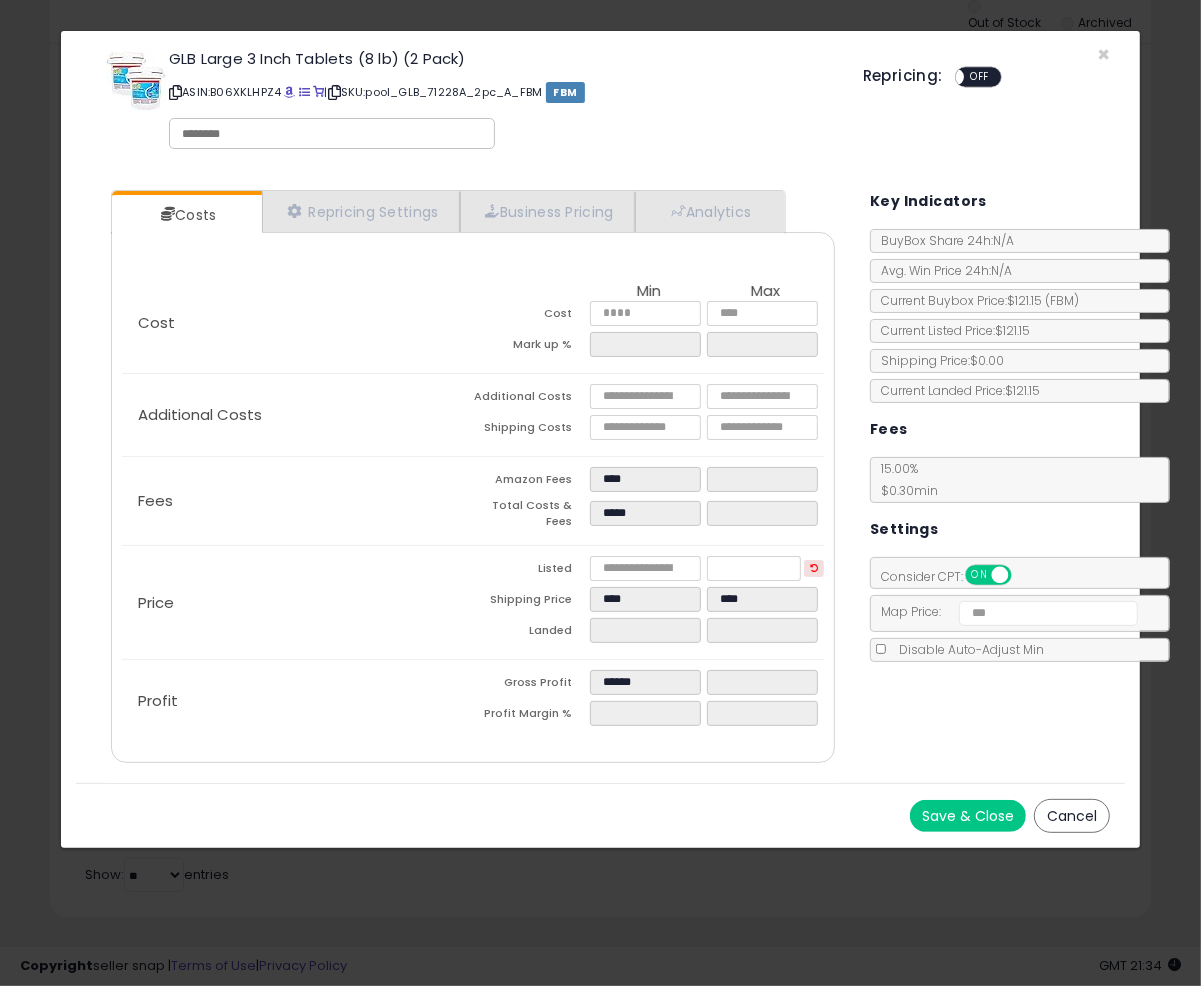 click on "Shipping Costs" at bounding box center [531, 430] 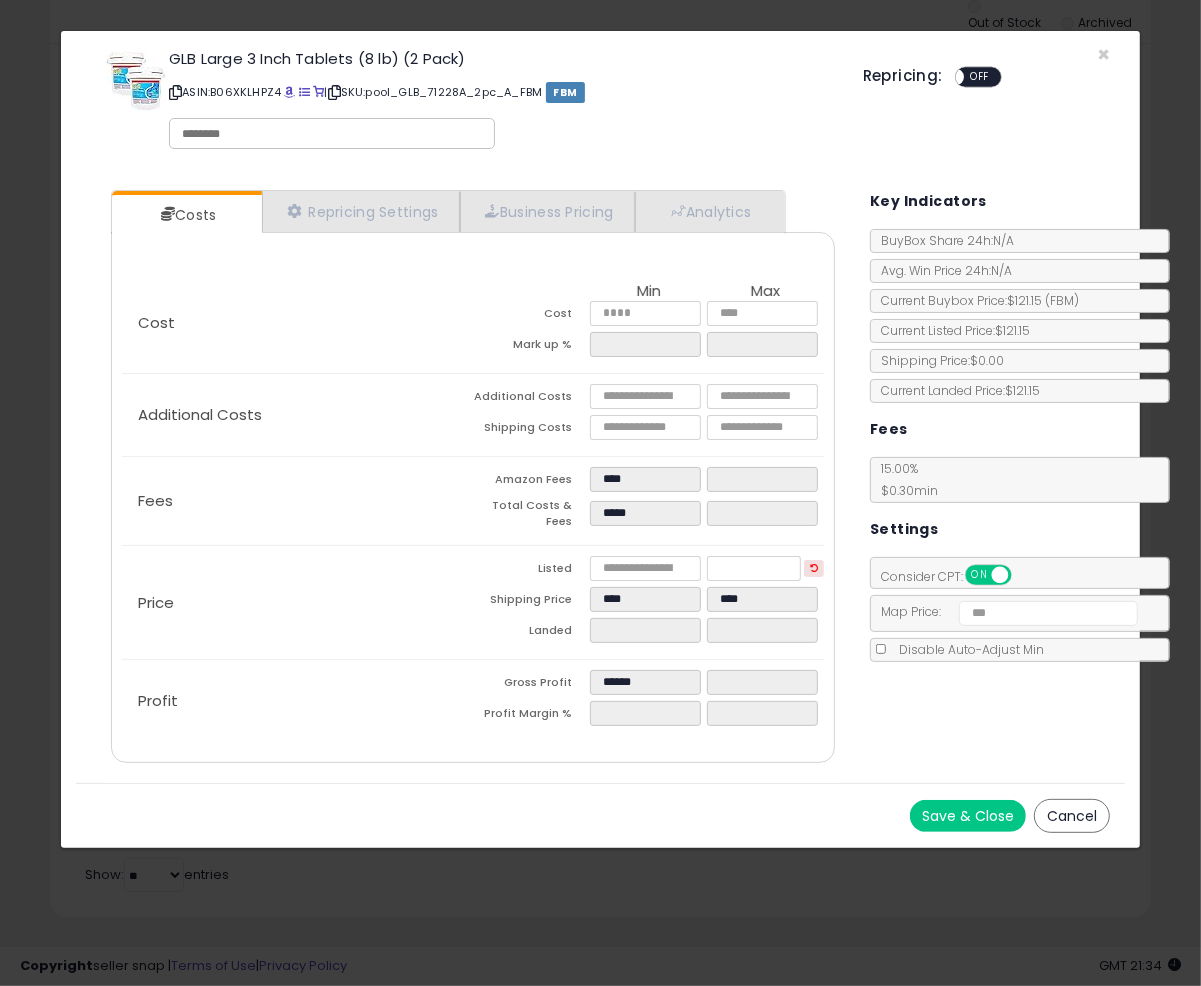 click on "Additional Costs
Additional Costs
*****
*****
Shipping Costs" 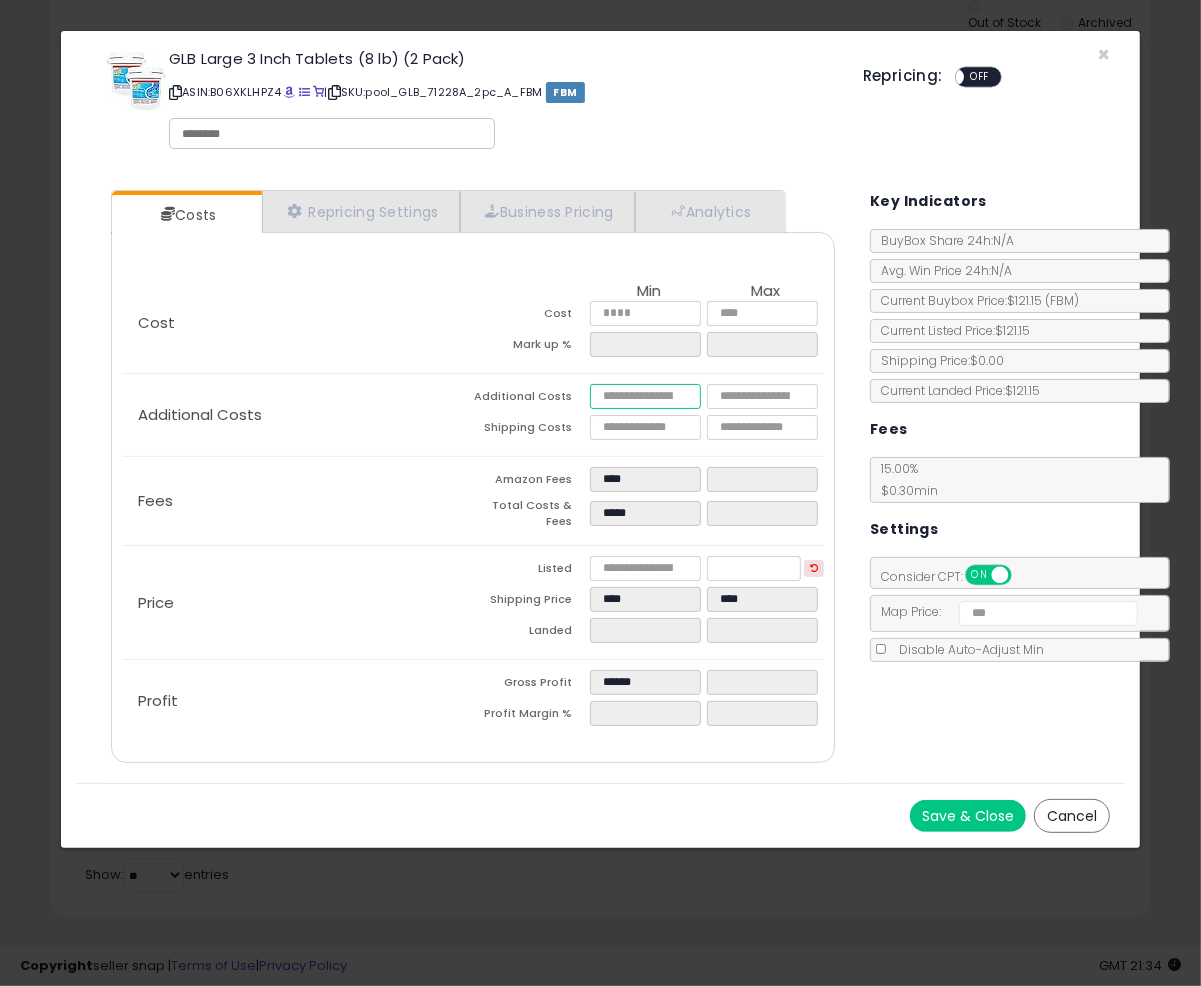 click on "*****" at bounding box center (645, 396) 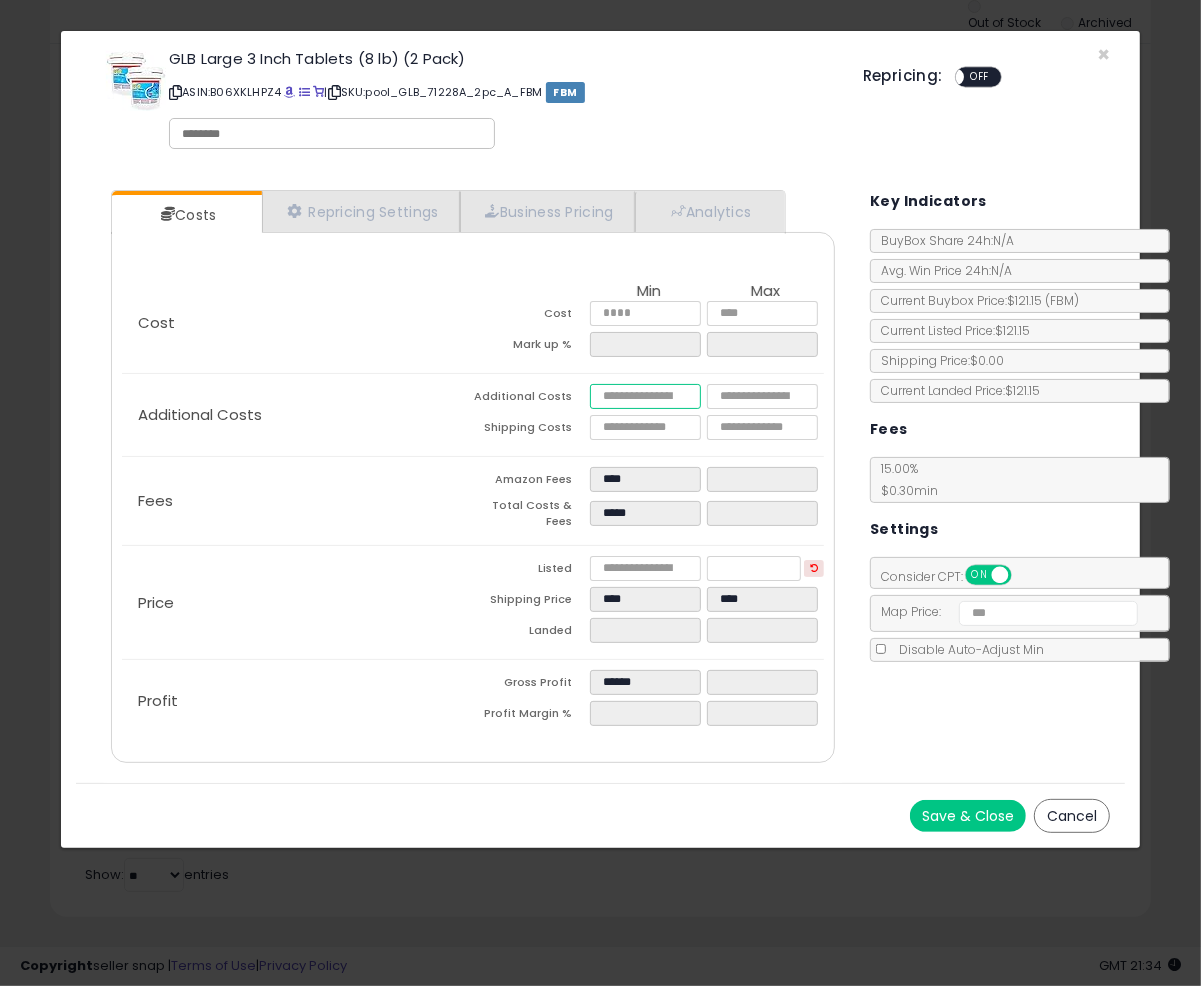 click on "*****" at bounding box center (645, 396) 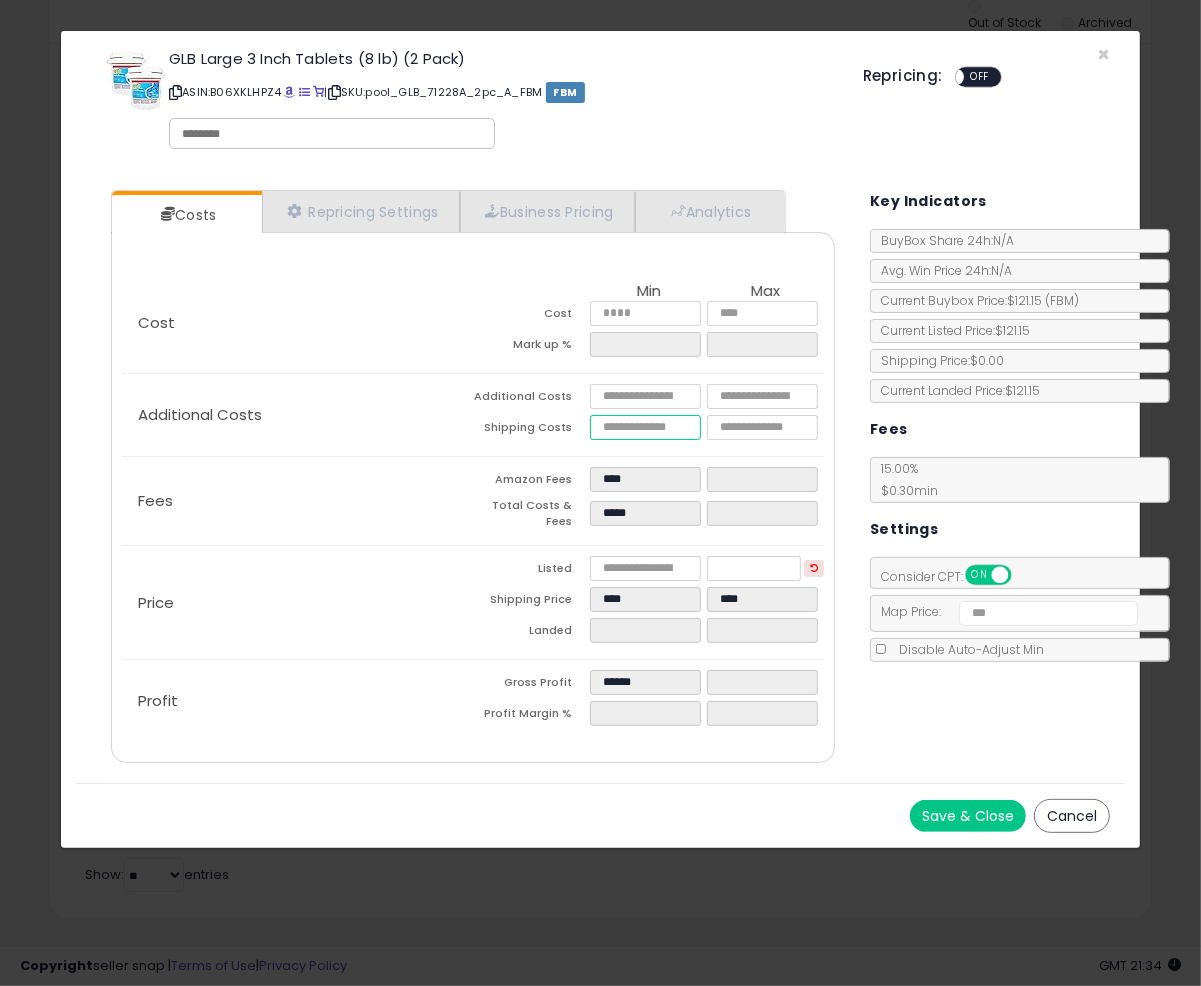 type on "******" 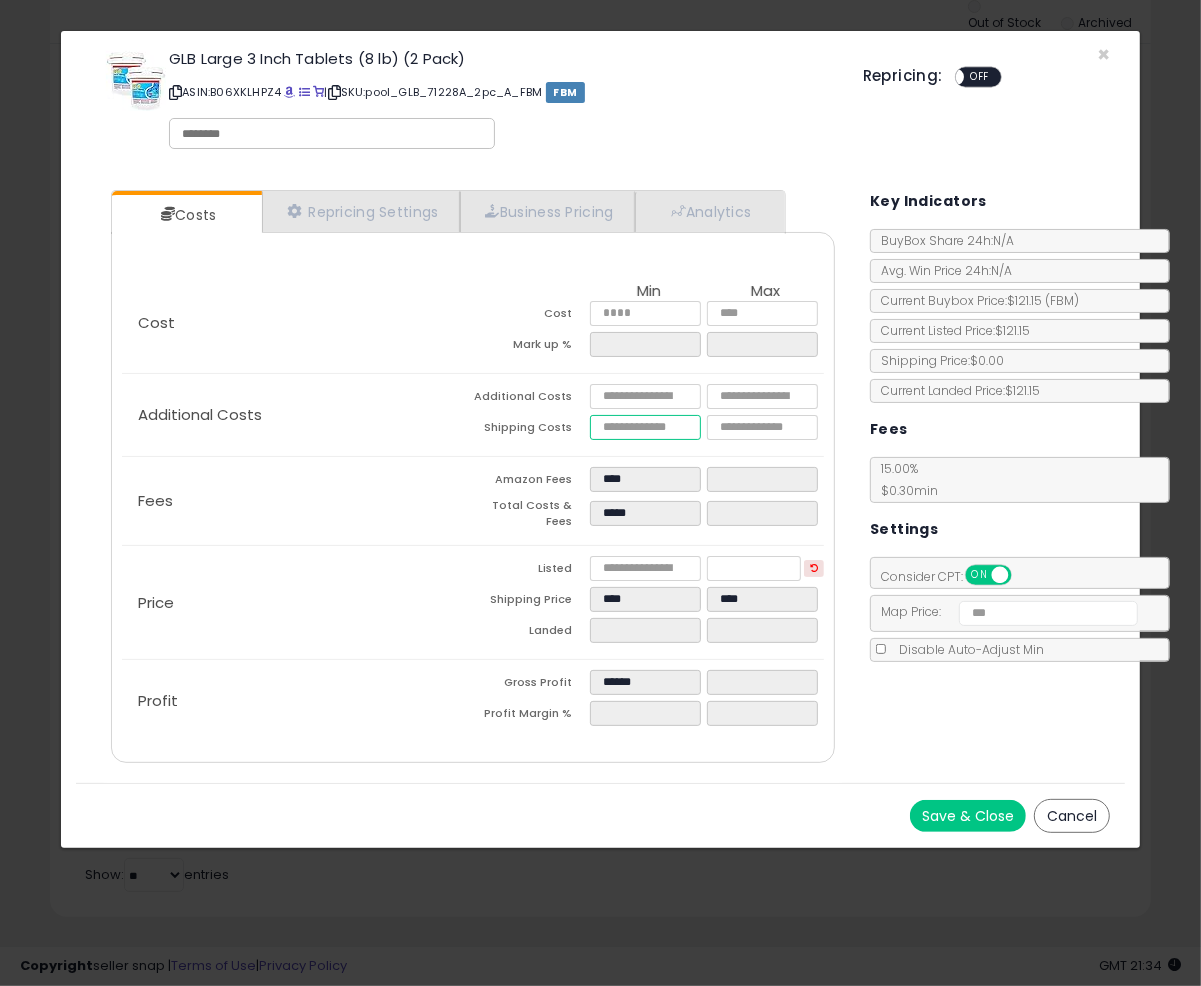 click at bounding box center [645, 427] 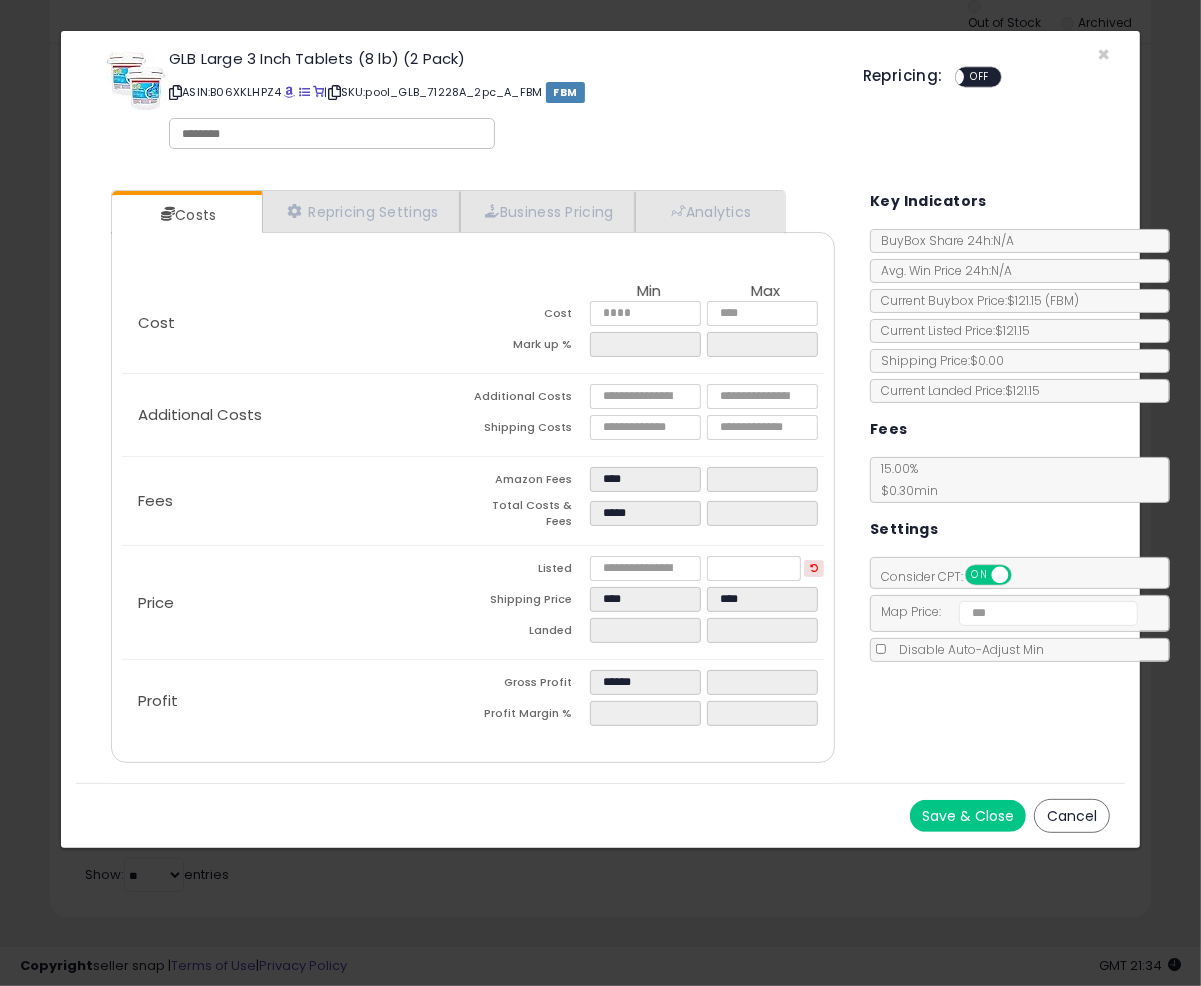 type on "*****" 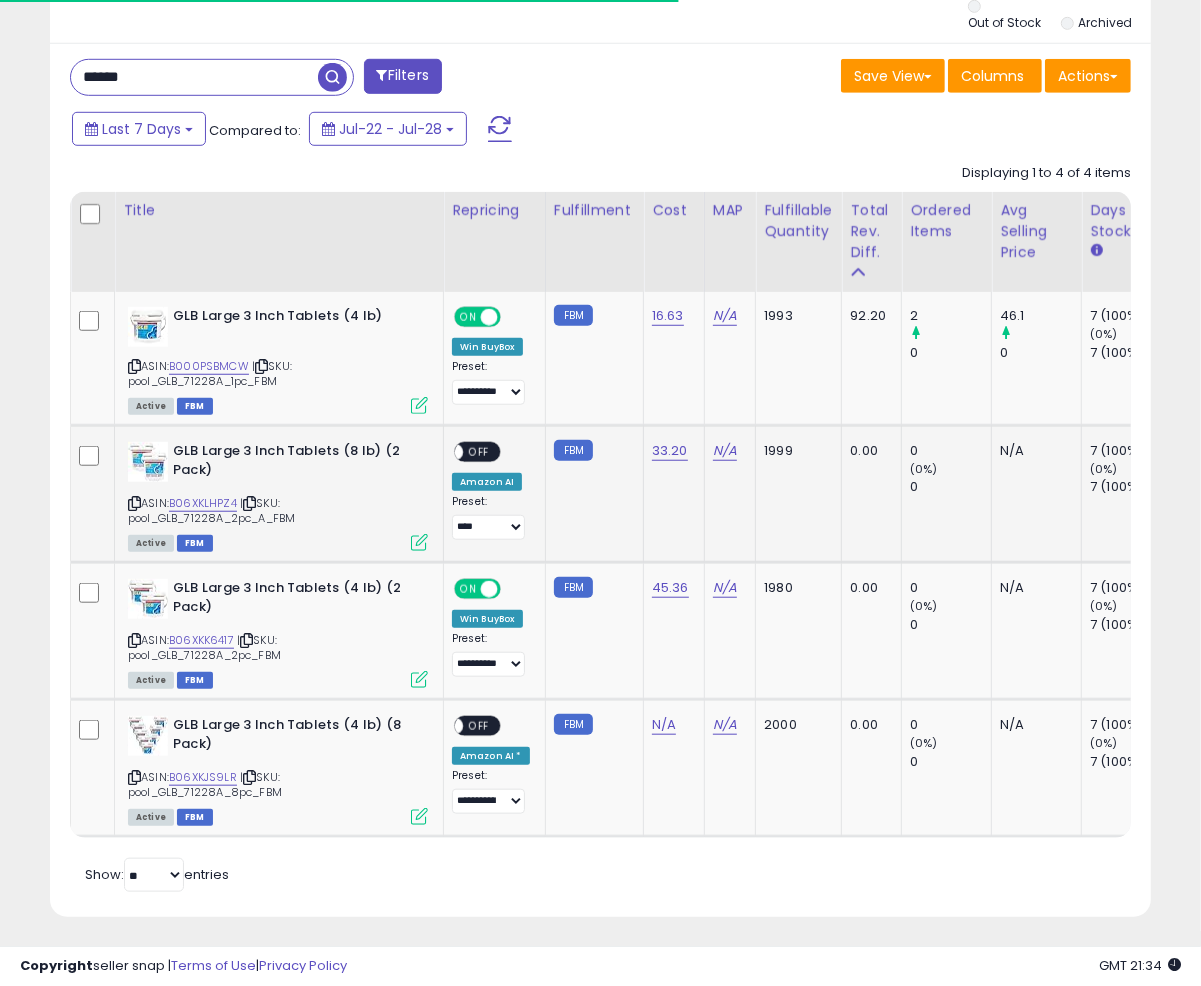click at bounding box center [419, 542] 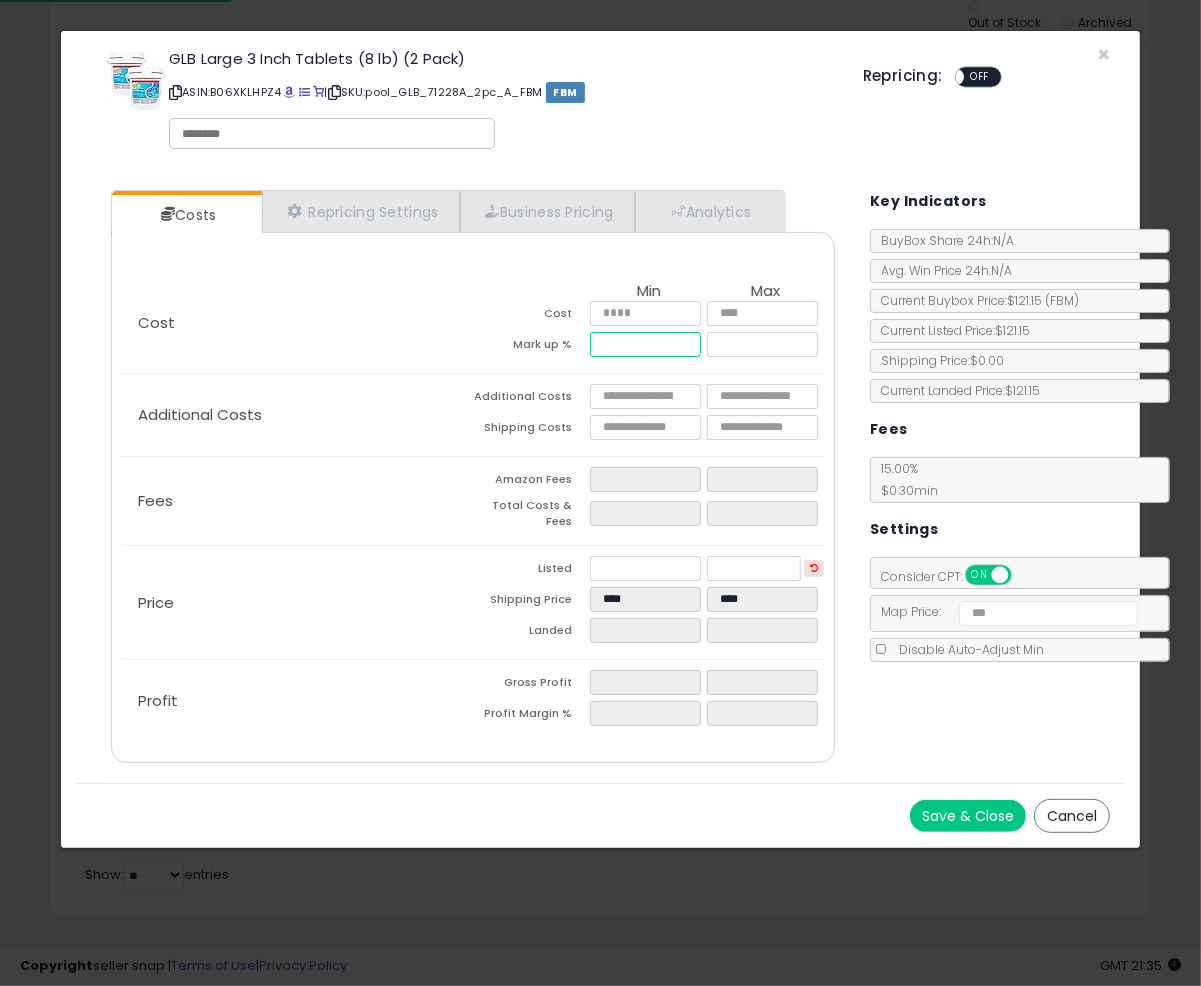 click at bounding box center (645, 344) 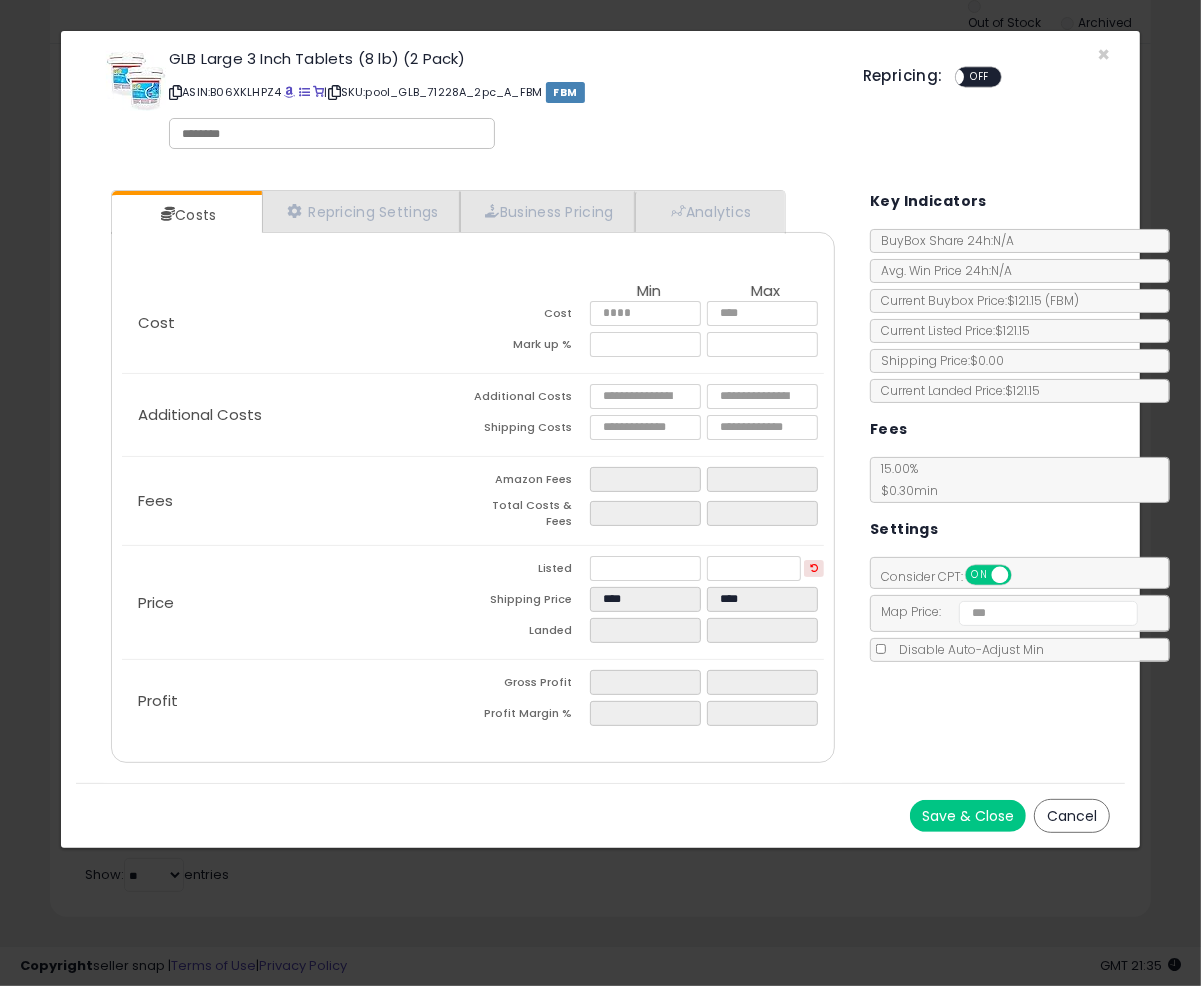 type on "*****" 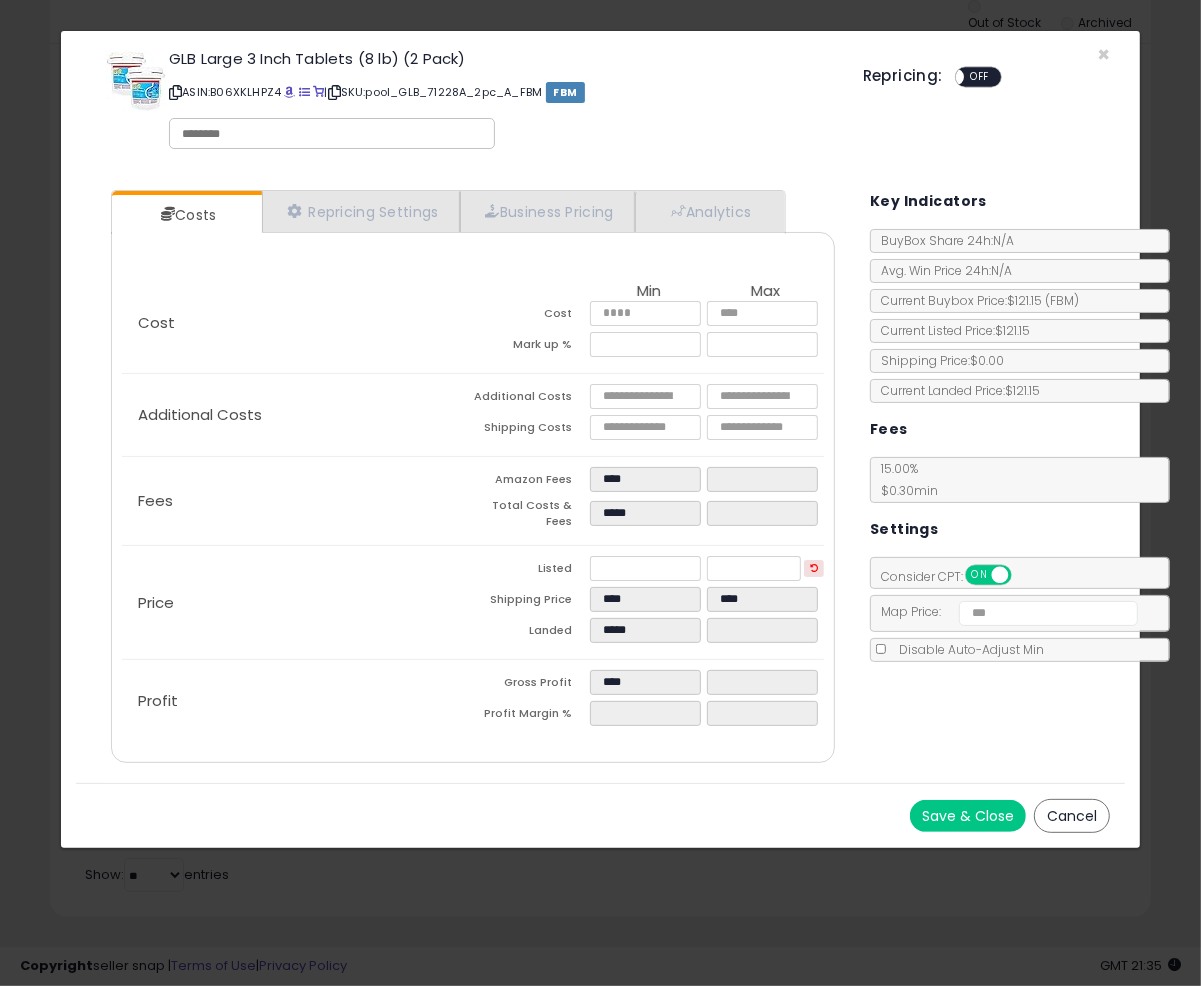click on "Costs
Repricing Settings
Business Pricing
Analytics
Cost" at bounding box center [600, 479] 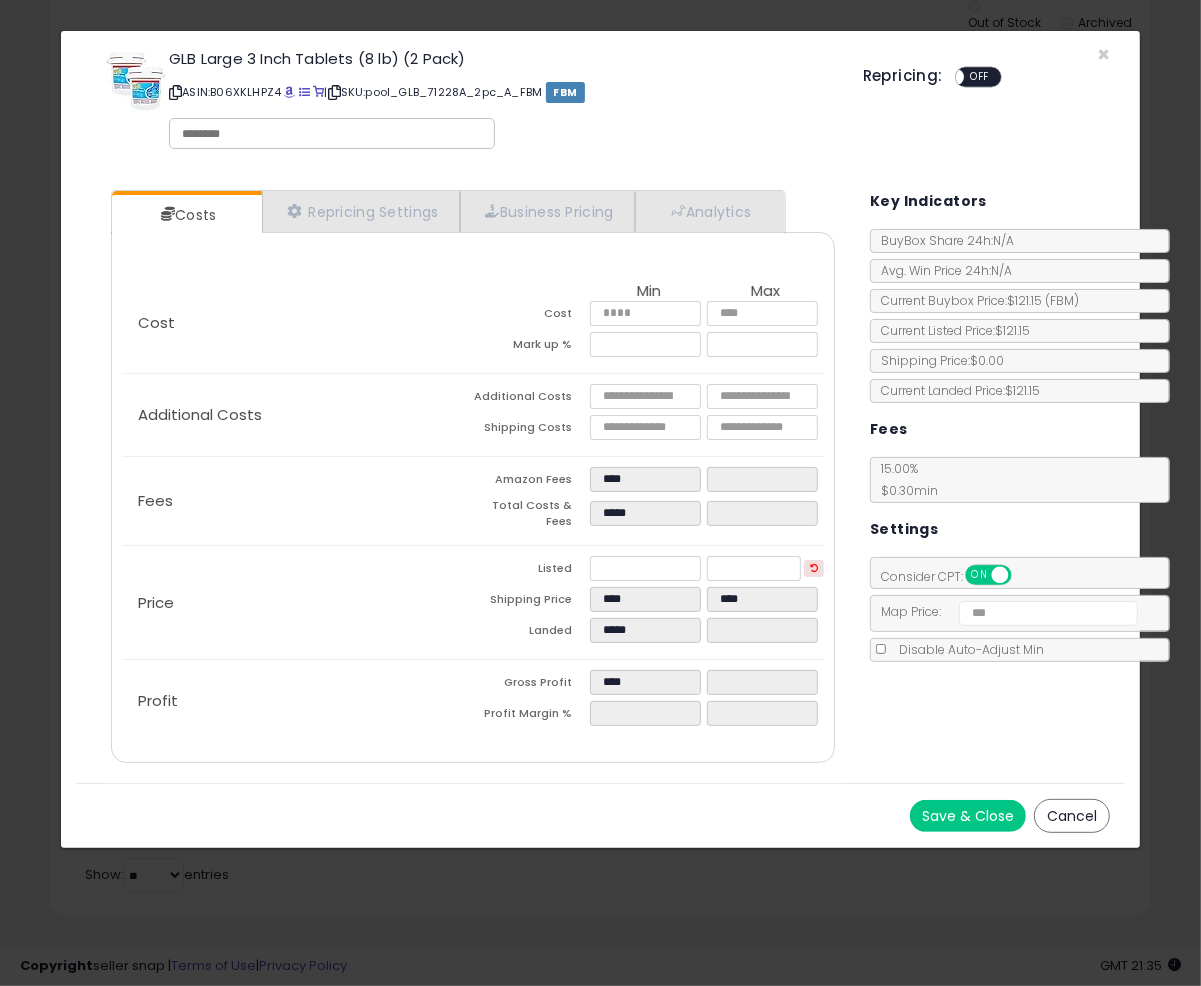 click on "Save & Close" at bounding box center (968, 816) 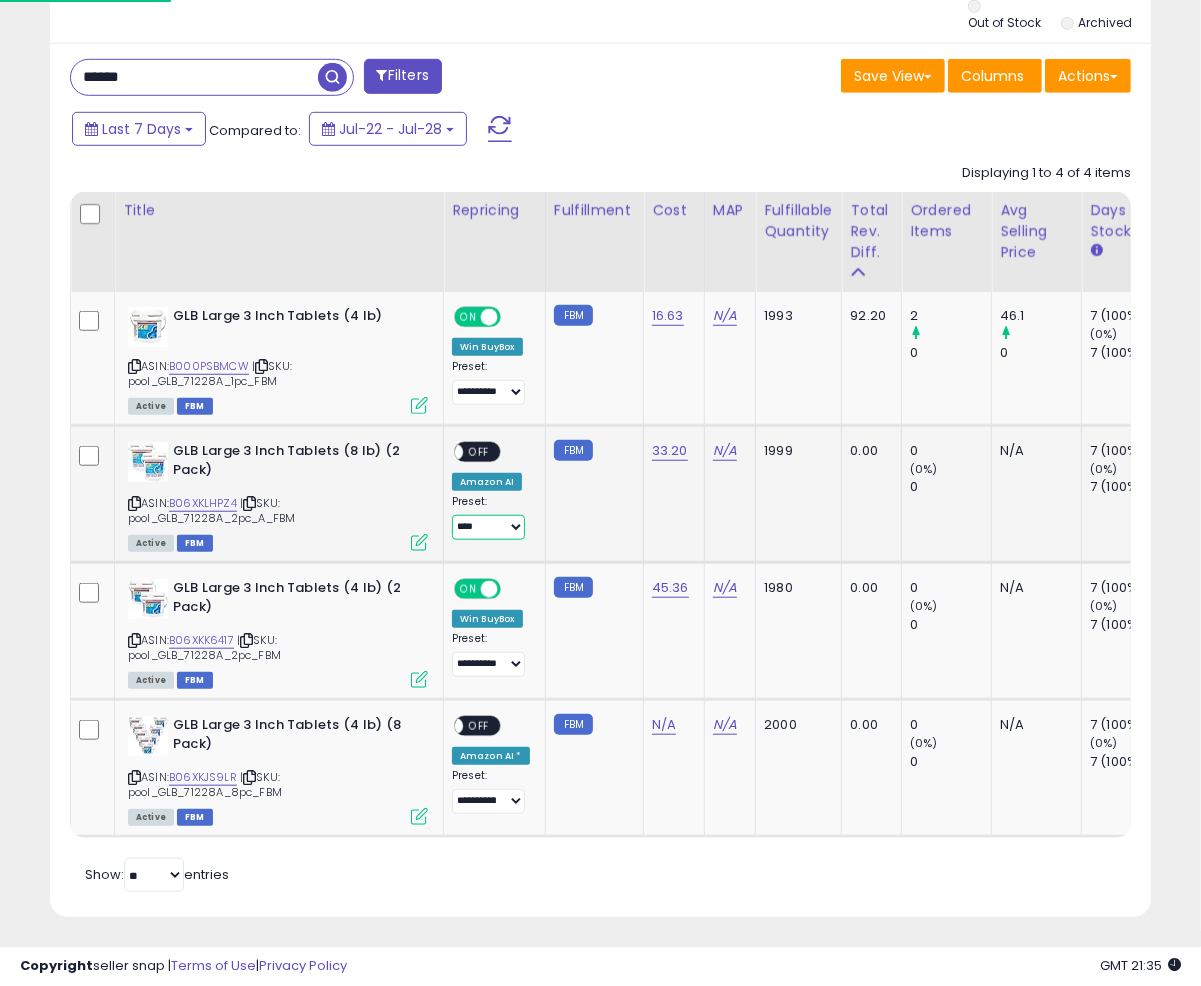 click on "**********" at bounding box center (488, 527) 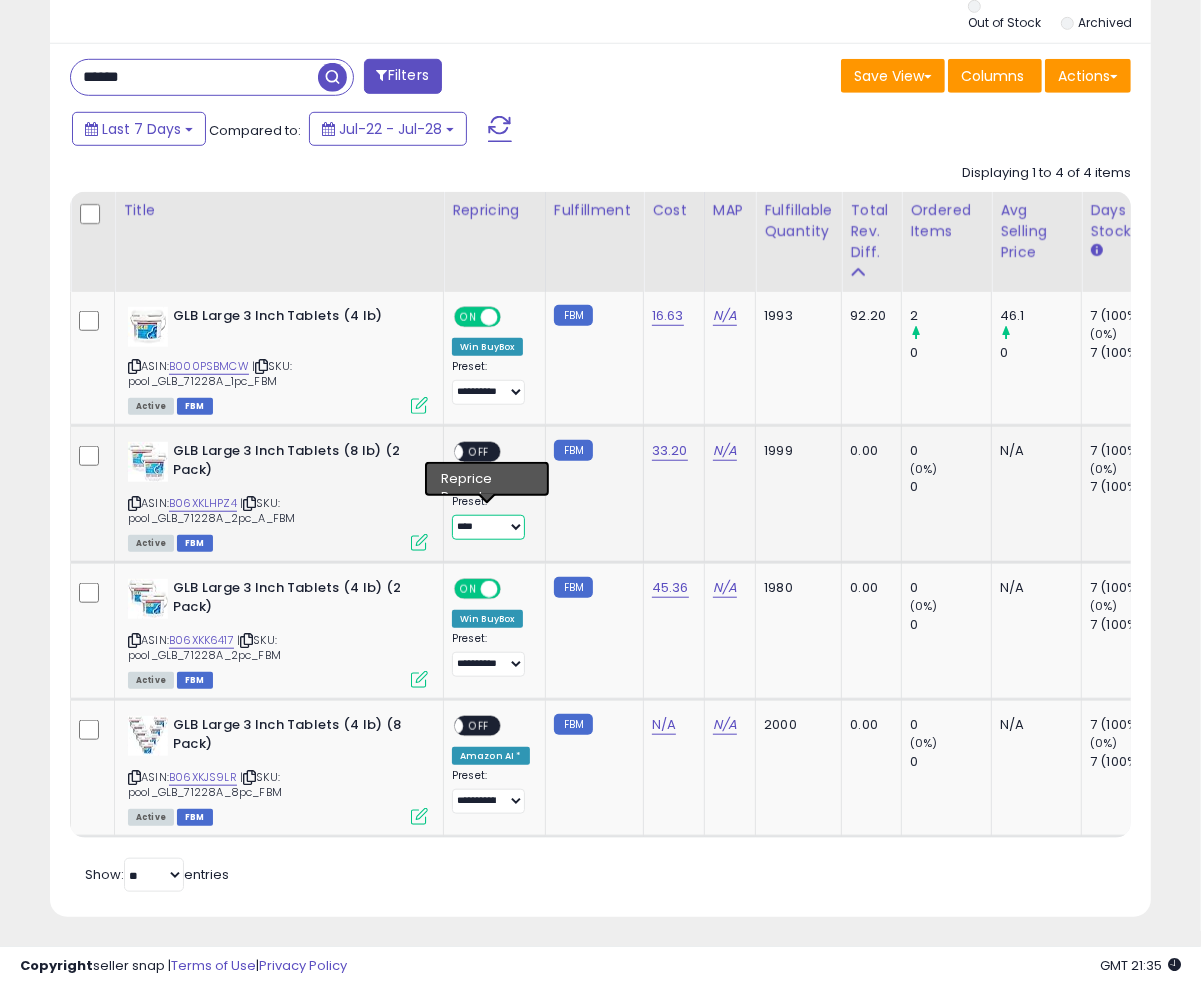 select on "**********" 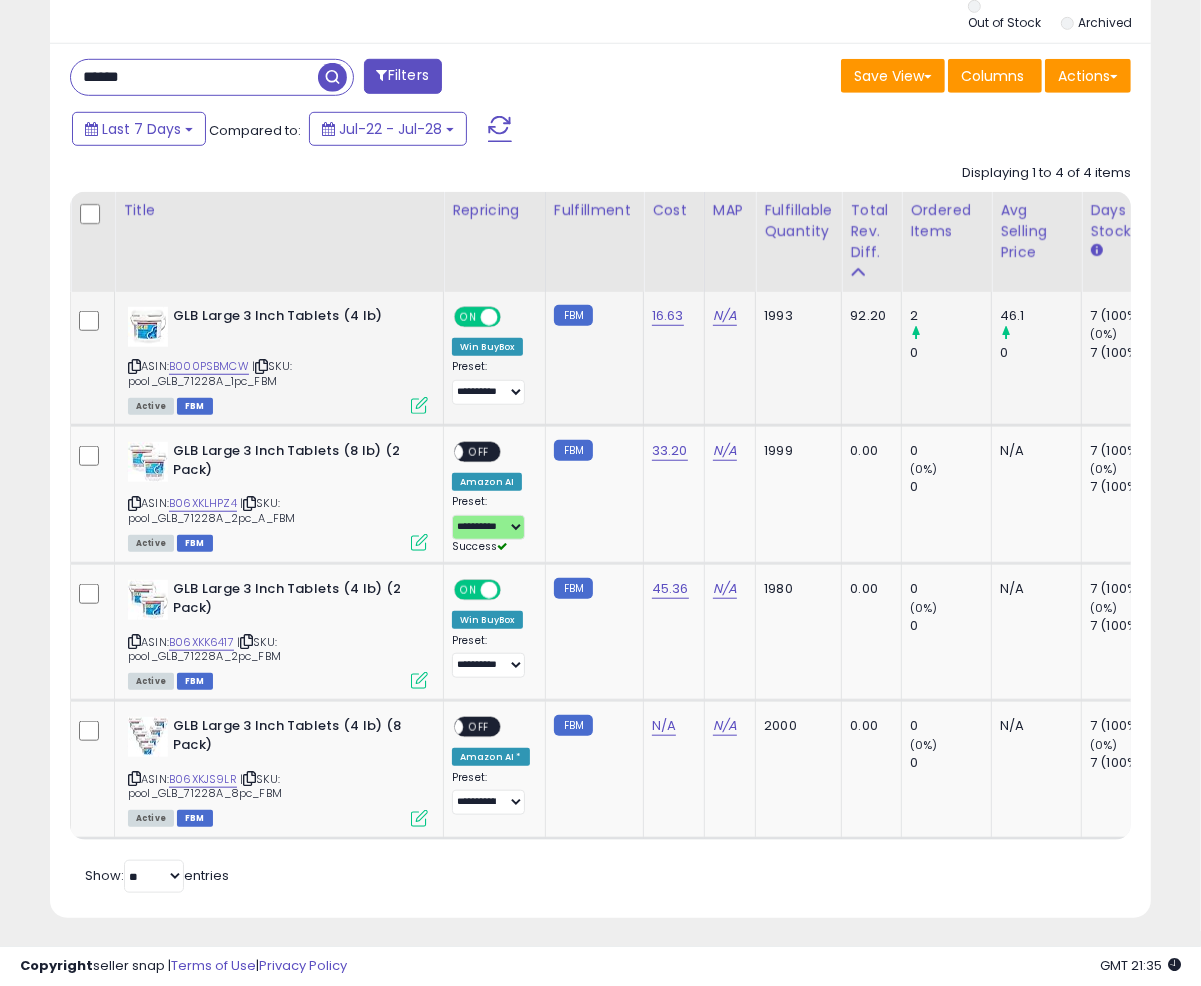 click at bounding box center (419, 405) 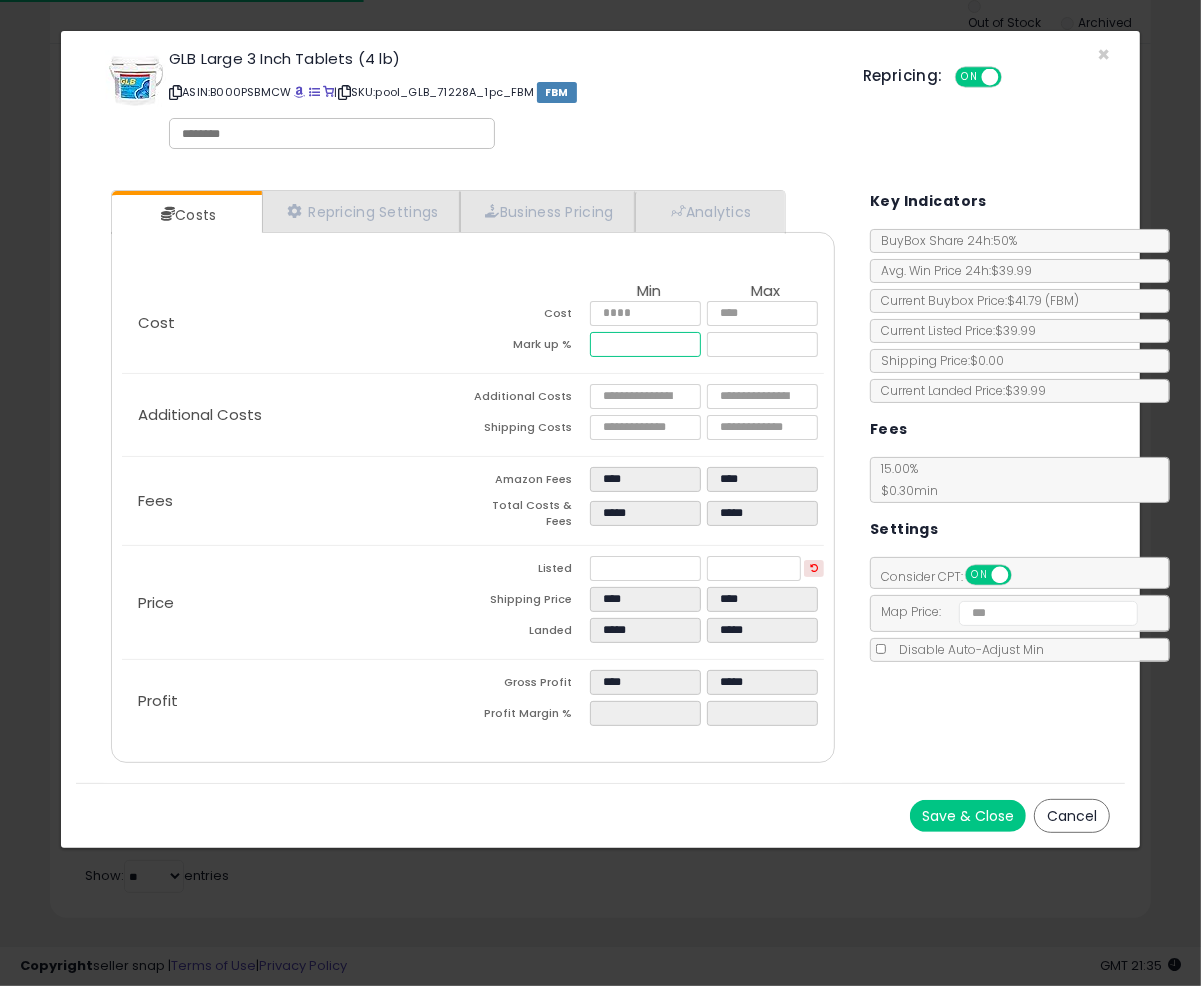 click on "*****" at bounding box center [645, 344] 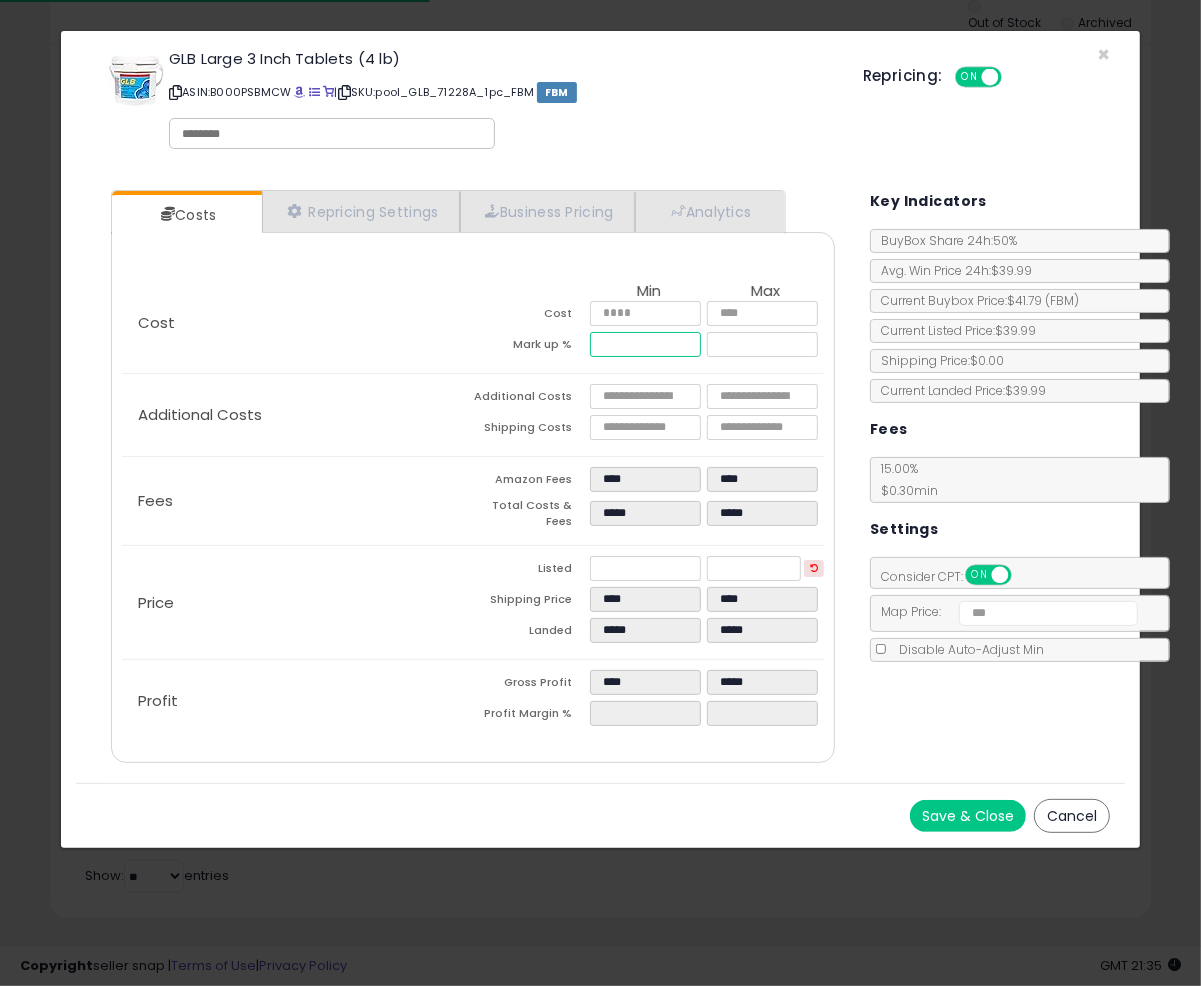 click on "*****" at bounding box center [645, 344] 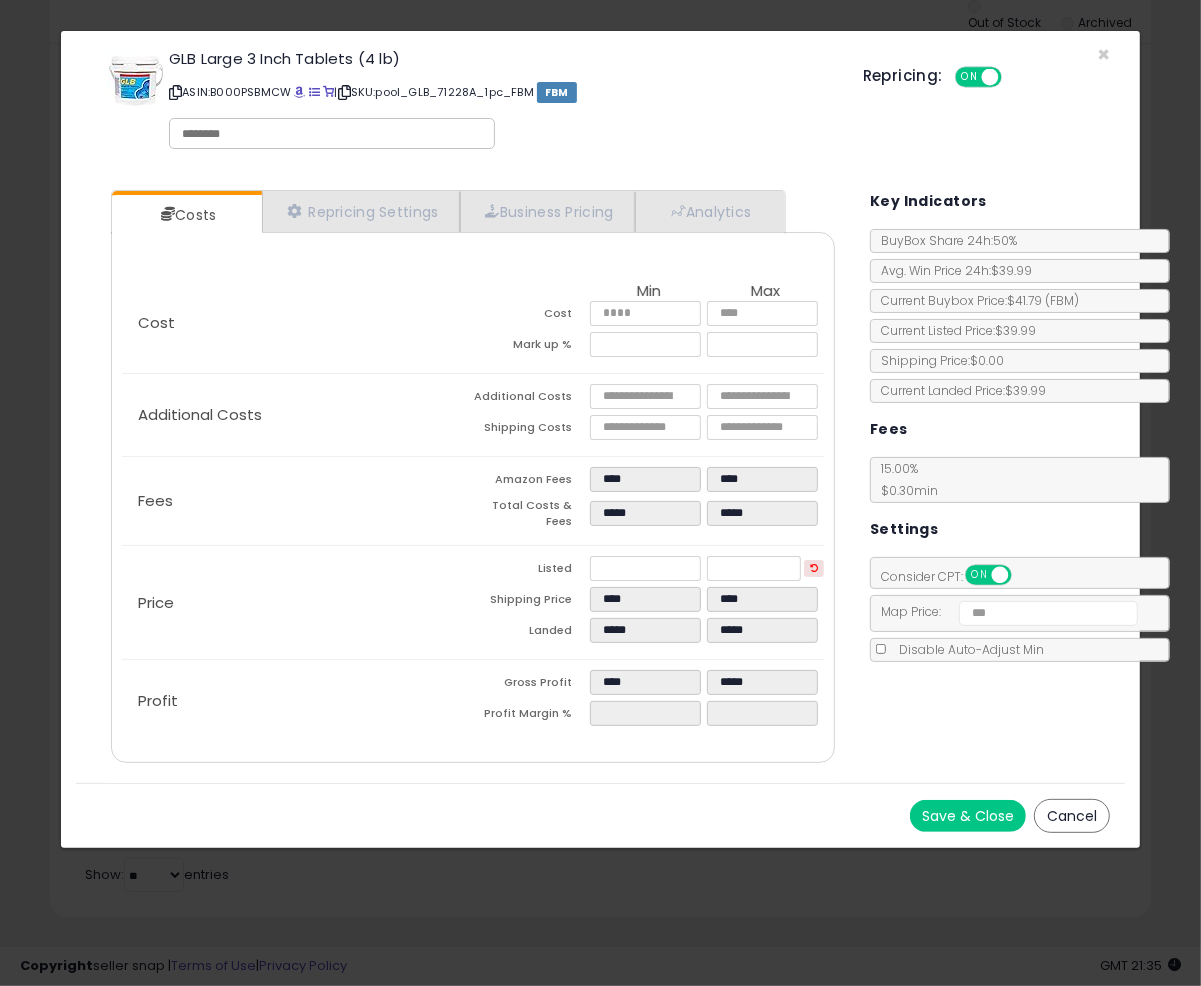 type on "*****" 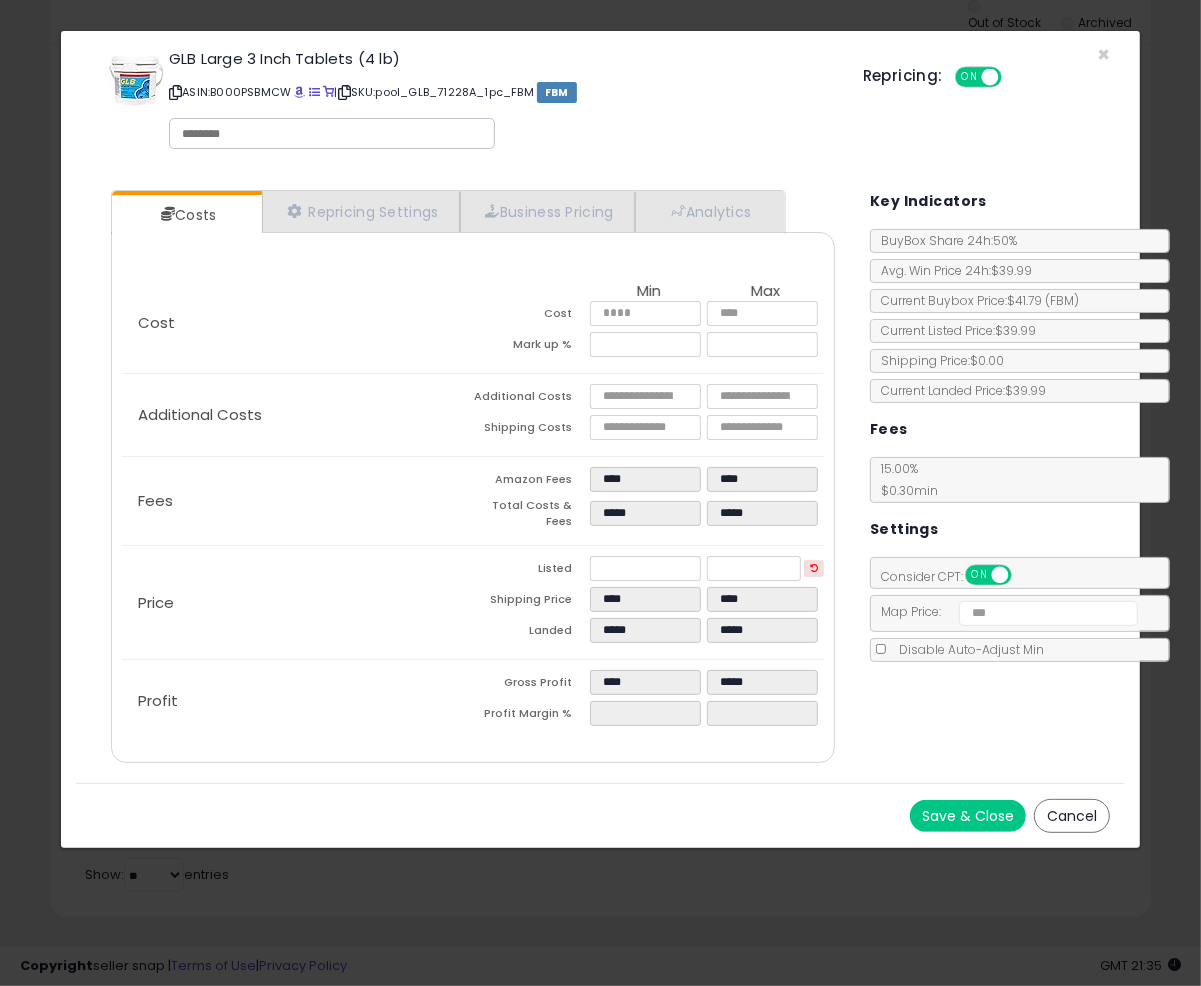 click on "Save & Close
Cancel" at bounding box center (600, 815) 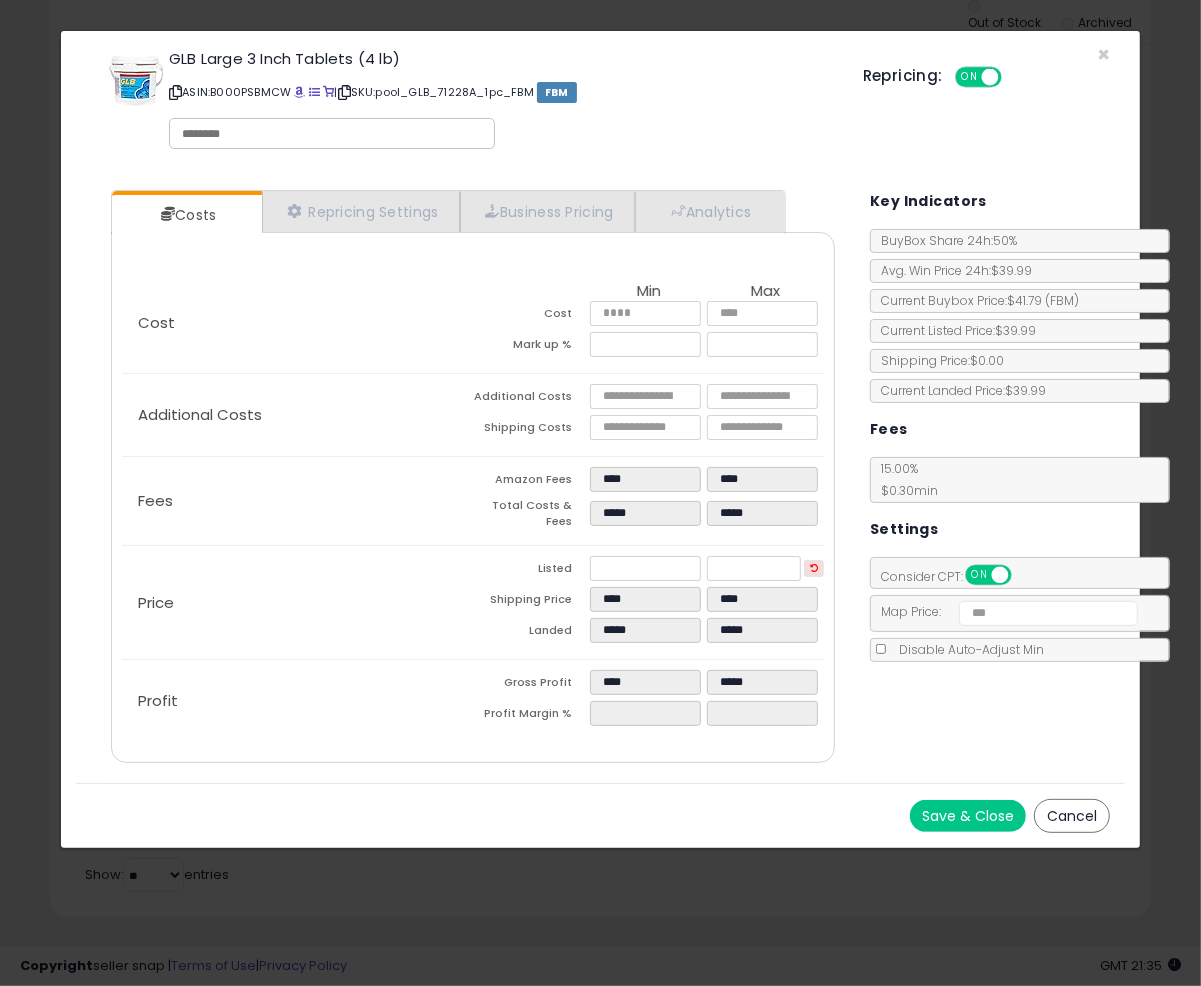 click on "Save & Close" at bounding box center [968, 816] 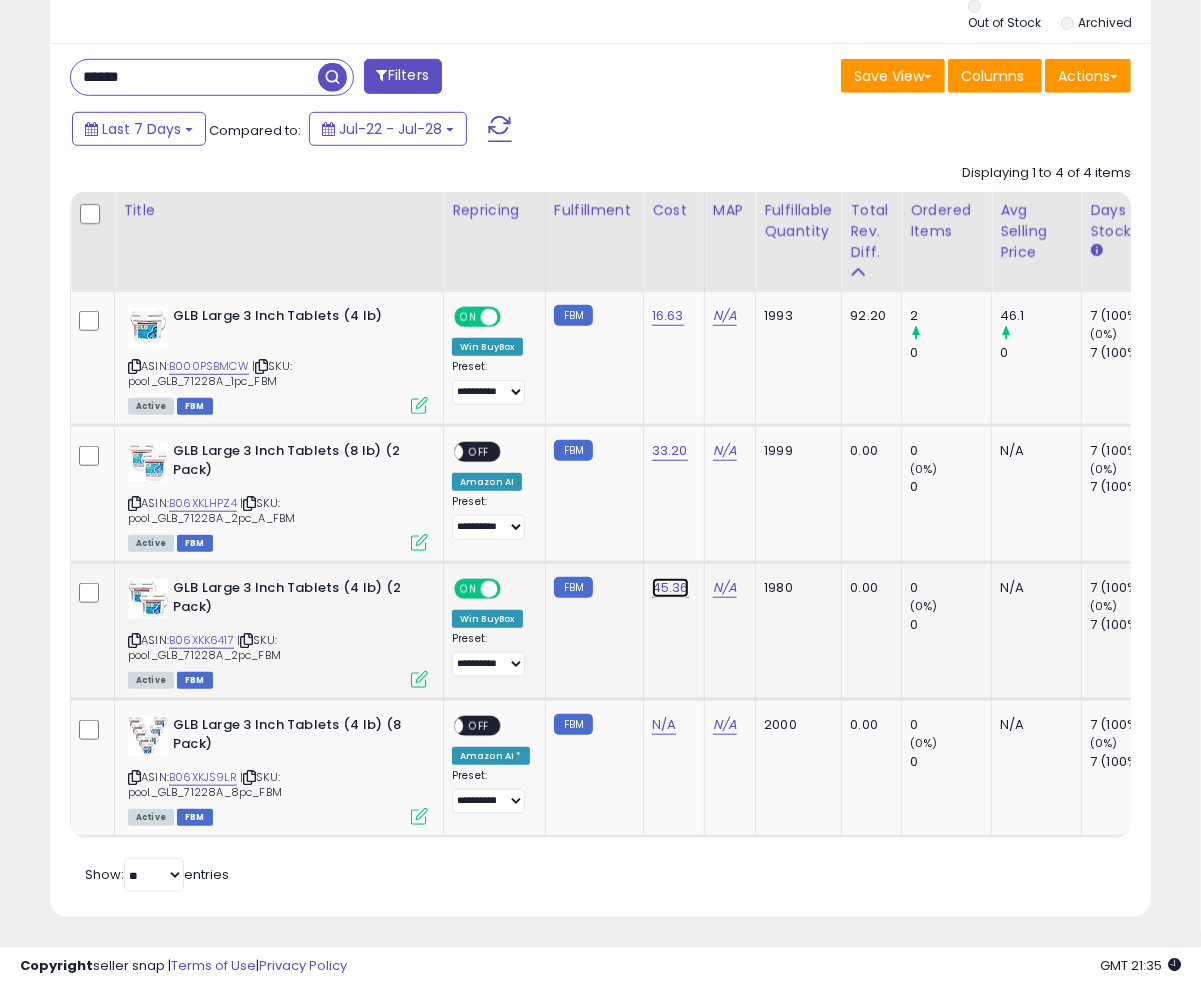 click on "45.36" at bounding box center (668, 316) 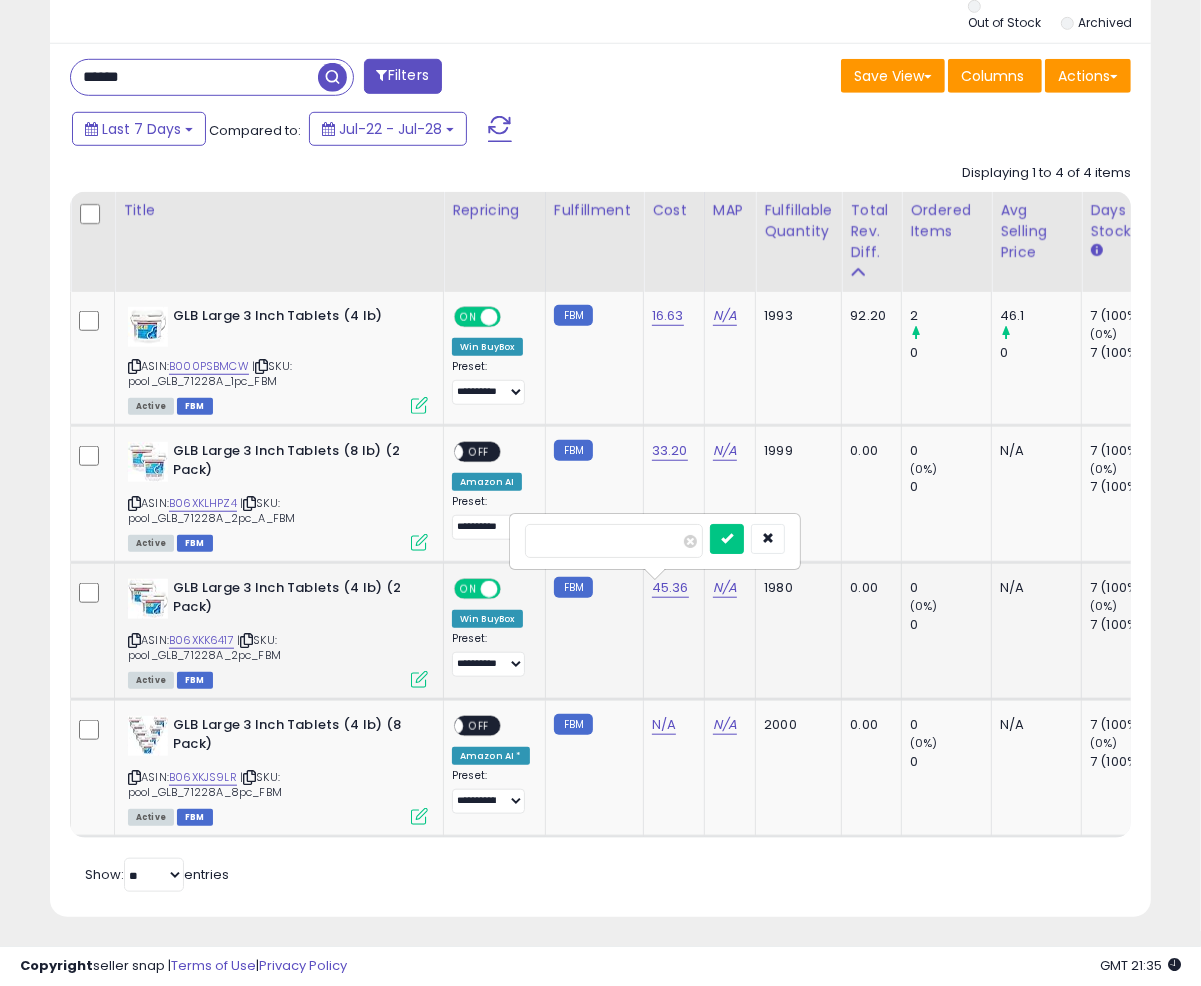 click on "*****" at bounding box center [614, 541] 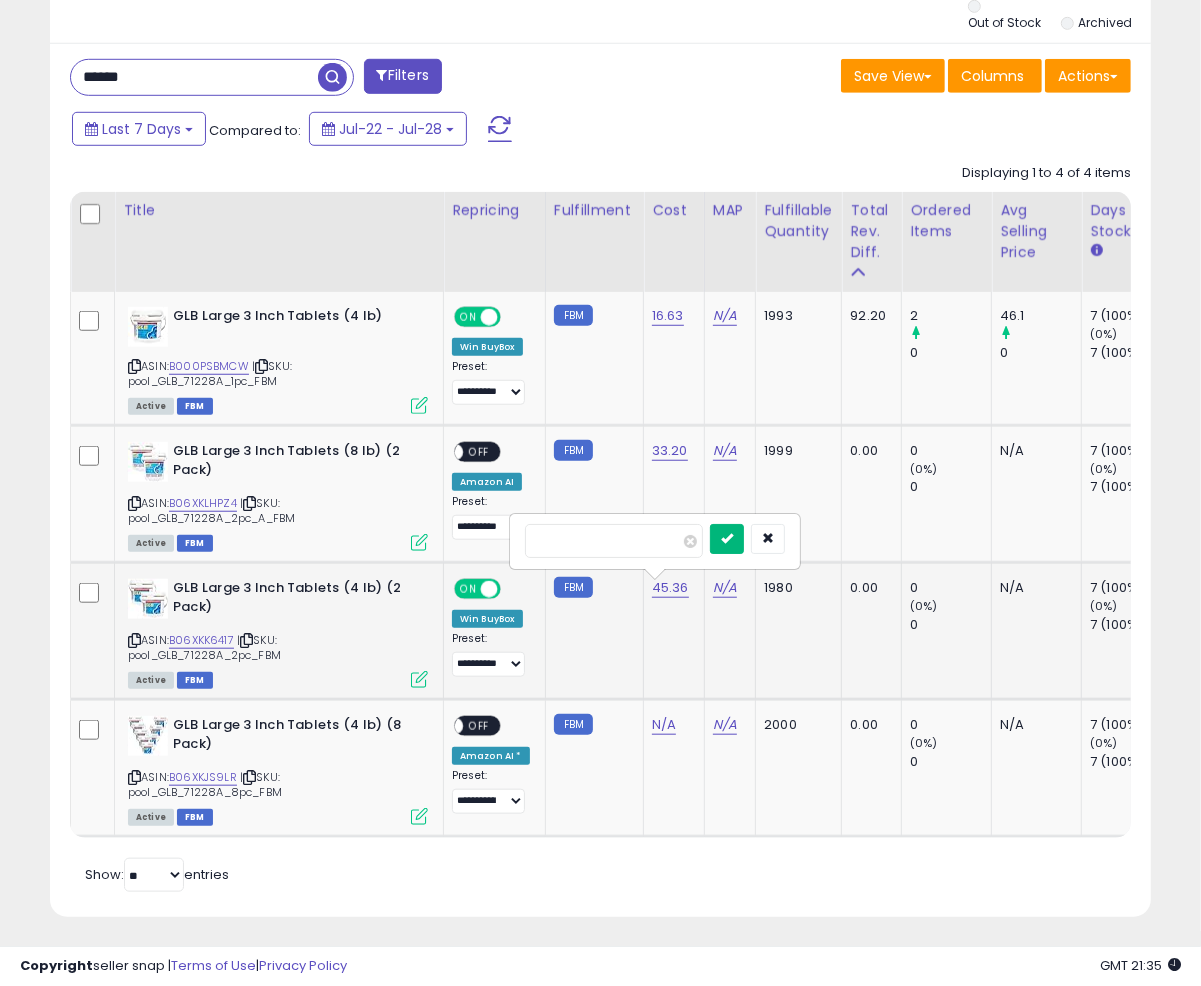 type on "****" 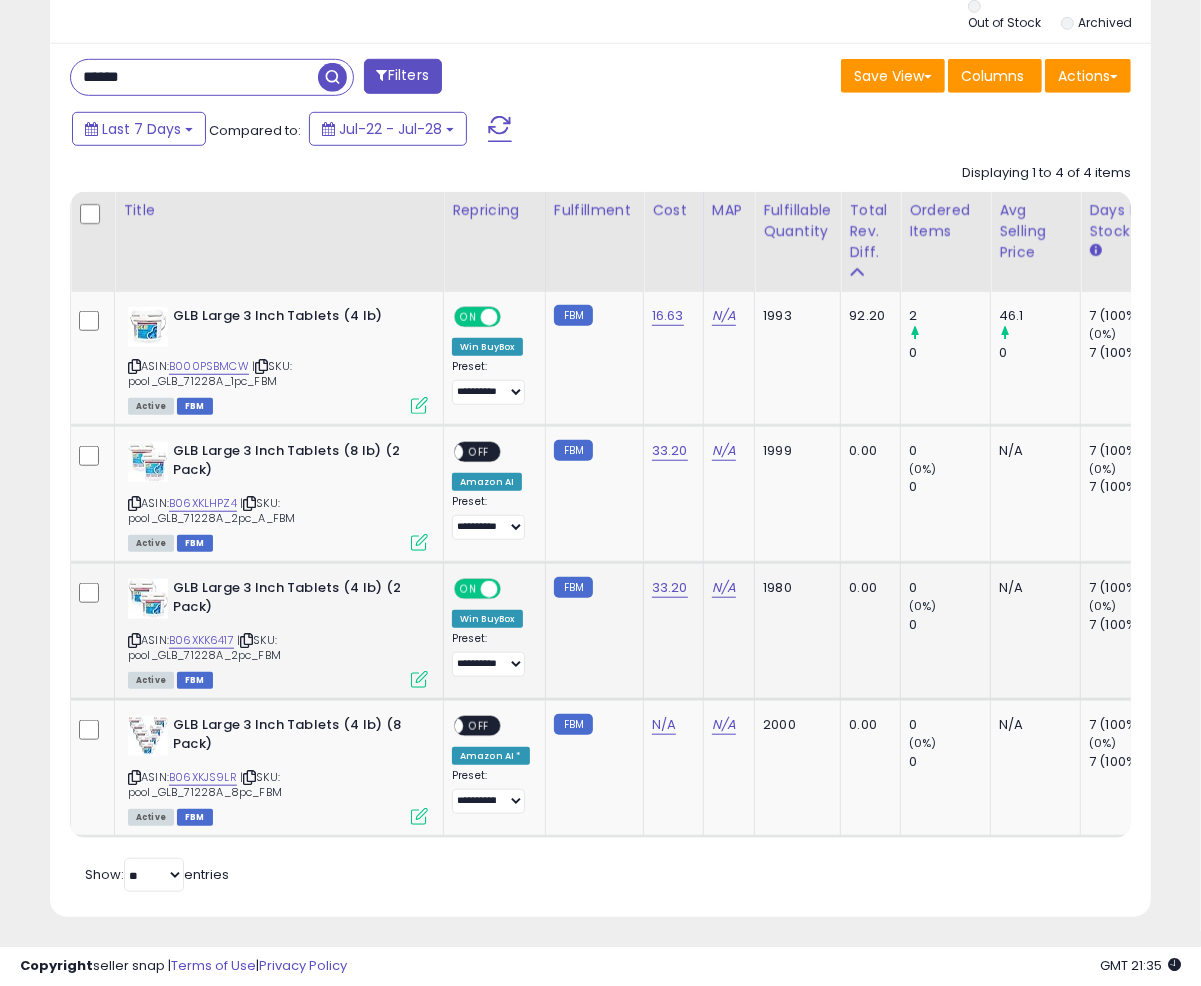 click at bounding box center (419, 679) 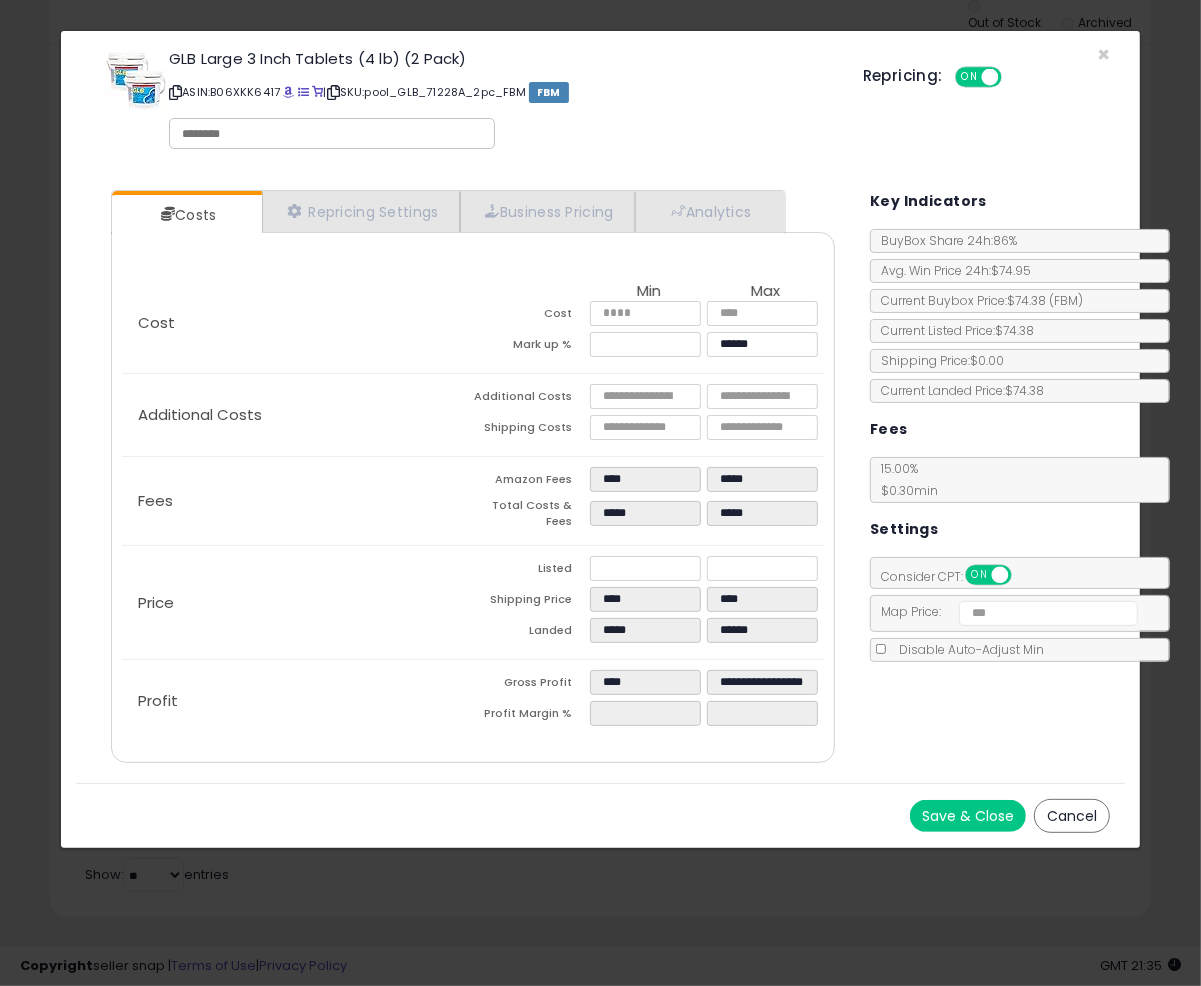 click on "Save & Close" at bounding box center (968, 816) 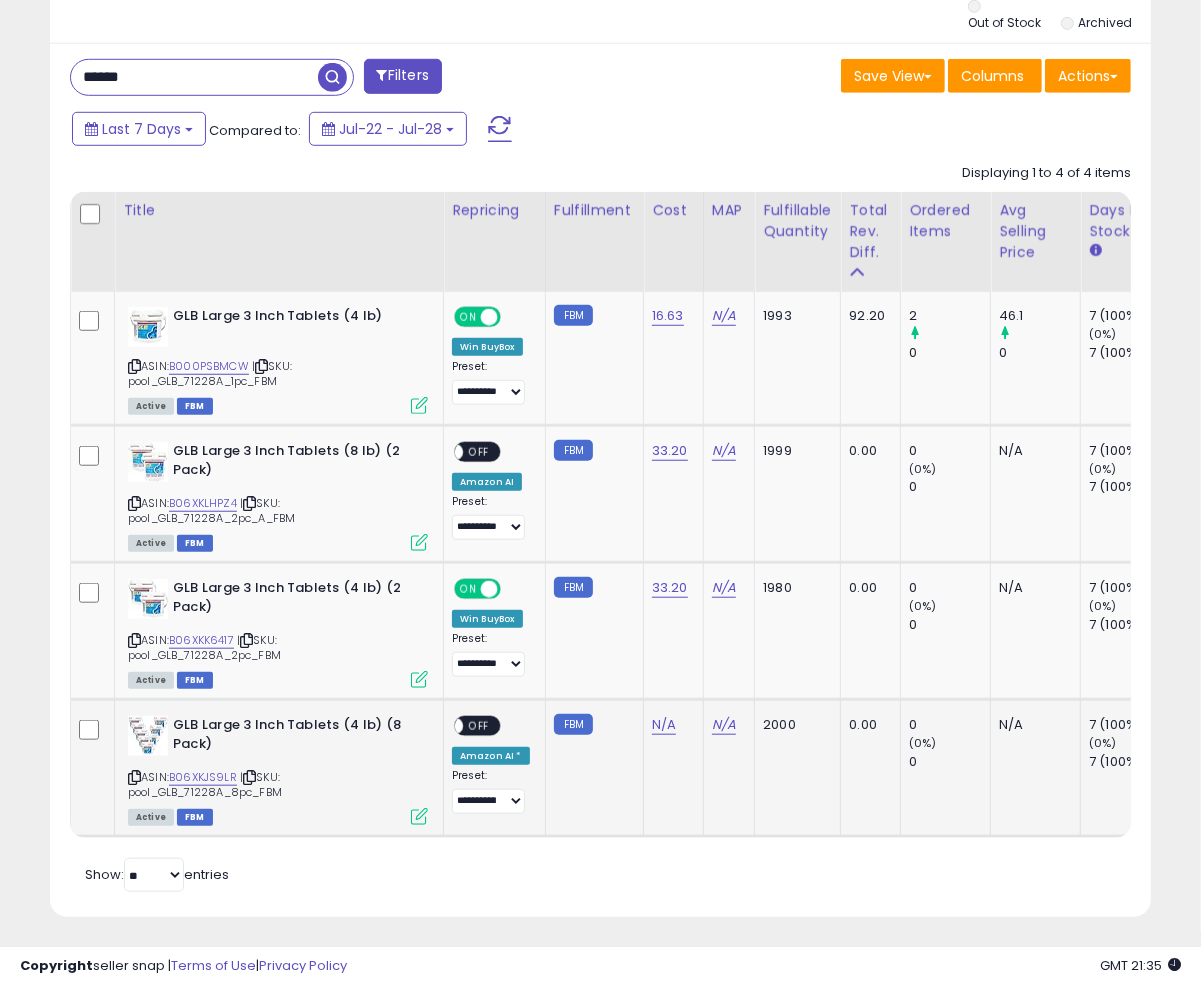 click at bounding box center (419, 816) 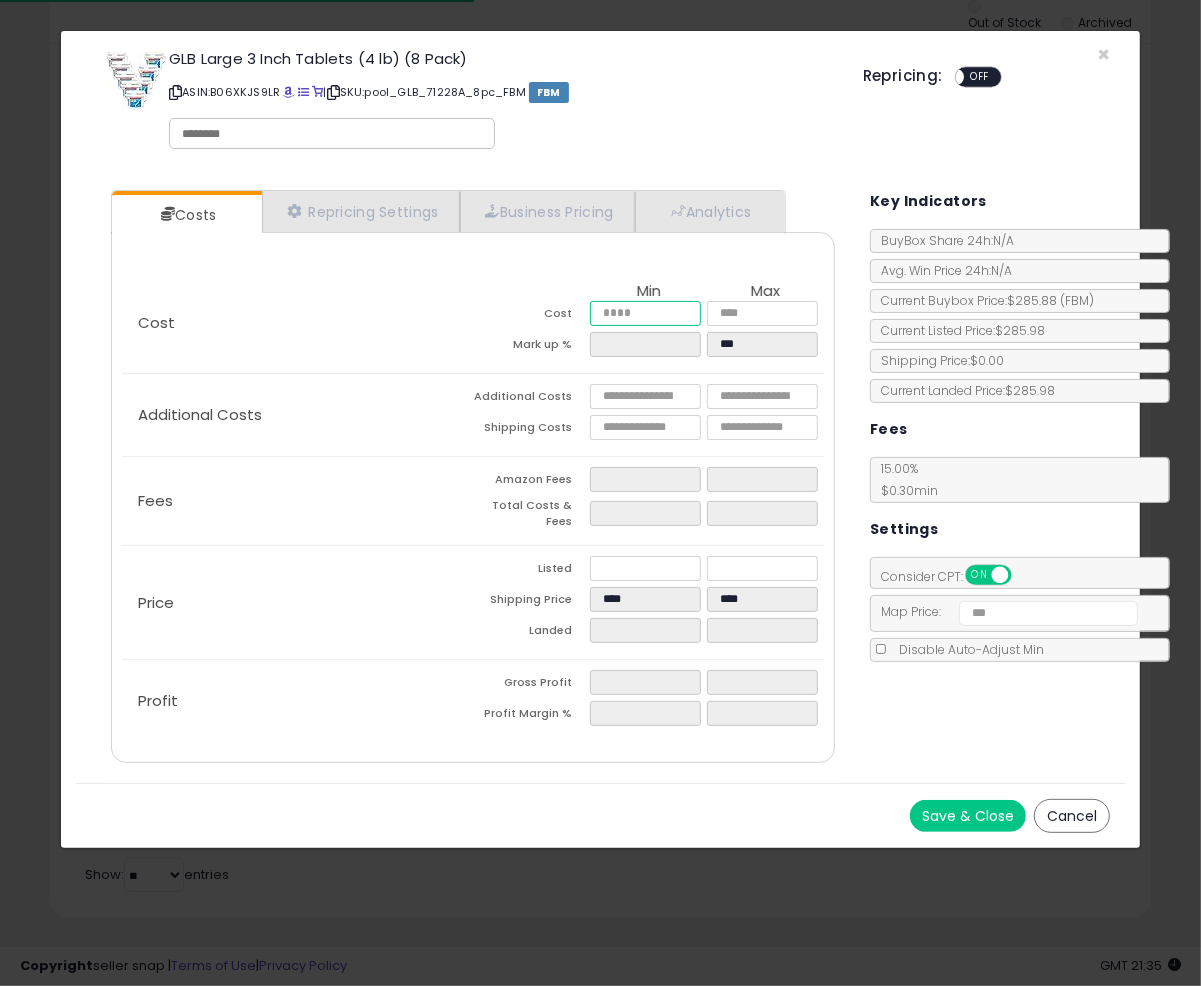 click at bounding box center [645, 313] 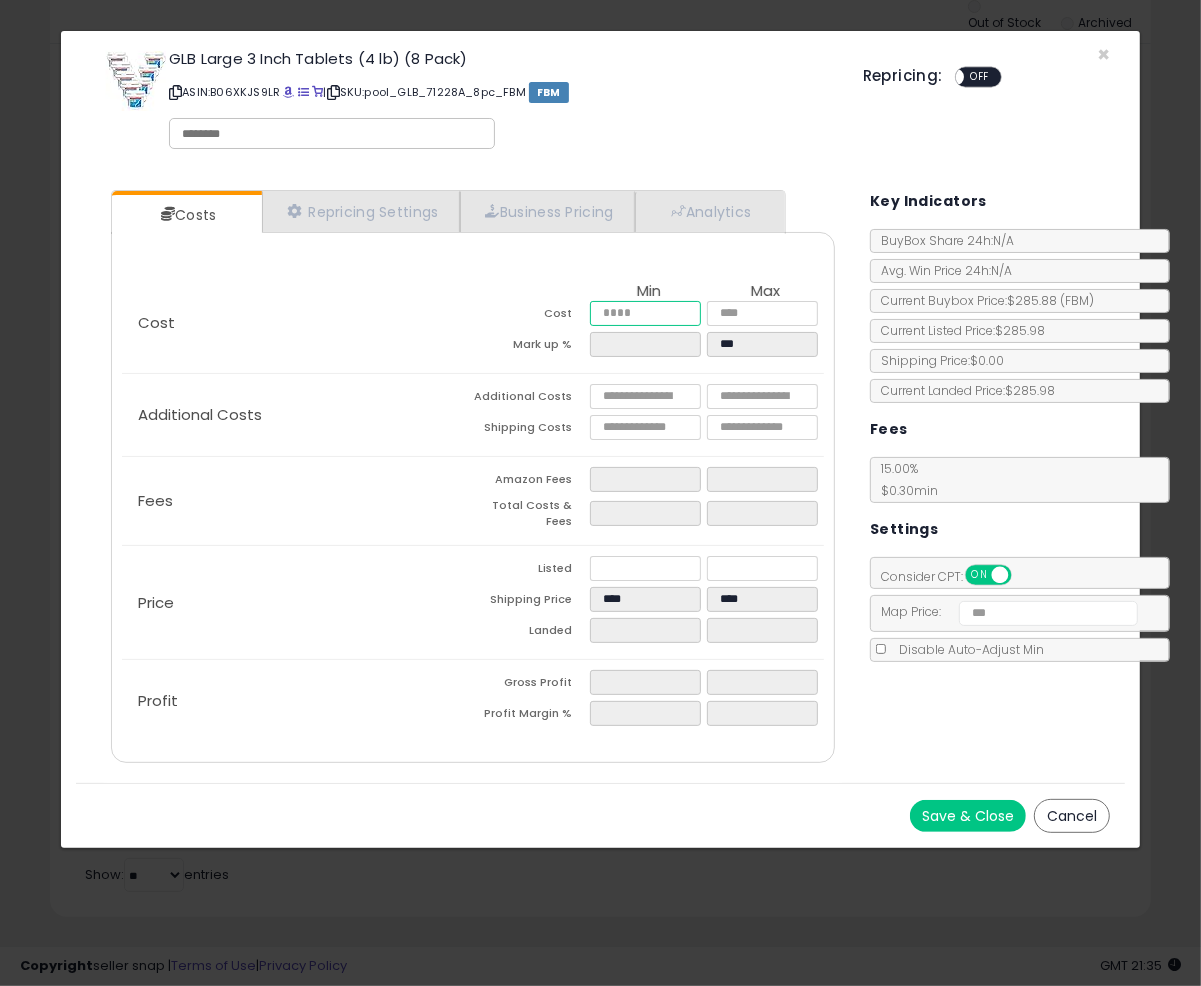 type on "*" 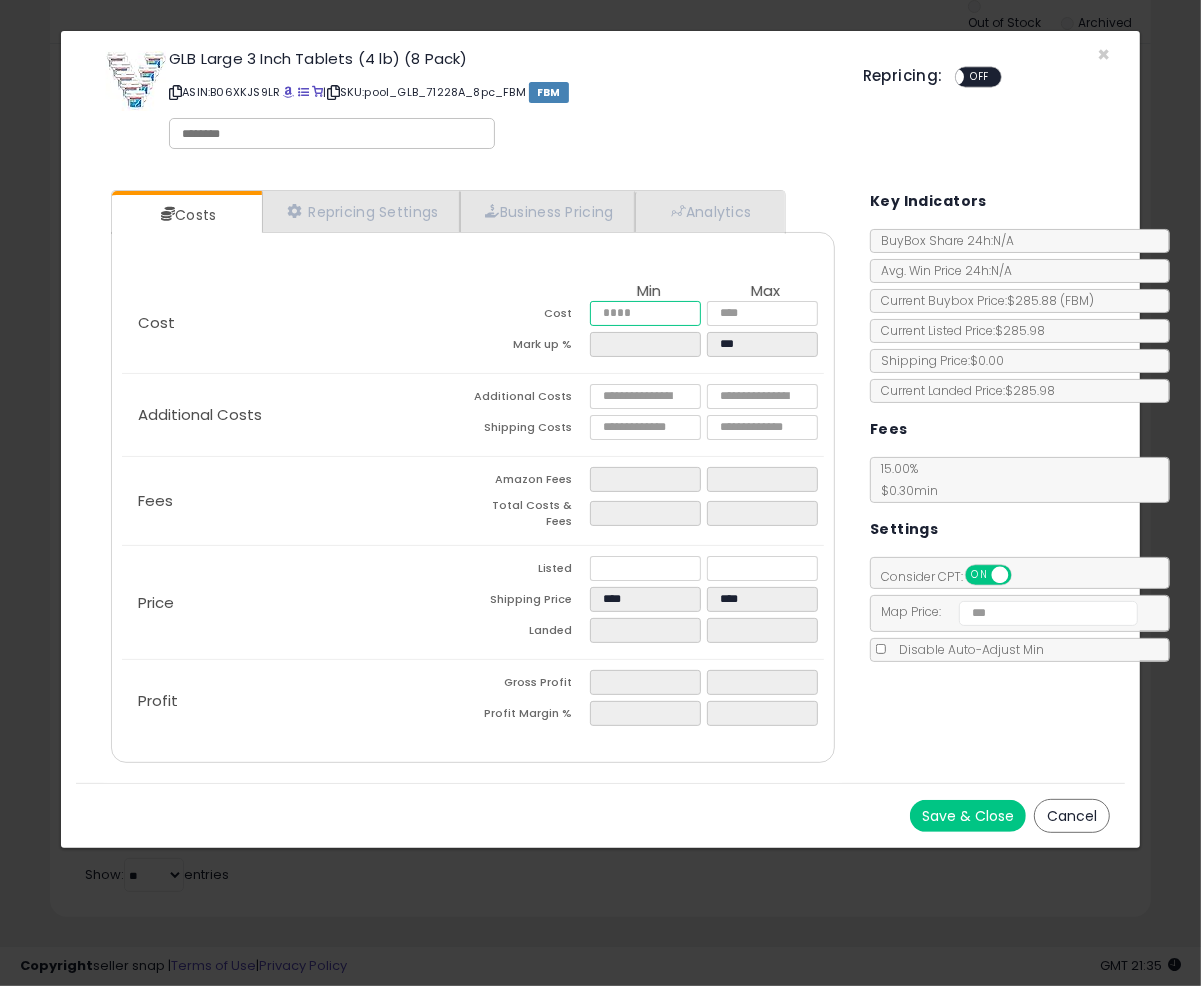 type on "****" 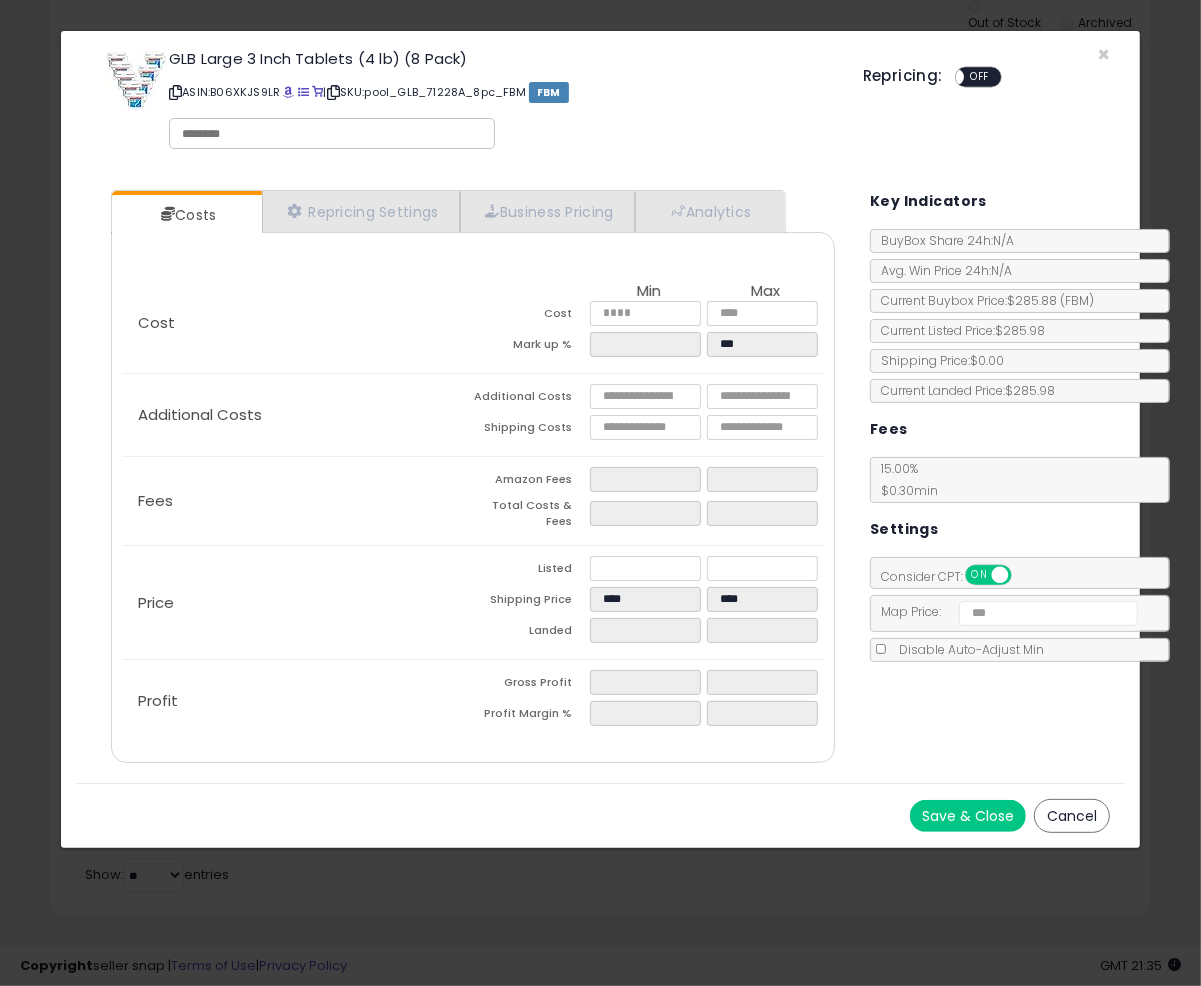 type on "*****" 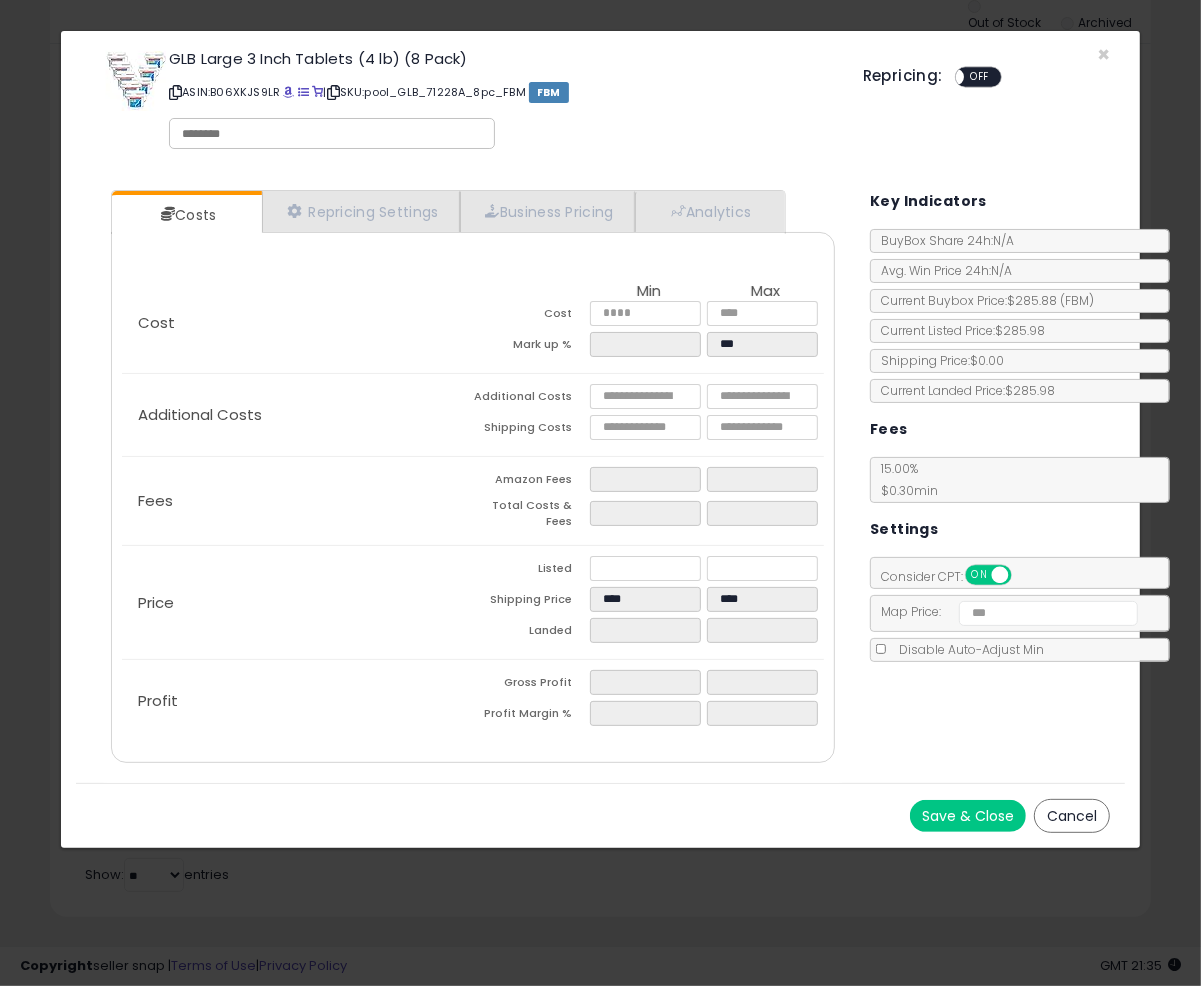 type 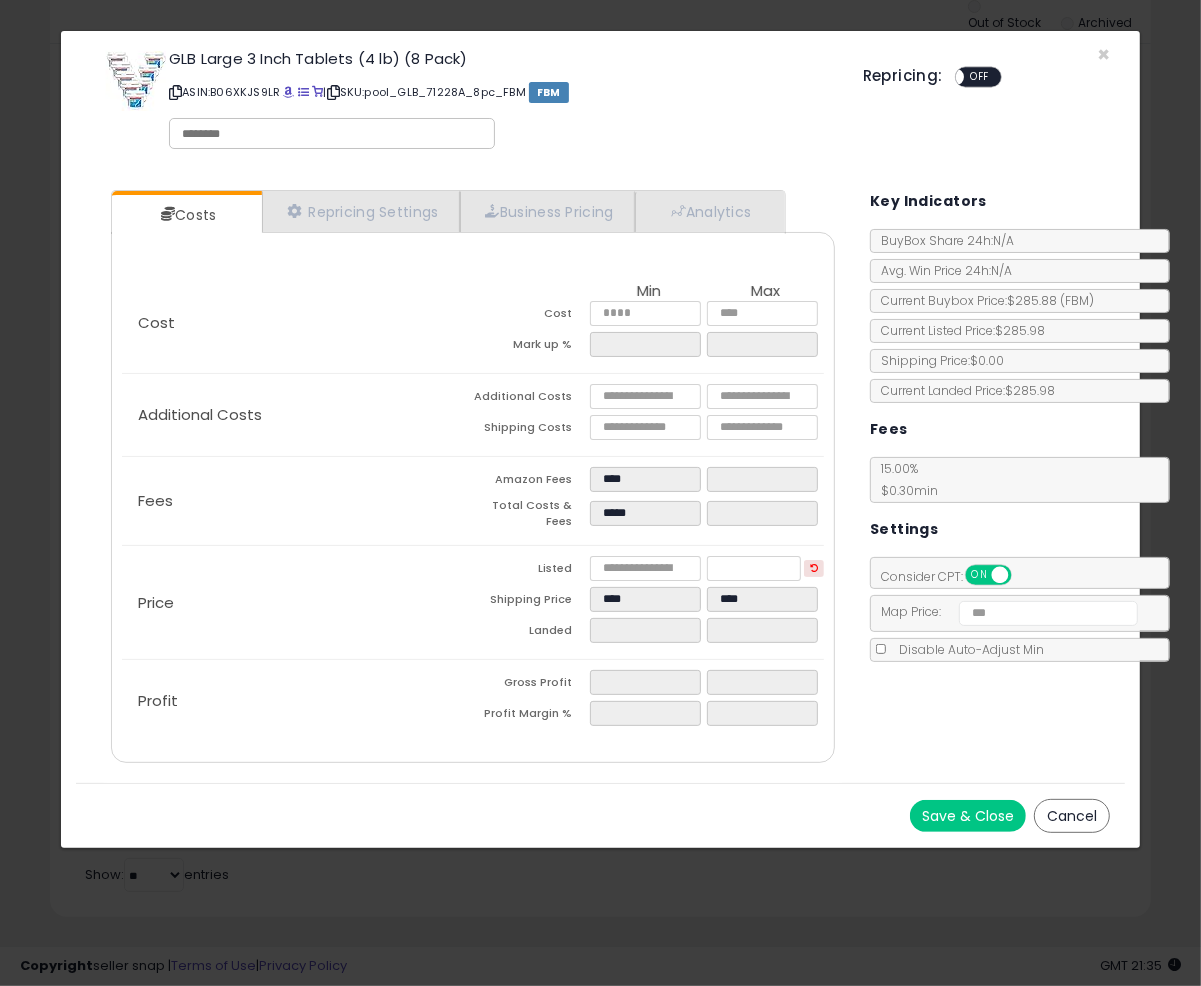 click on "Mark up %" at bounding box center (531, 347) 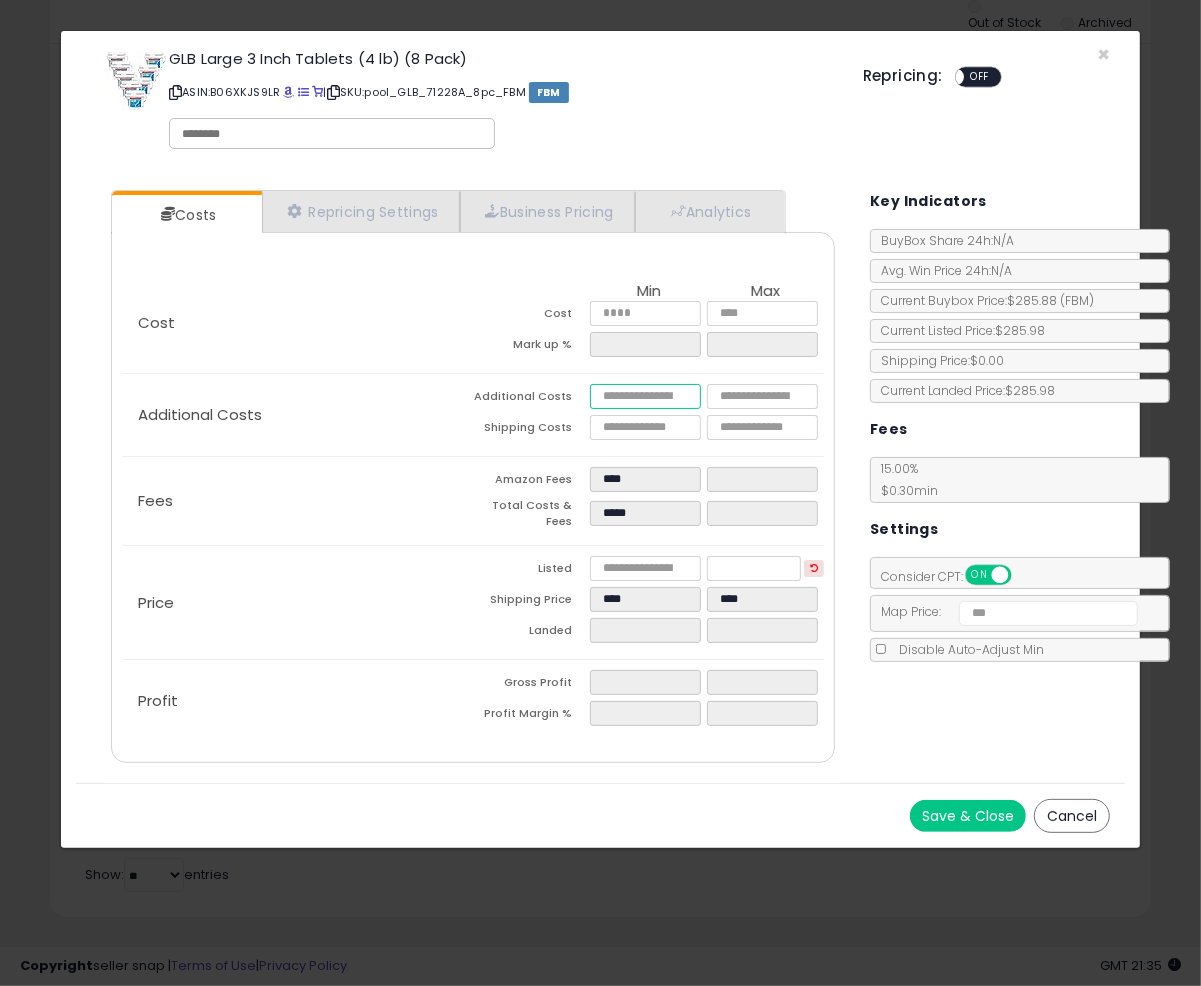 click at bounding box center [645, 396] 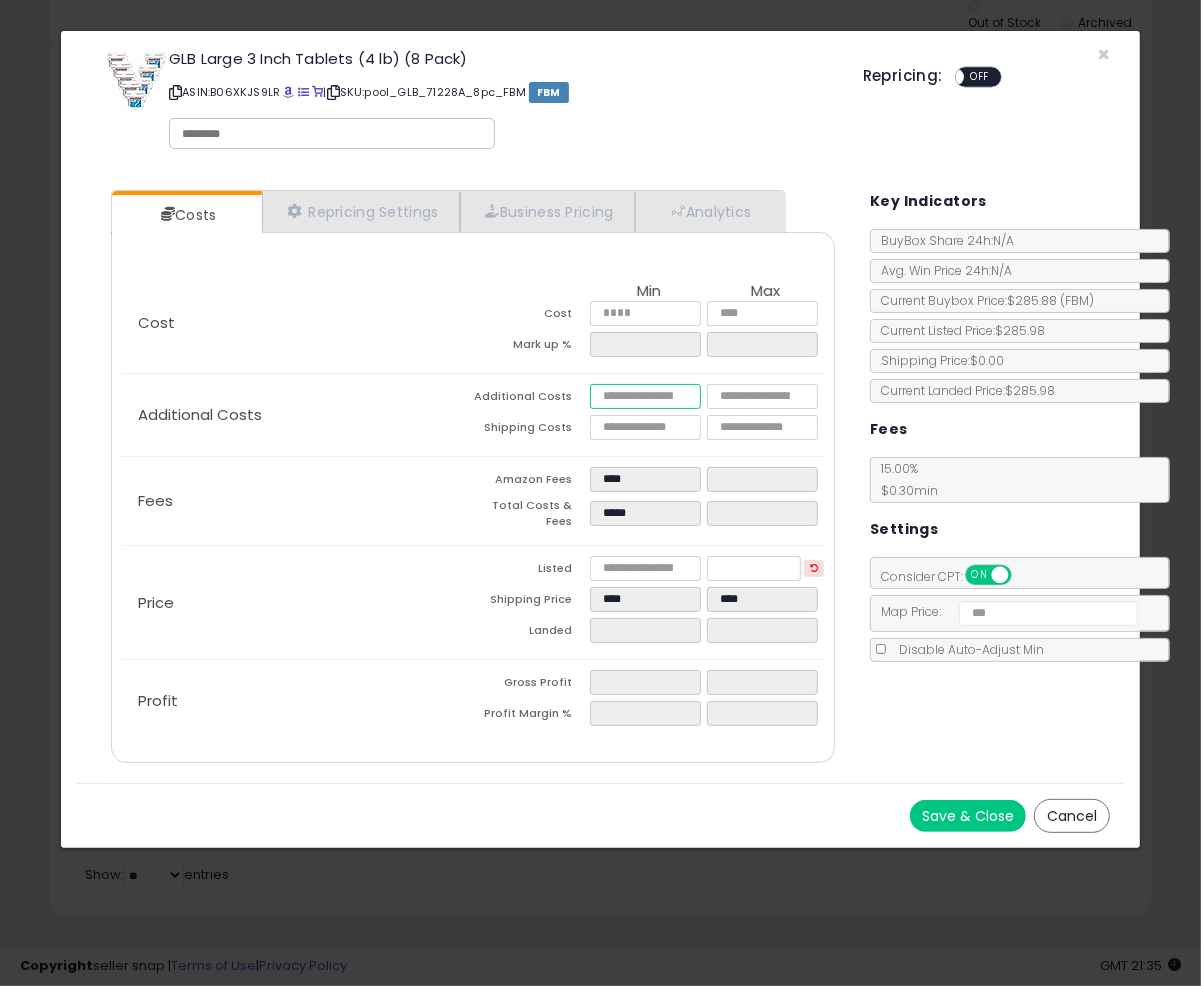 type on "*" 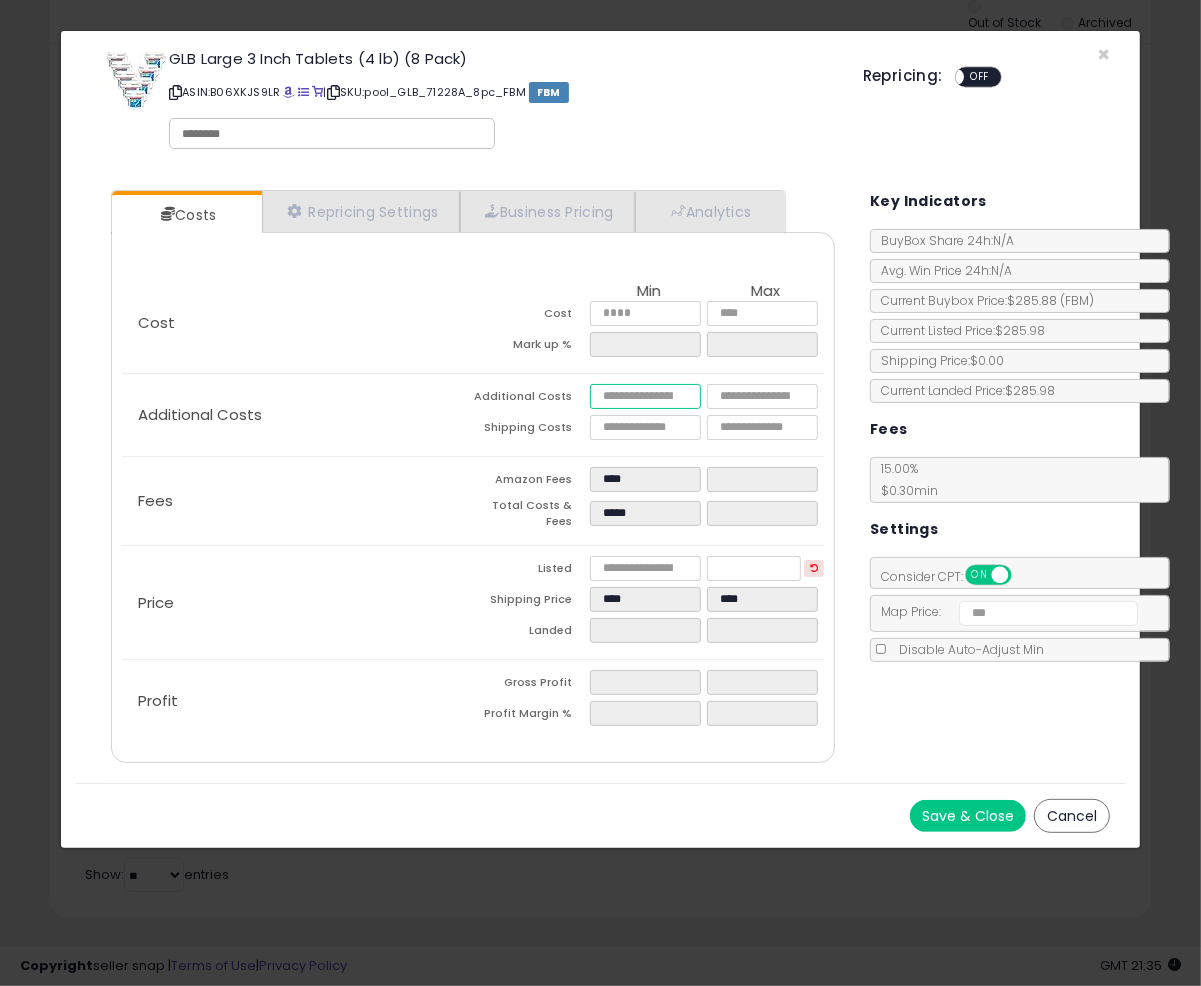 type on "****" 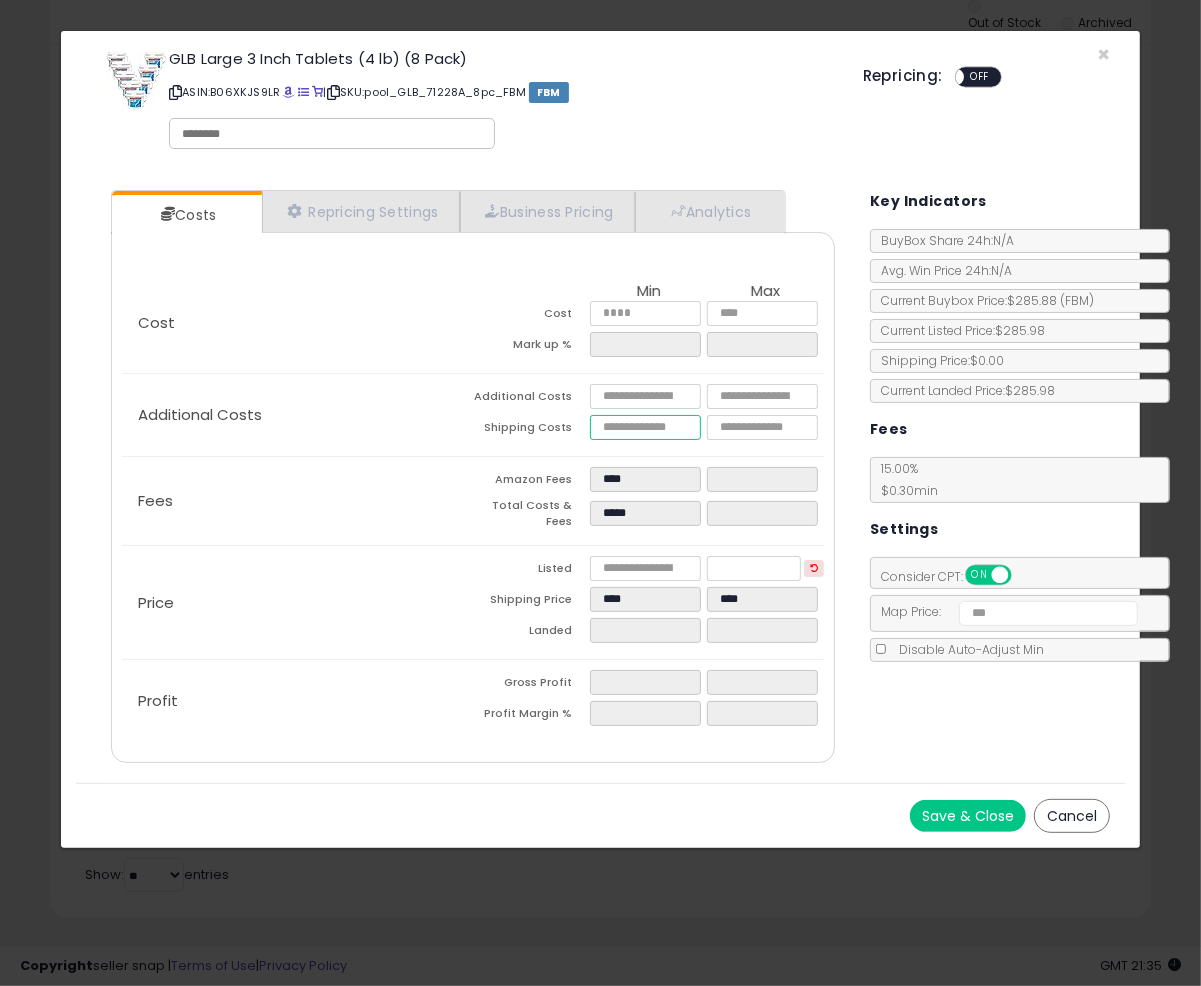 type on "*" 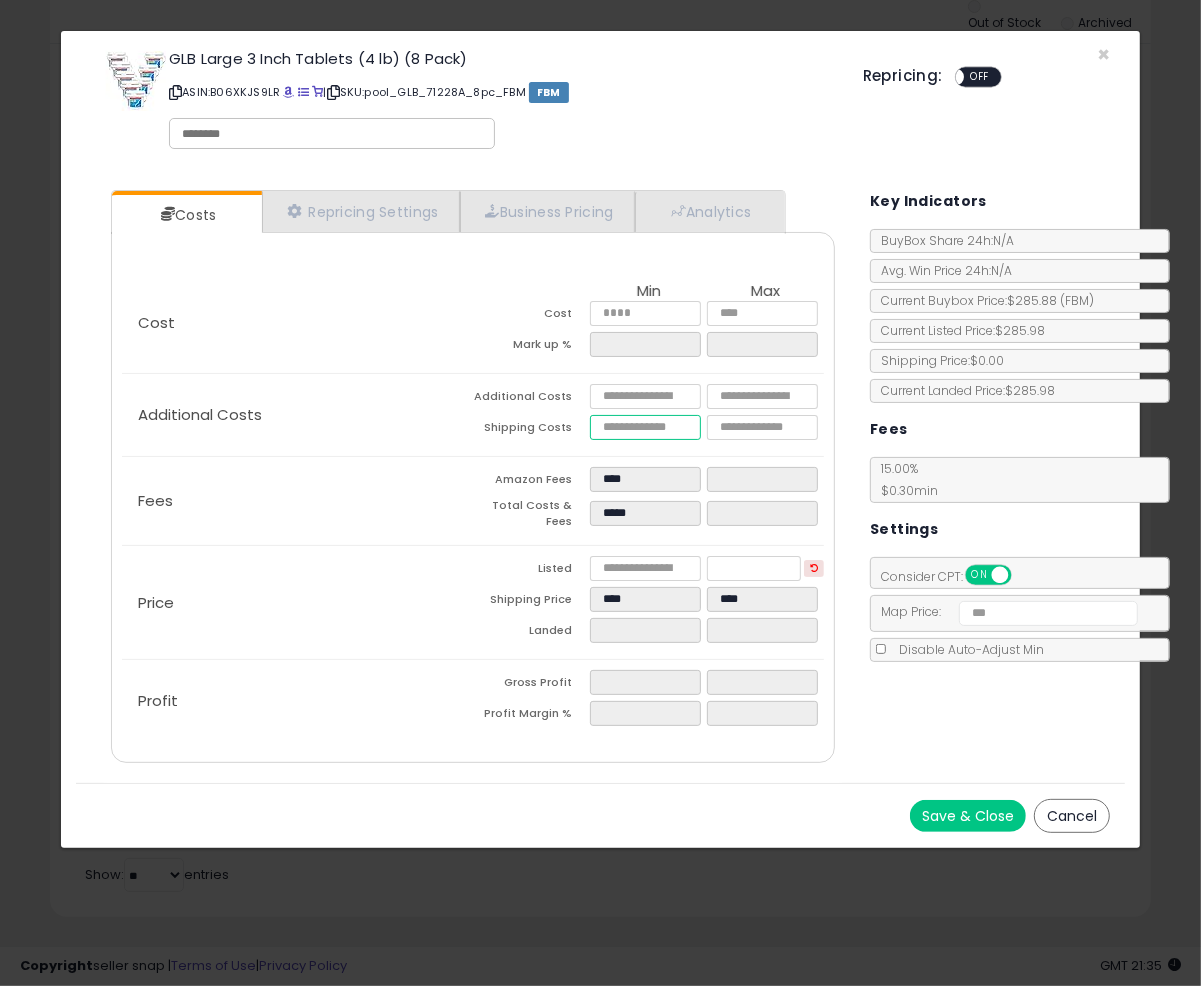 type on "****" 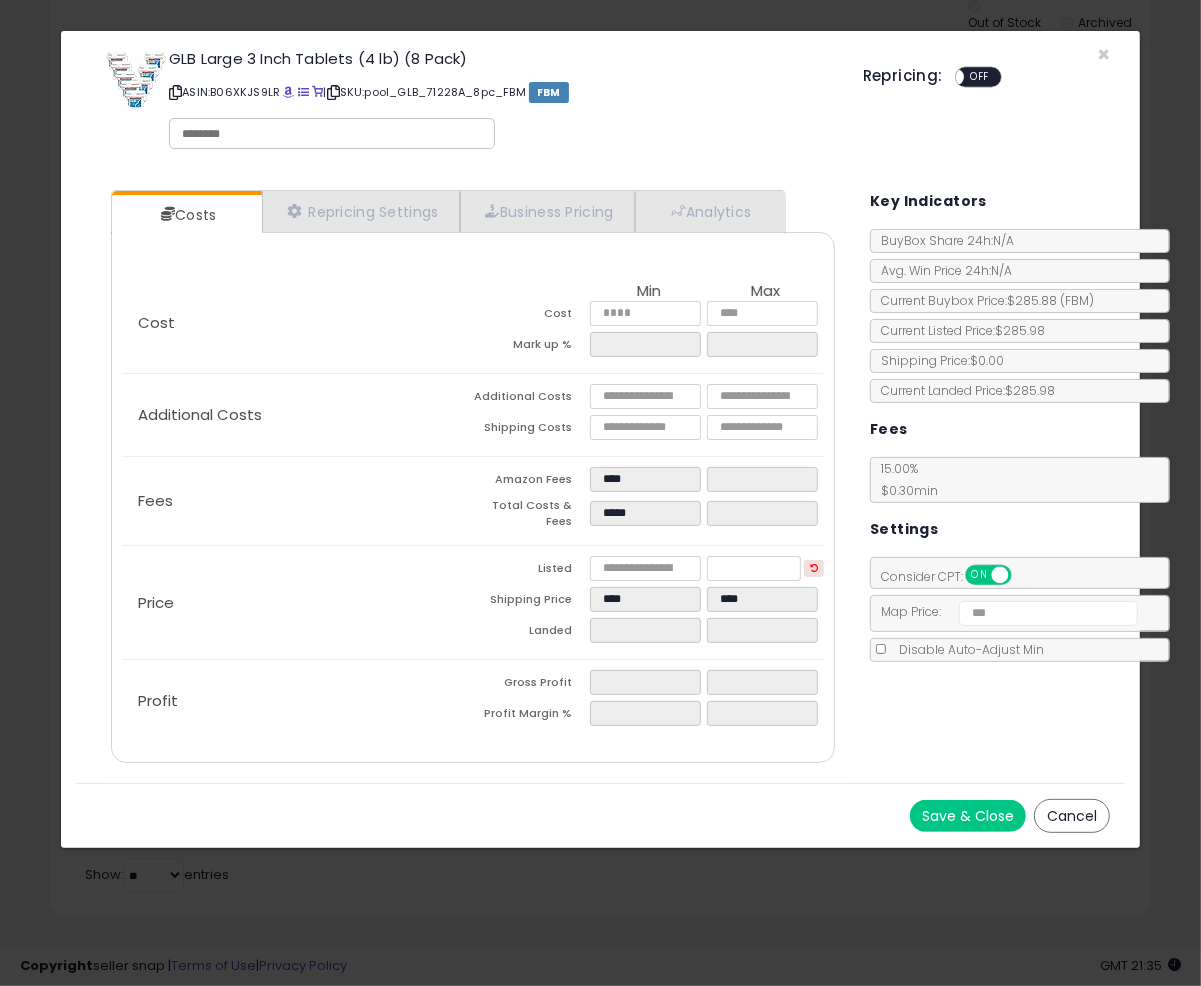 type on "*****" 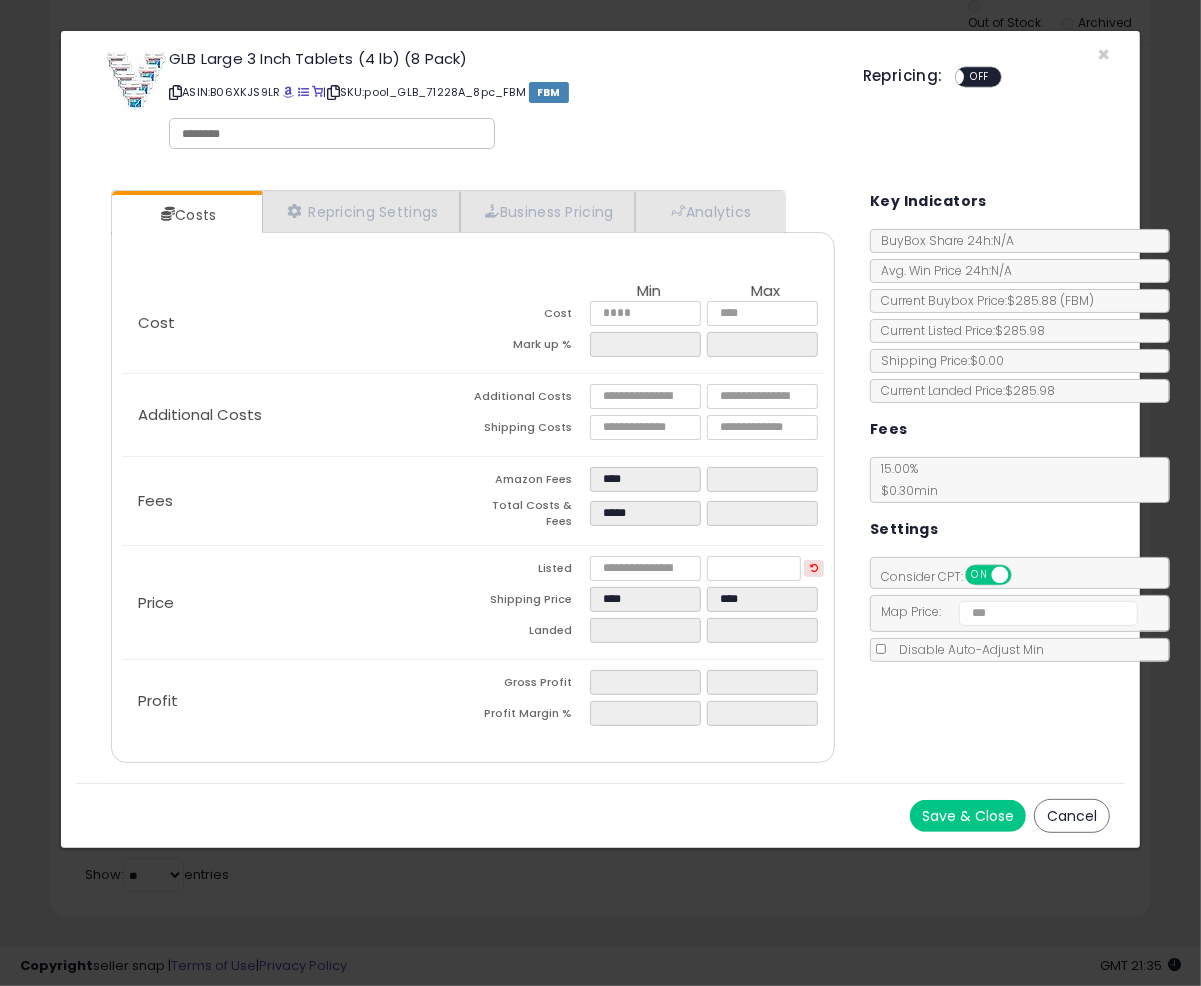 type on "******" 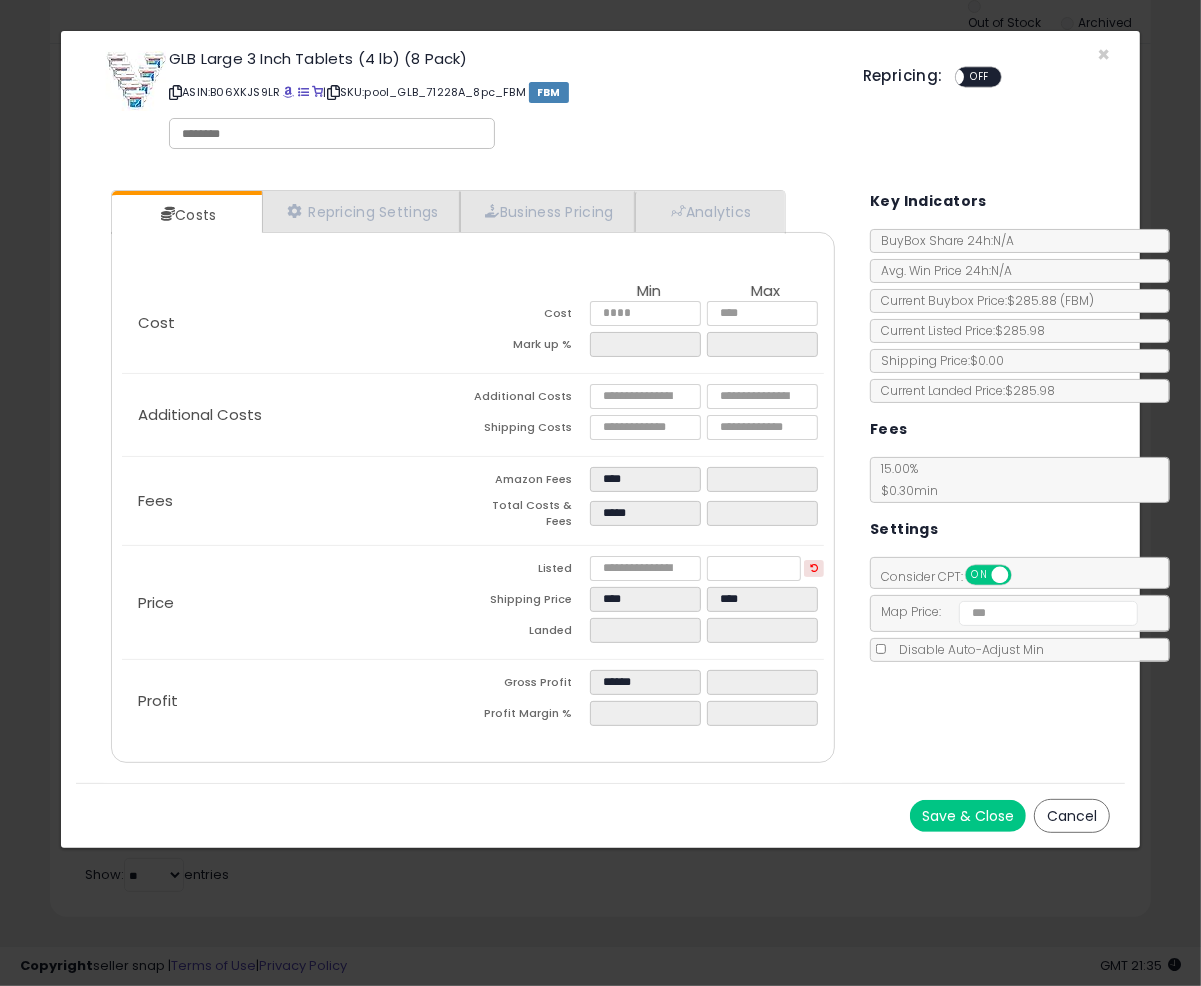 click on "Additional Costs
Additional Costs
Shipping Costs
*****
*****" 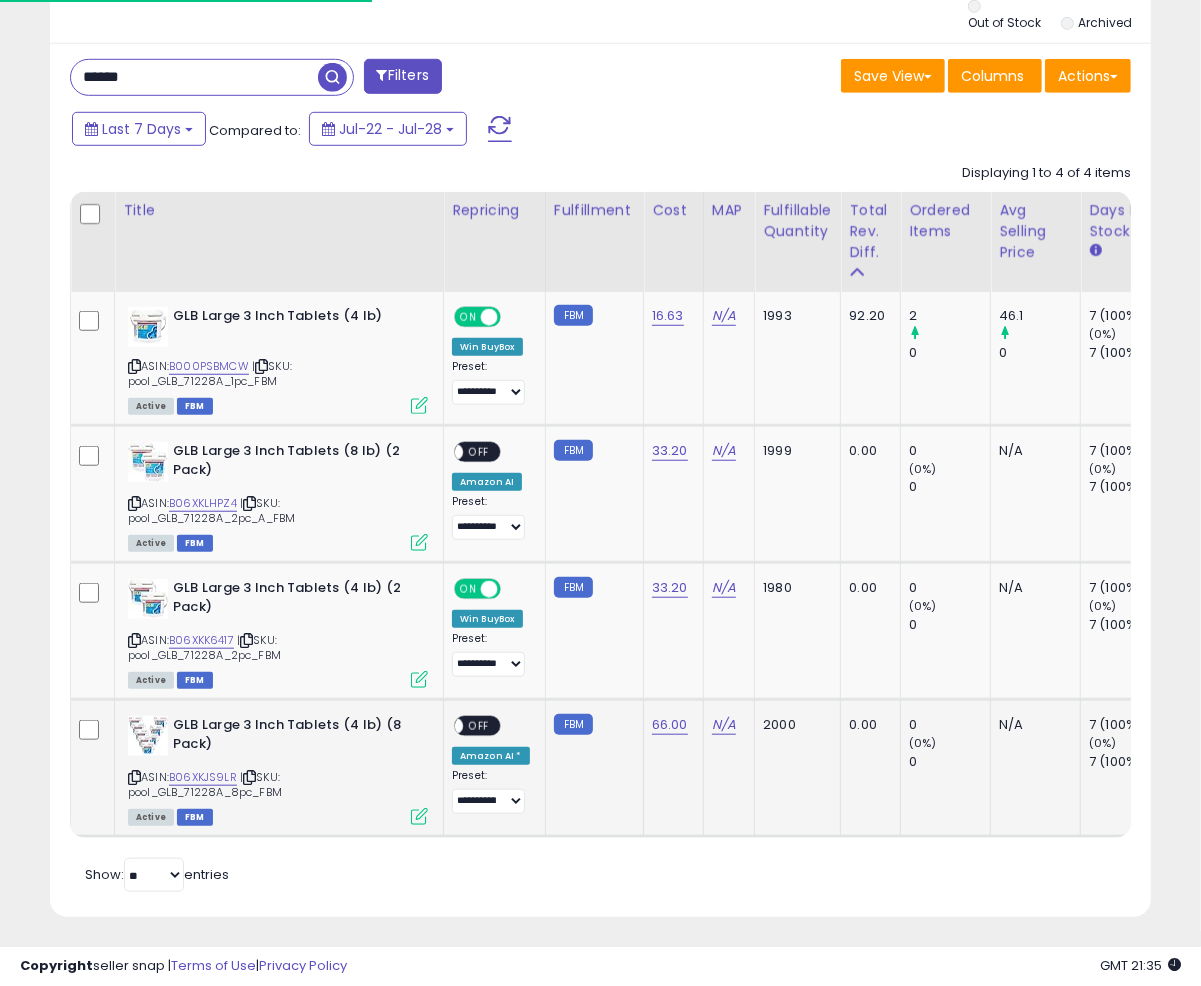 click at bounding box center [419, 816] 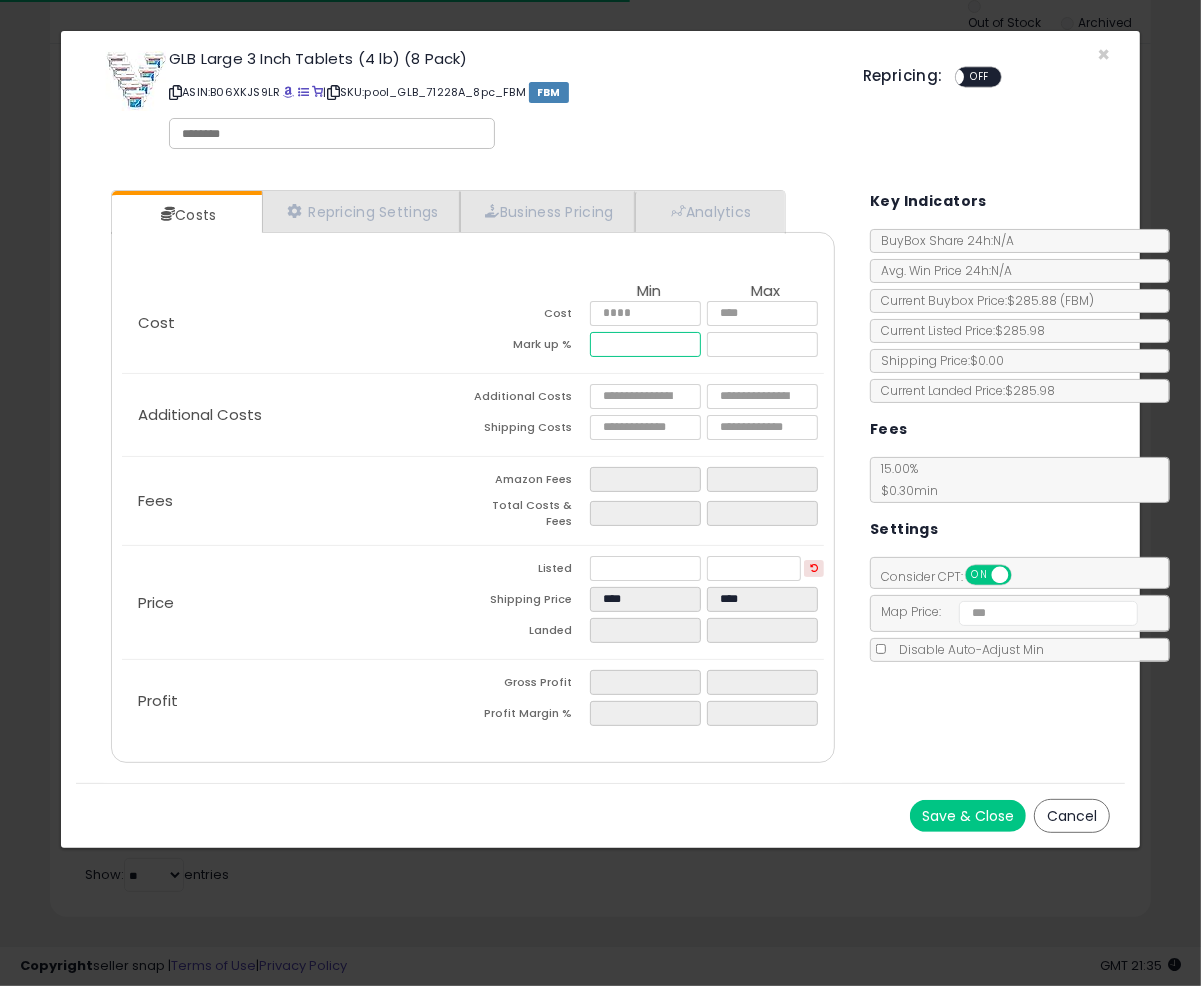 click at bounding box center (645, 344) 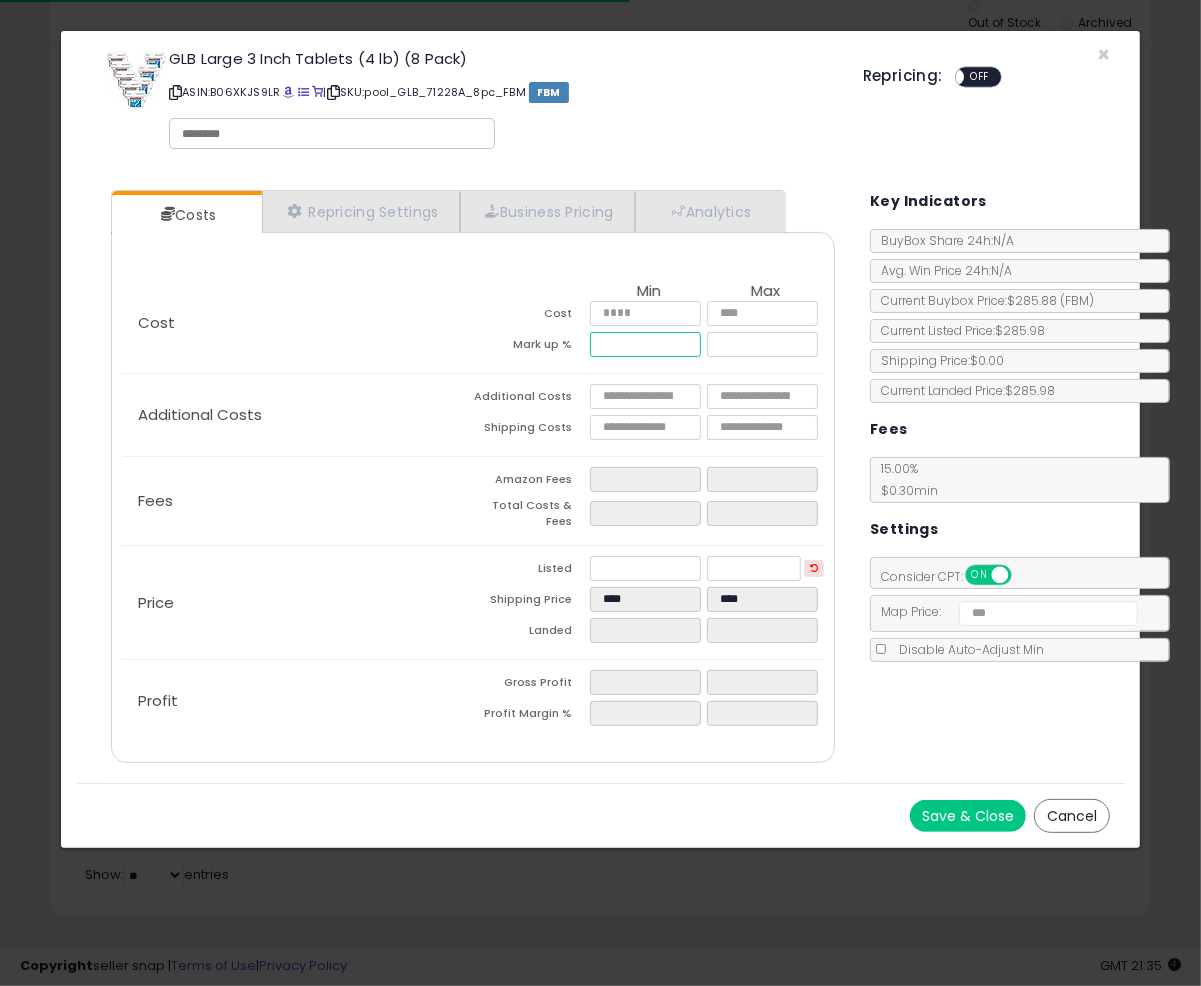 click at bounding box center [645, 344] 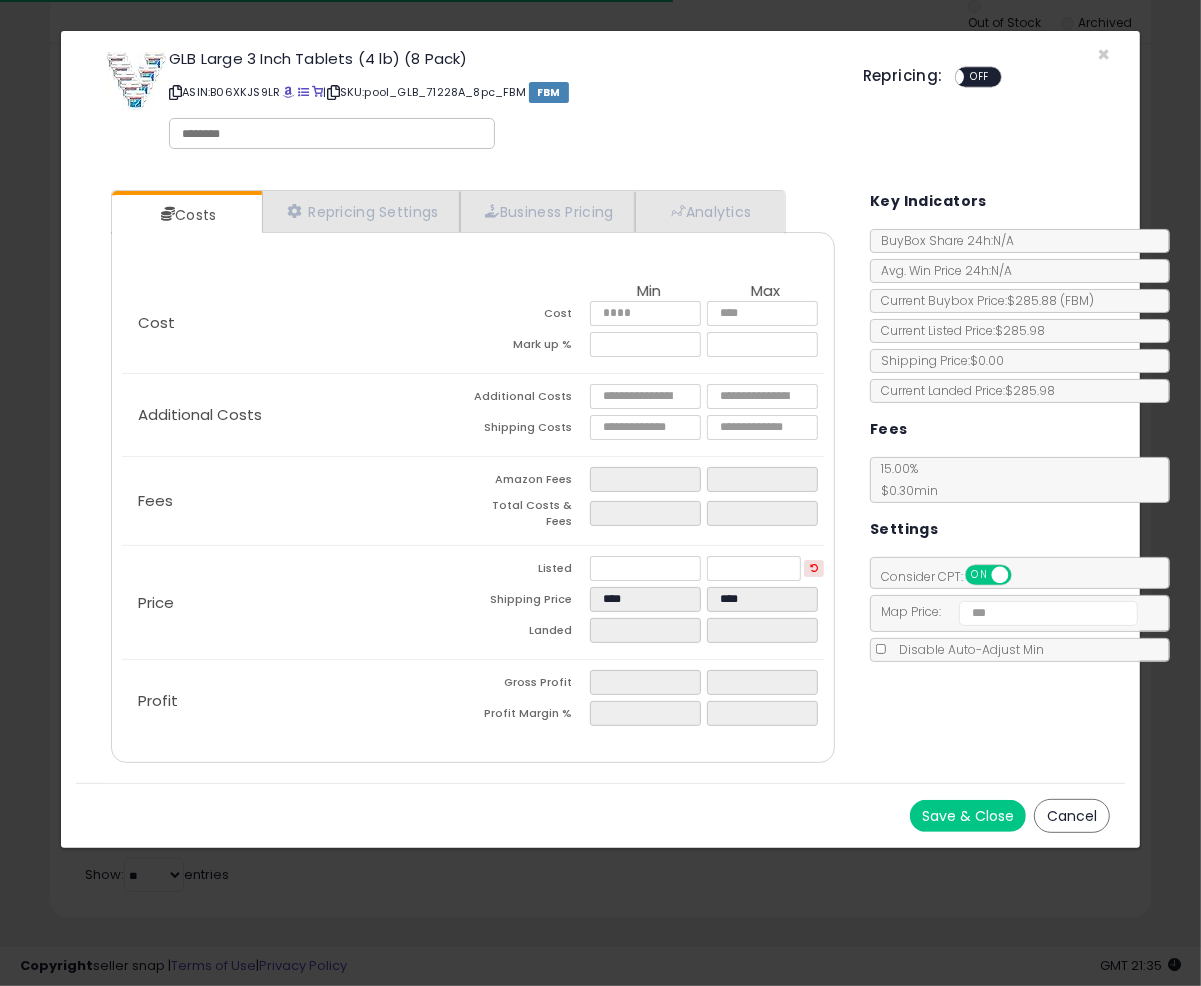 type on "*****" 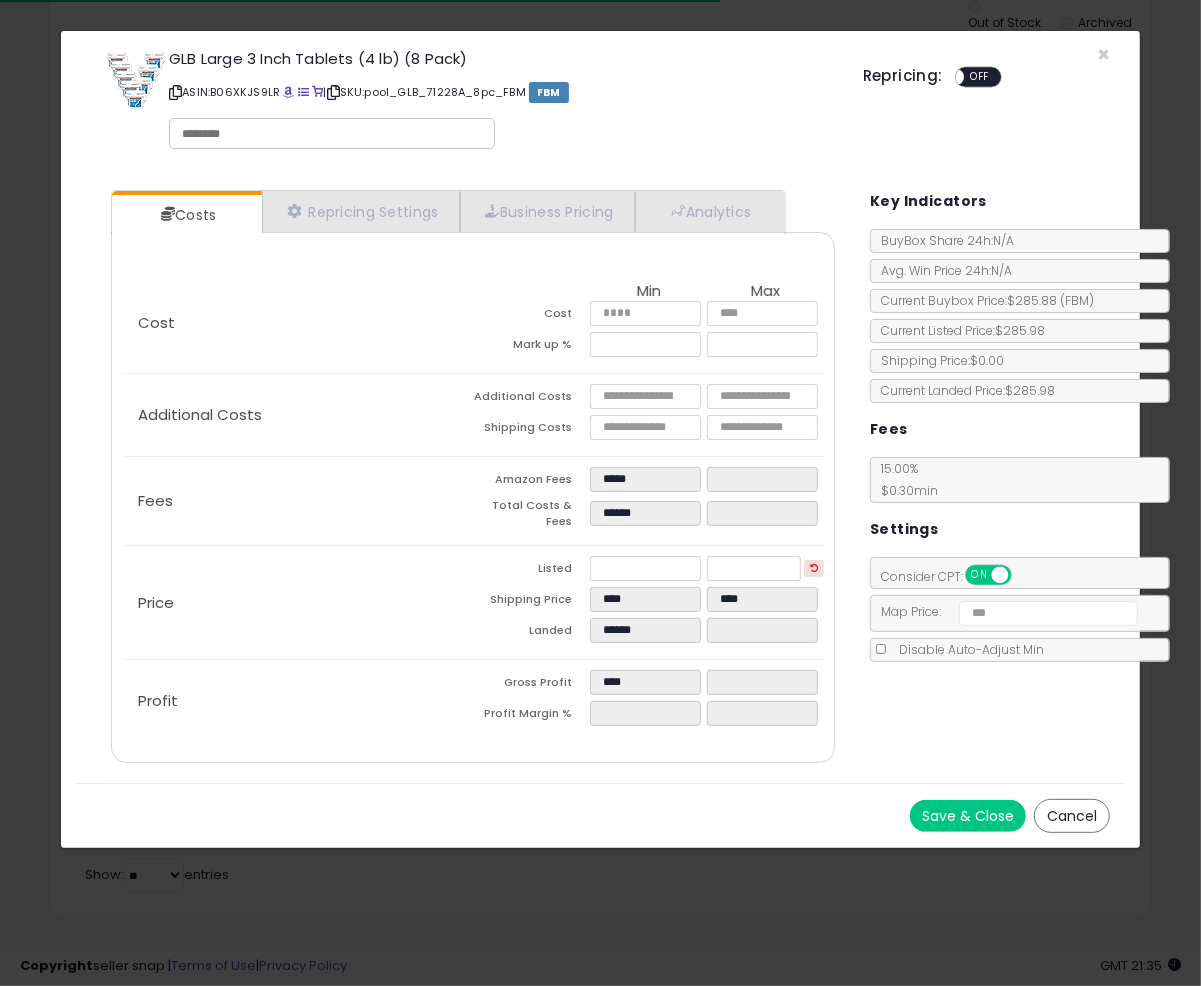 click on "Mark up %" at bounding box center (531, 347) 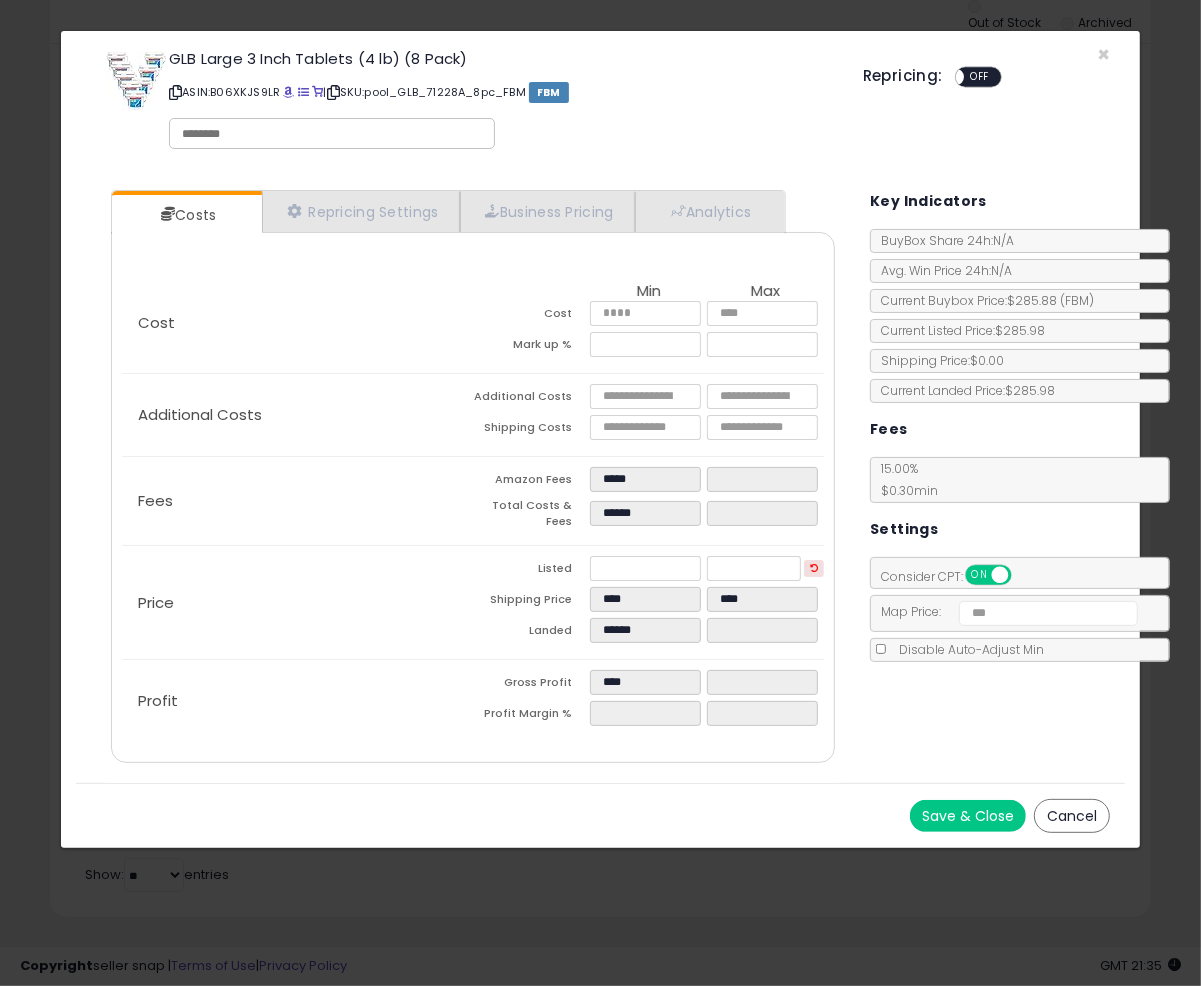 click on "Save & Close" at bounding box center [968, 816] 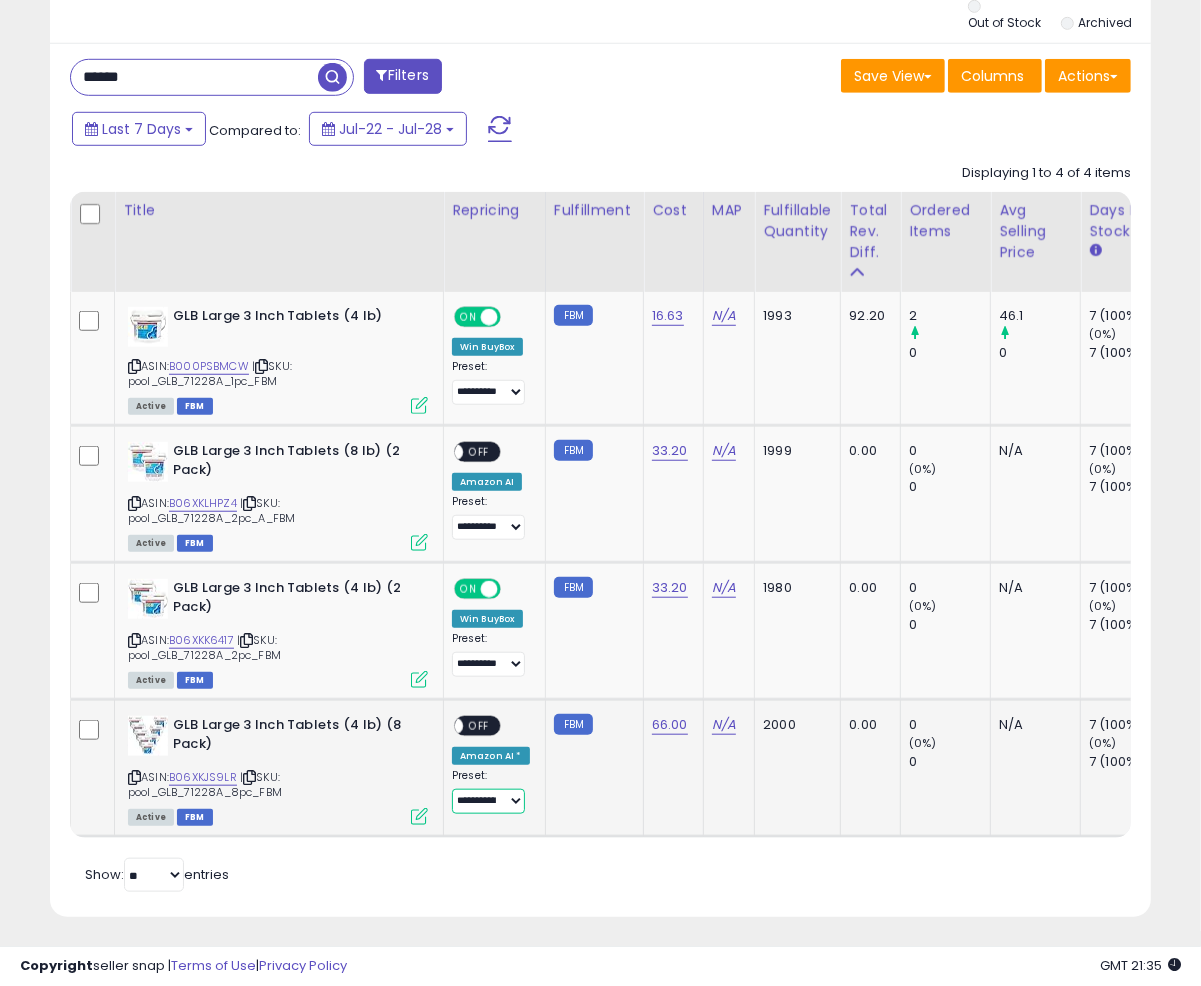 click on "**********" at bounding box center (488, 801) 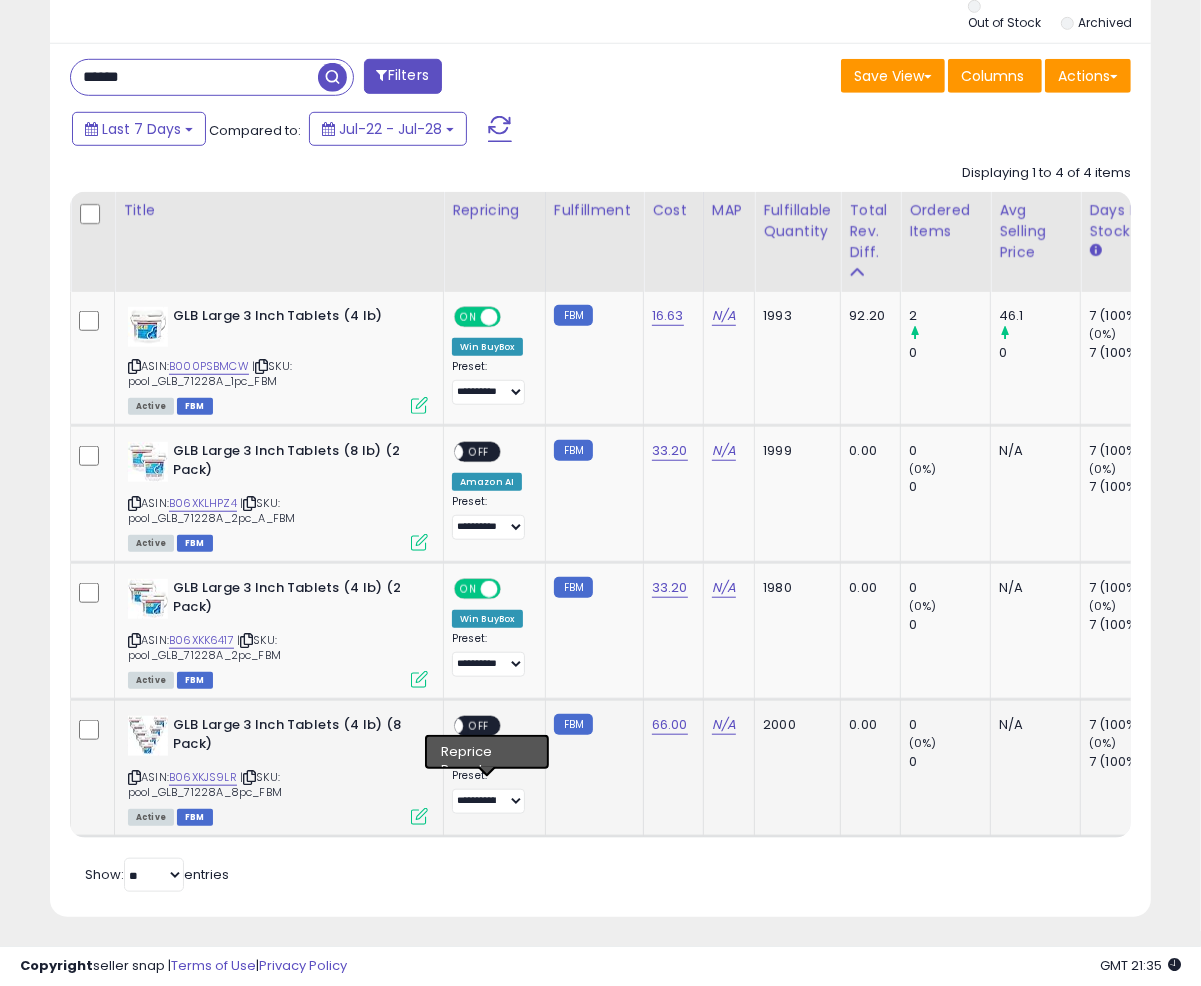 click on "**********" 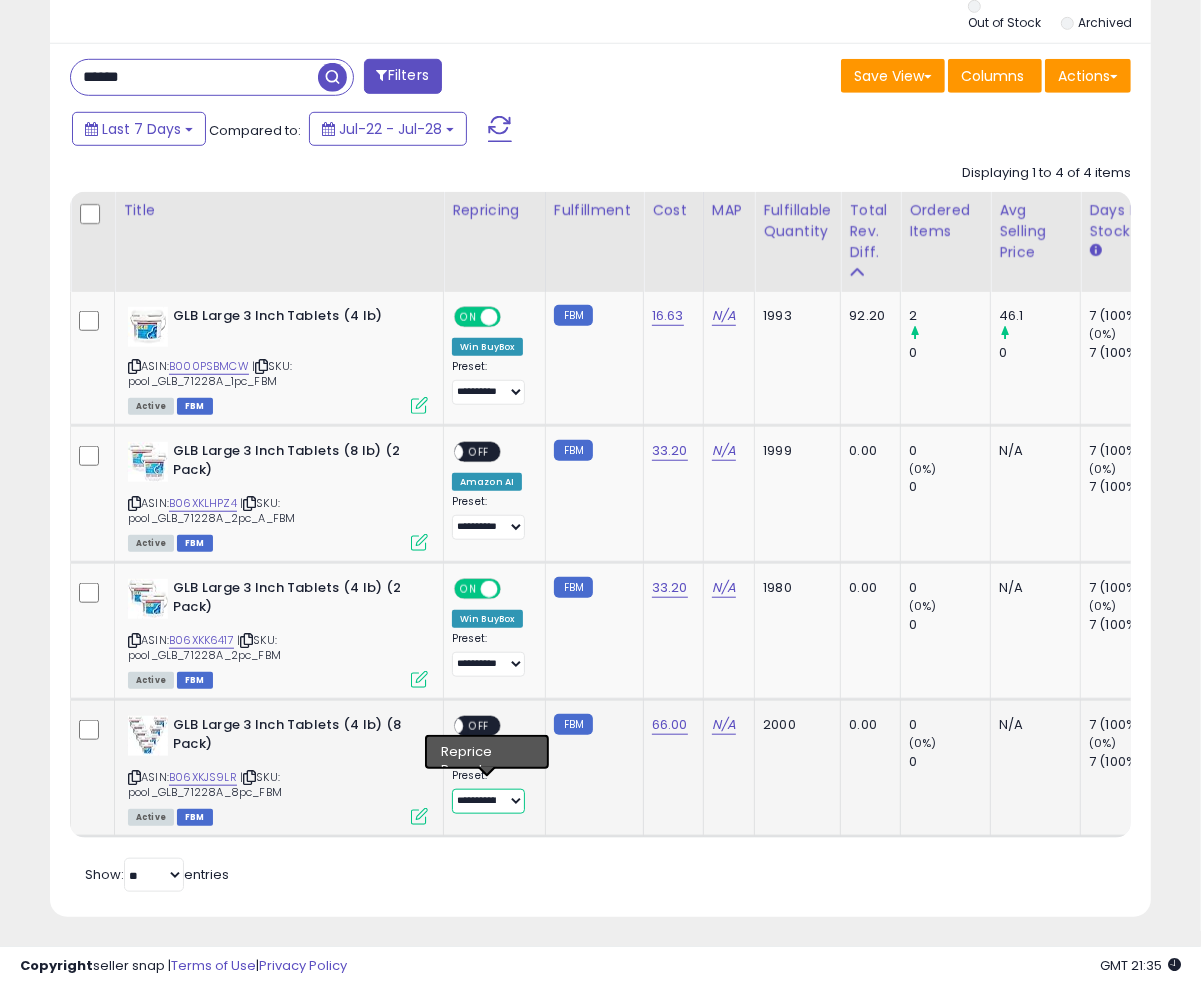 click on "**********" at bounding box center (488, 801) 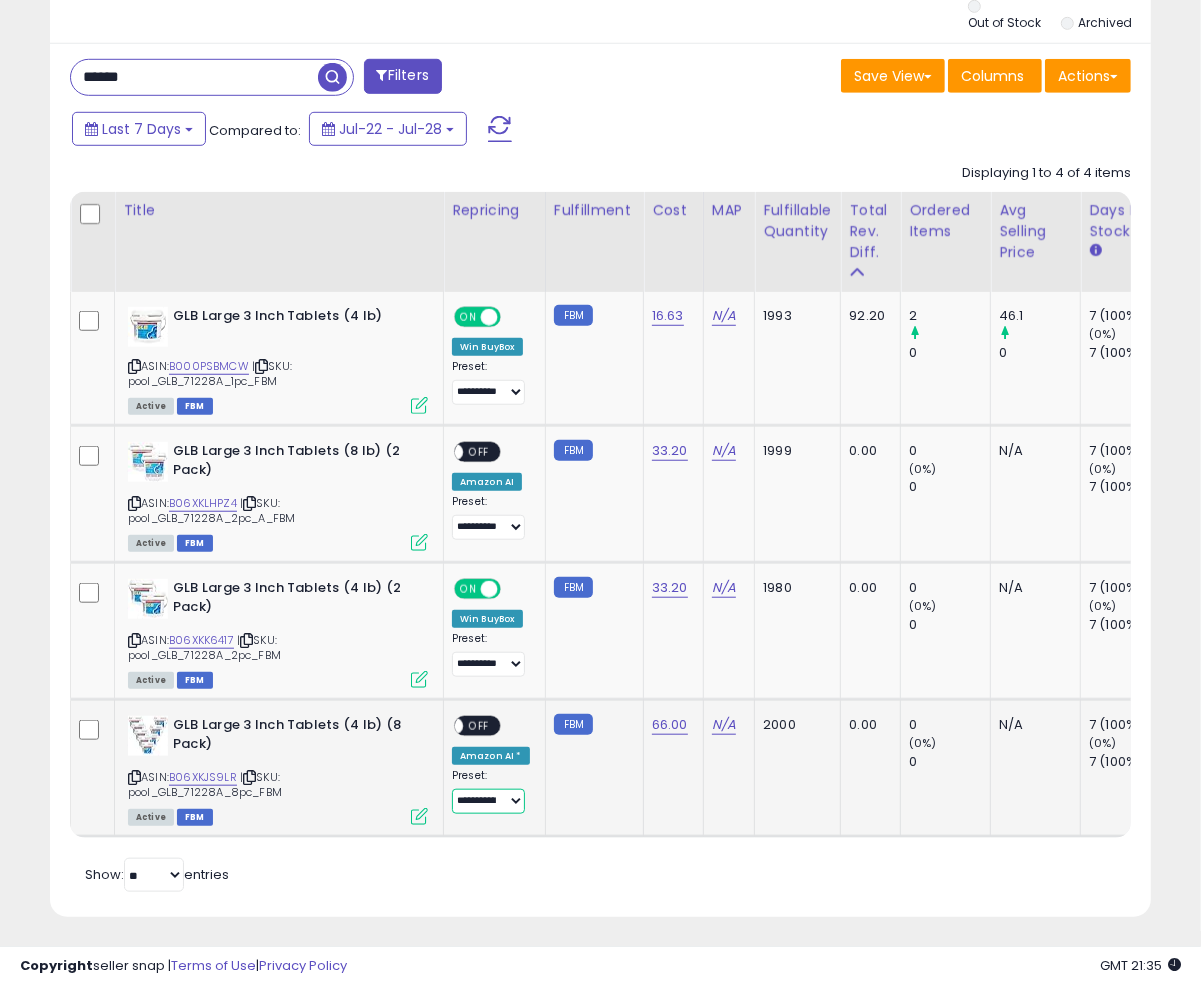 select on "**********" 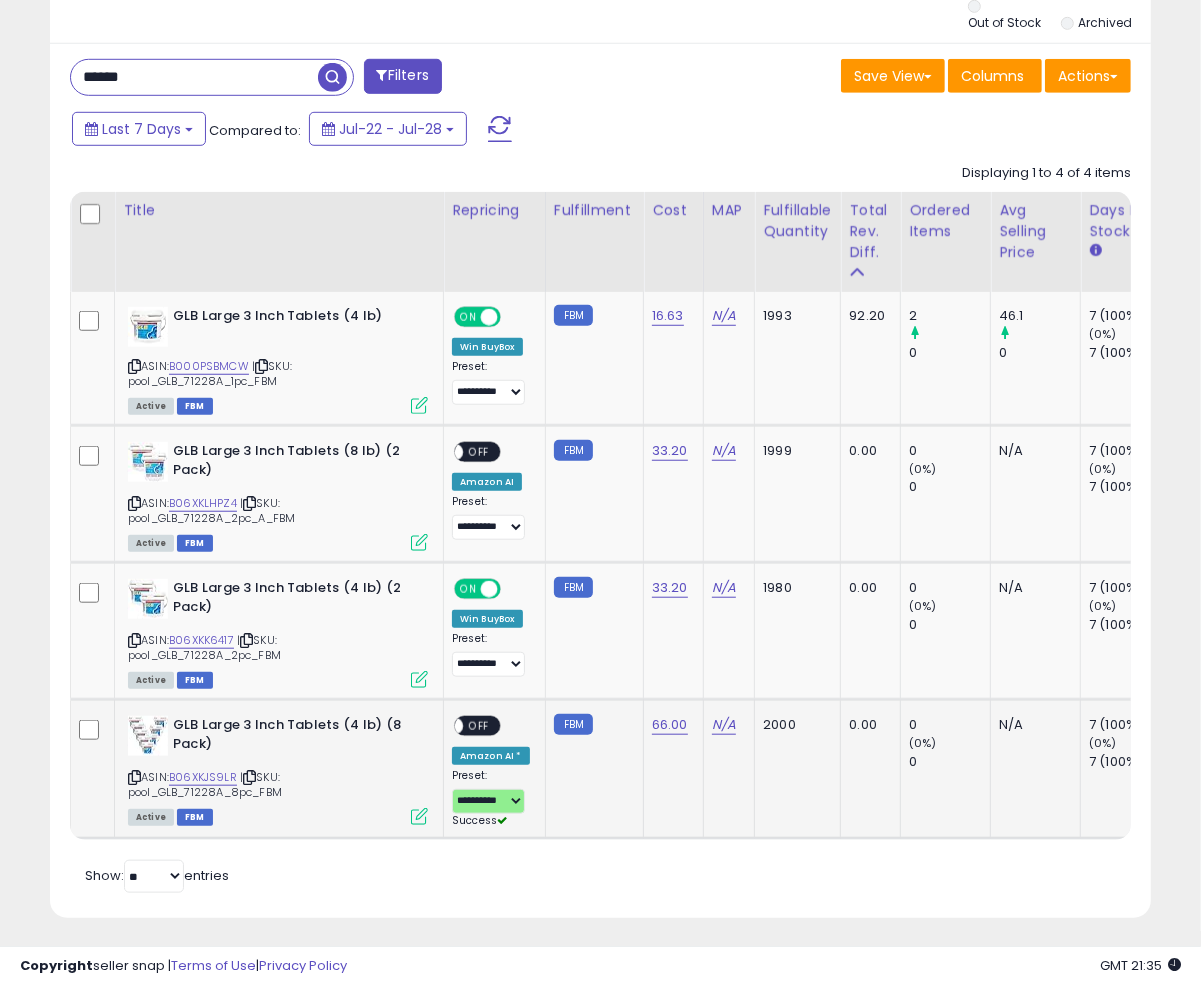 click on "OFF" at bounding box center (479, 726) 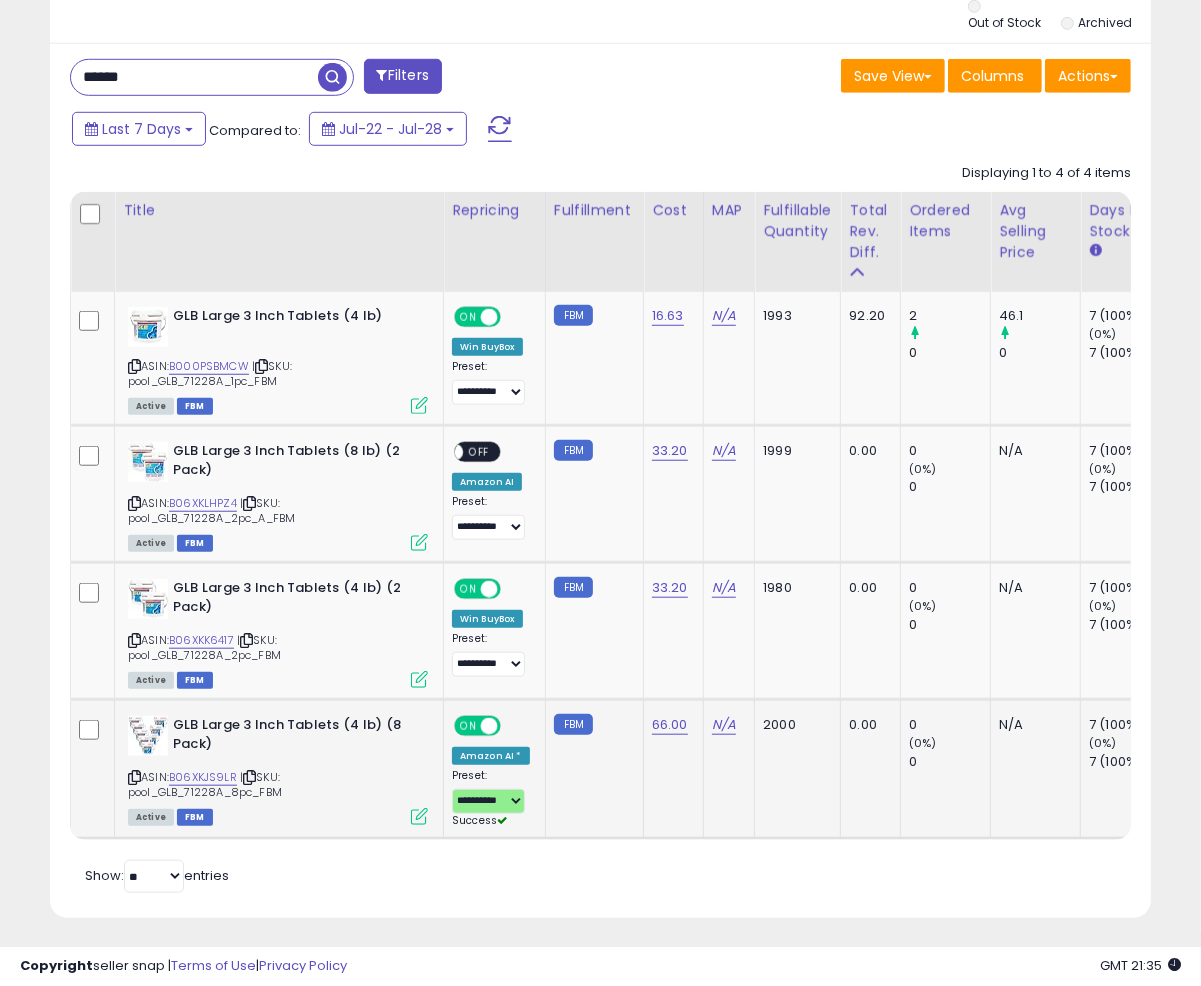 click at bounding box center [419, 816] 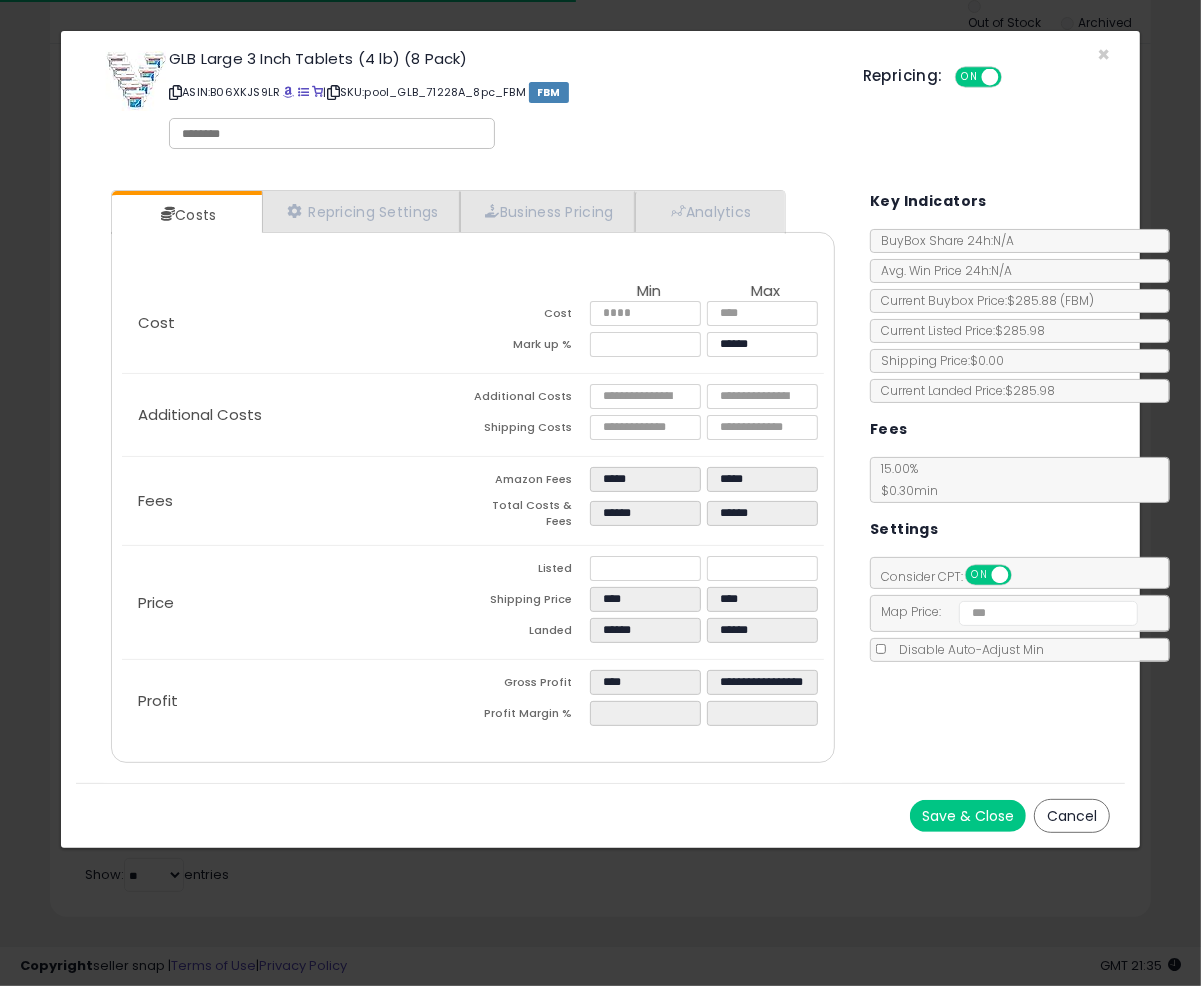 click on "Save & Close" at bounding box center (968, 816) 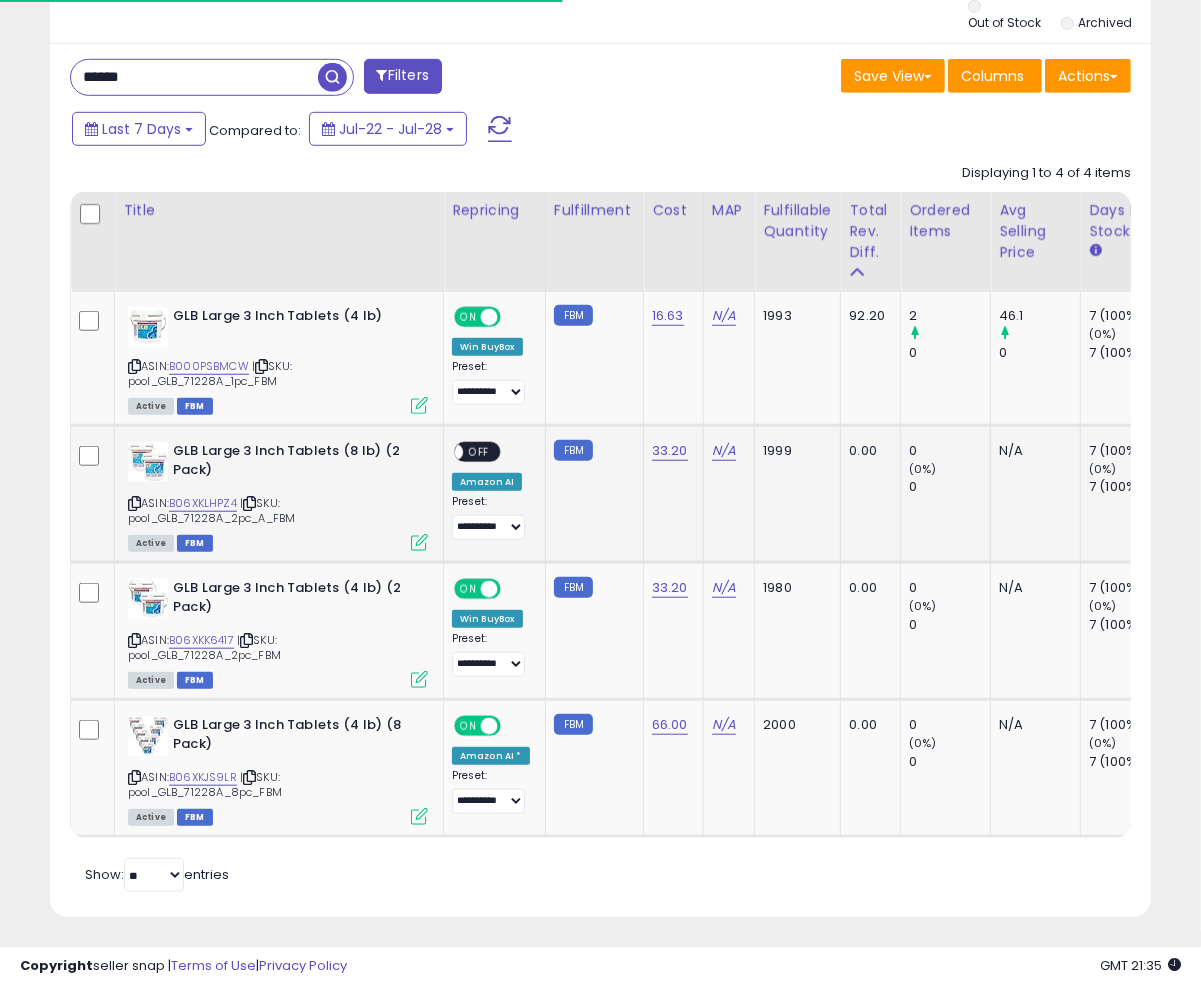 click on "**********" 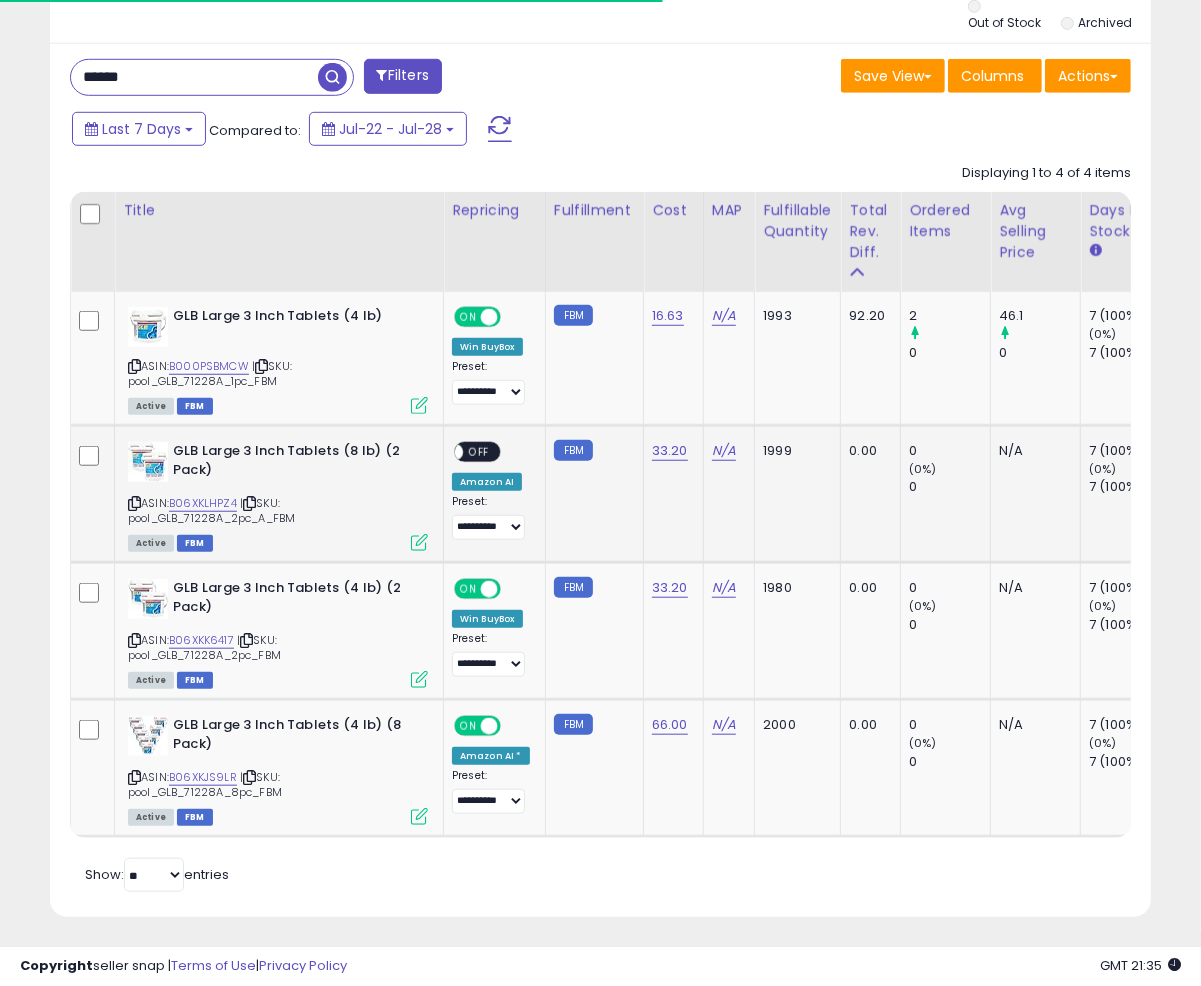 click on "ON   OFF" at bounding box center [445, 452] 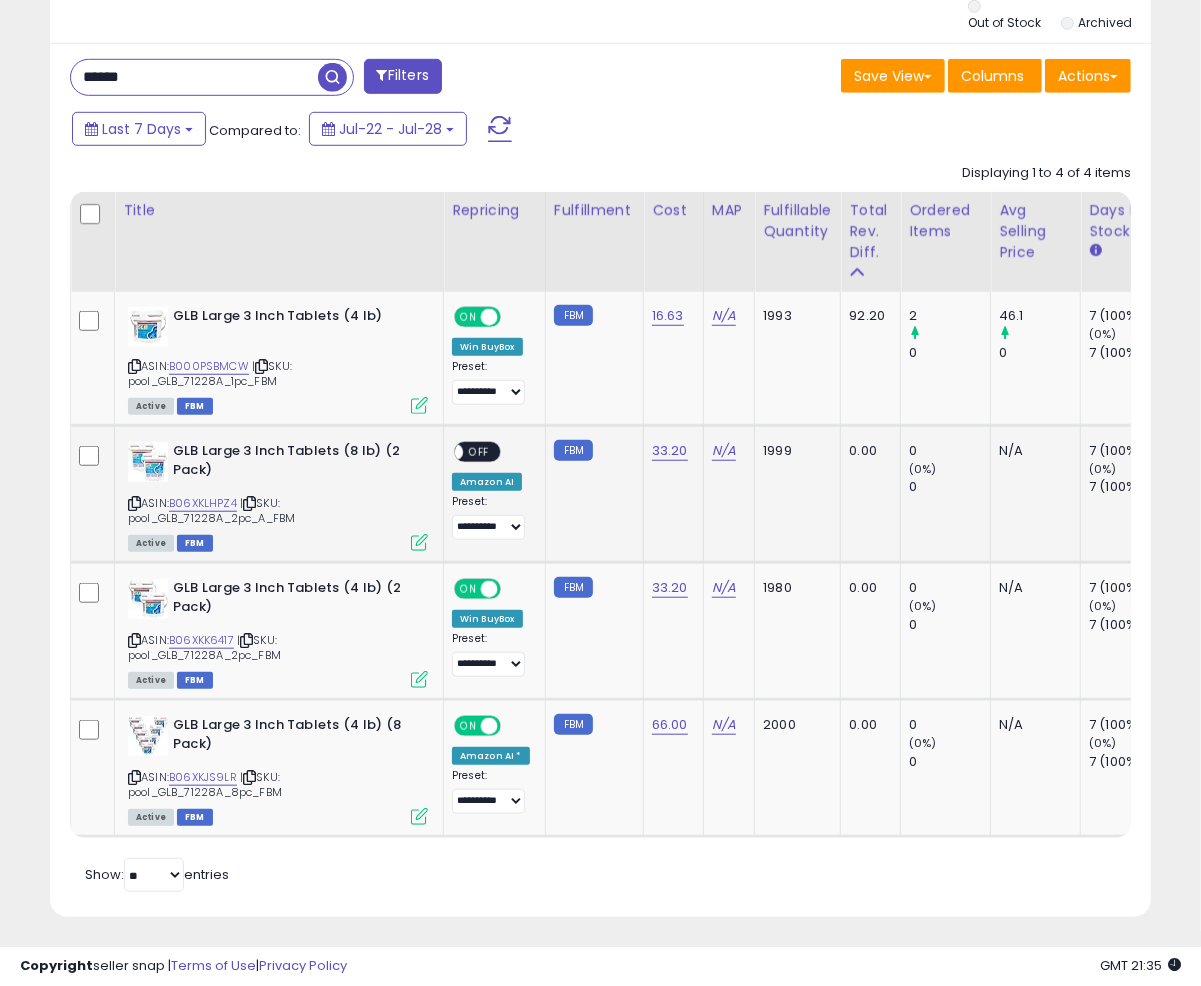 click at bounding box center [454, 452] 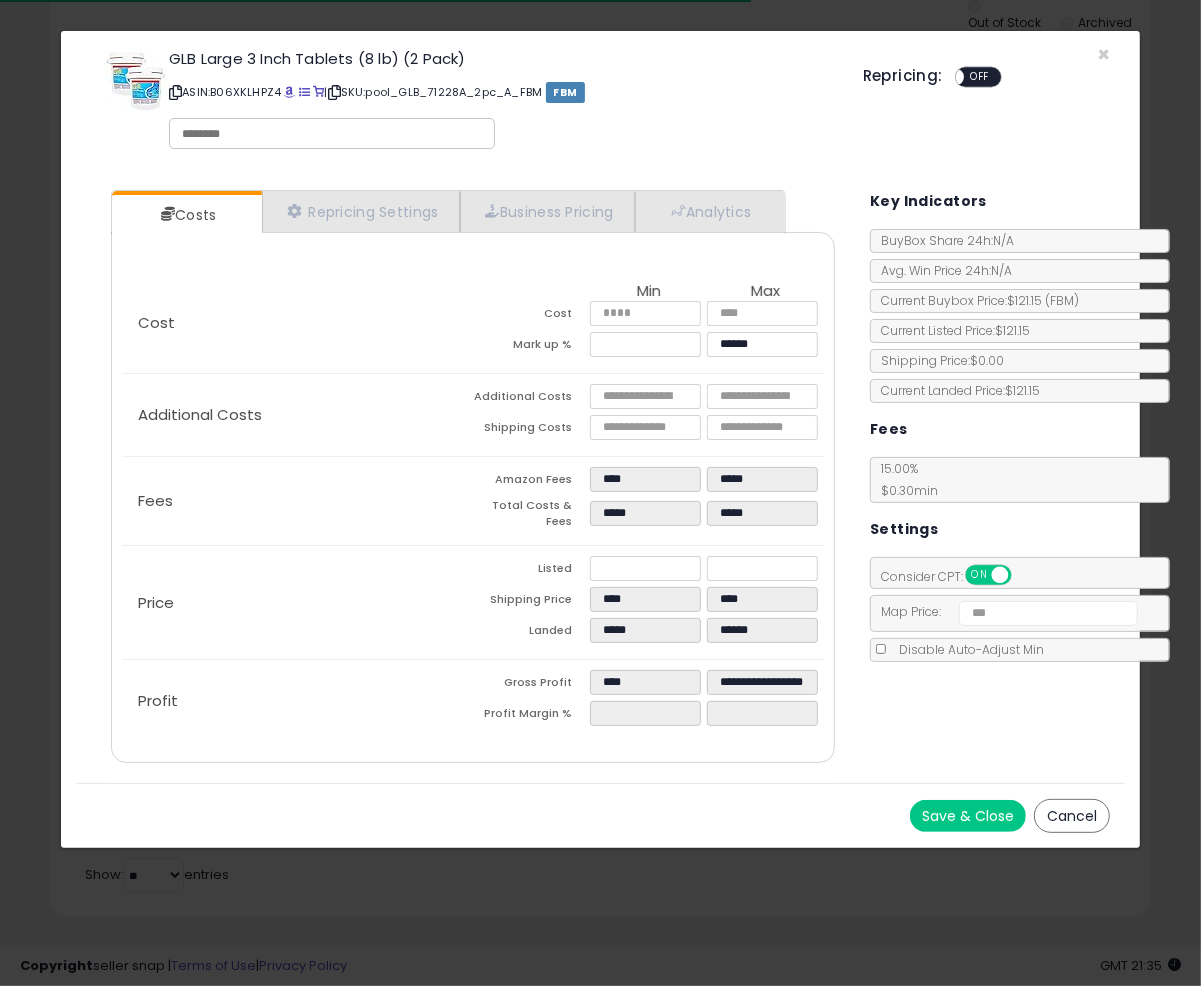 click on "Save & Close" at bounding box center [968, 816] 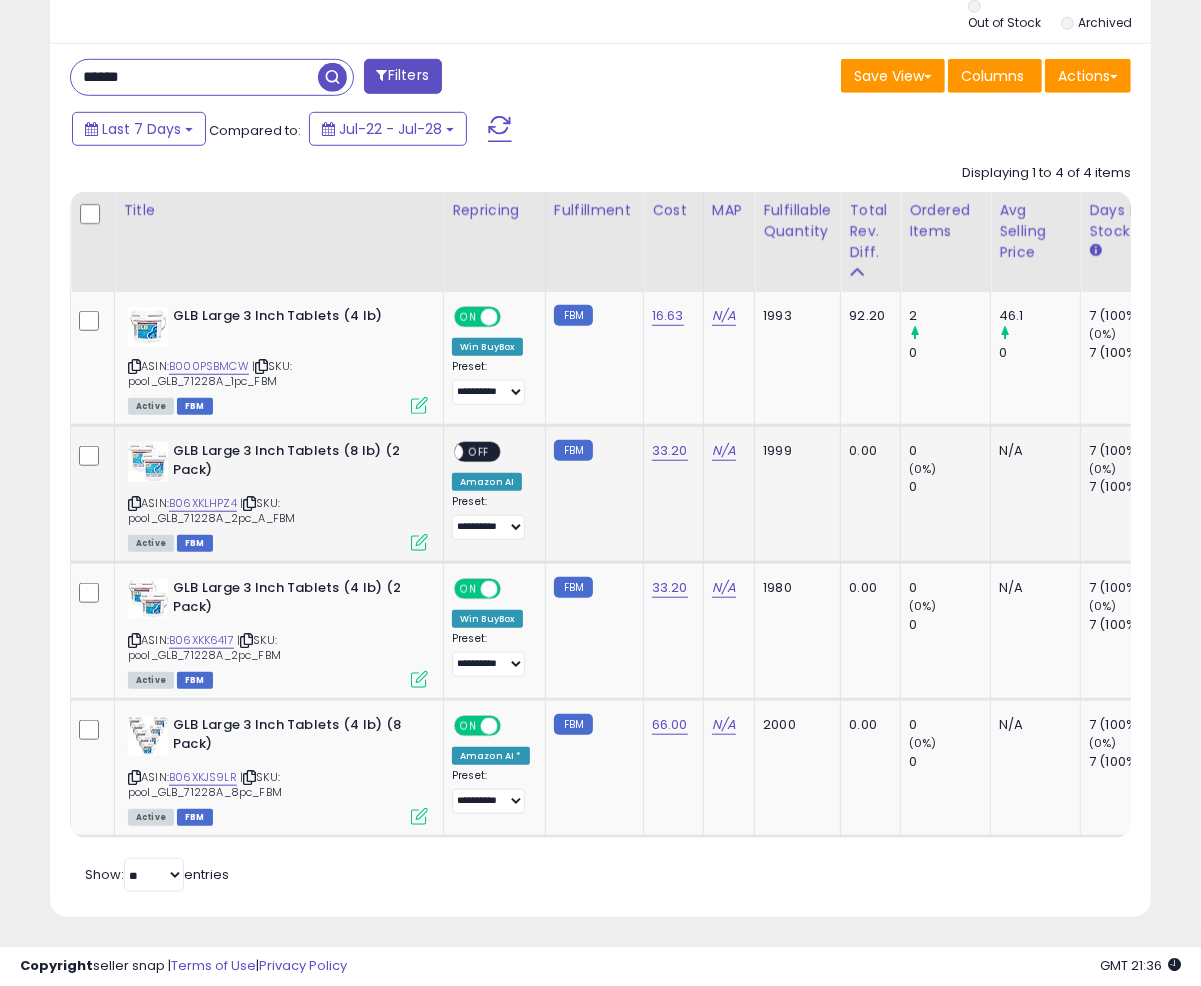click on "ON   OFF" at bounding box center [445, 452] 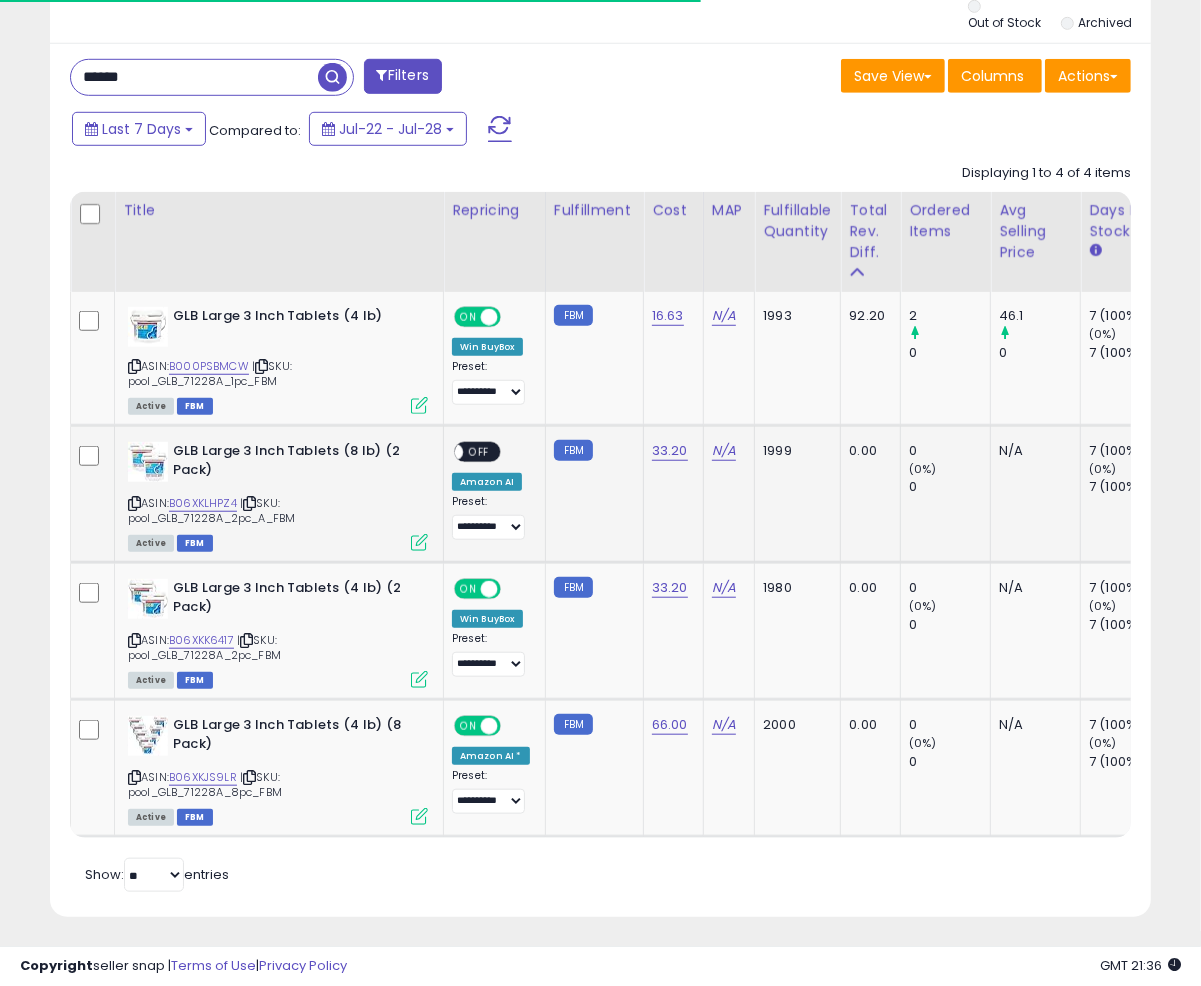 click on "ON   OFF" at bounding box center [445, 452] 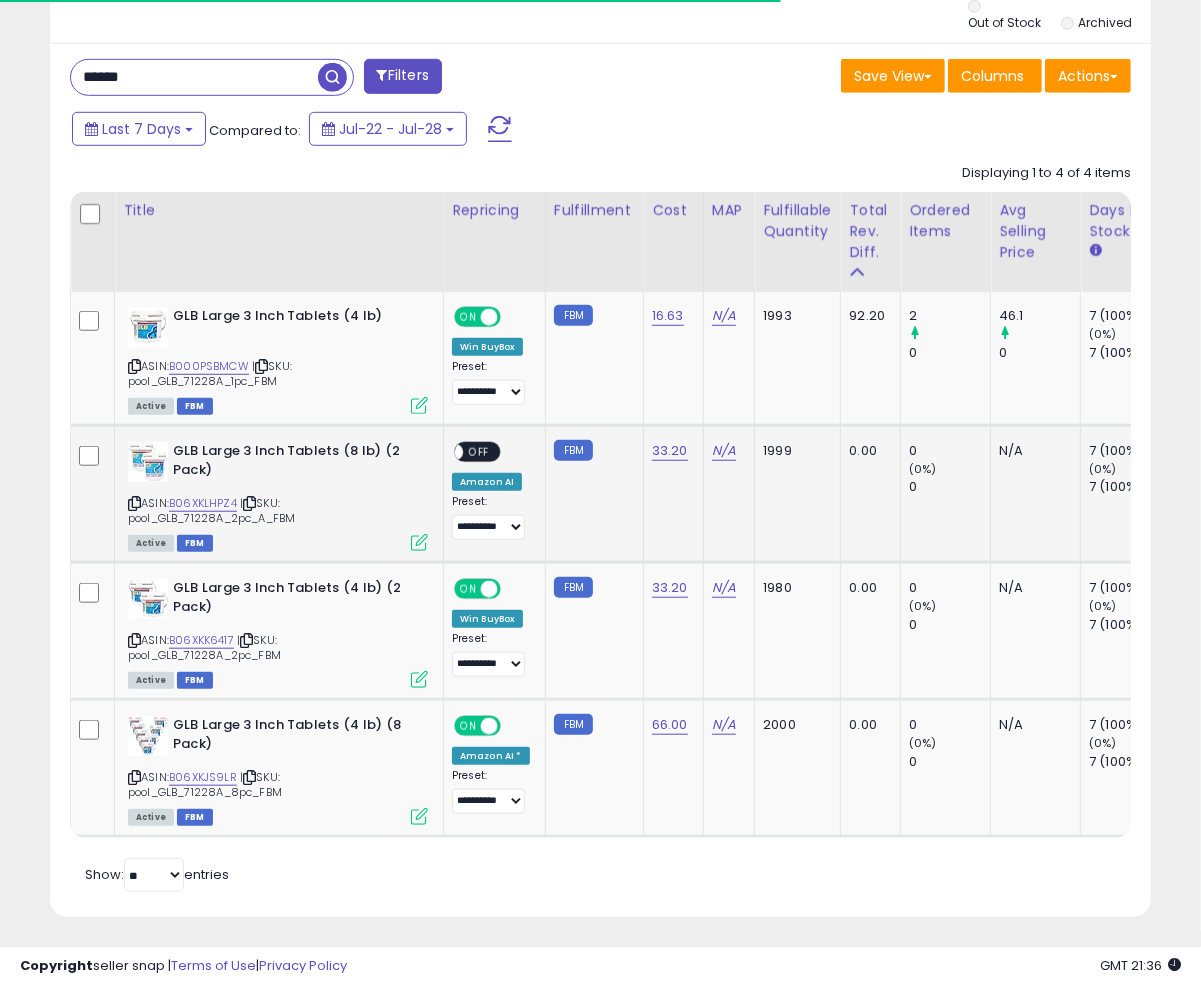 click on "OFF" at bounding box center (479, 452) 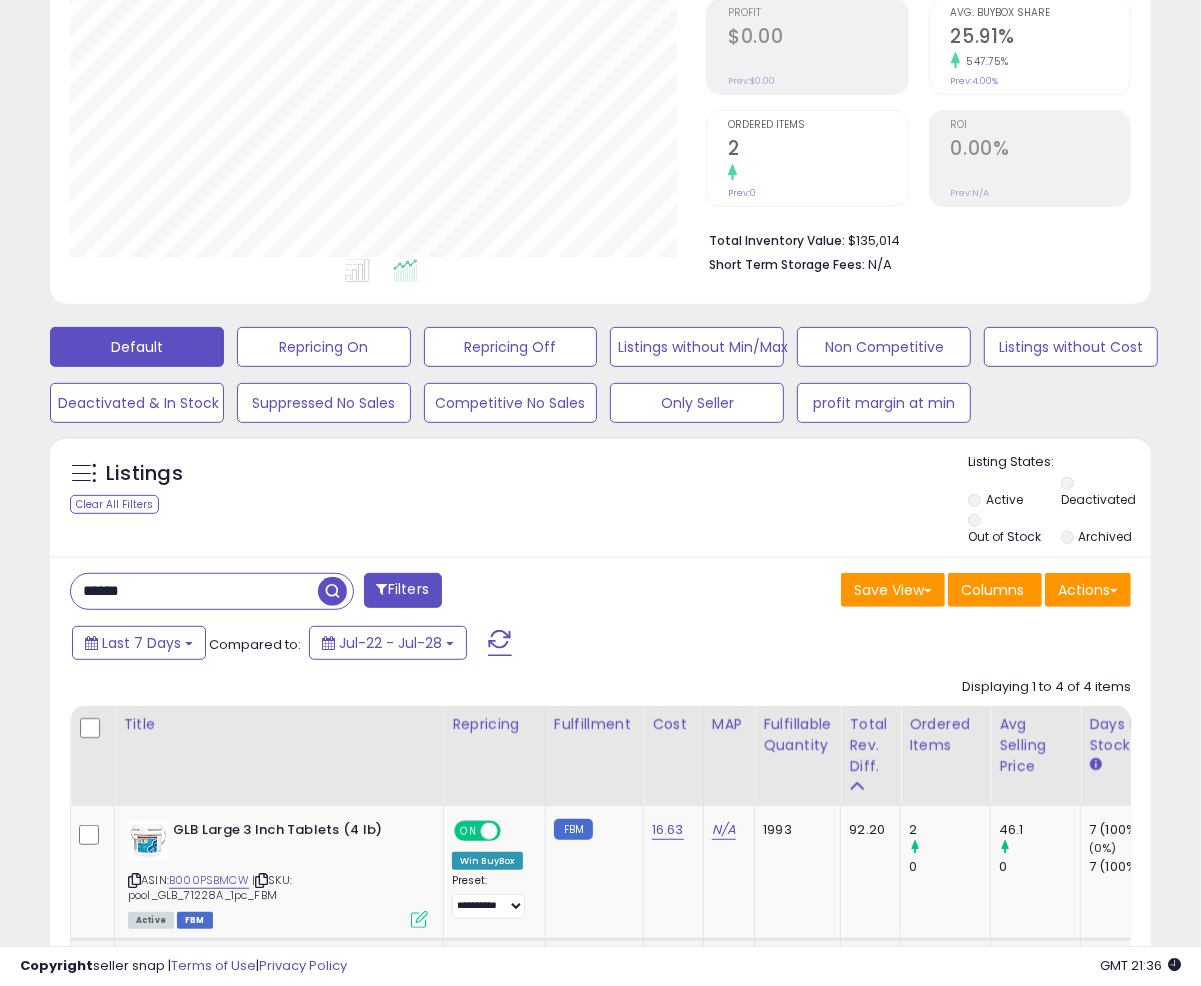 scroll, scrollTop: 0, scrollLeft: 0, axis: both 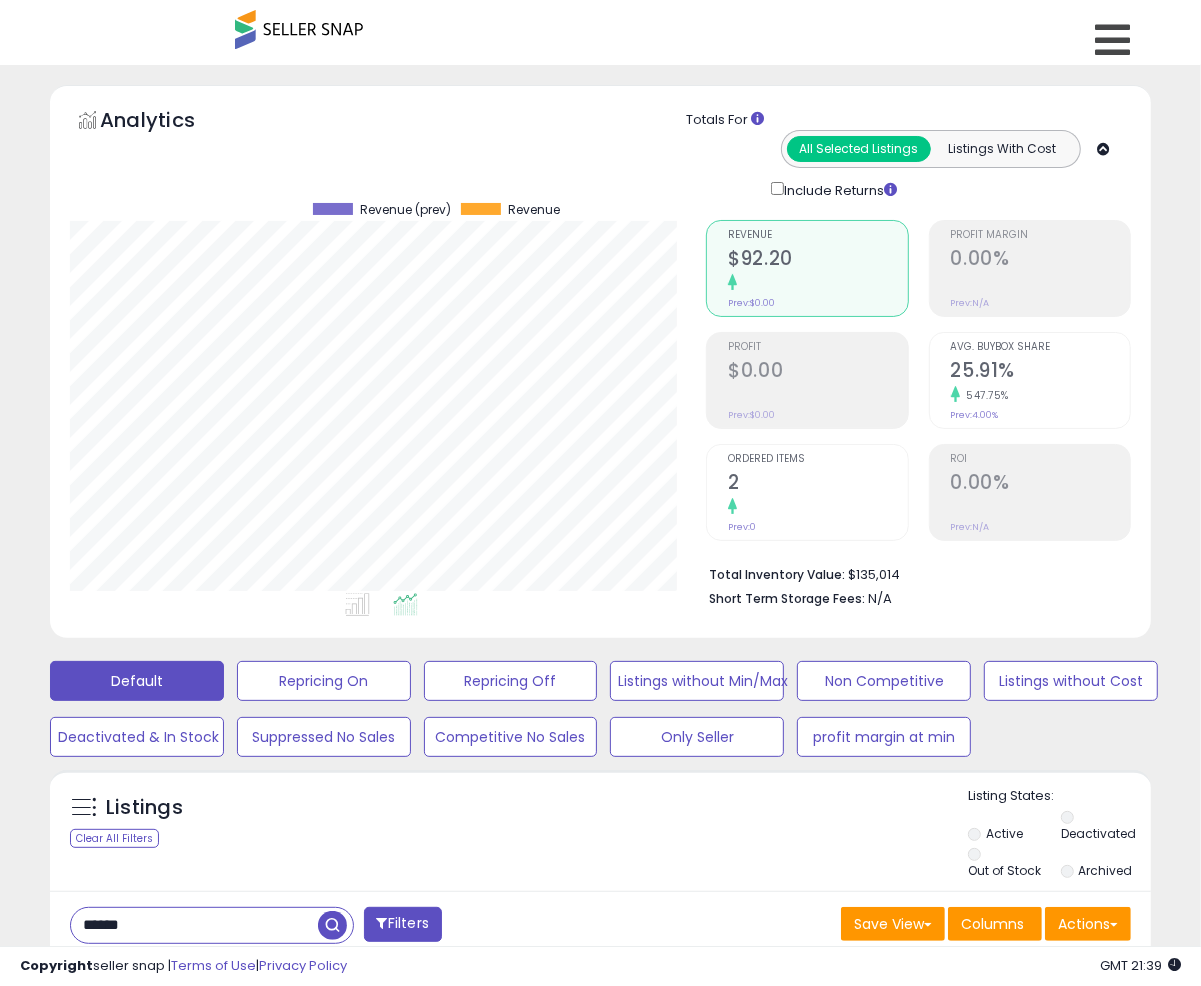 click on "******" at bounding box center (194, 925) 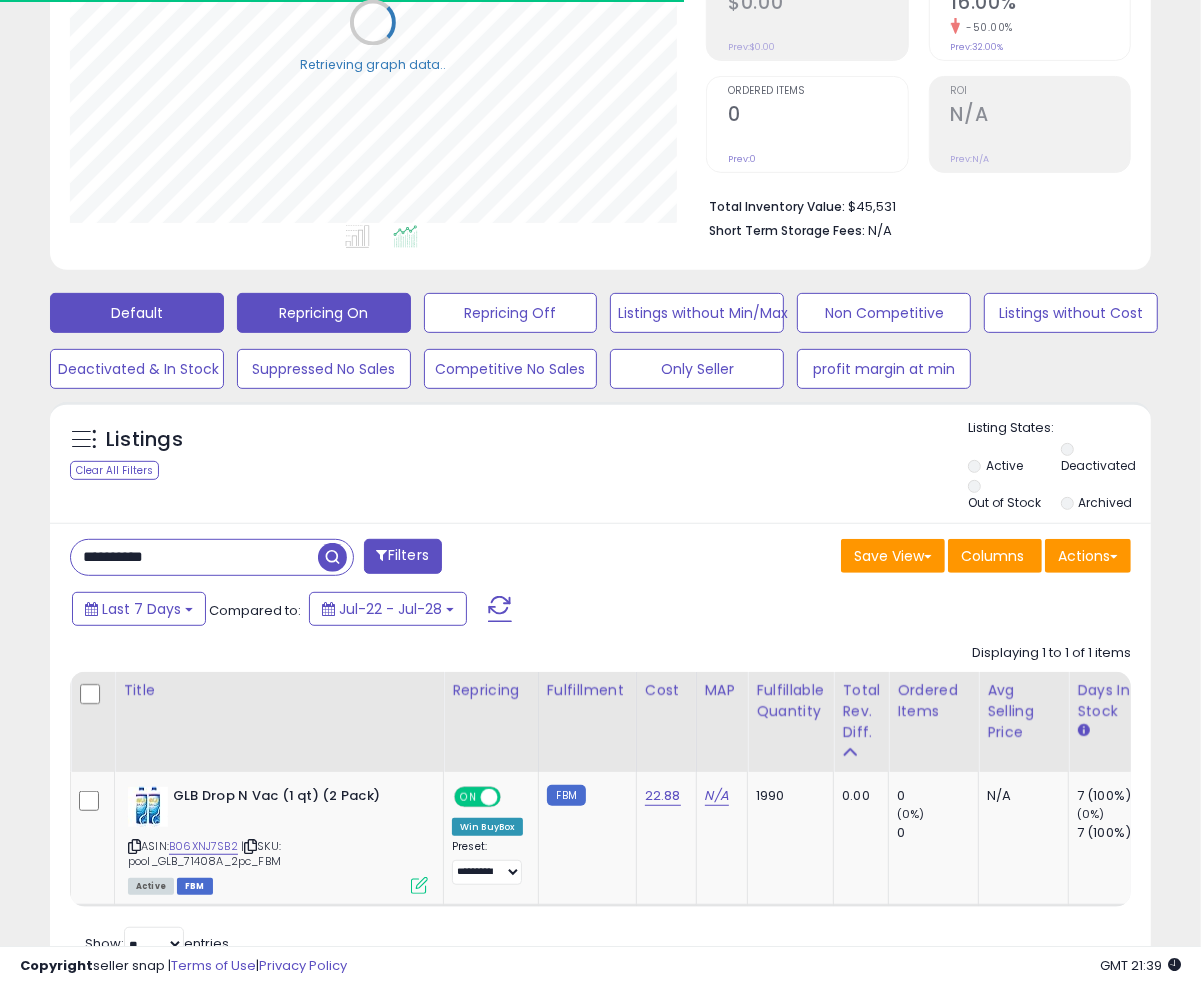 scroll, scrollTop: 378, scrollLeft: 0, axis: vertical 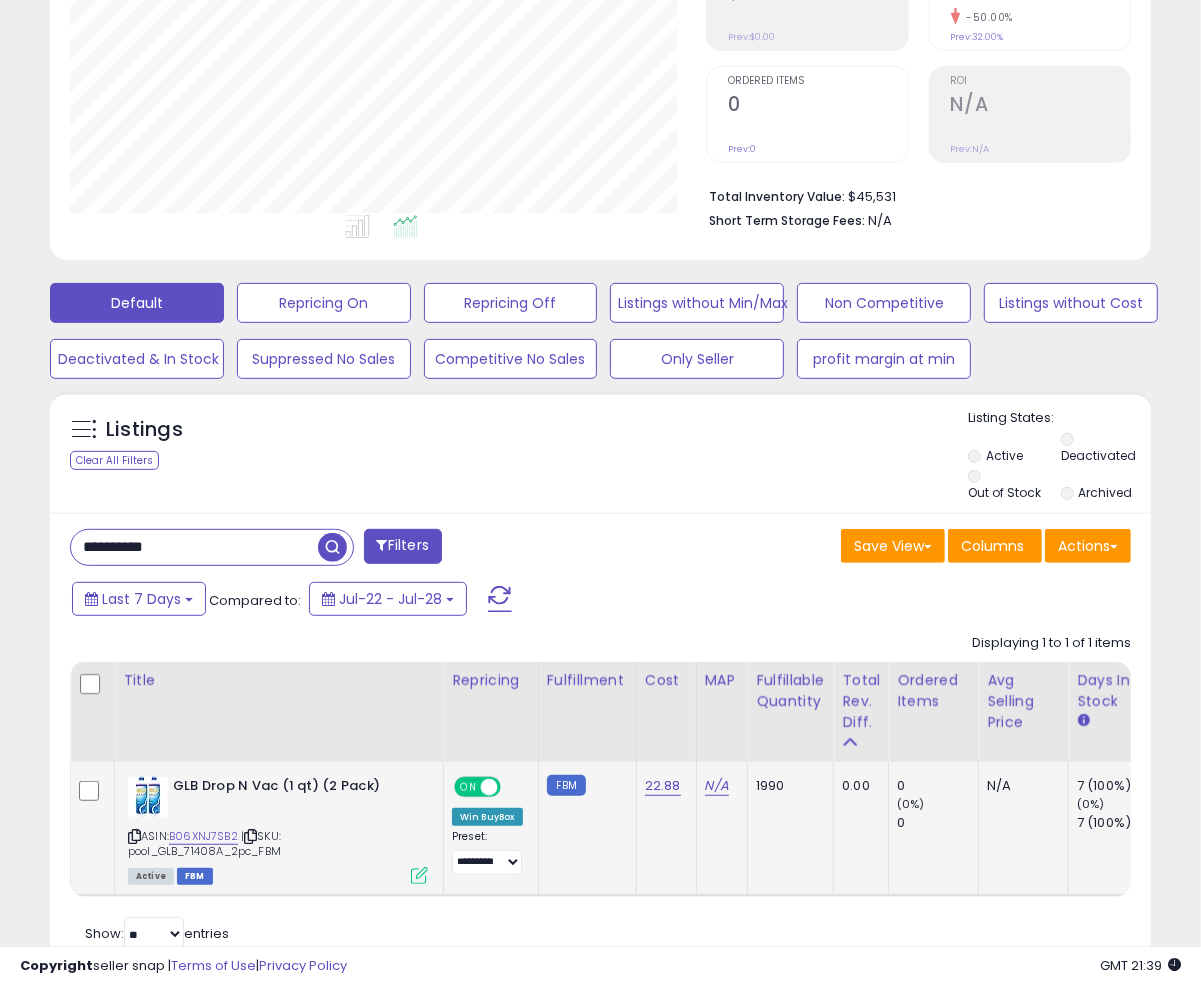 click on "ASIN:  B06XNJ7SB2    |   SKU: pool_GLB_71408A_2pc_FBM Active FBM" at bounding box center (278, 829) 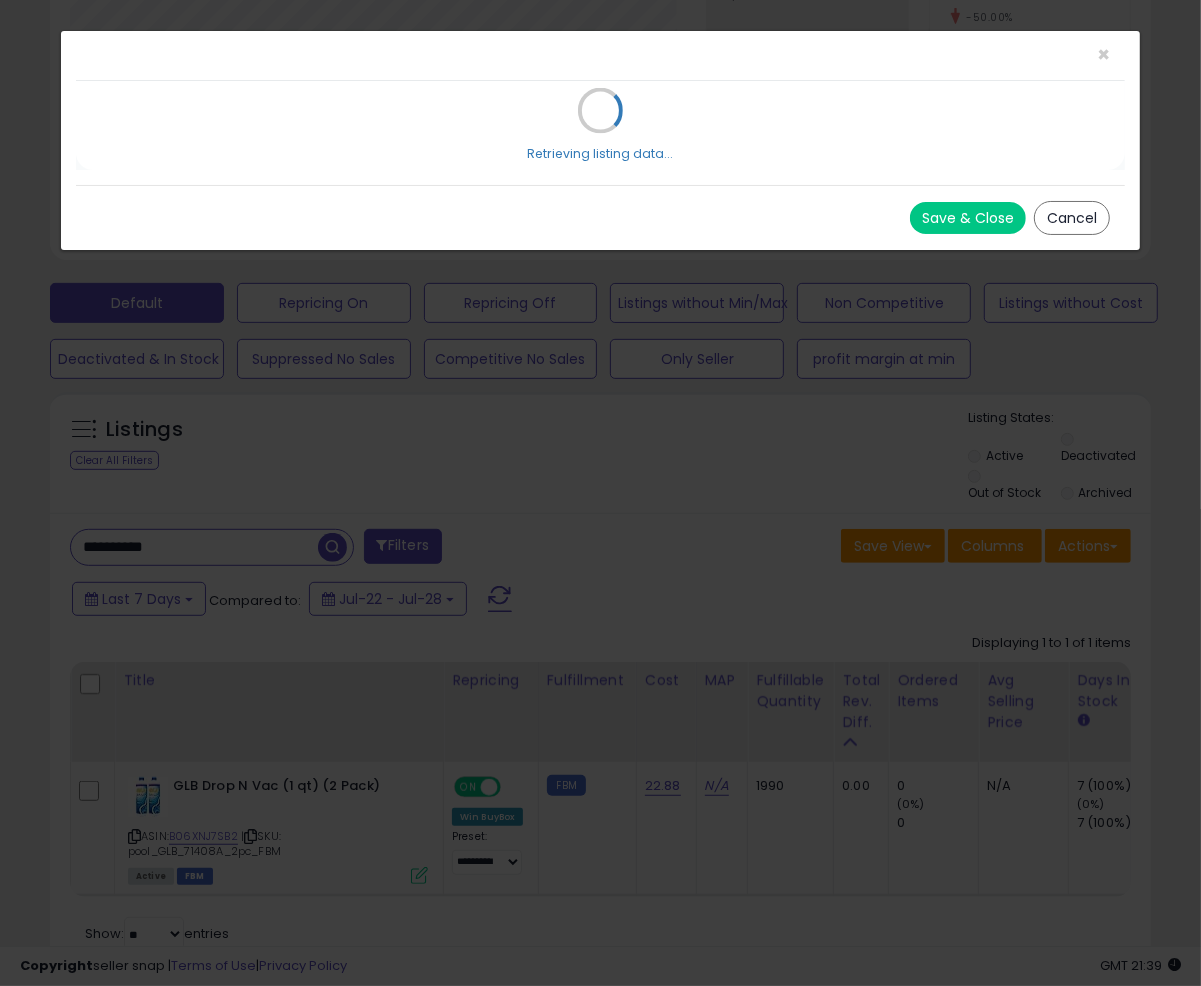 click on "× Close
Retrieving listing data...
Save & Close
Cancel" 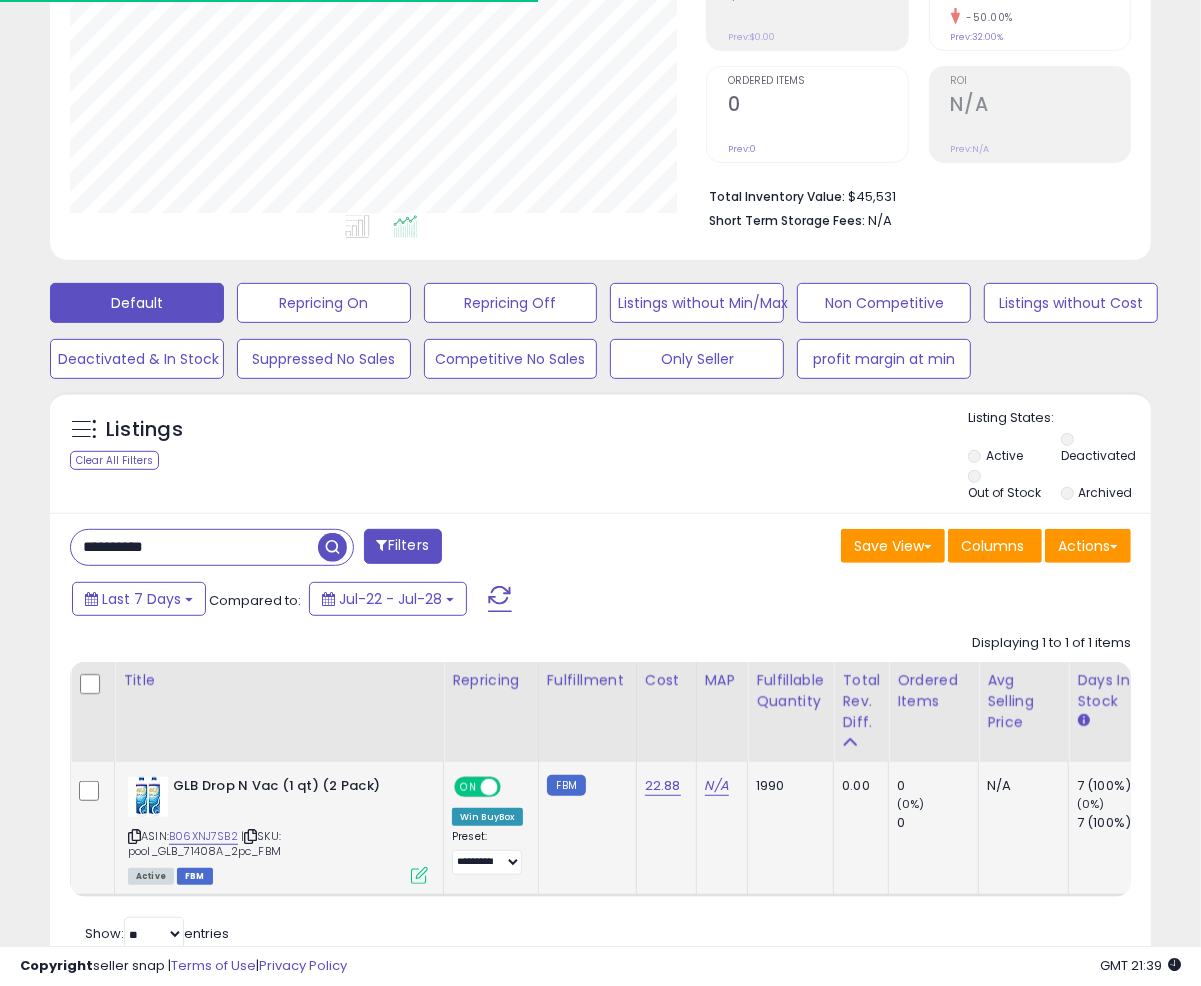 click on "GLB Drop N Vac (1 qt) (2 Pack)  ASIN:  B06XNJ7SB2    |   SKU: pool_GLB_71408A_2pc_FBM Active FBM" 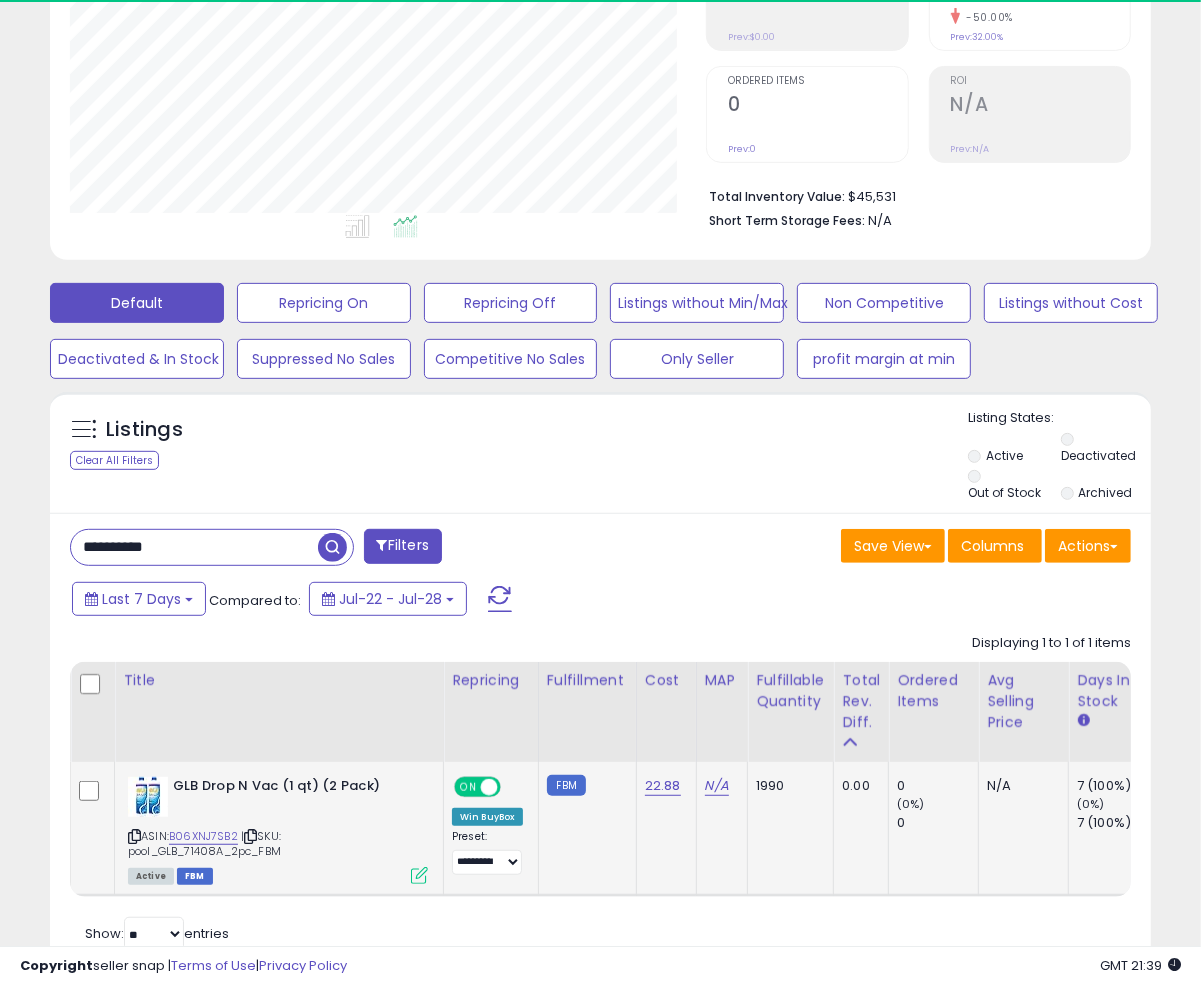 click at bounding box center (419, 875) 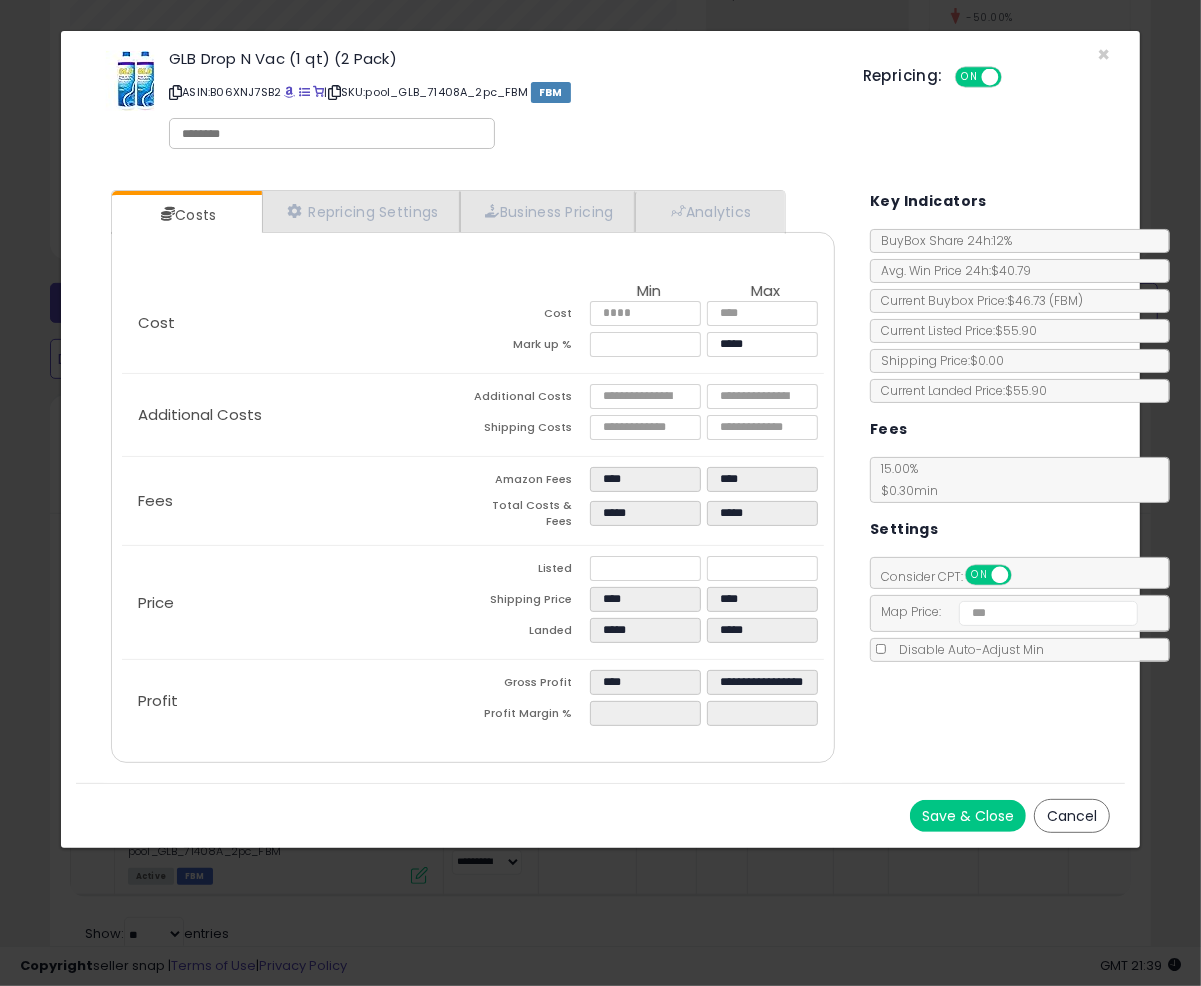 click on "Cancel" at bounding box center (1072, 816) 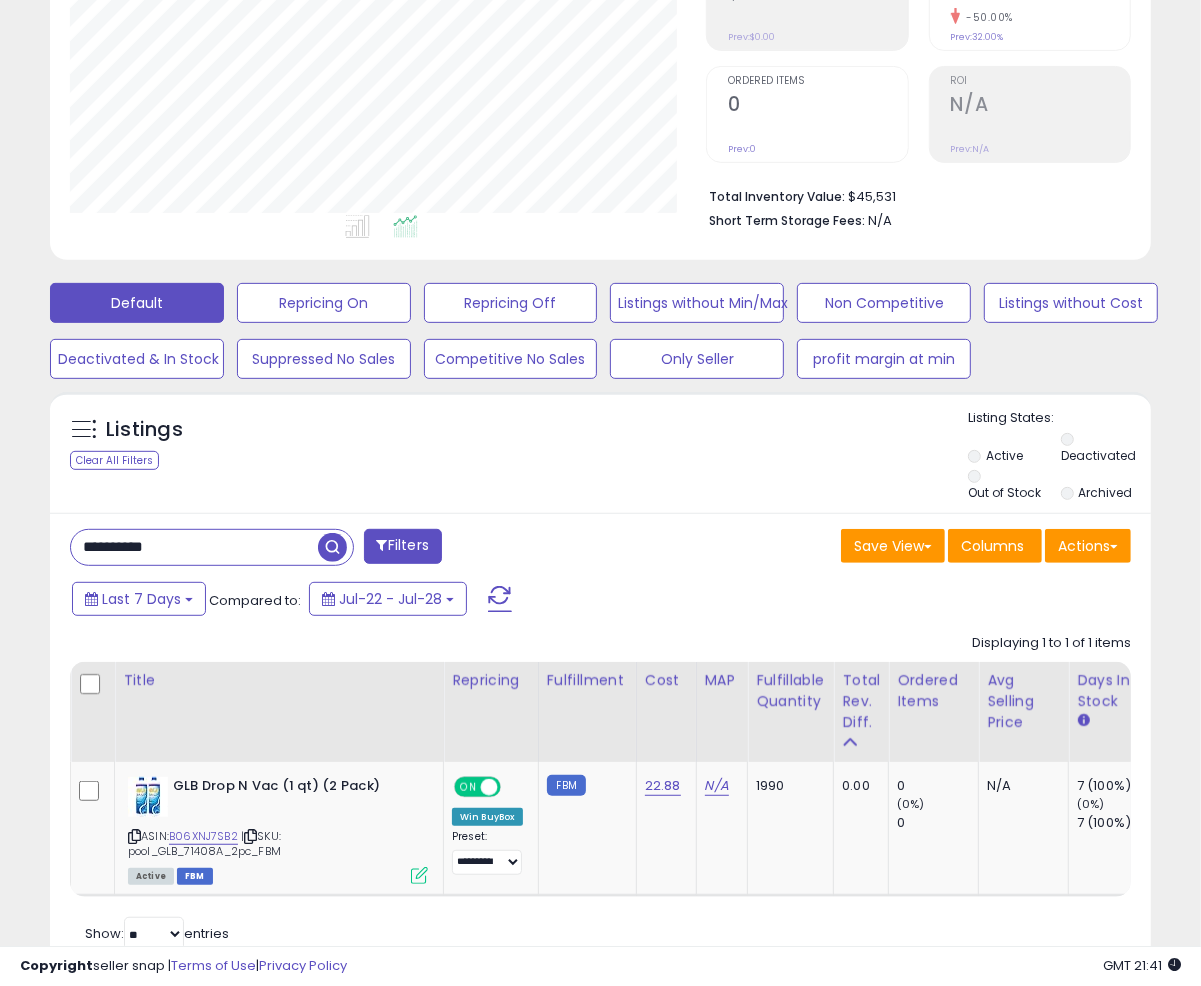 click on "**********" at bounding box center (600, 744) 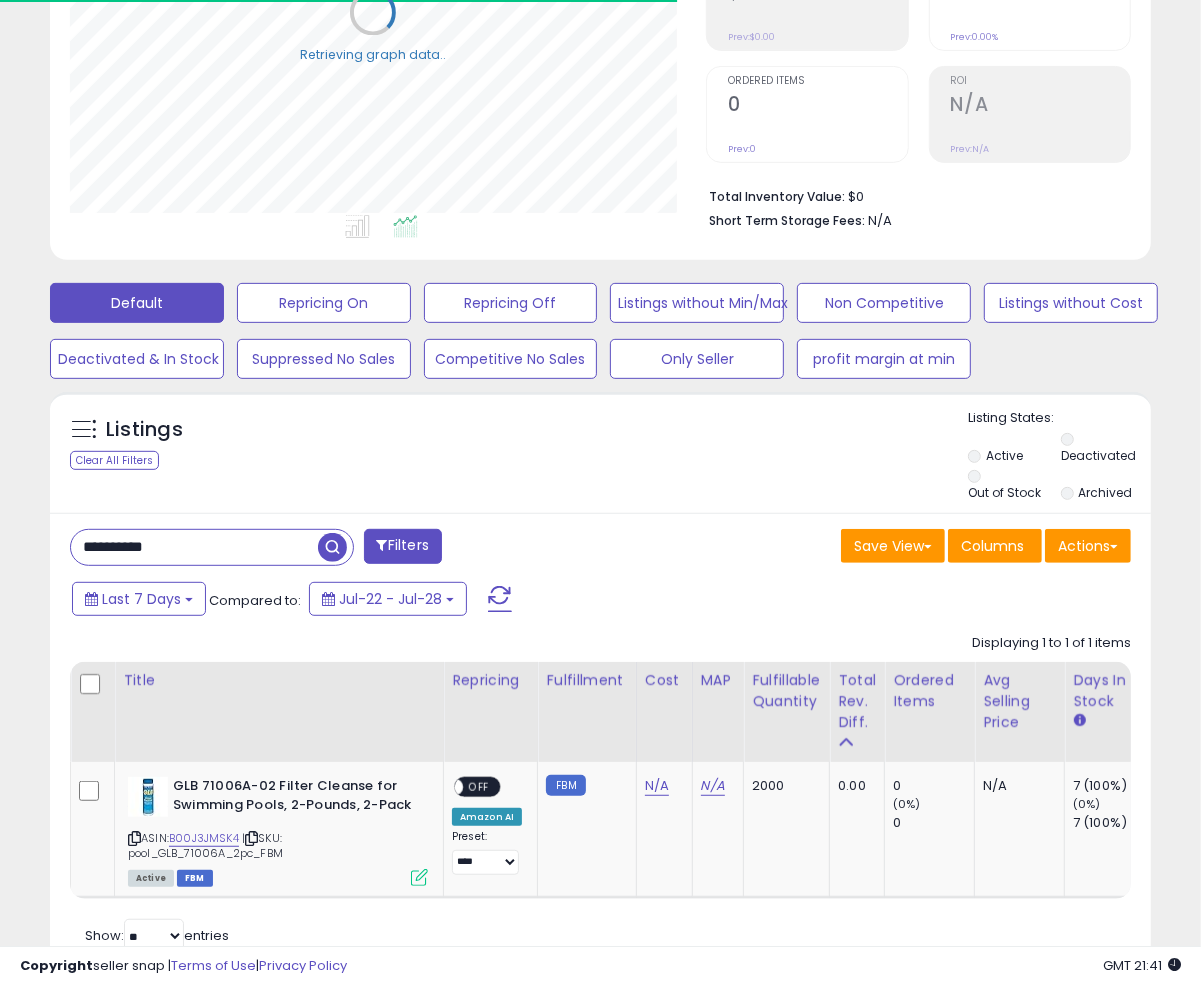 scroll, scrollTop: 440, scrollLeft: 0, axis: vertical 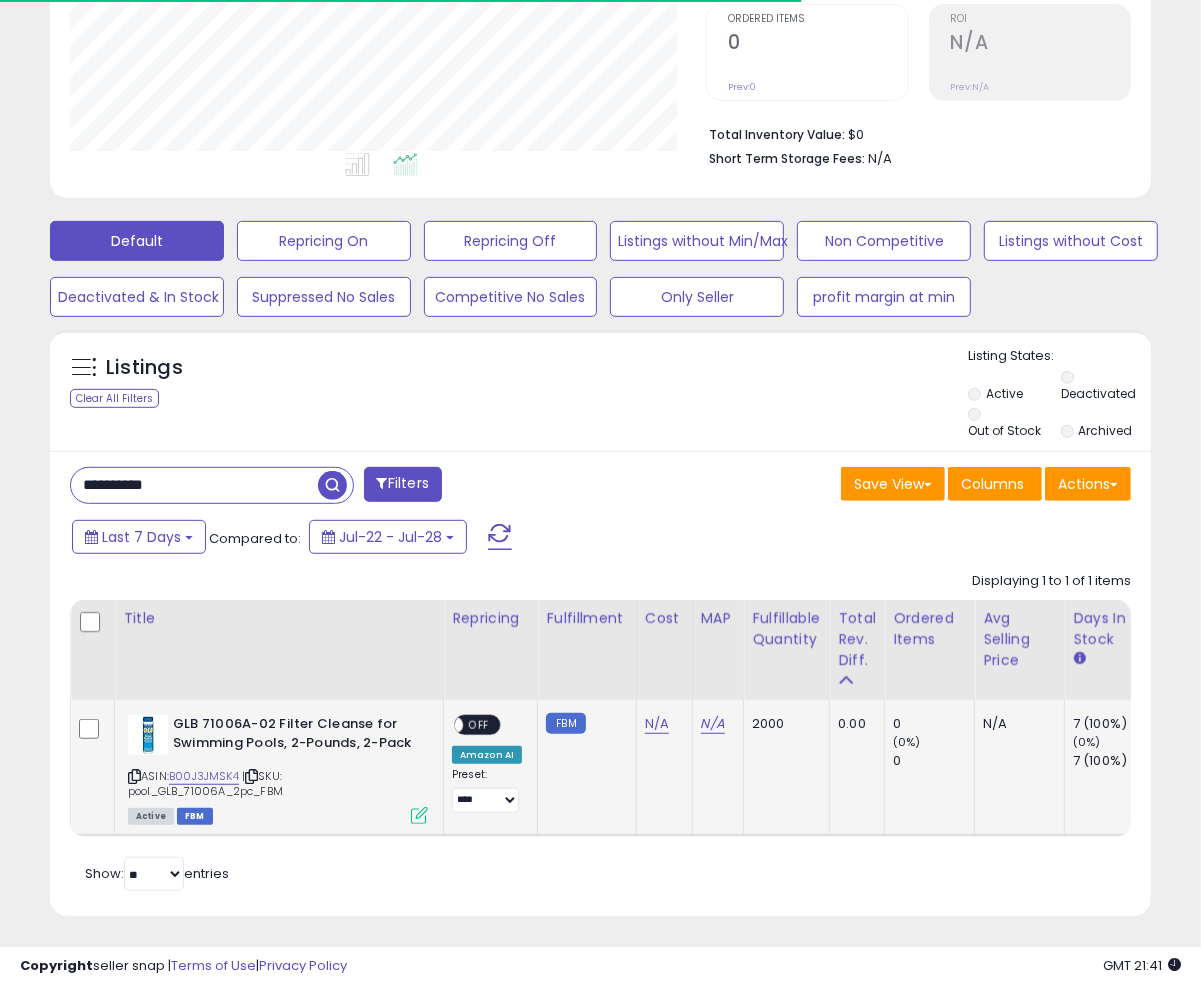 click at bounding box center [419, 815] 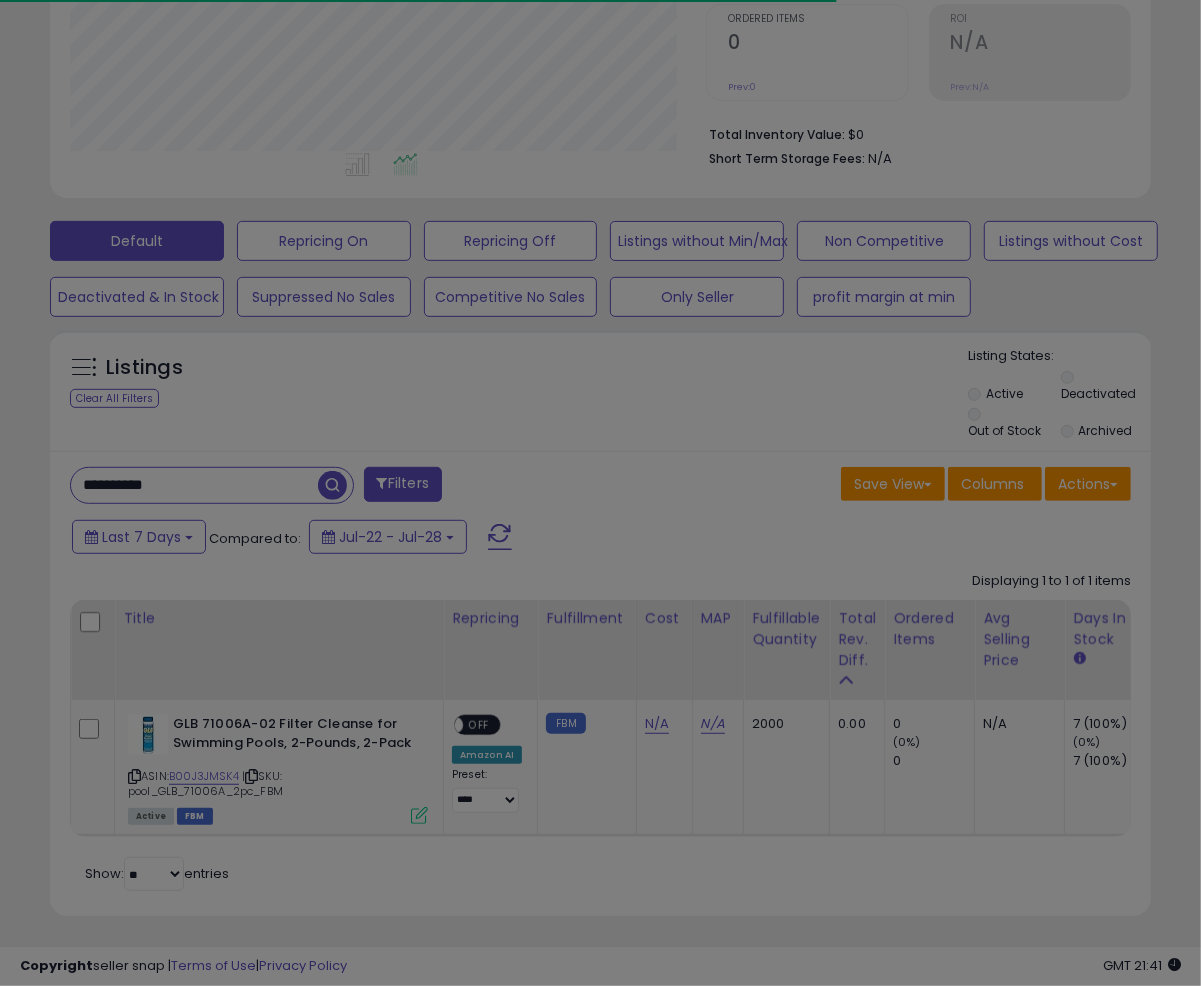 scroll, scrollTop: 999590, scrollLeft: 999363, axis: both 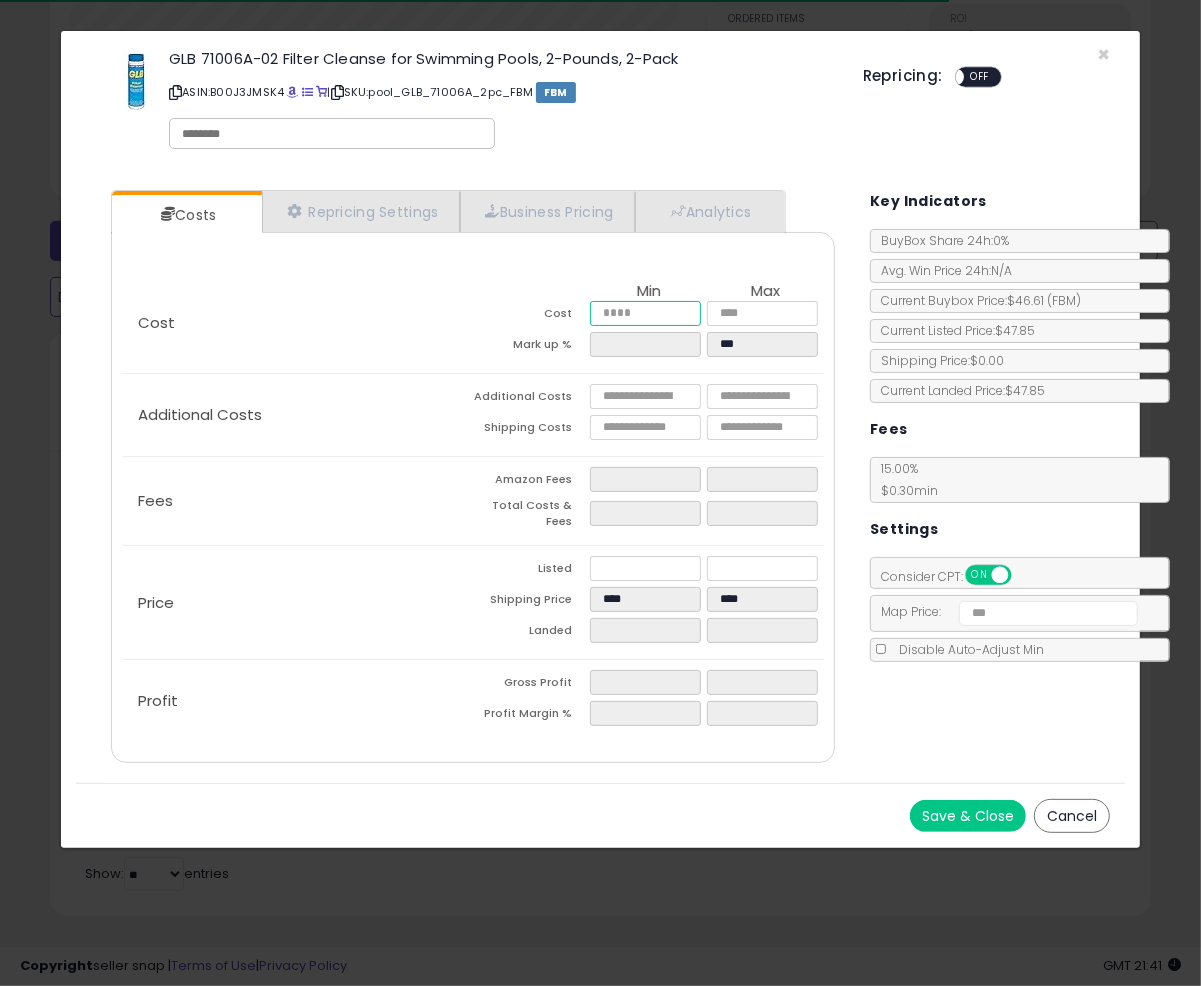 click at bounding box center (645, 313) 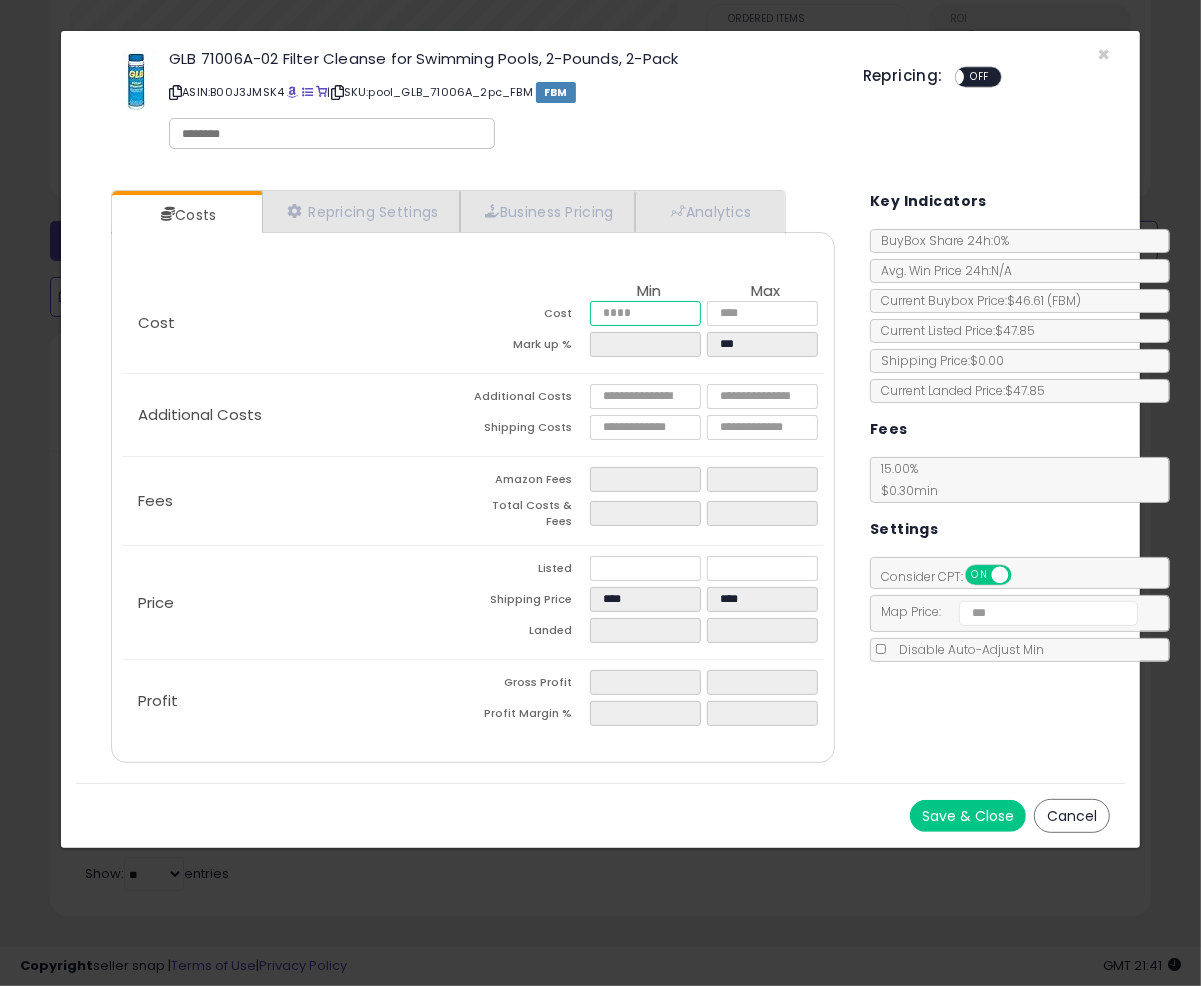 type on "****" 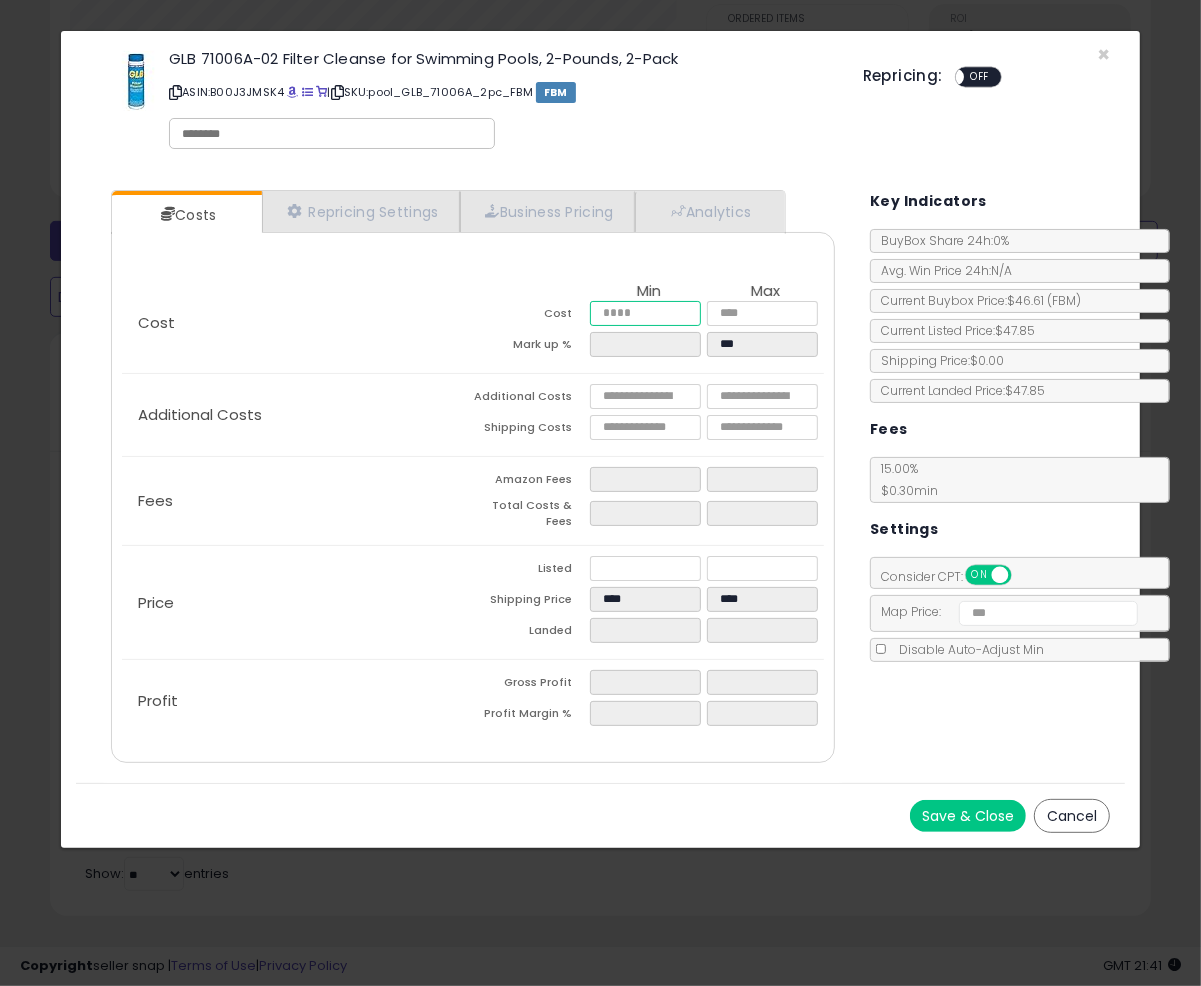 type on "*****" 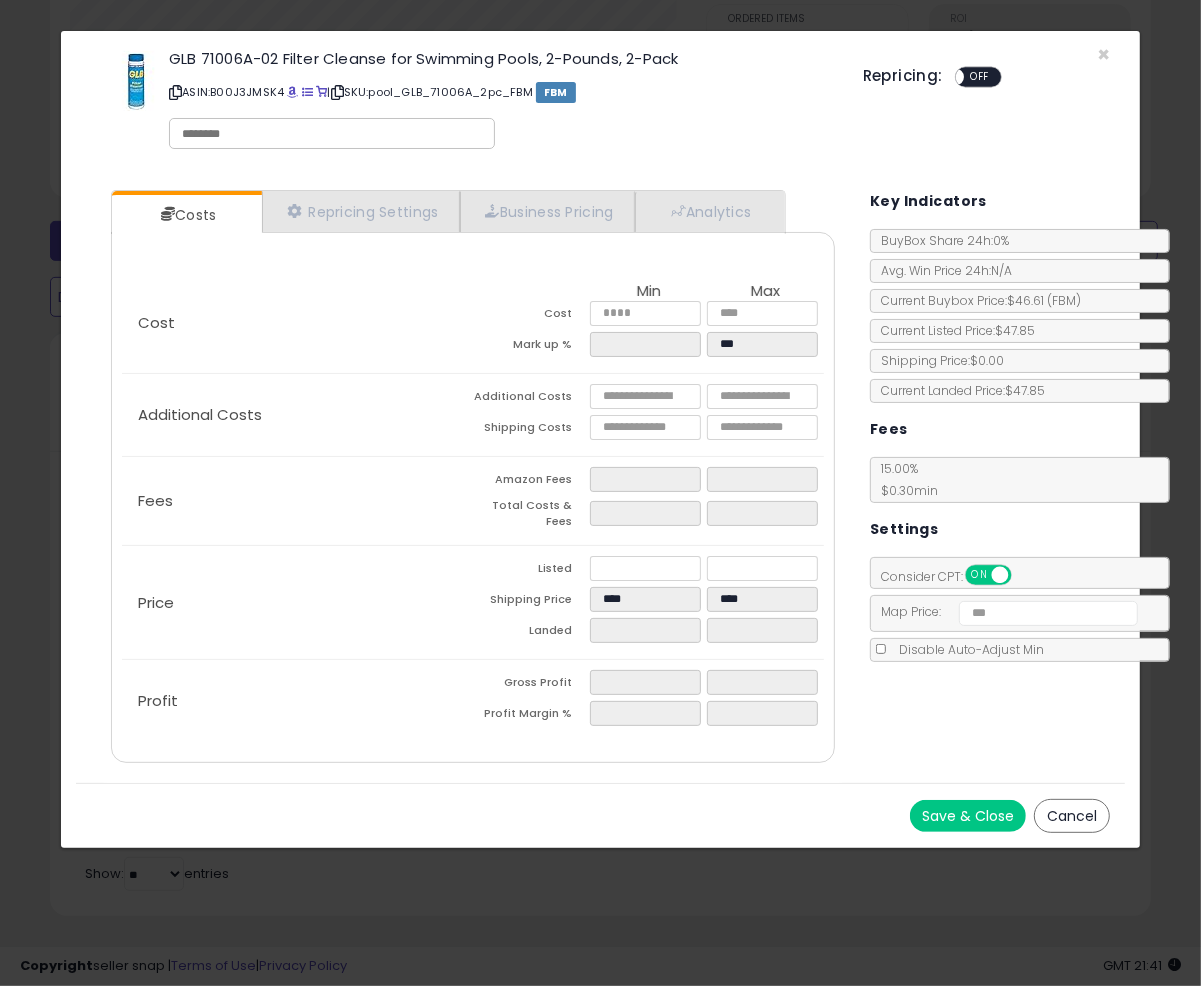 type 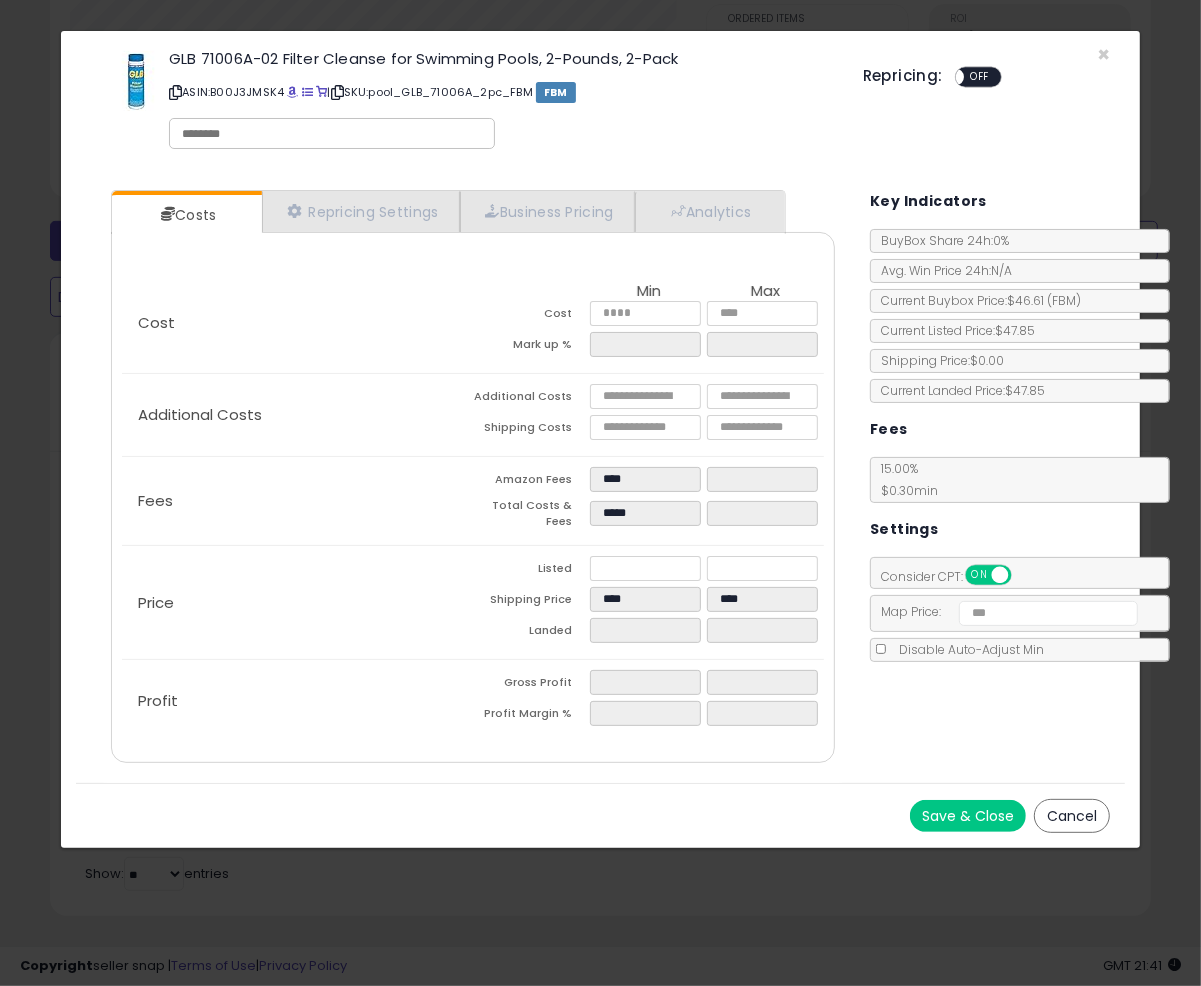 click on "Save & Close" at bounding box center [968, 816] 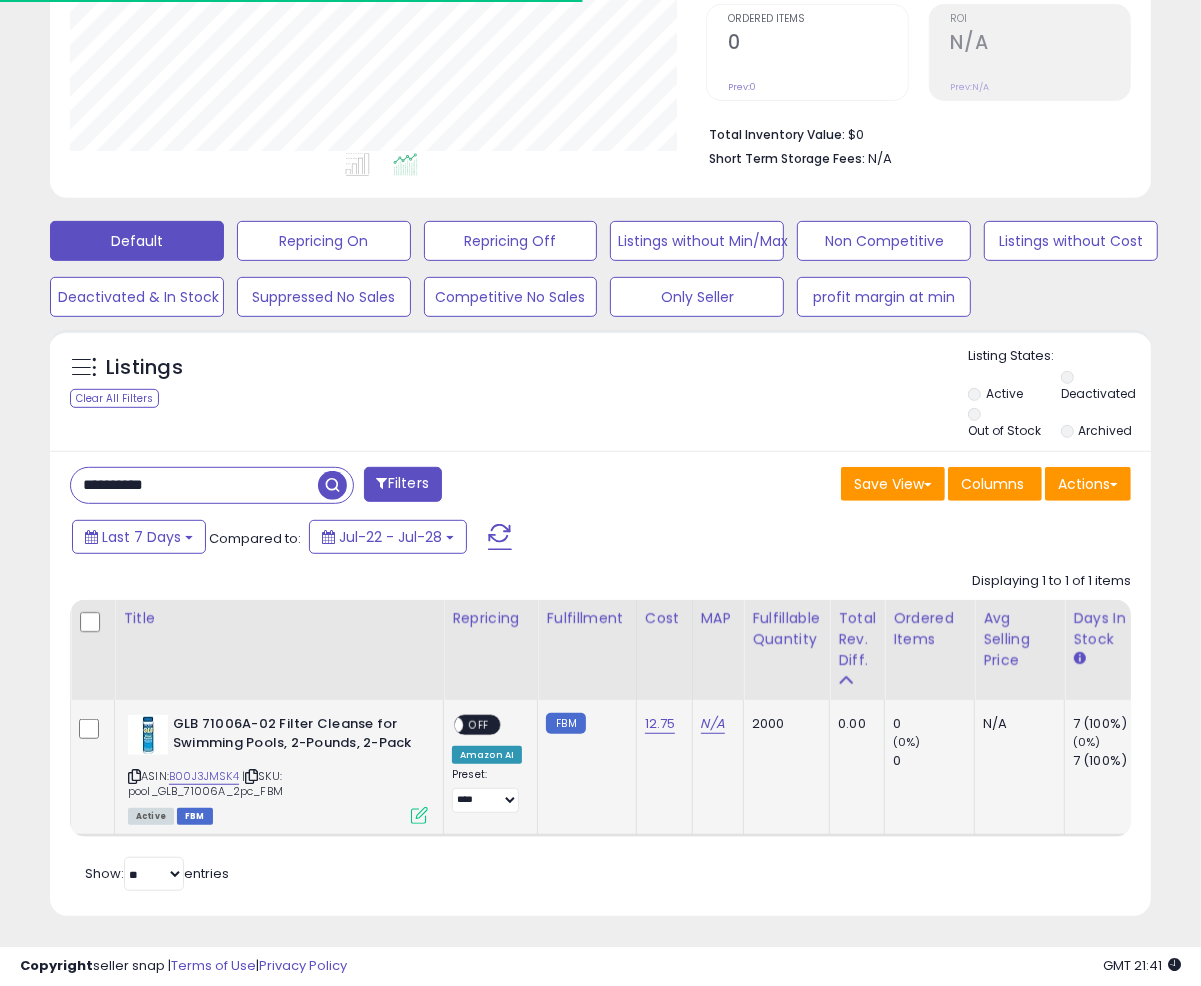 click at bounding box center (419, 815) 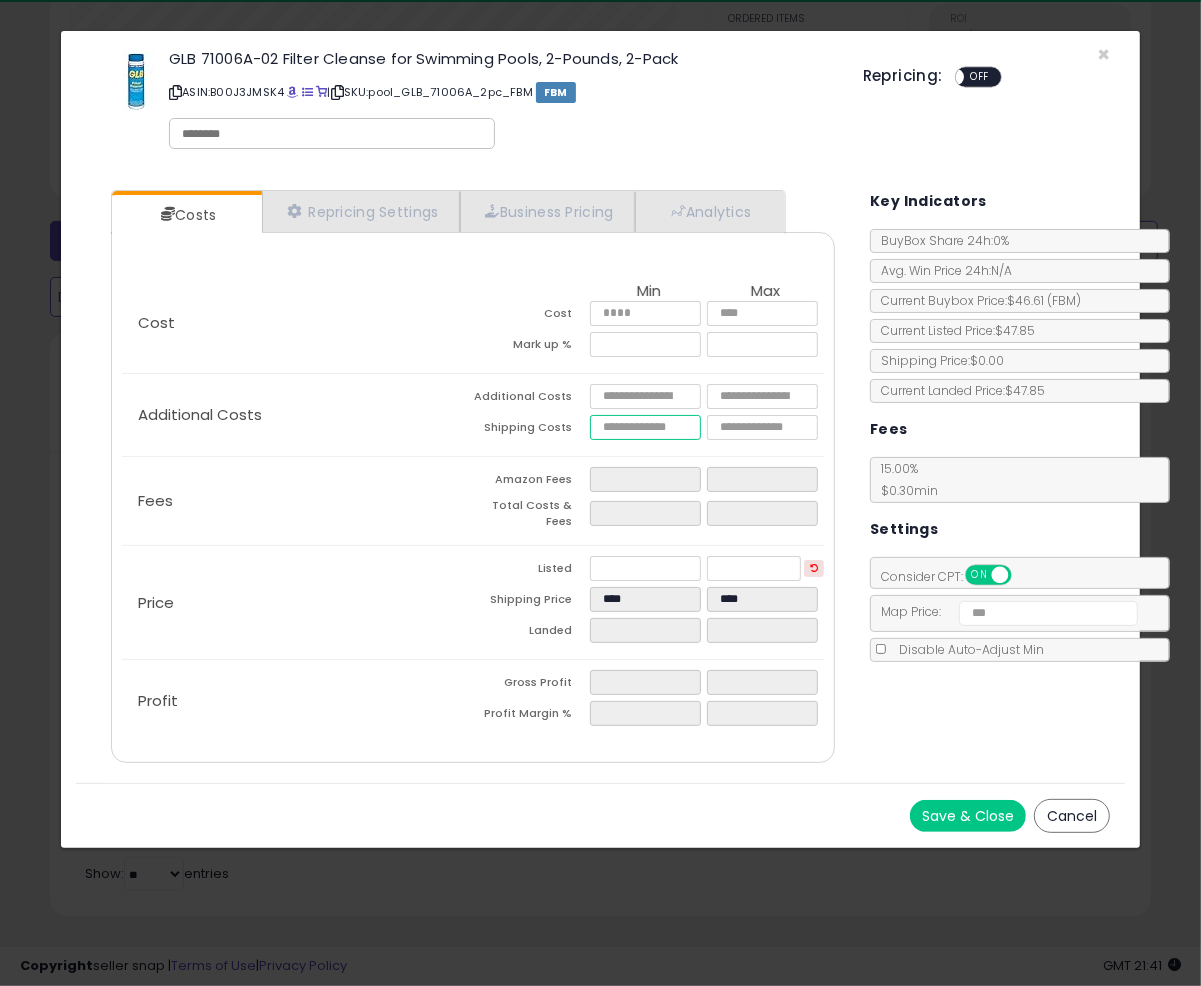 click at bounding box center (645, 427) 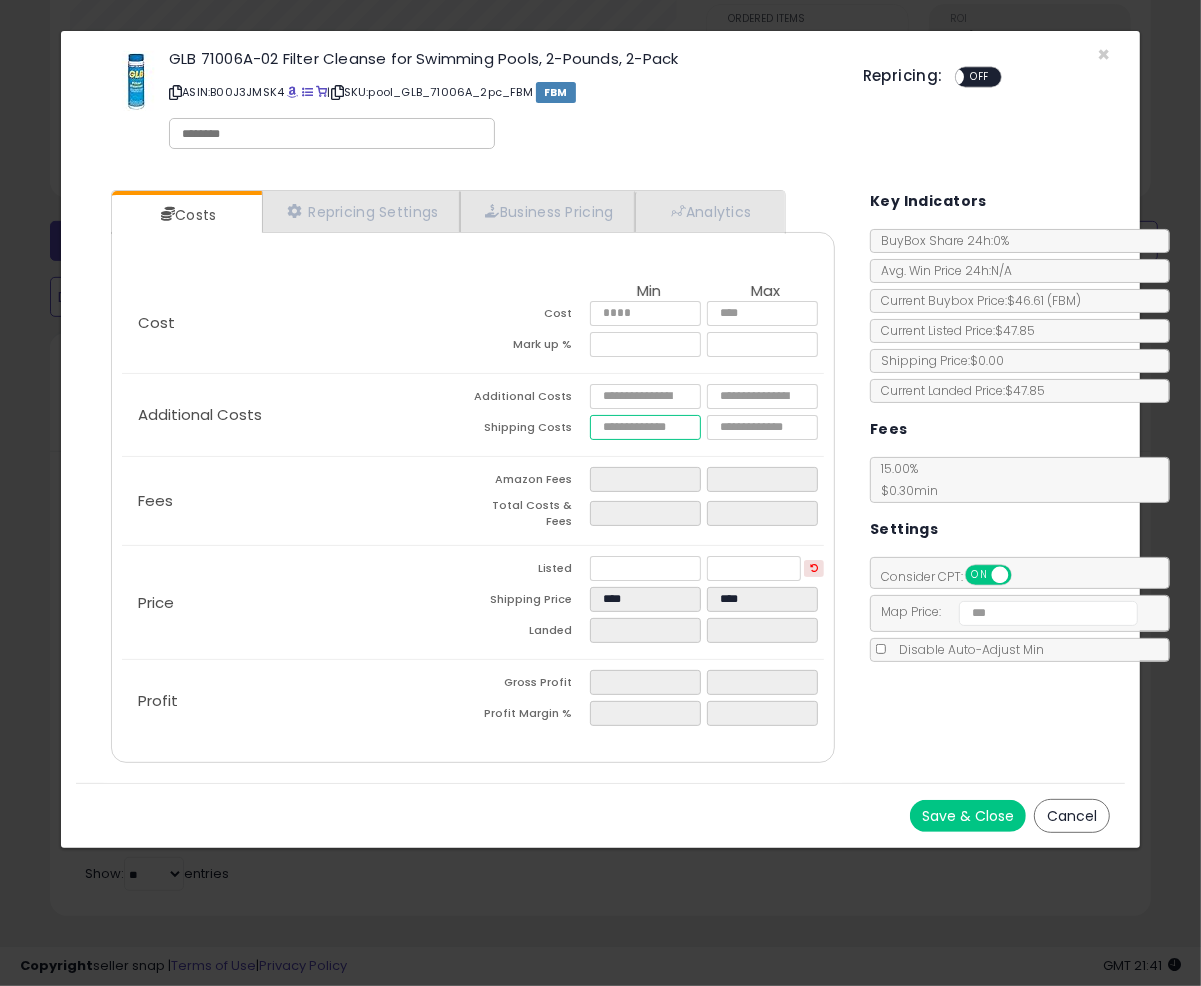 type on "*" 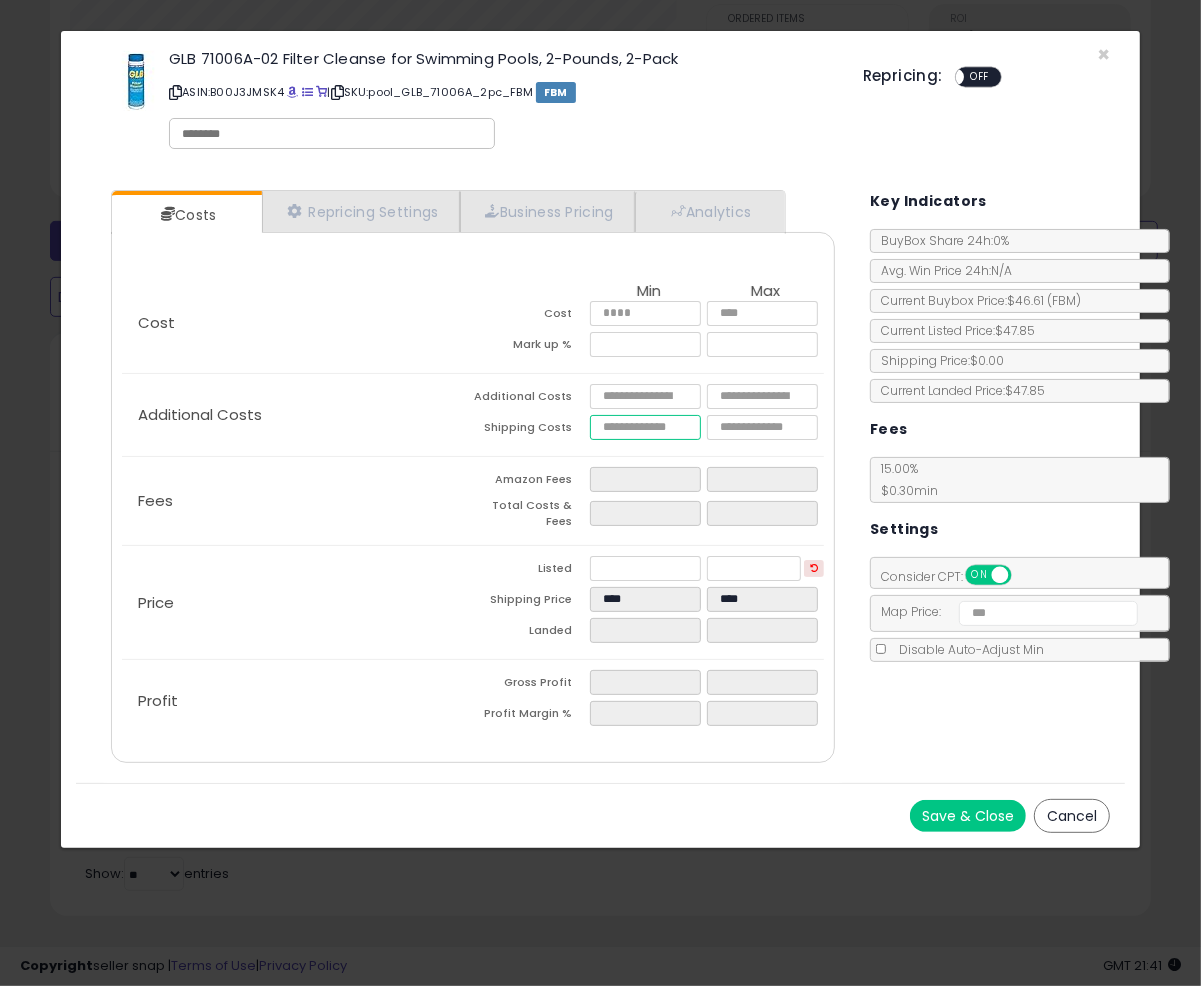 type on "****" 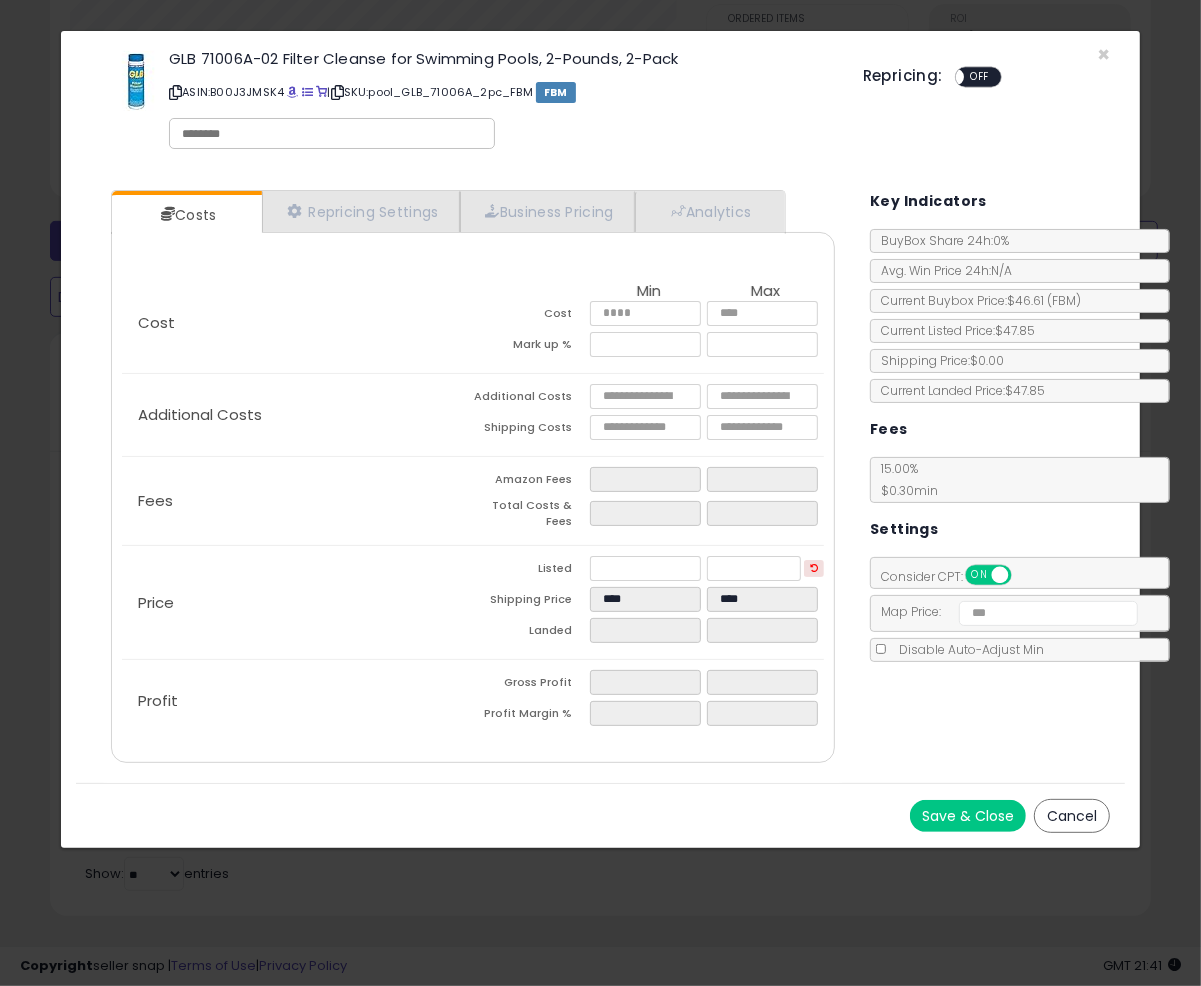type on "****" 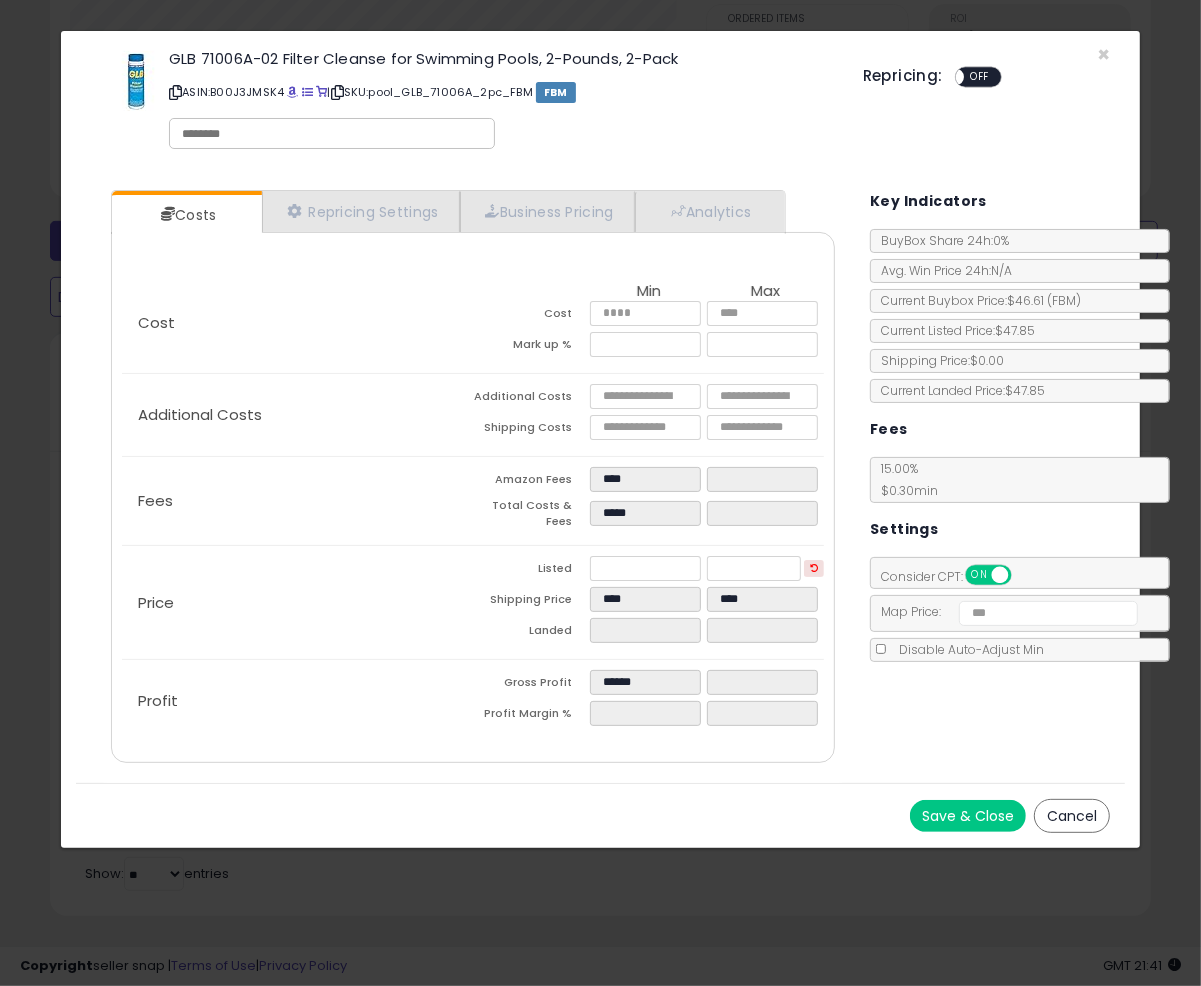 click on "Fees
Amazon Fees
****
Total Costs & Fees
*****" 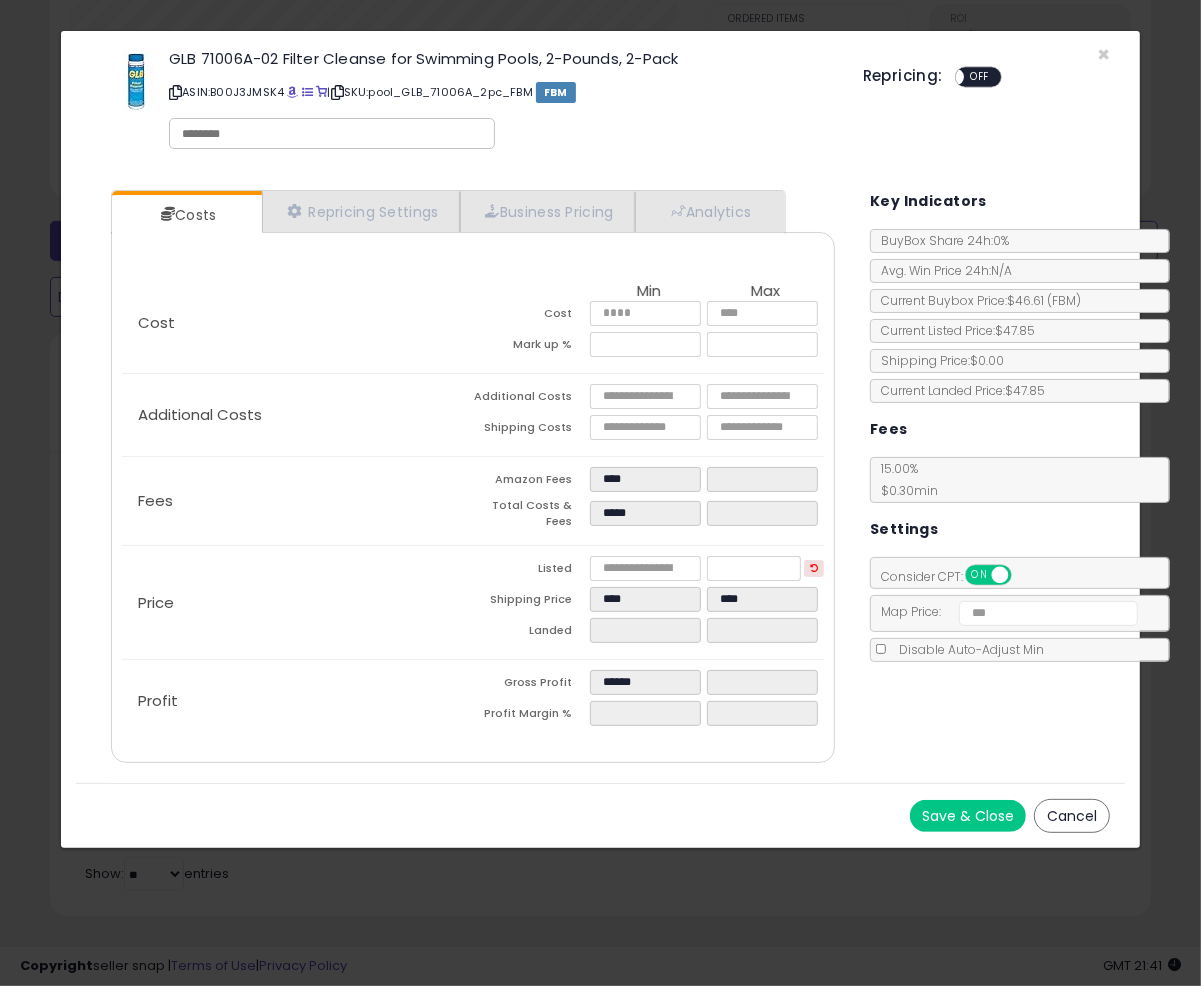 click on "Save & Close" at bounding box center (968, 816) 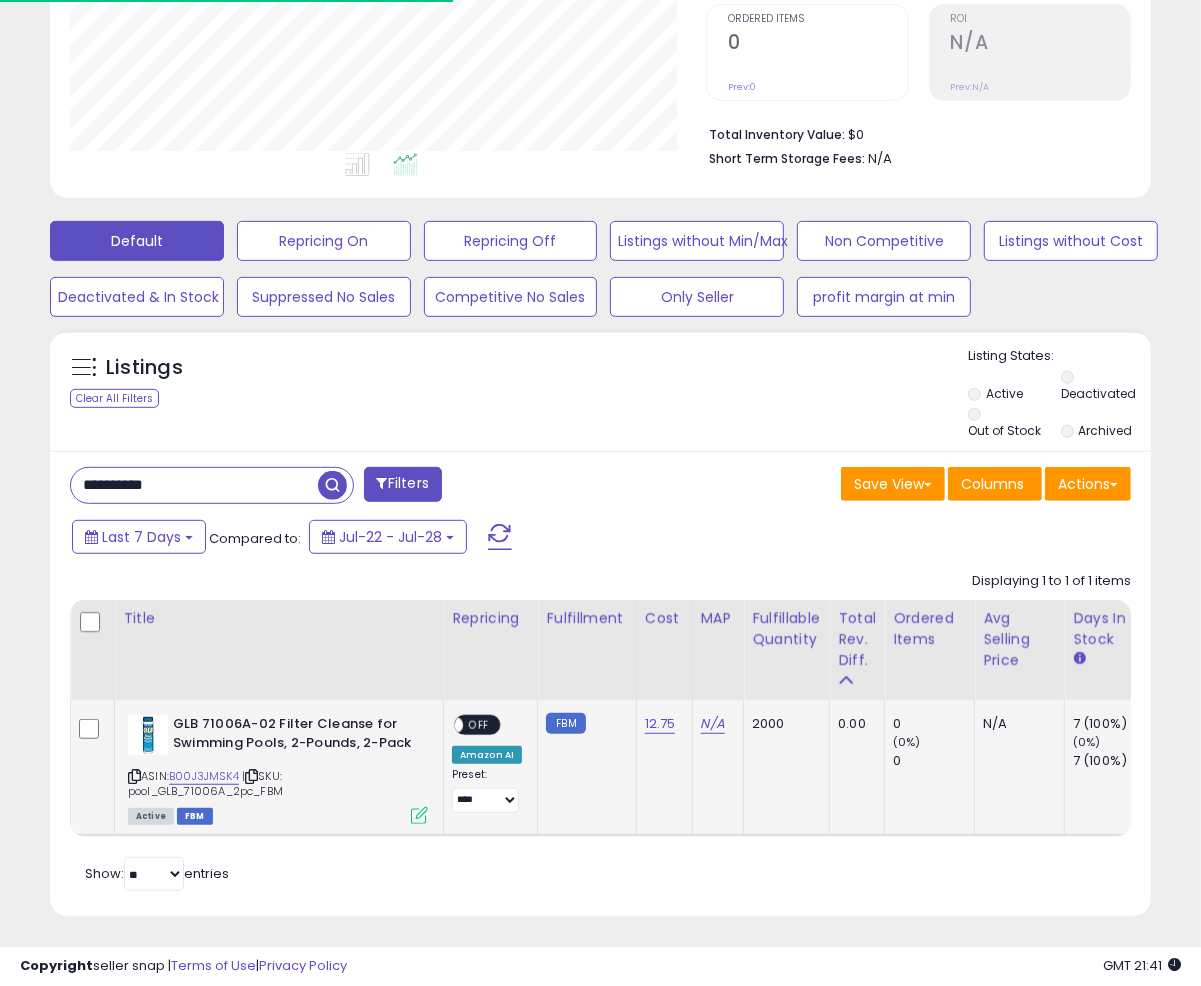 click at bounding box center (419, 815) 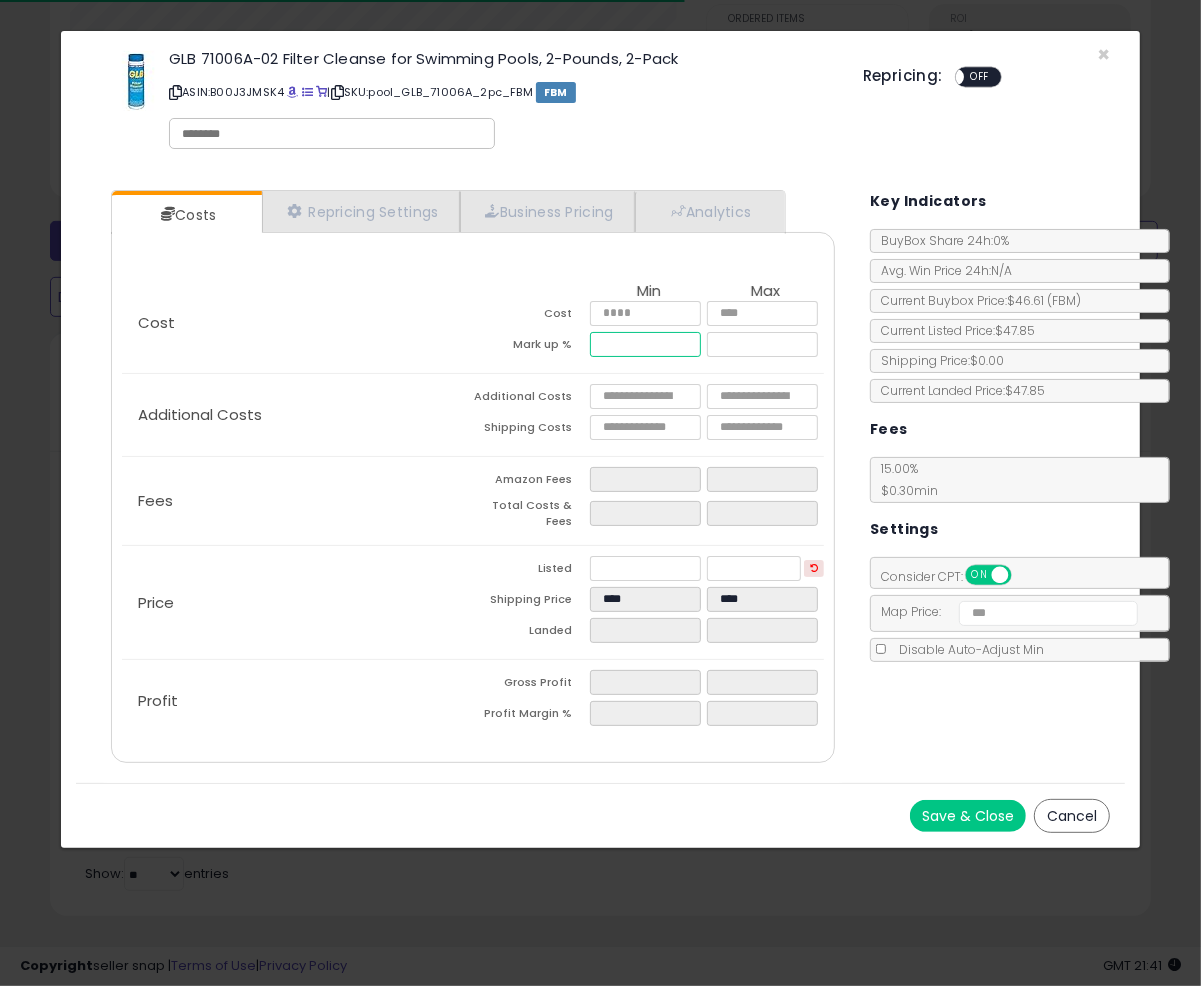 click at bounding box center [645, 344] 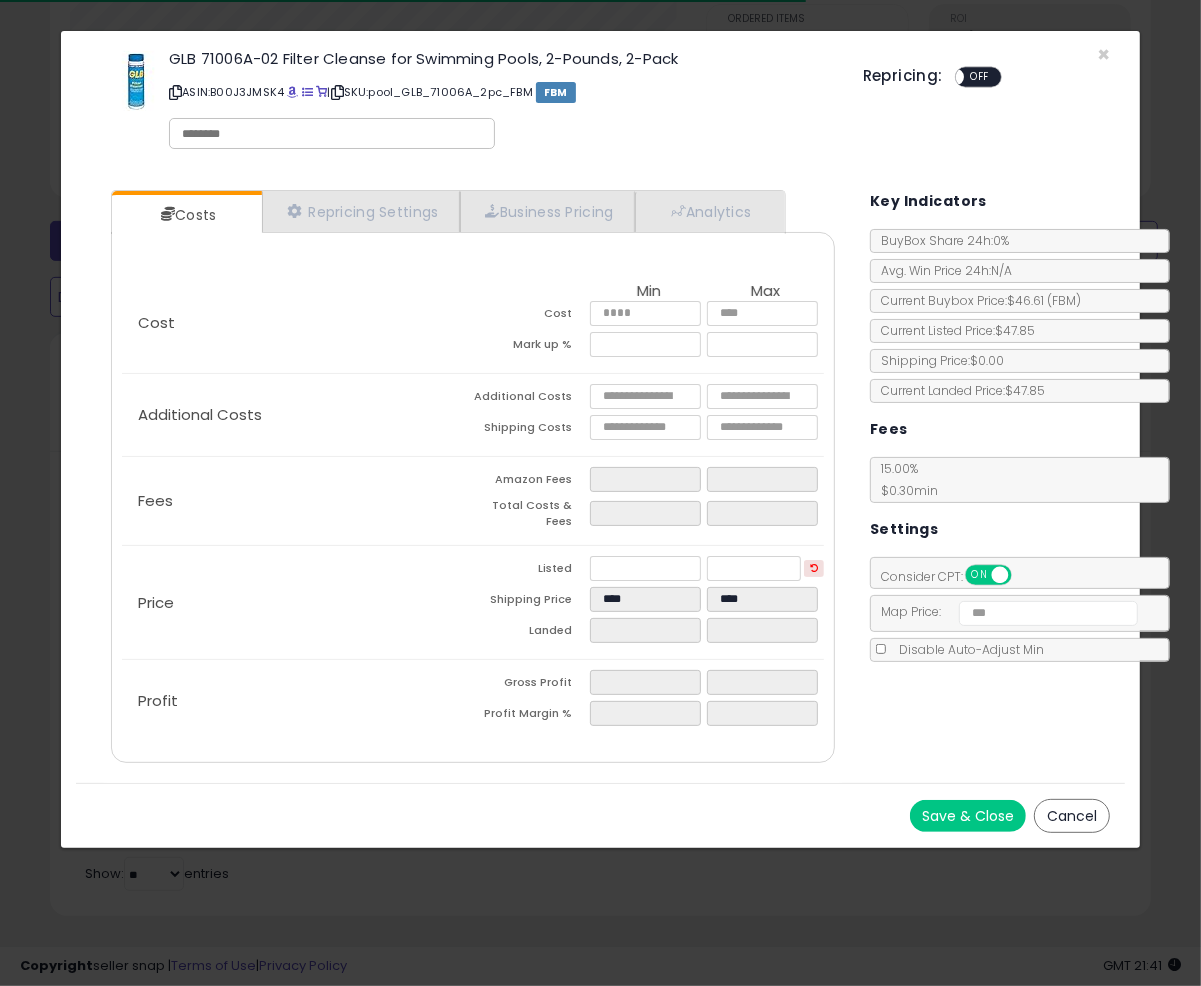 type on "*****" 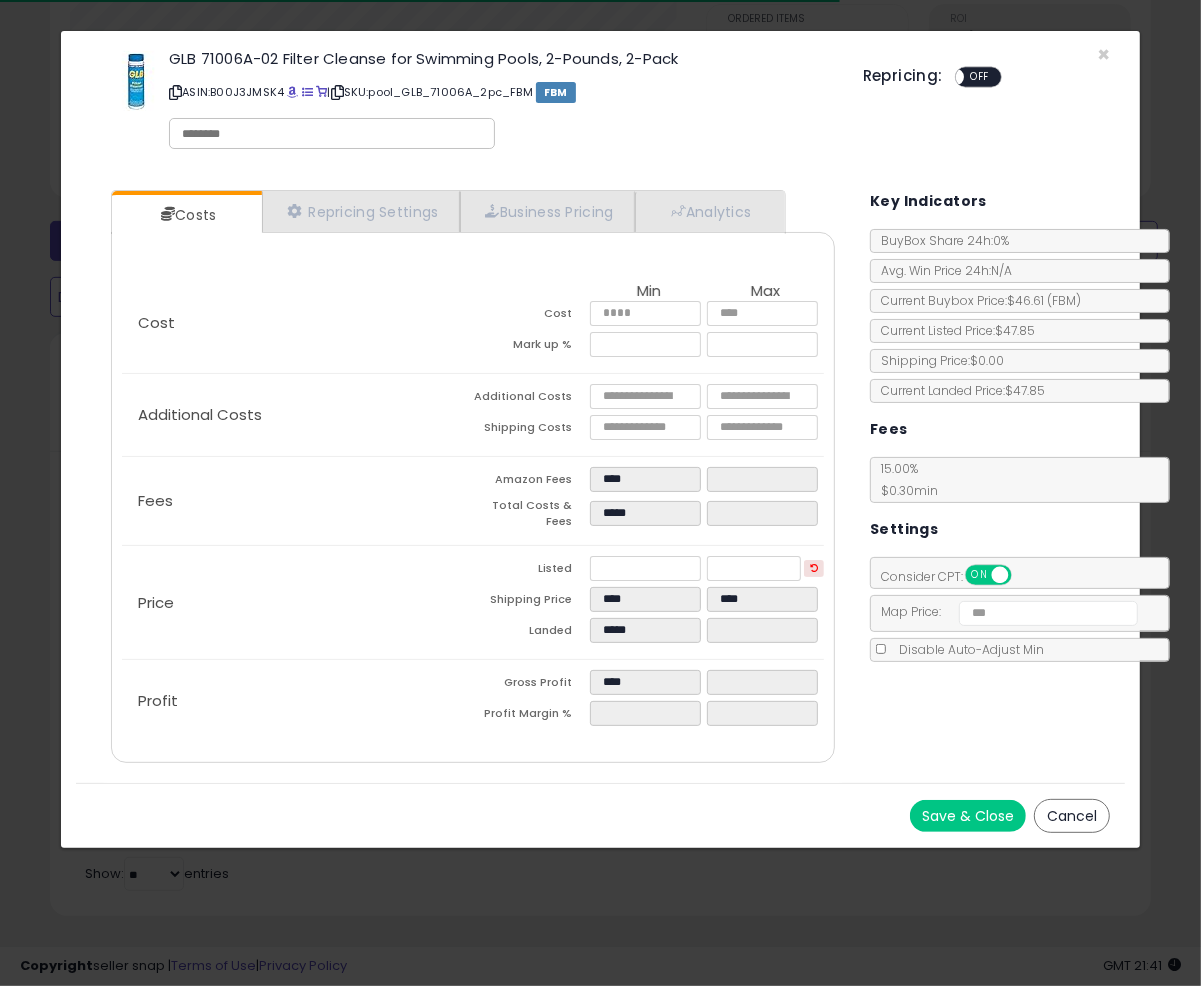 click on "Additional Costs
Additional Costs
Shipping Costs
****
****" 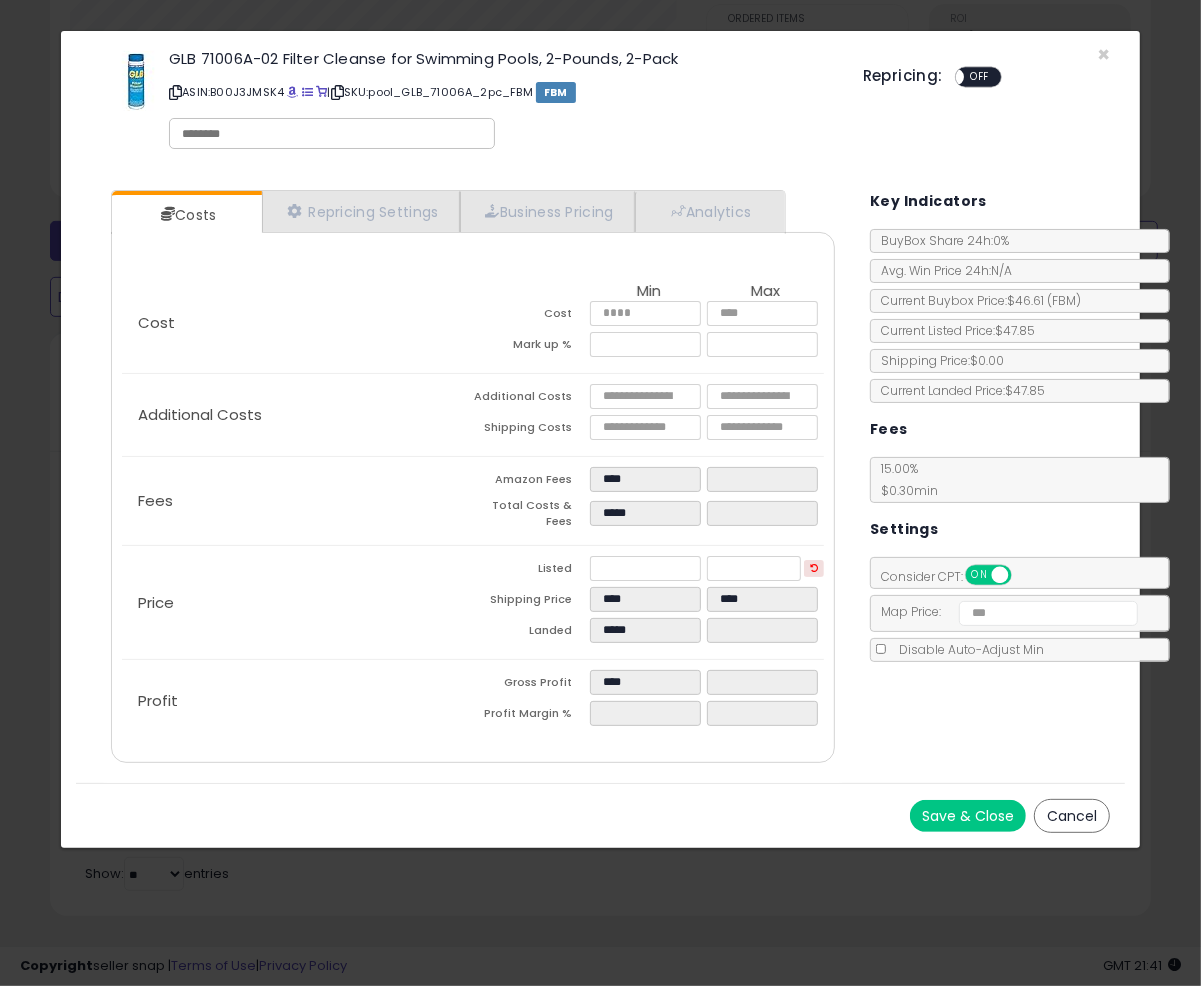 click on "Save & Close" at bounding box center (968, 816) 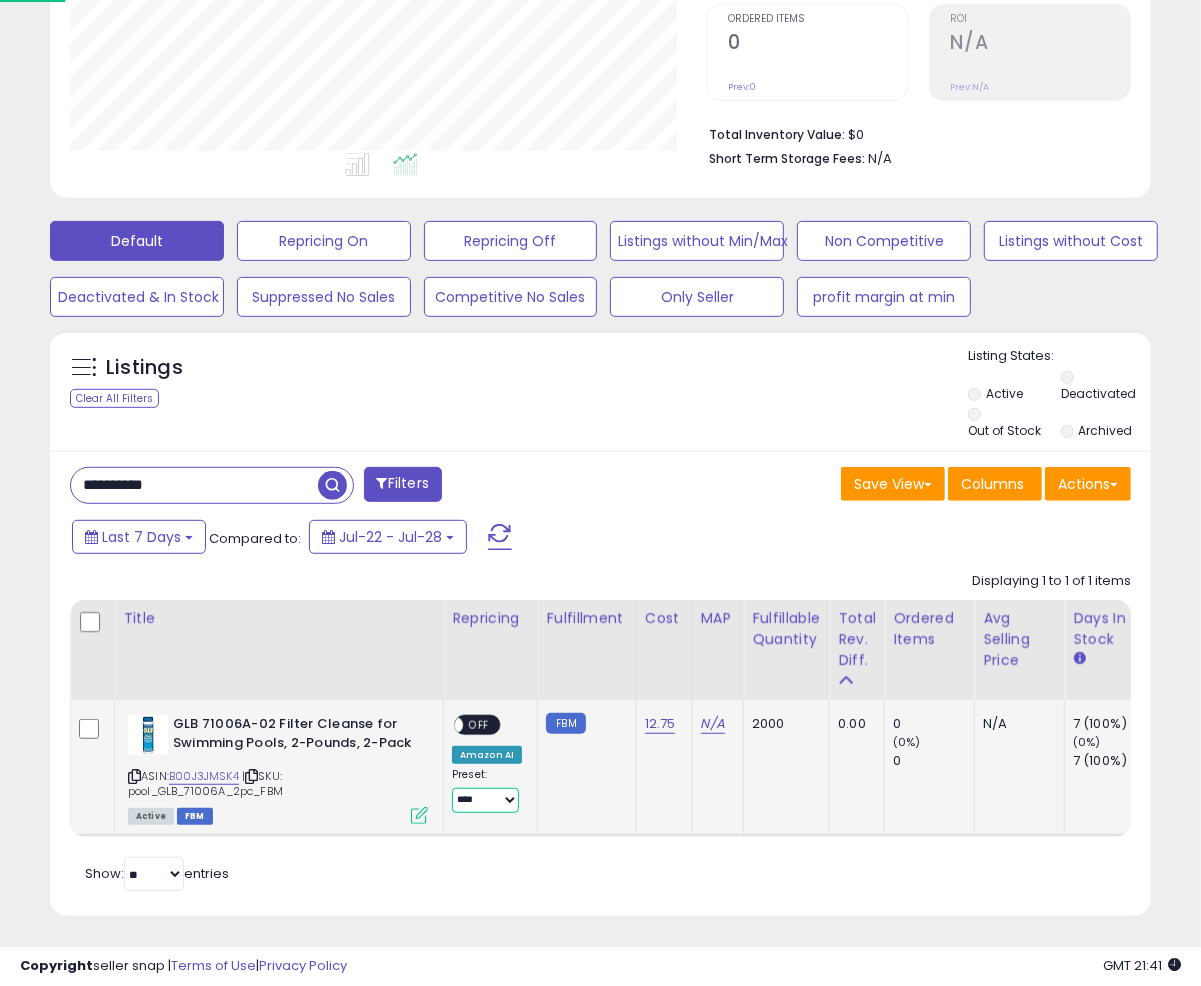 click on "**********" at bounding box center [485, 800] 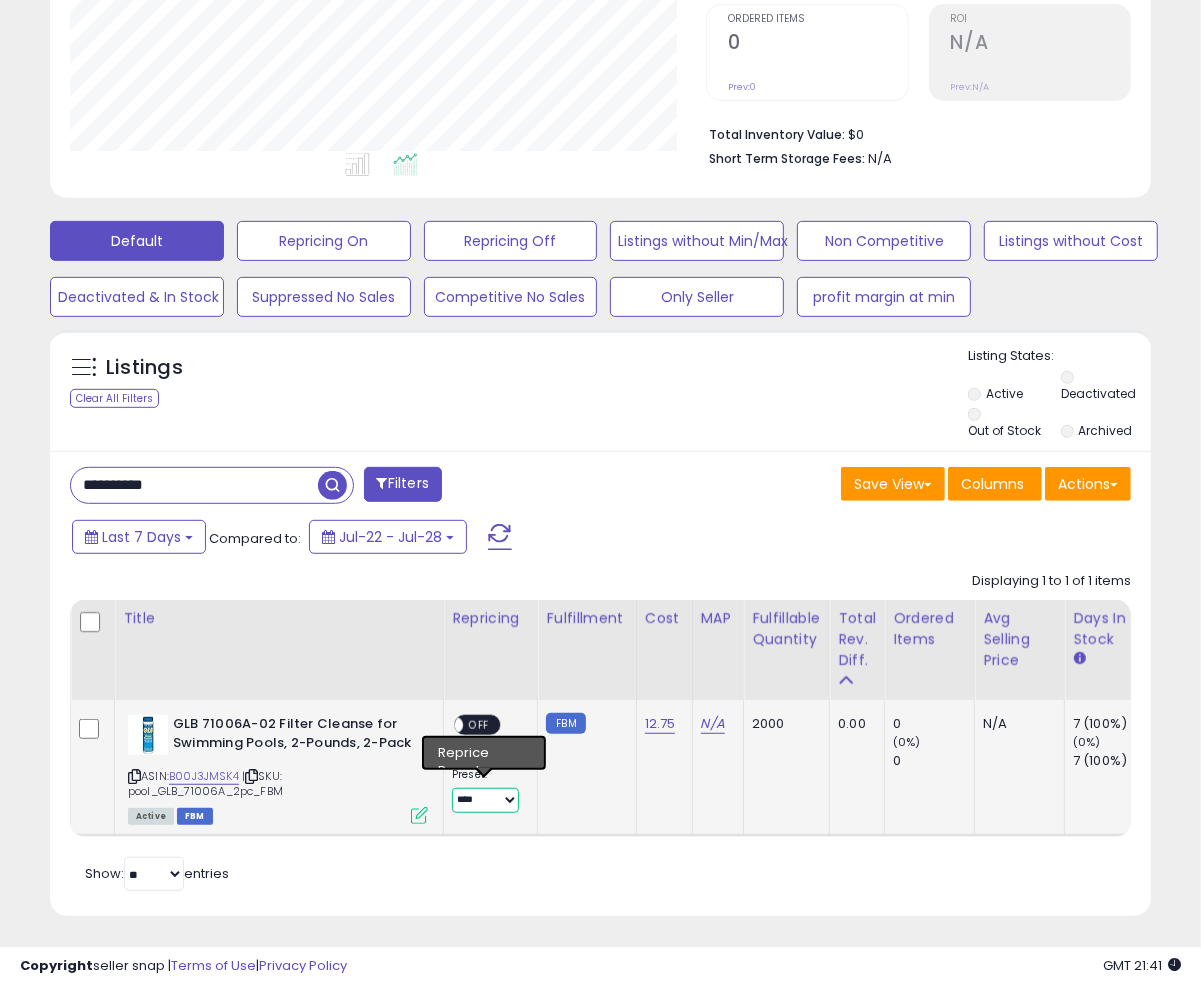 select on "**********" 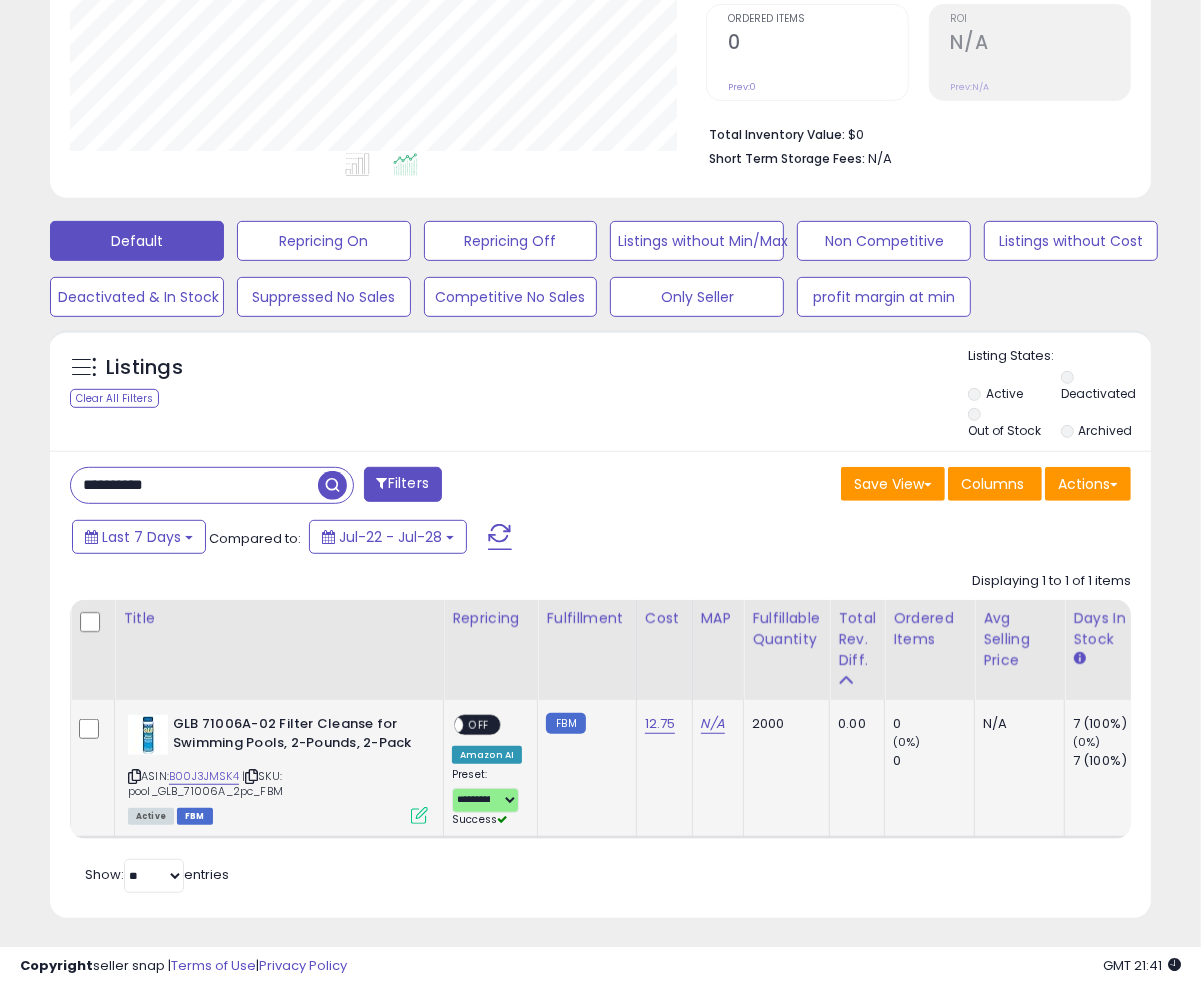 click on "OFF" at bounding box center [479, 725] 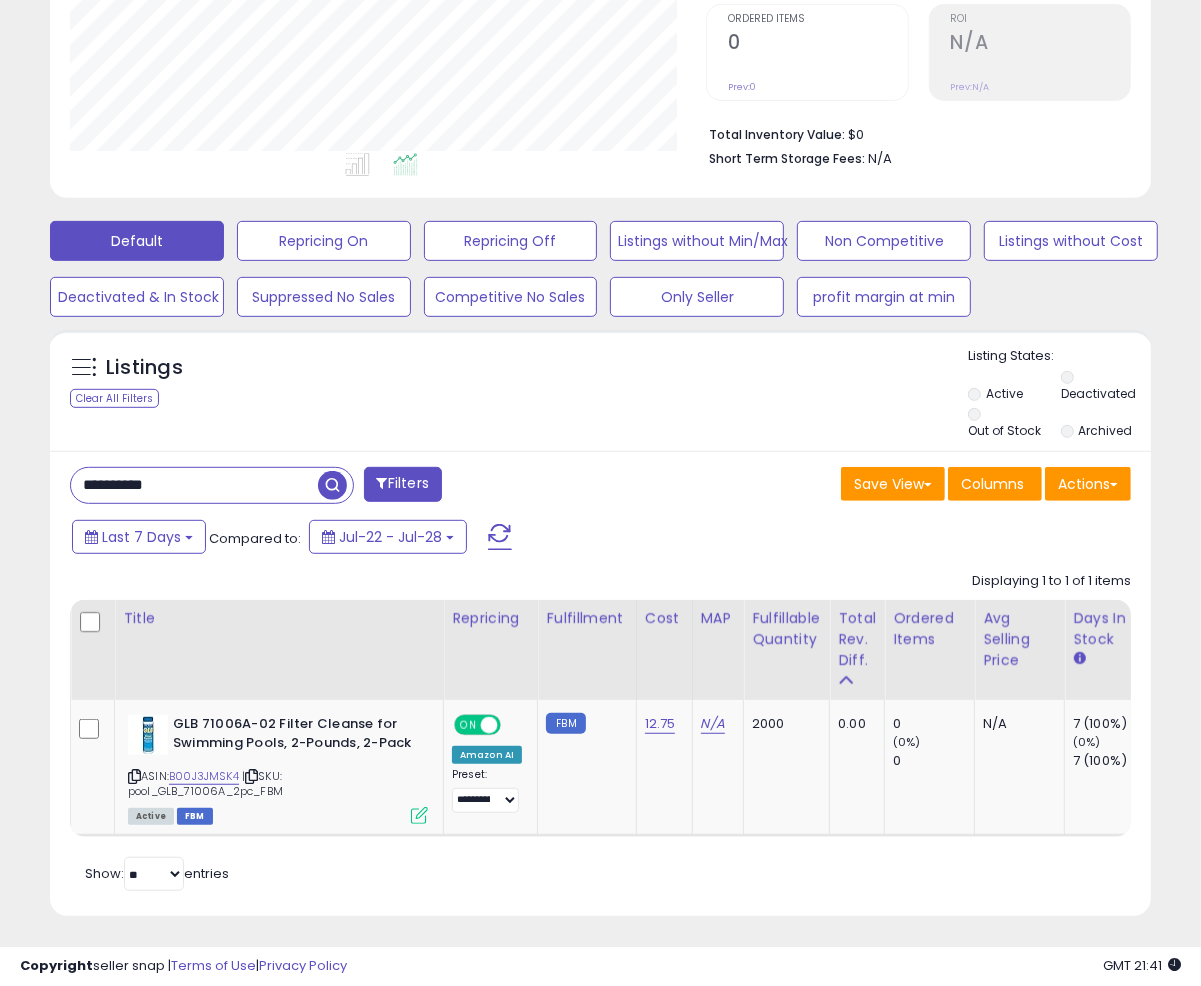 click on "**********" at bounding box center (194, 485) 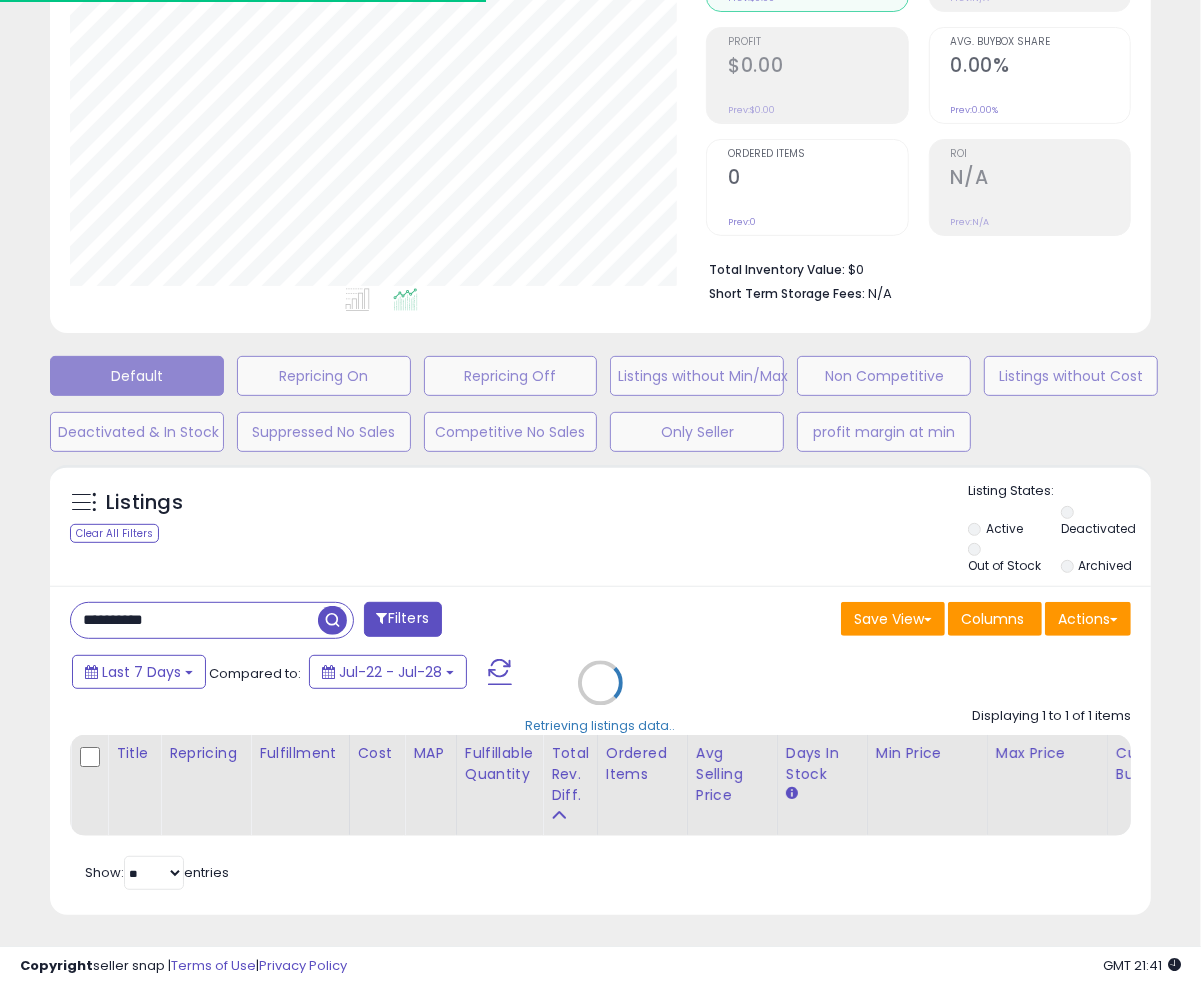 scroll, scrollTop: 440, scrollLeft: 0, axis: vertical 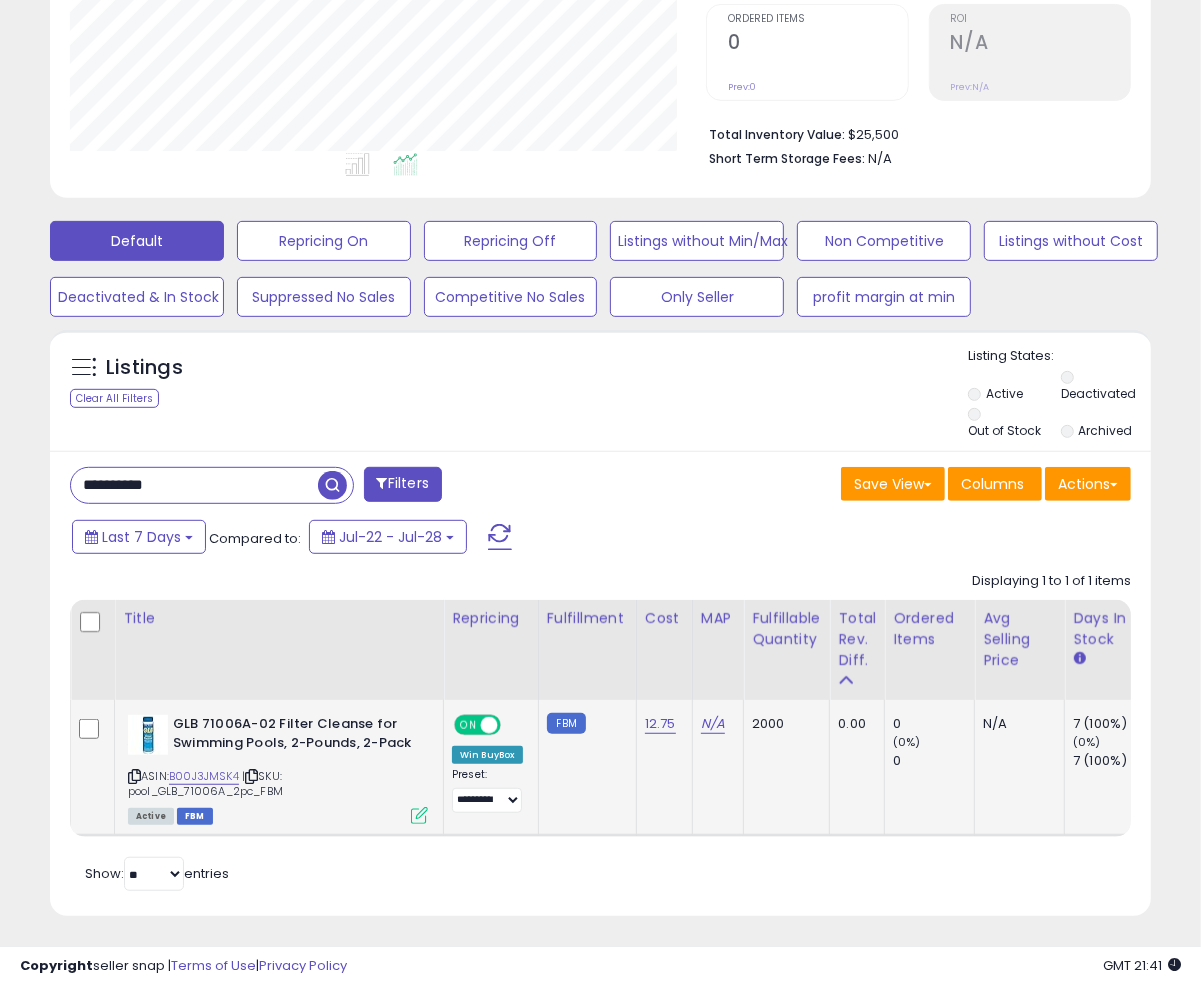 click on "|   SKU: pool_GLB_71006A_2pc_FBM" at bounding box center (205, 783) 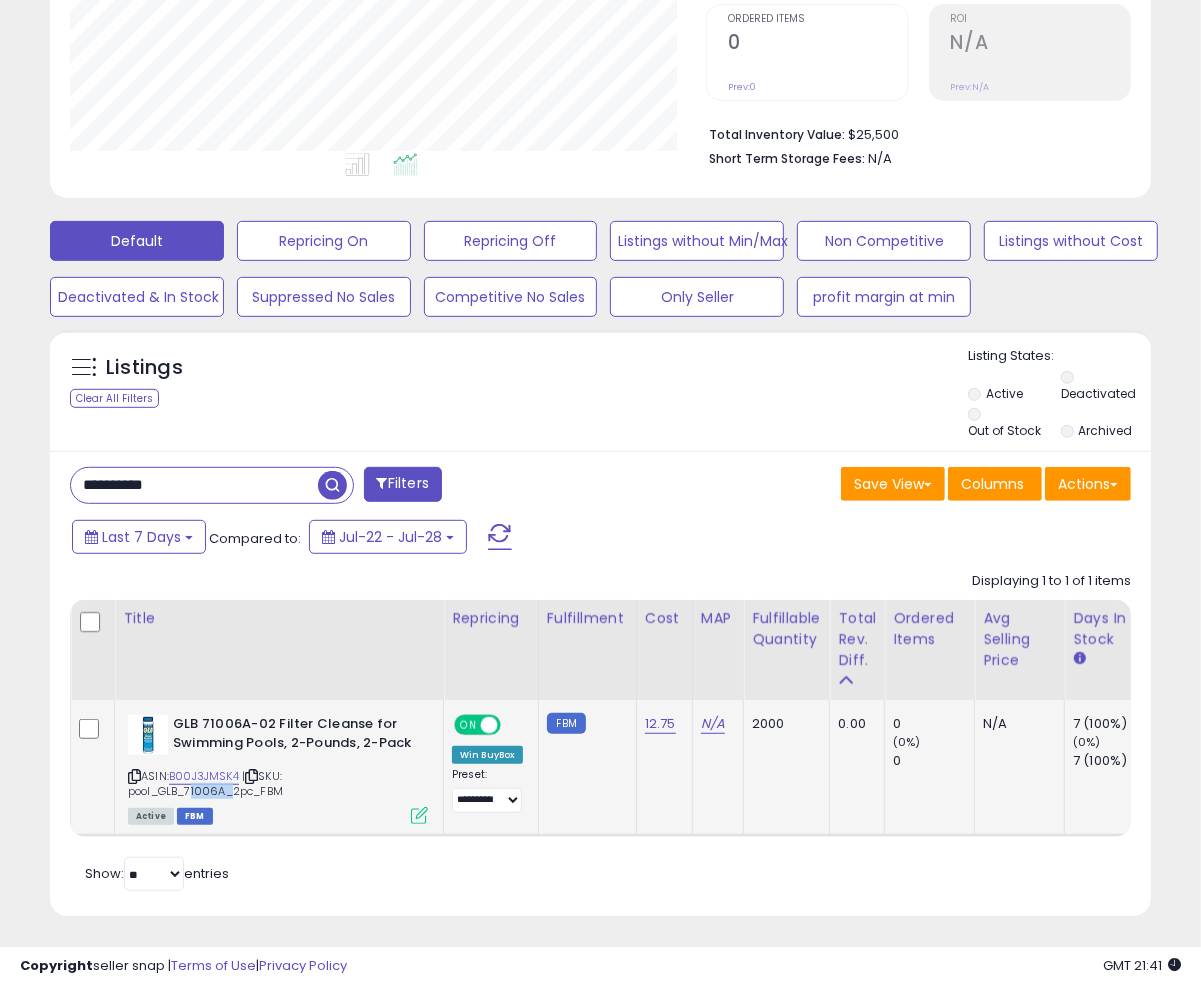 drag, startPoint x: 223, startPoint y: 786, endPoint x: 188, endPoint y: 786, distance: 35 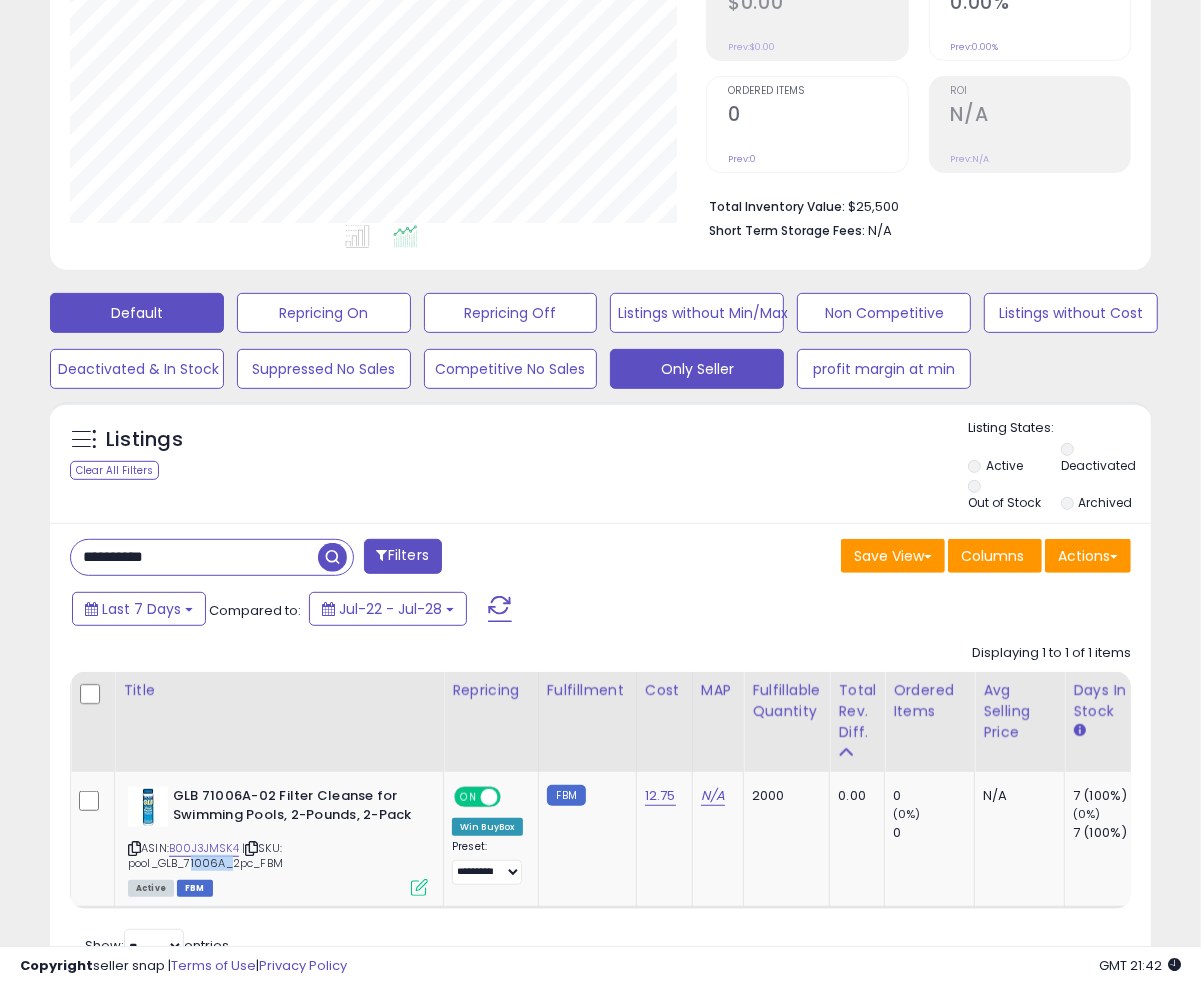scroll, scrollTop: 369, scrollLeft: 0, axis: vertical 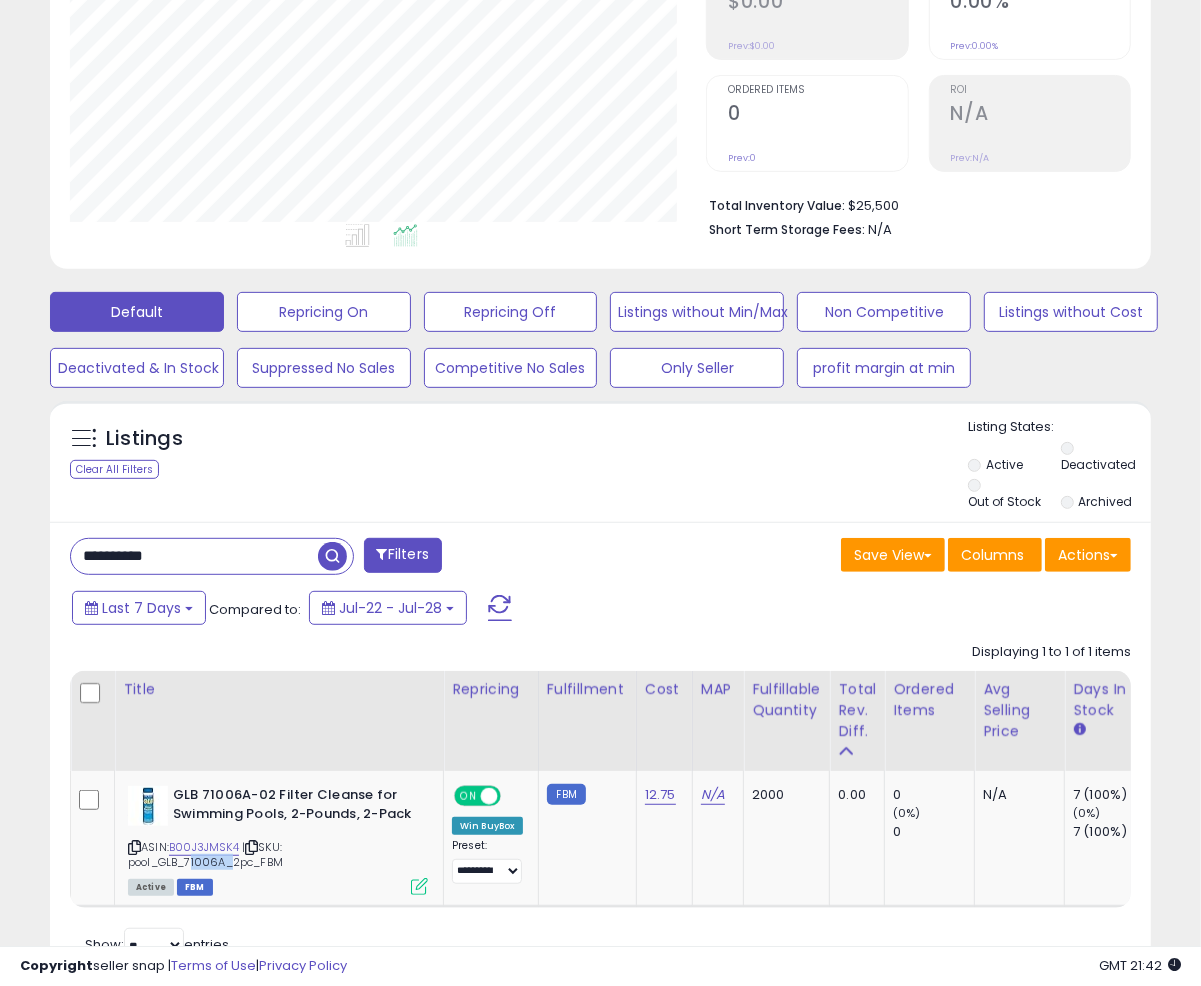 click on "**********" at bounding box center [194, 556] 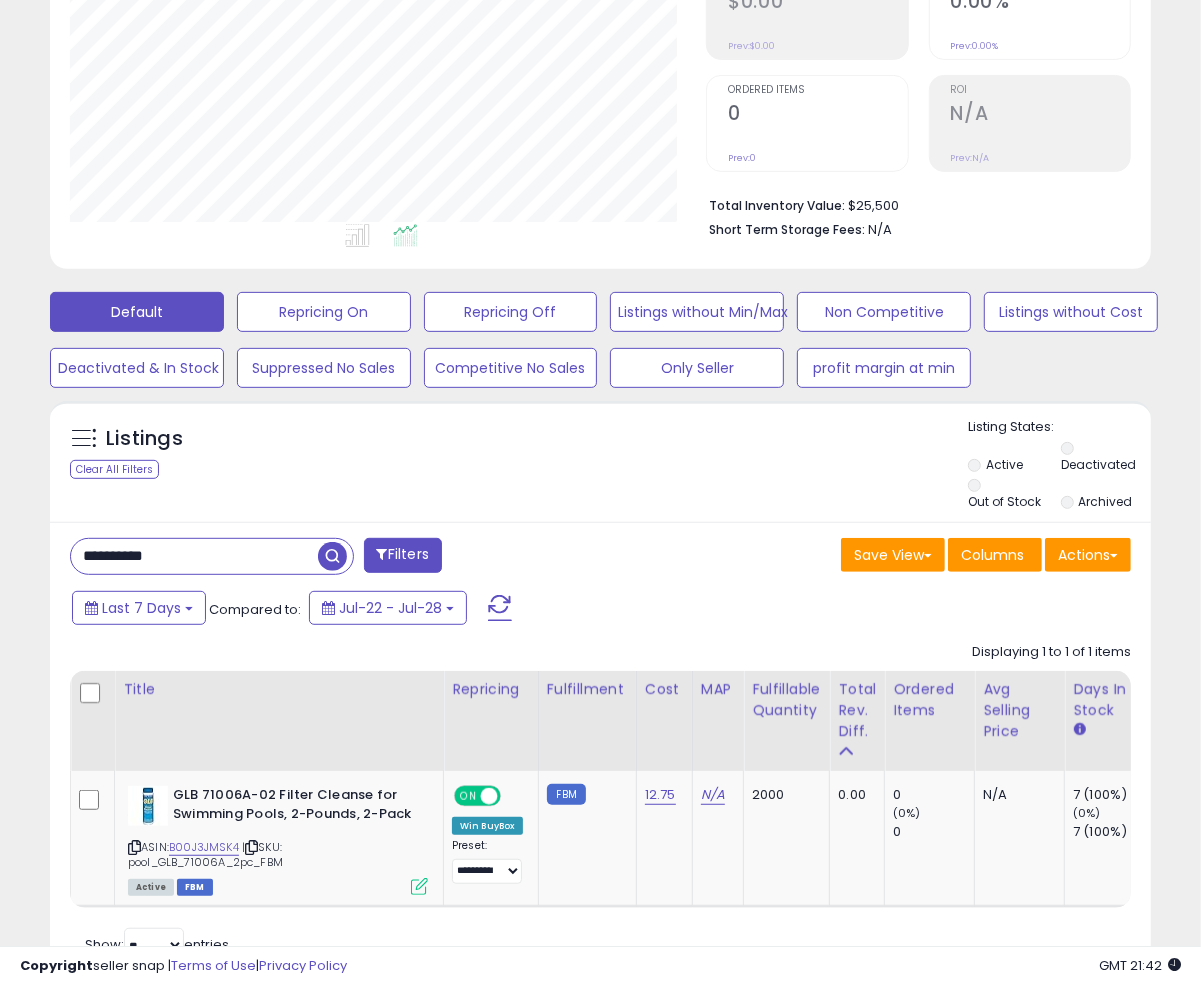 click on "**********" at bounding box center [194, 556] 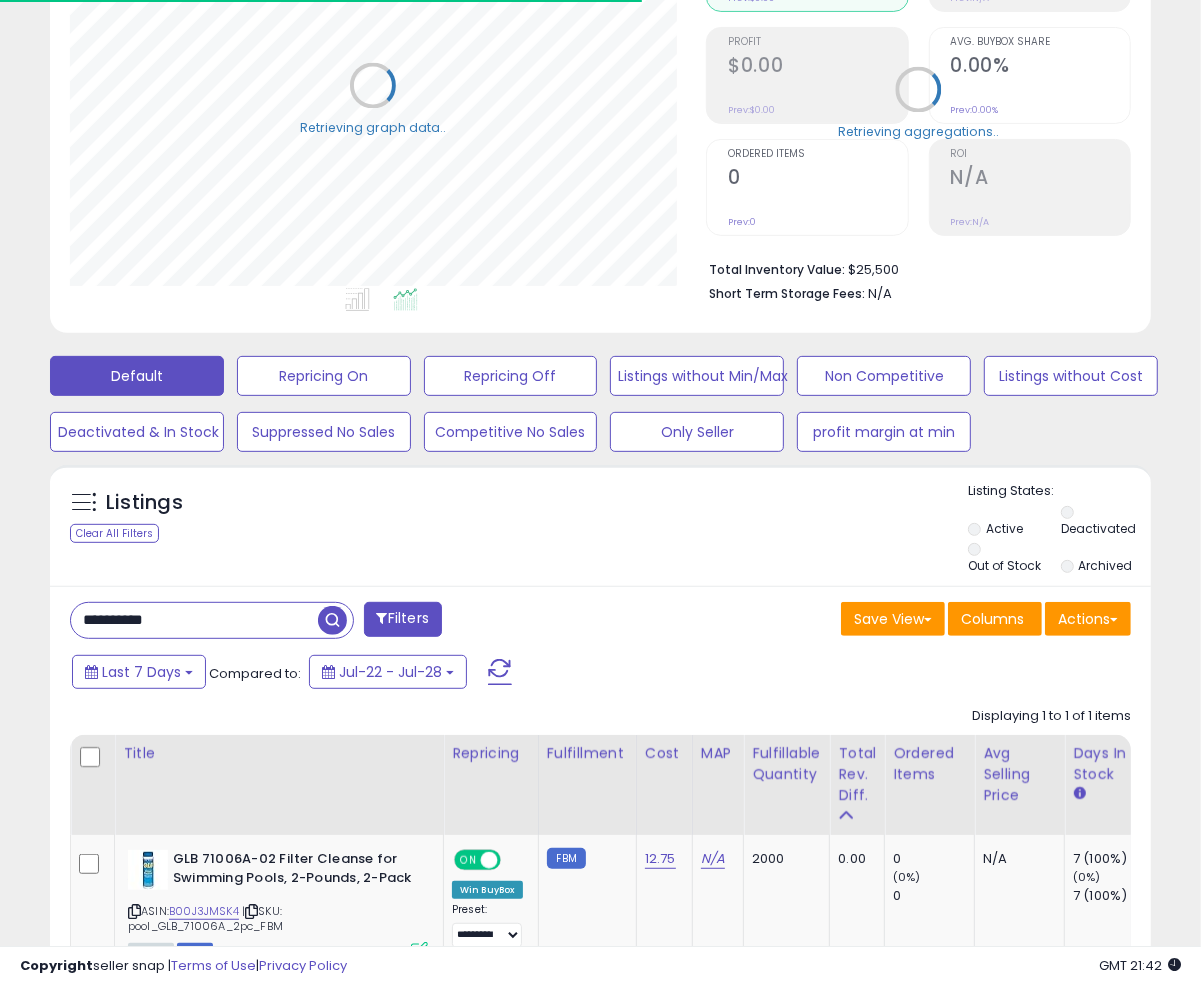 scroll, scrollTop: 369, scrollLeft: 0, axis: vertical 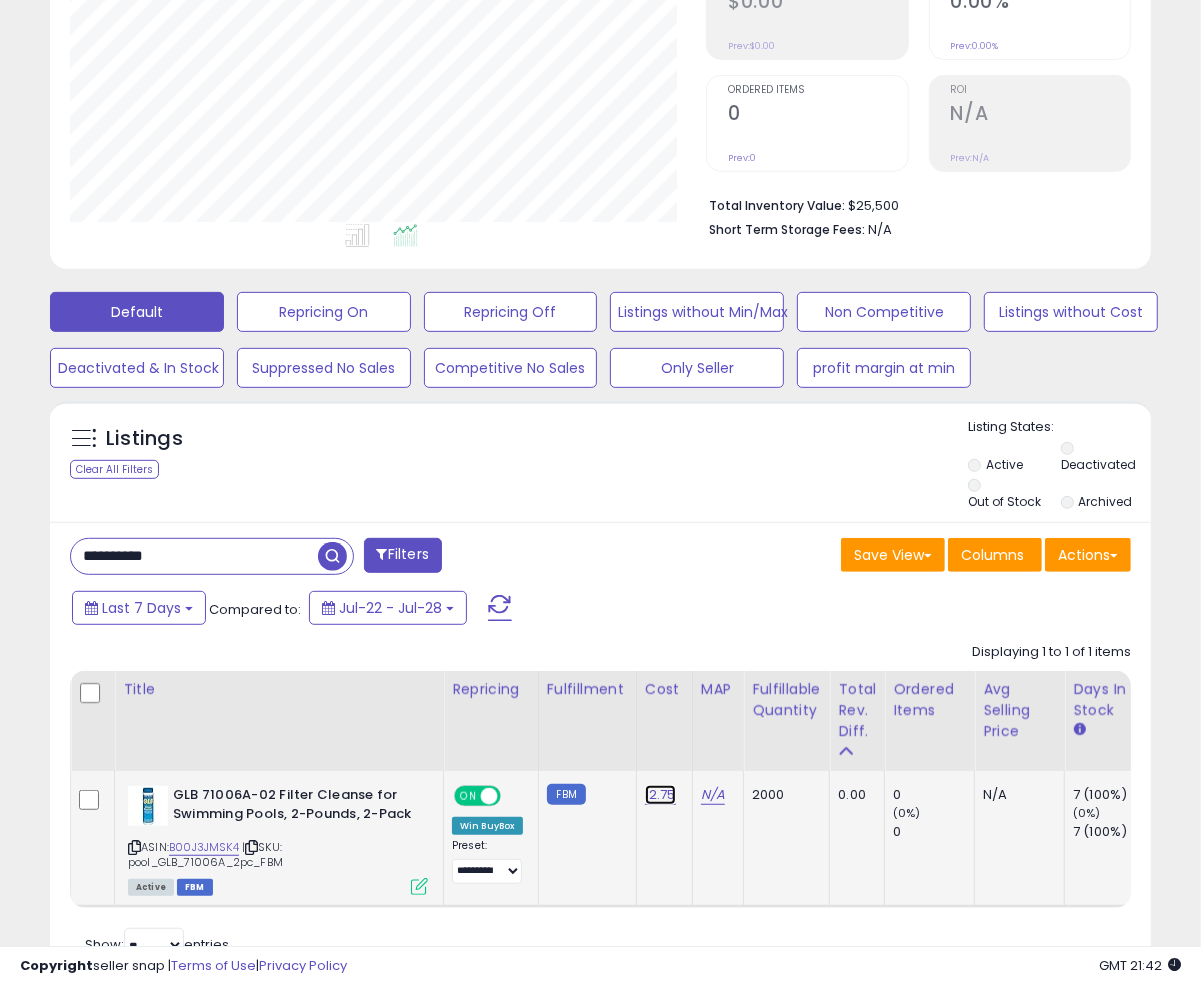 click on "12.75" at bounding box center (660, 795) 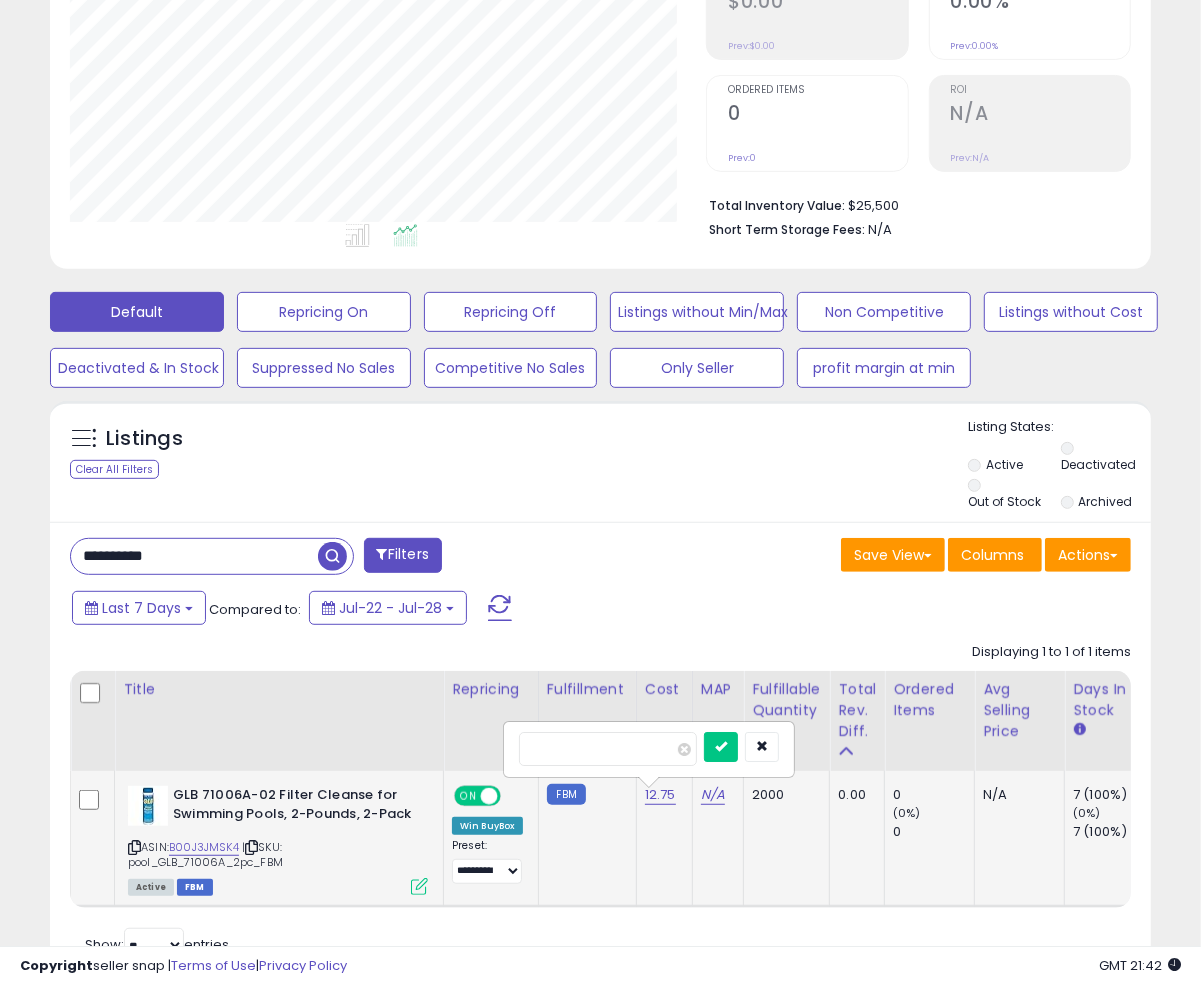 click on "*****" at bounding box center [608, 749] 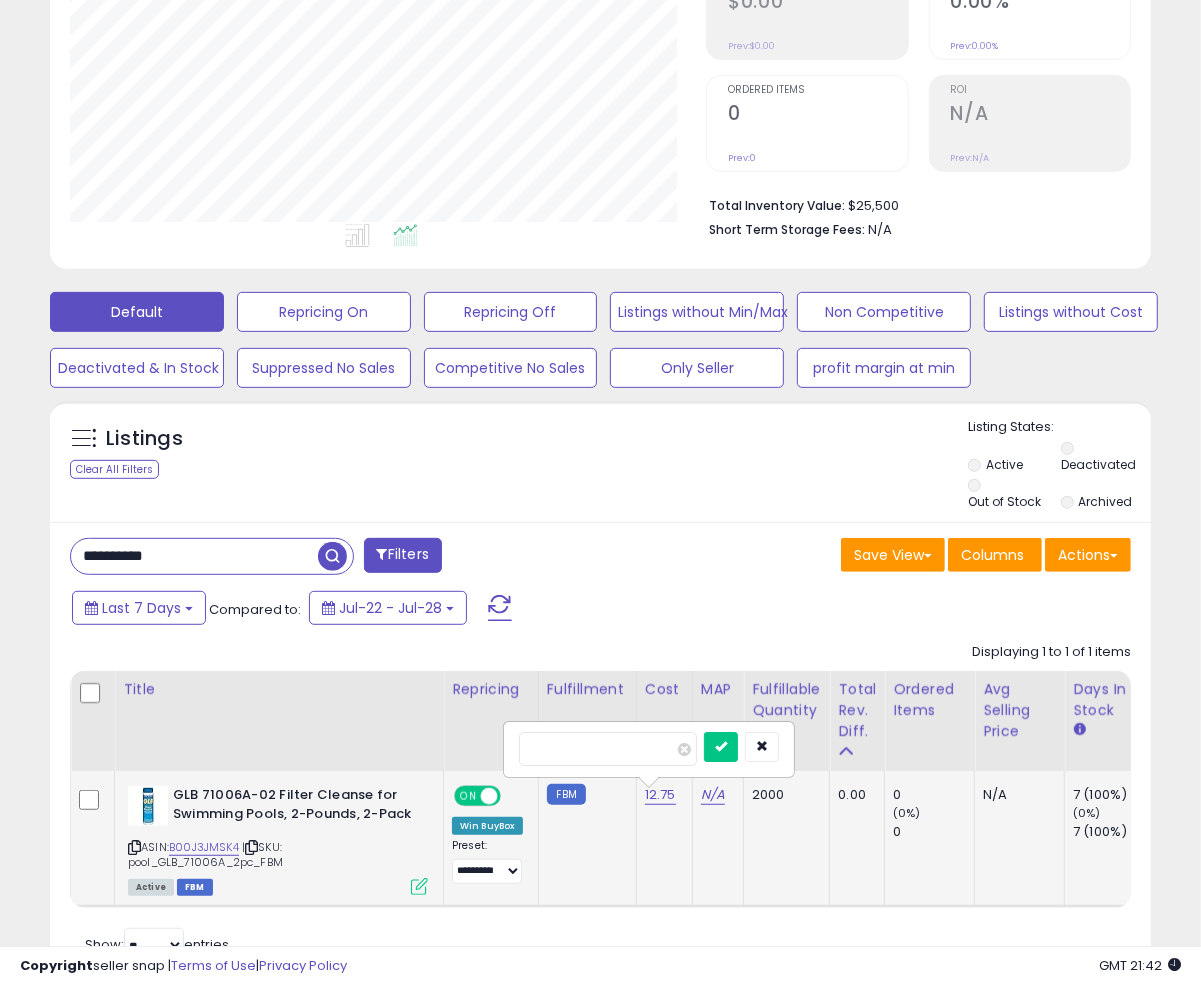 type on "****" 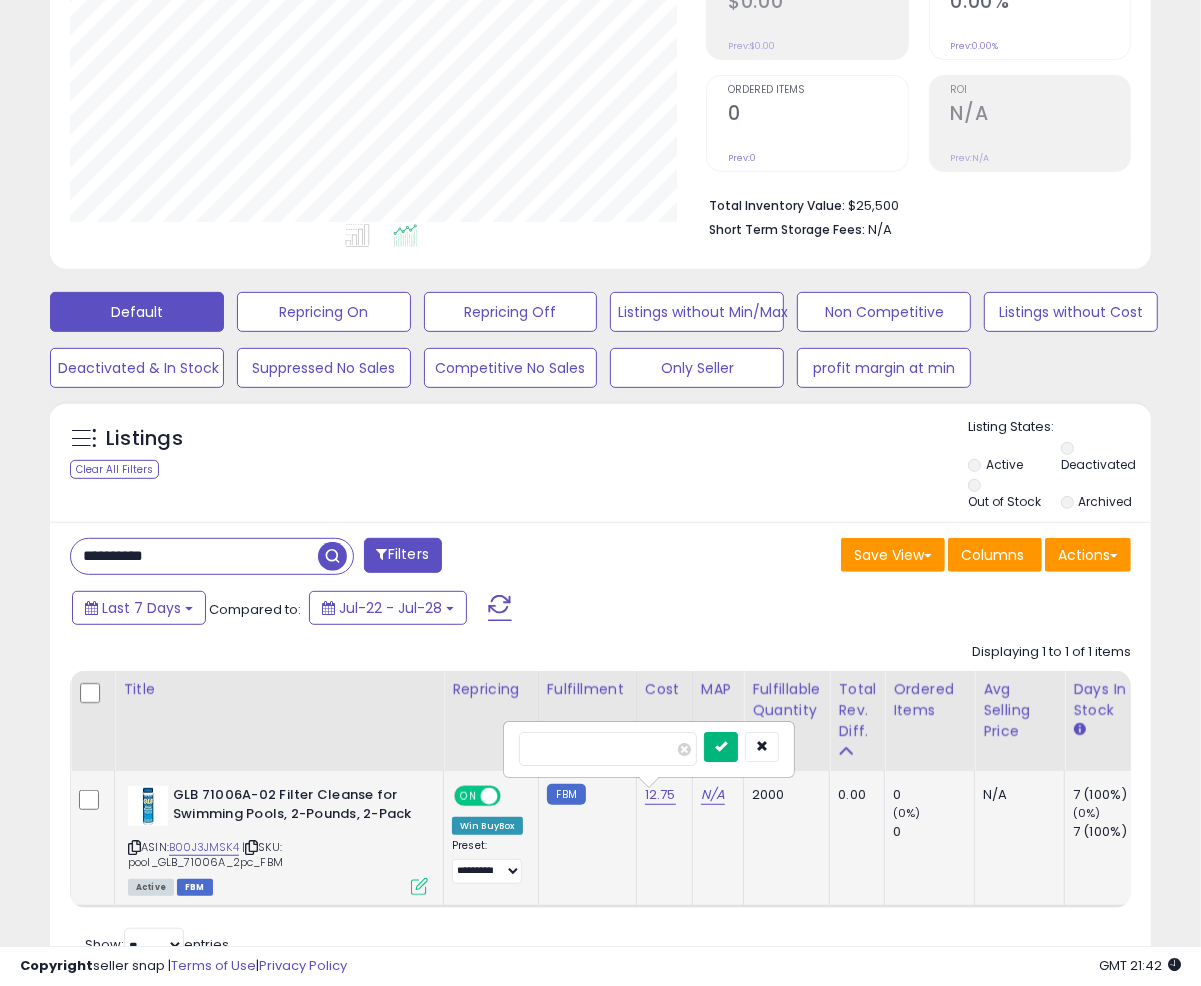 click at bounding box center [721, 747] 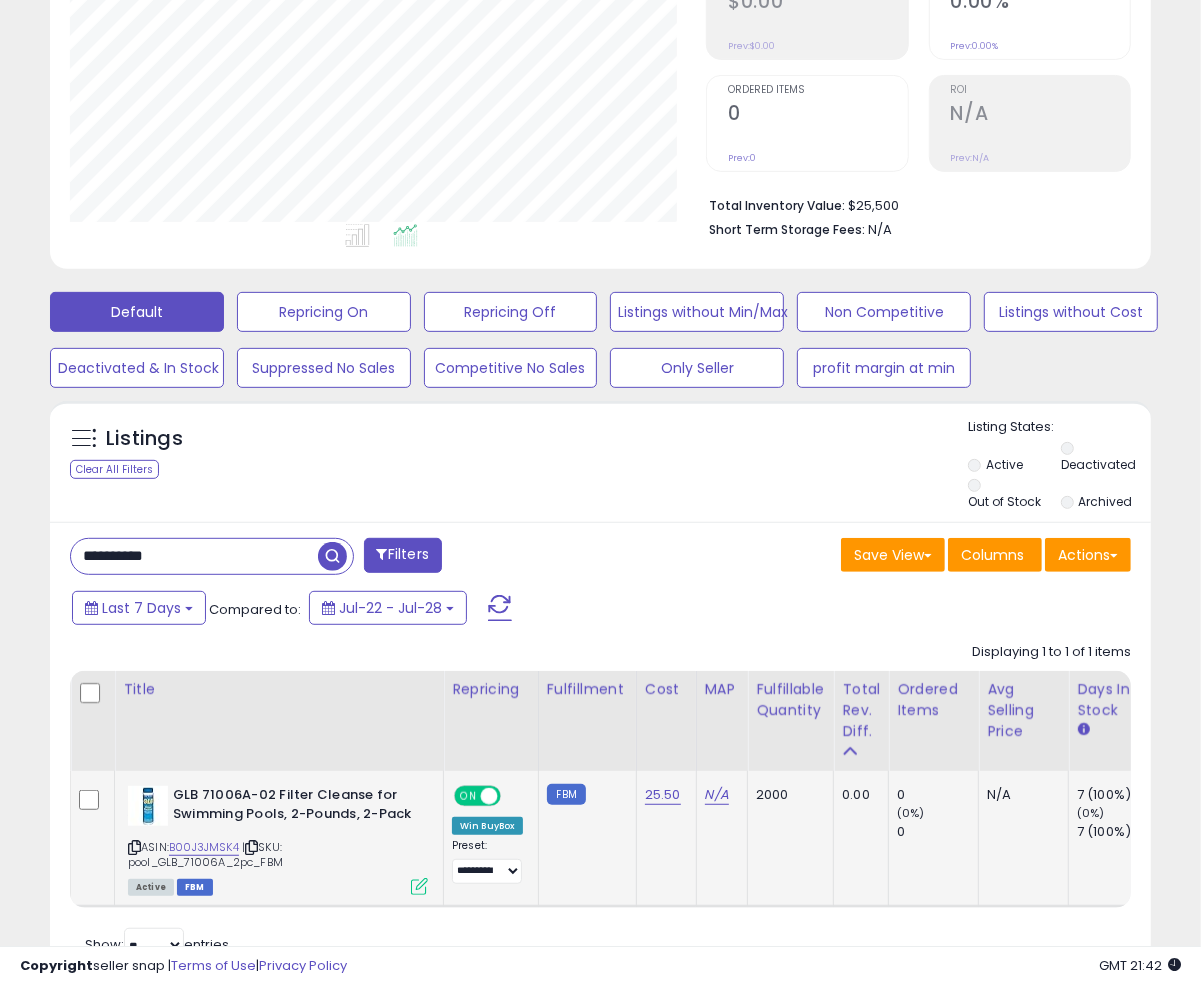 click at bounding box center (419, 886) 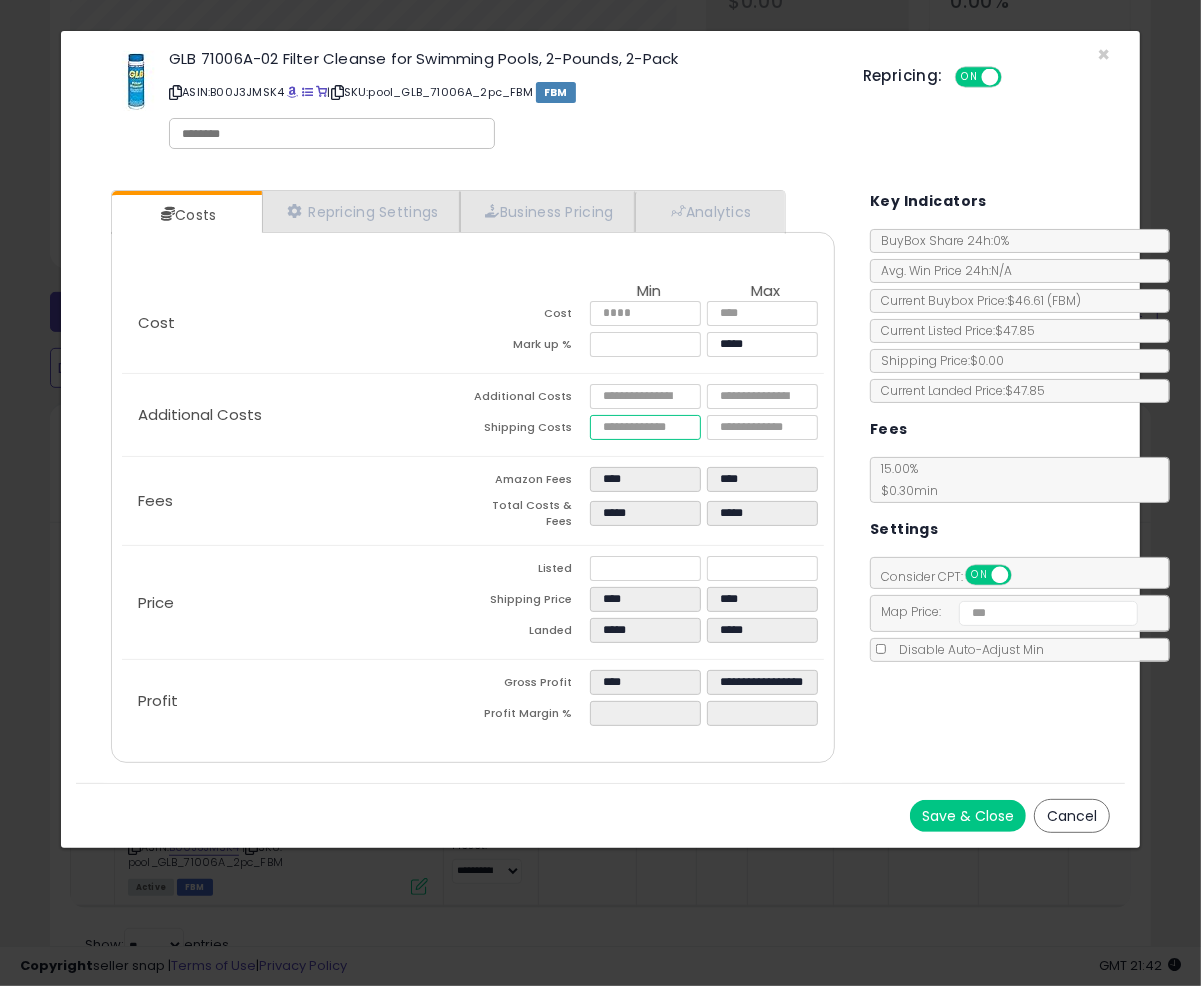 click on "****" at bounding box center (645, 427) 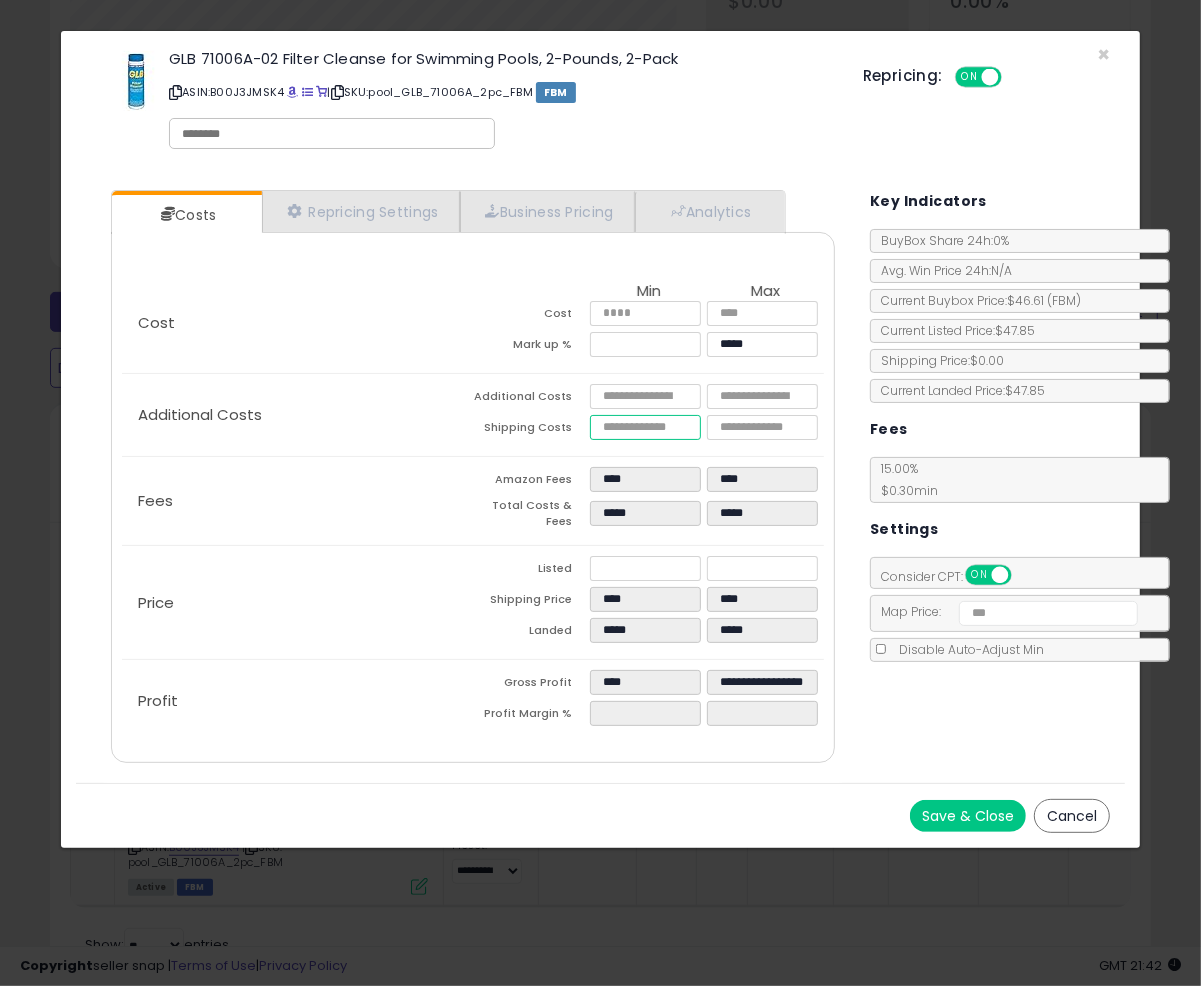 click on "****" at bounding box center [645, 427] 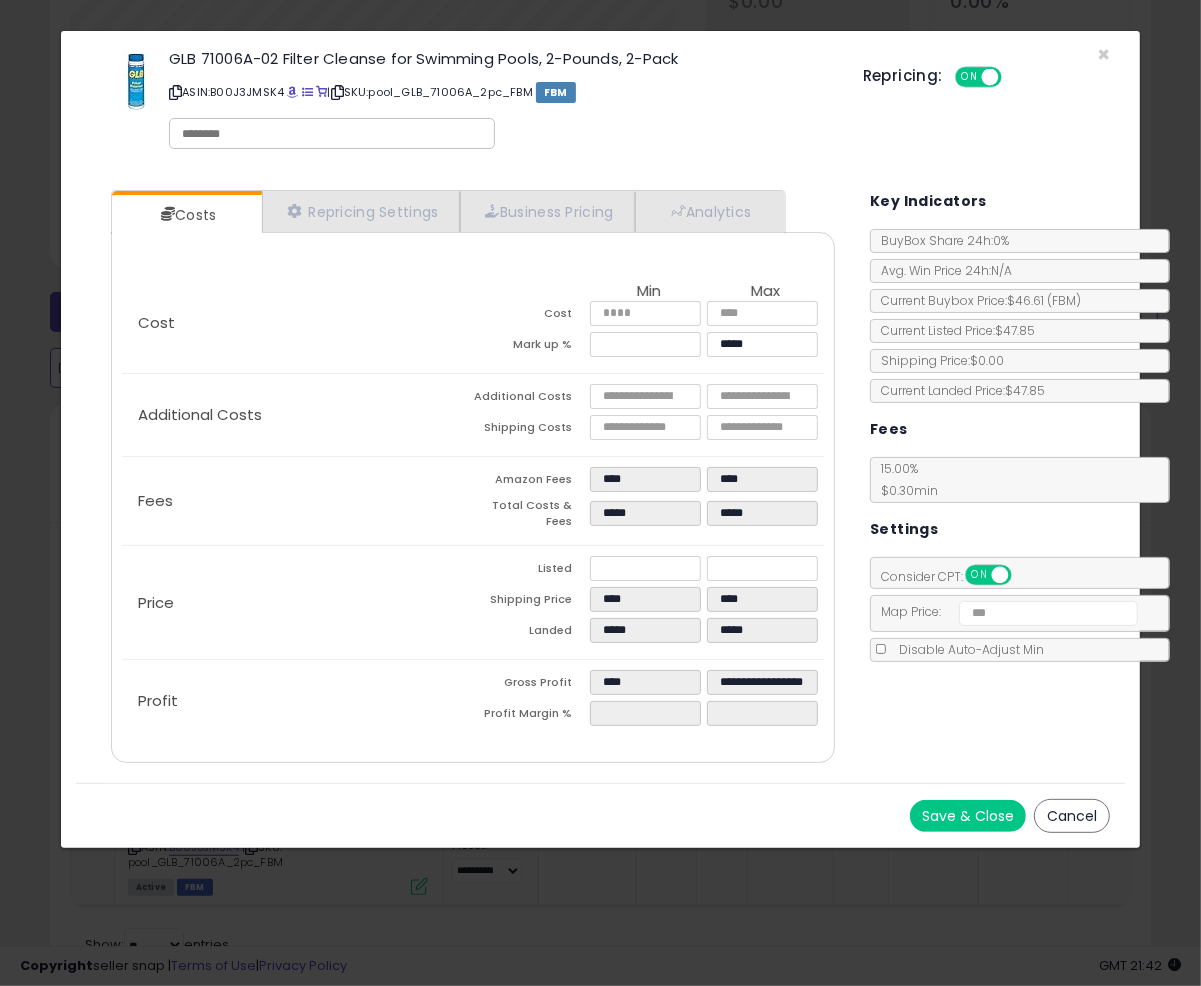 type on "*****" 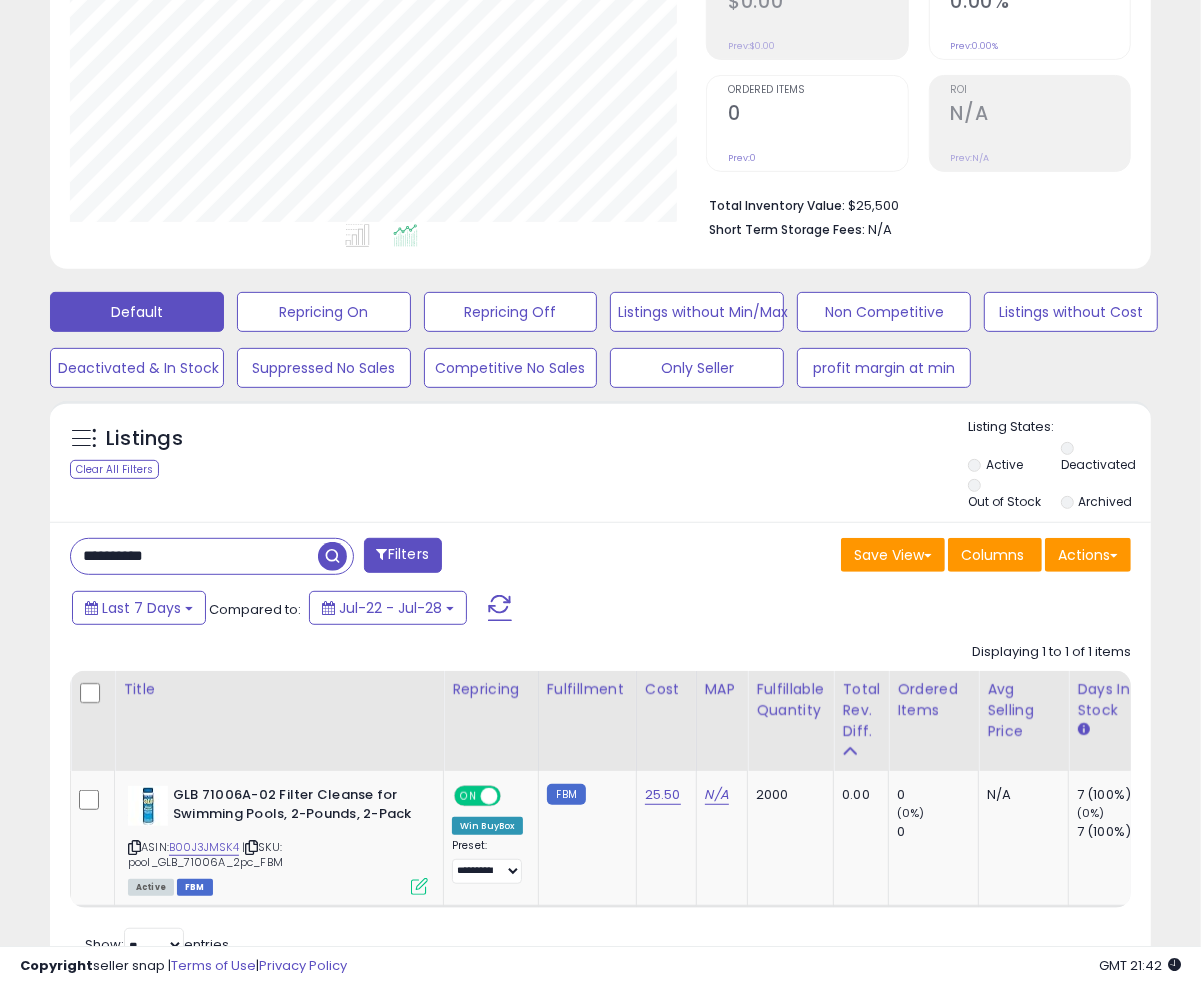 click on "**********" at bounding box center (194, 556) 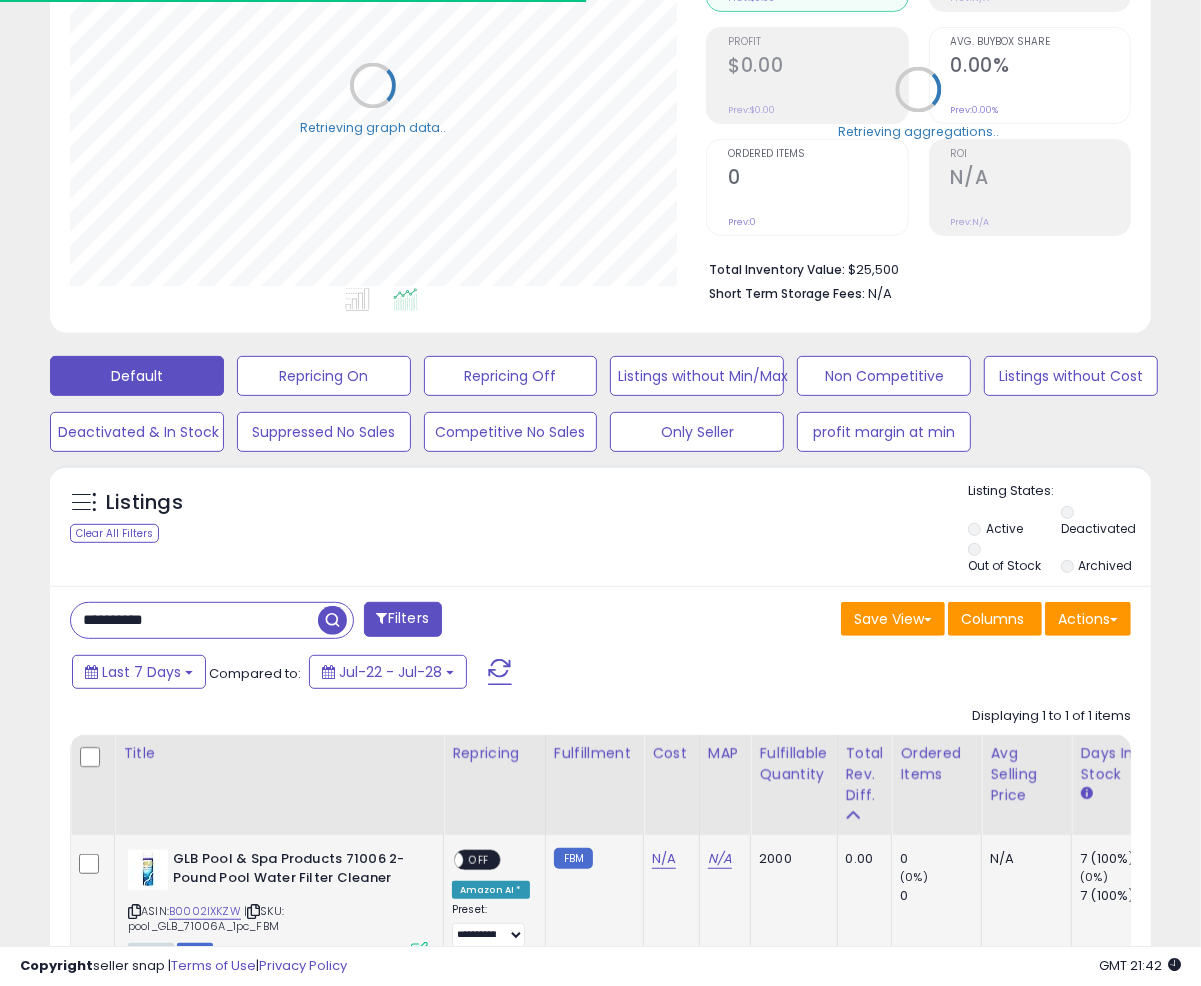 scroll, scrollTop: 369, scrollLeft: 0, axis: vertical 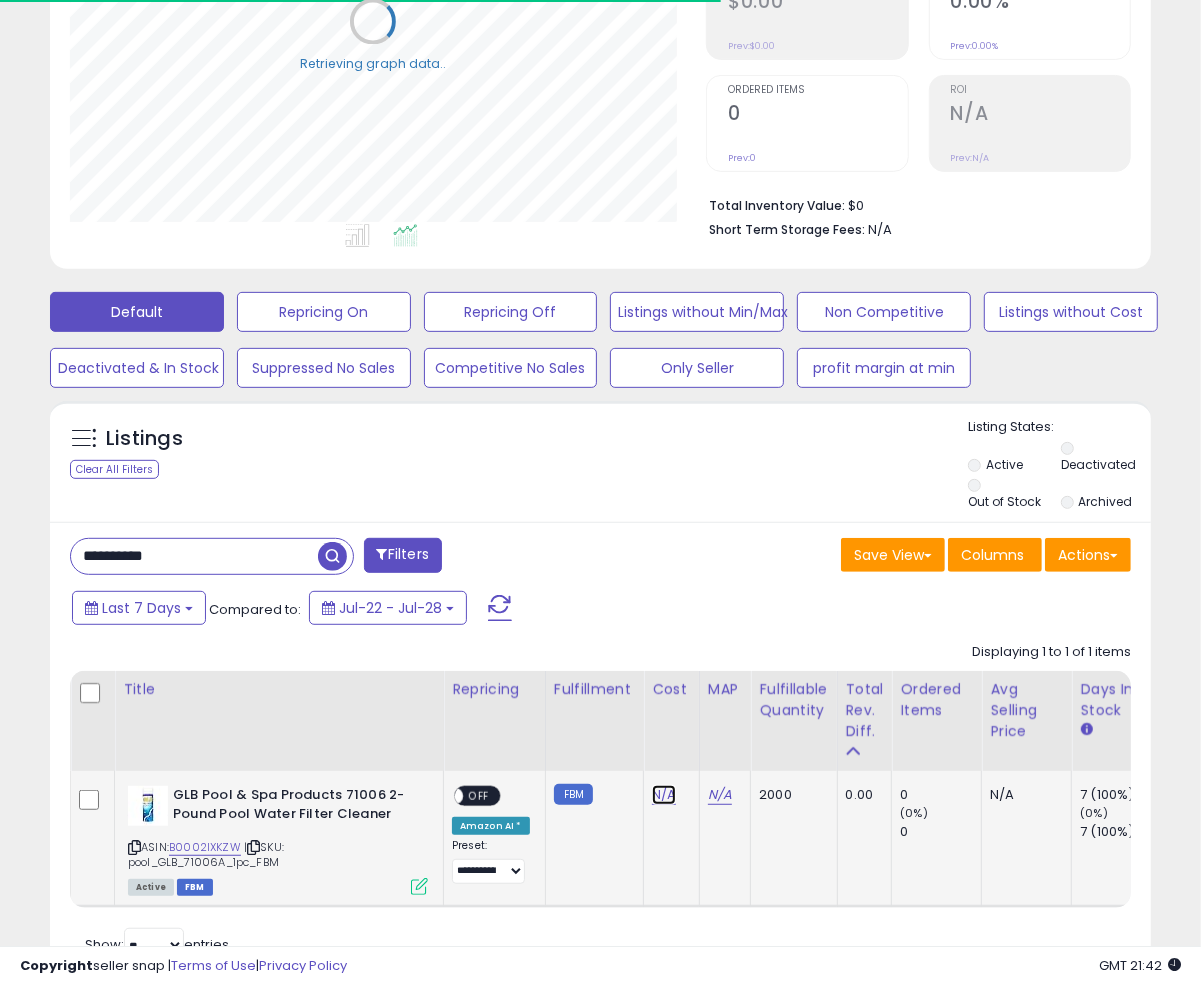 click on "N/A" 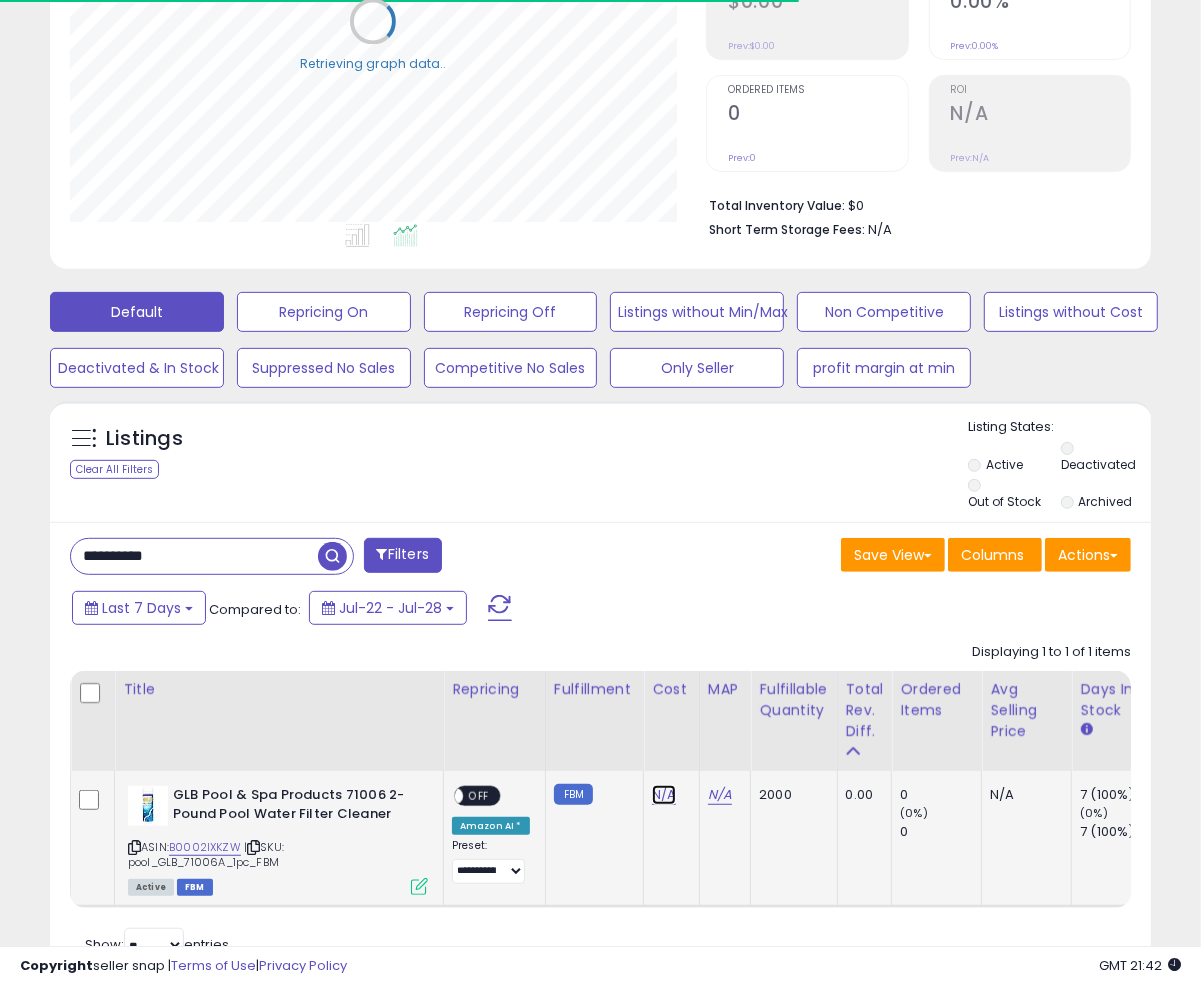 click on "N/A" at bounding box center [664, 795] 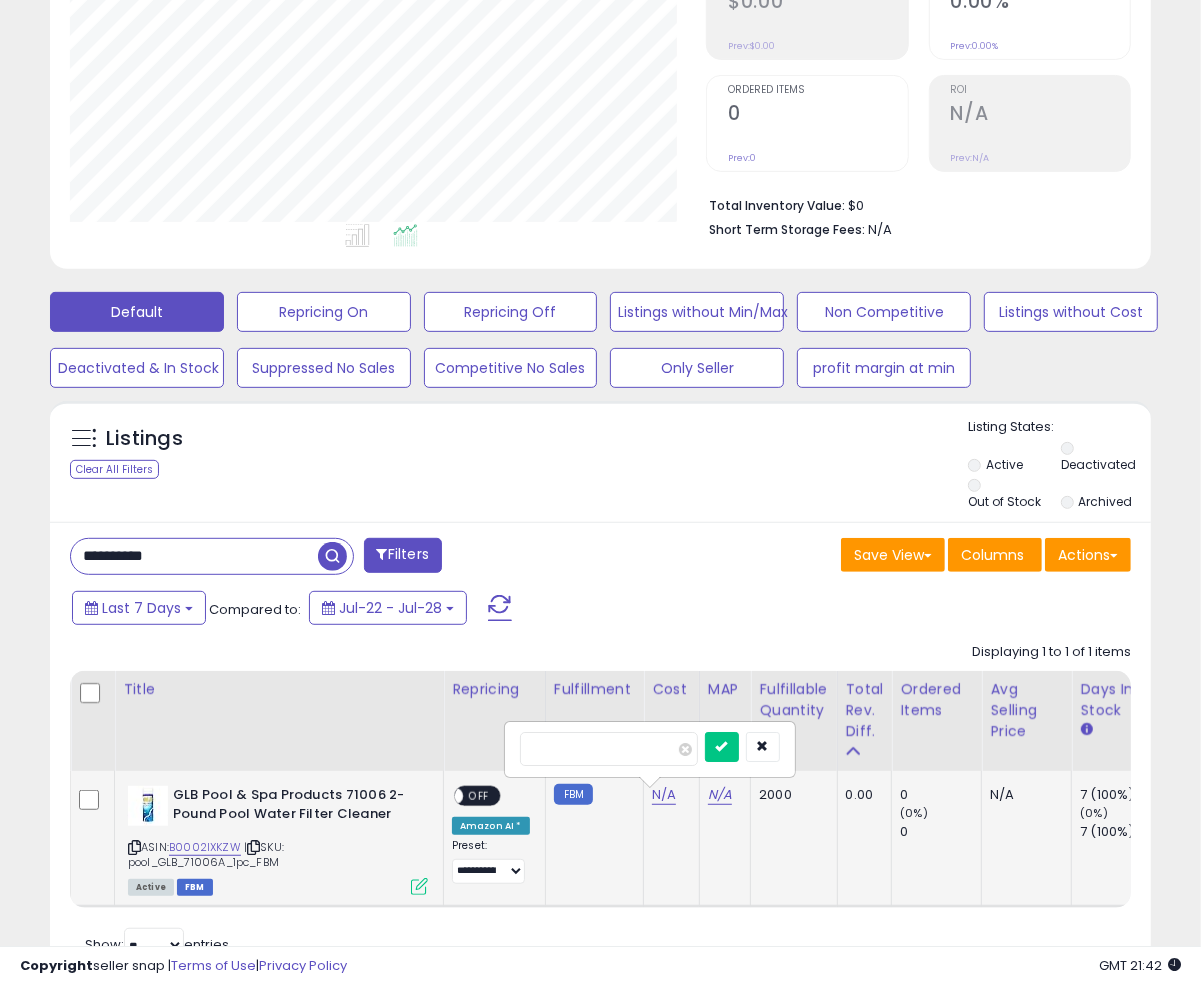 scroll, scrollTop: 999590, scrollLeft: 999363, axis: both 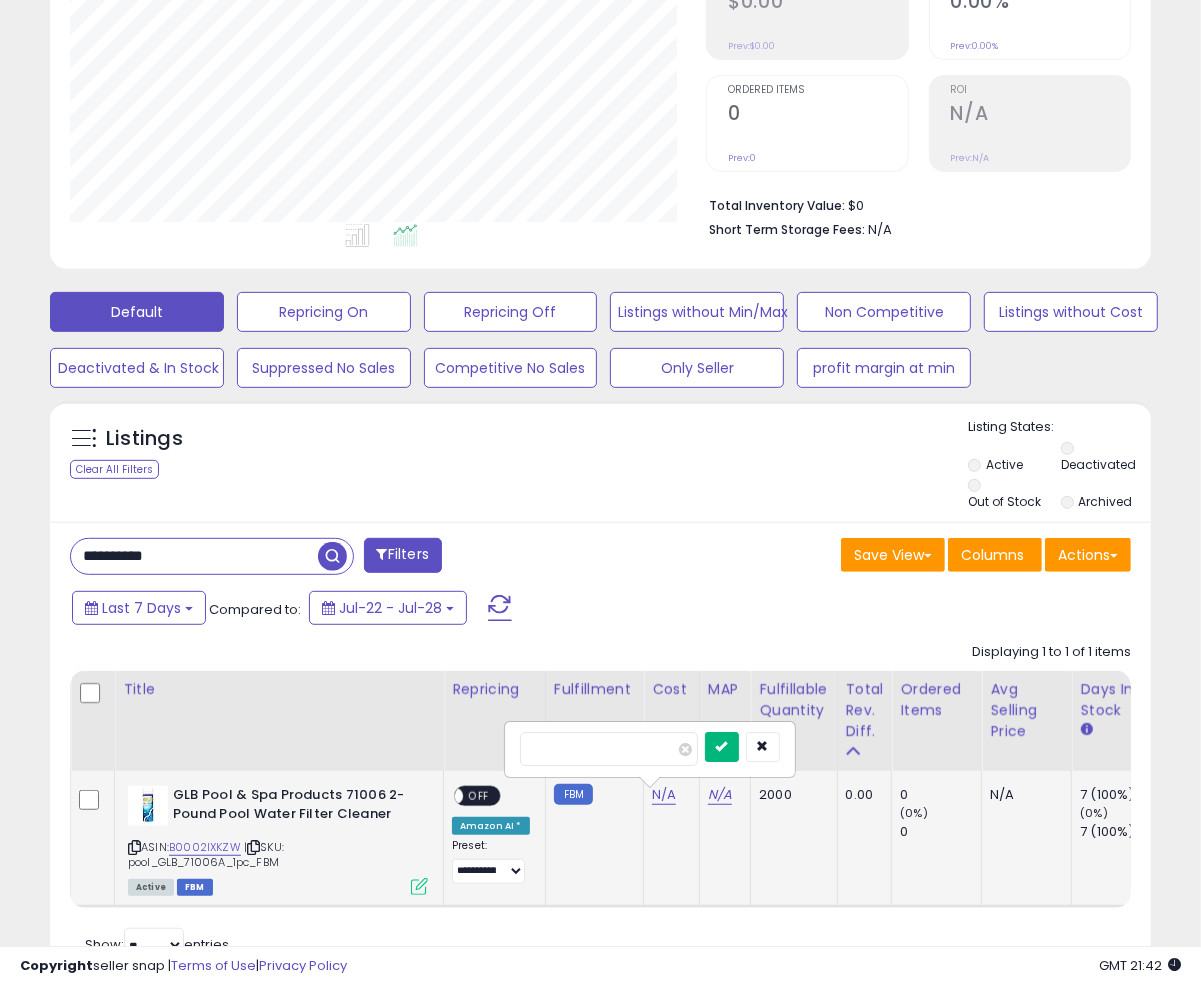 click at bounding box center (722, 747) 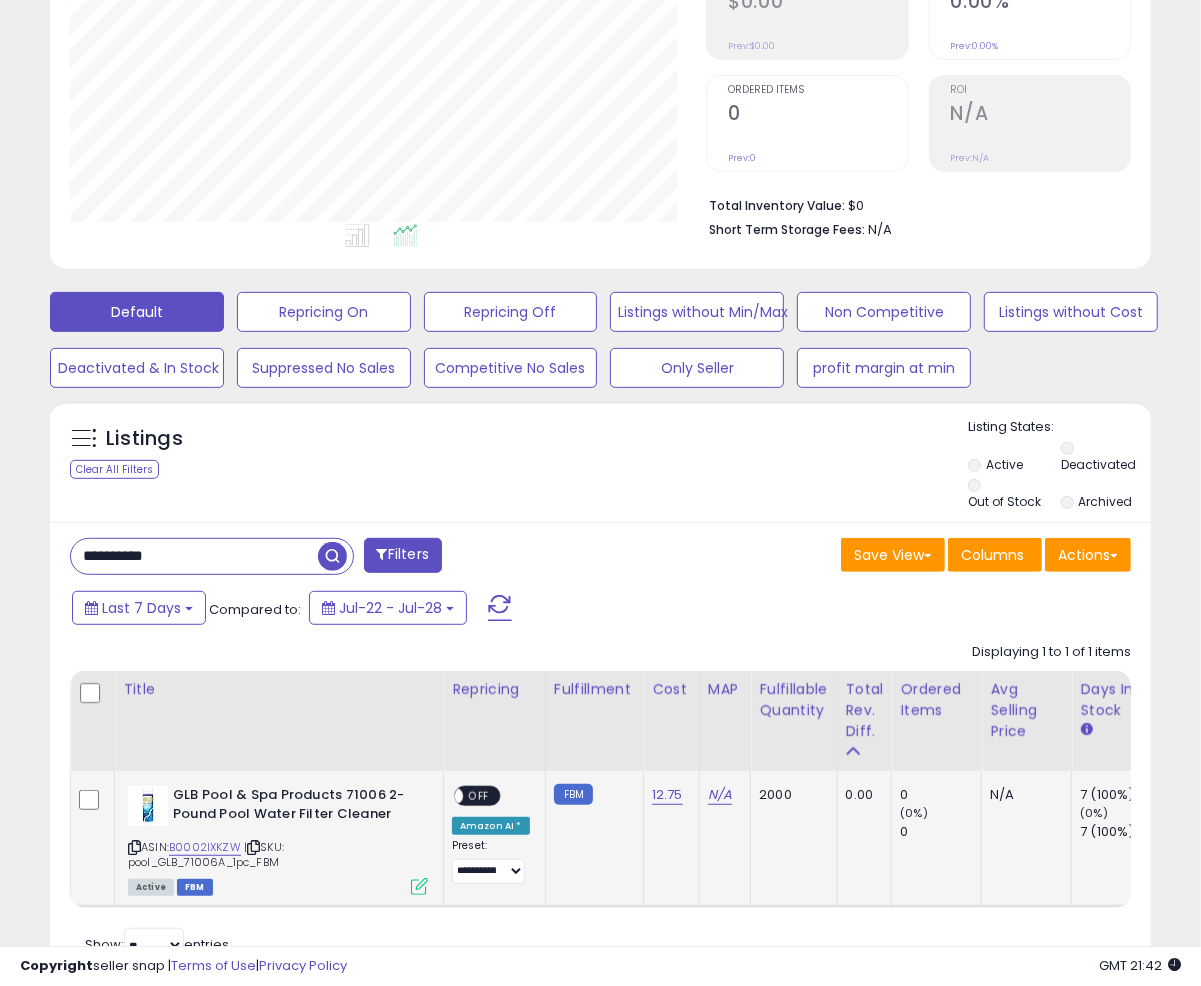 click at bounding box center [419, 886] 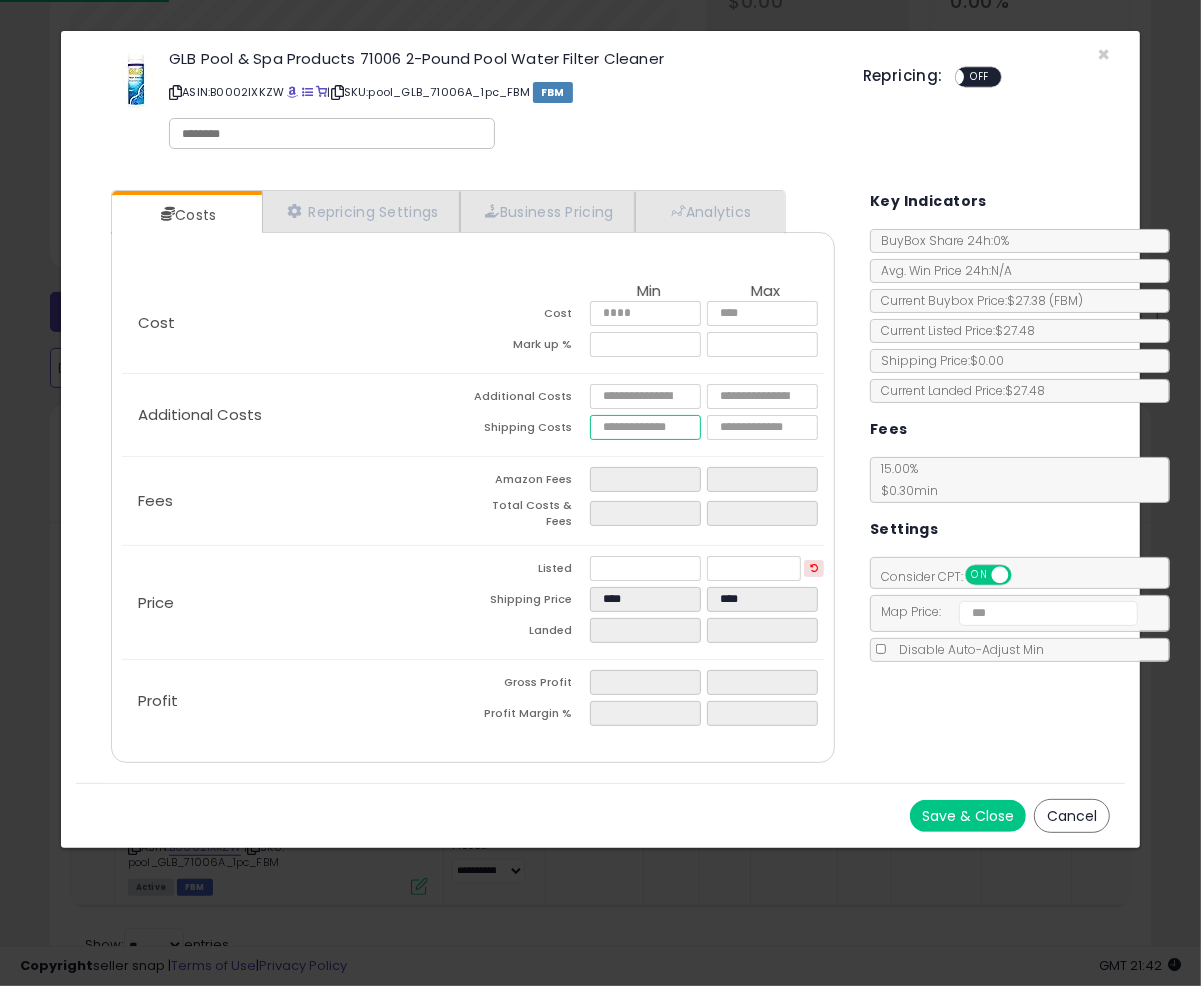 click at bounding box center (645, 427) 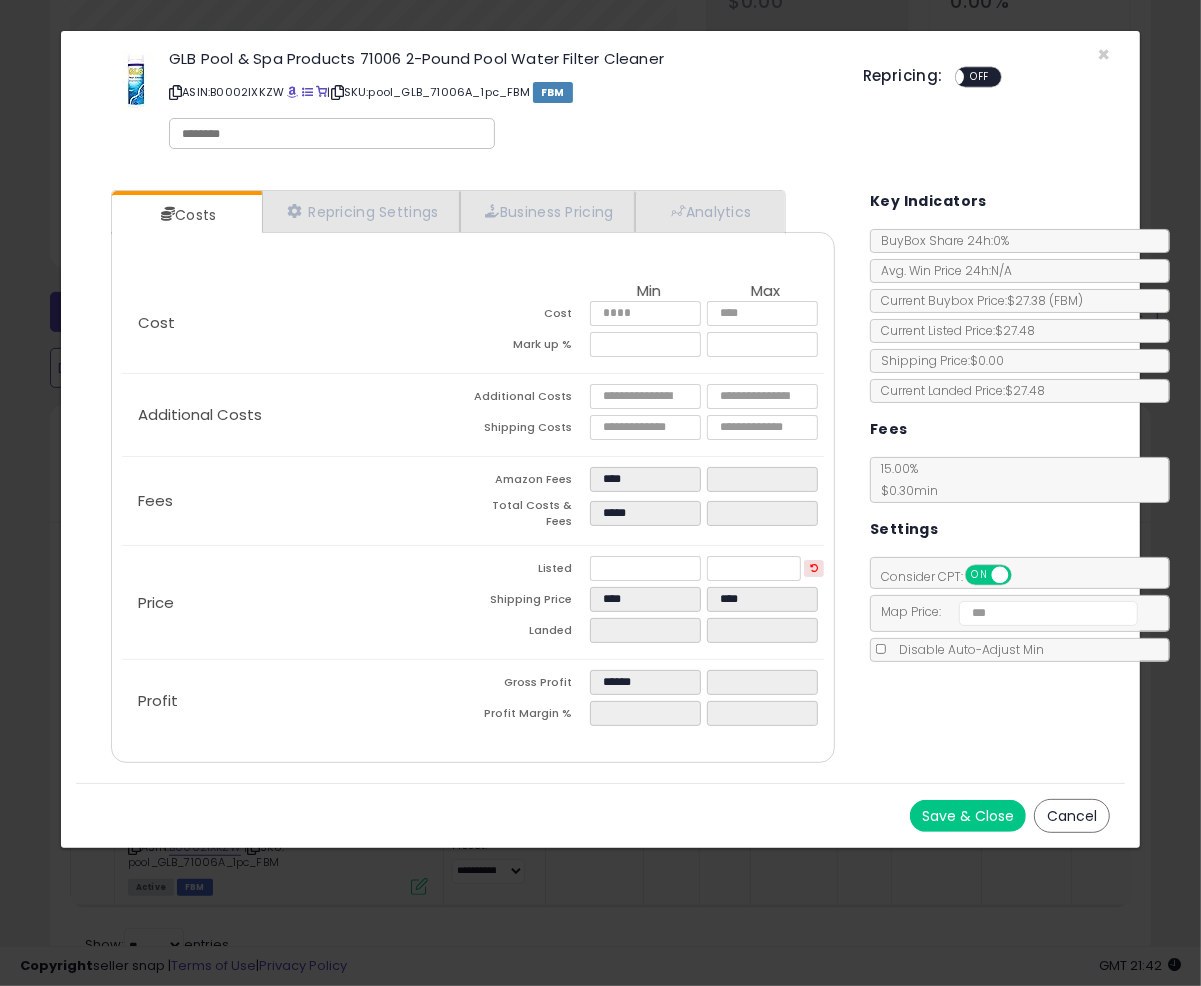 click on "Save & Close
Cancel" at bounding box center (600, 815) 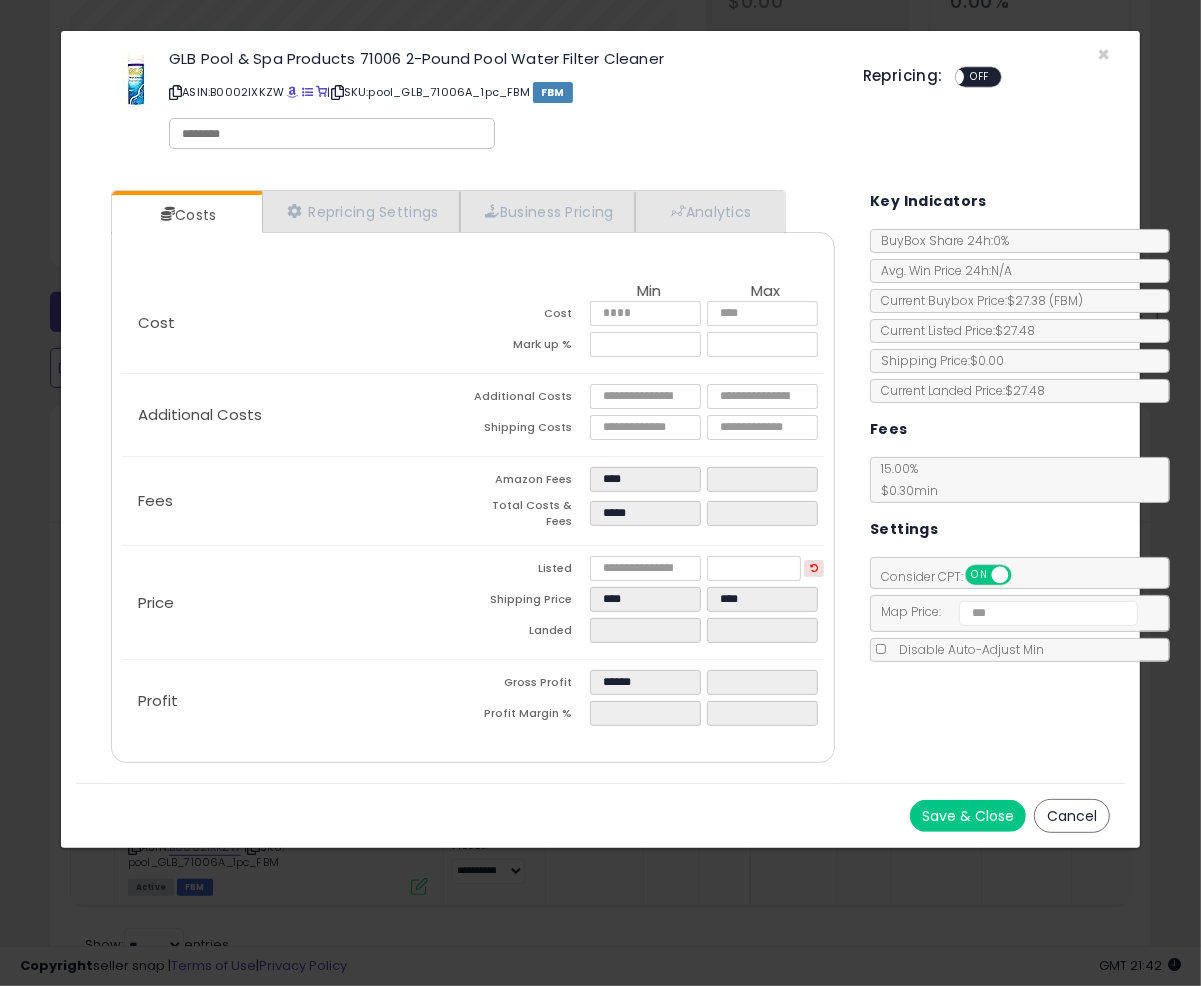 click on "Save & Close" at bounding box center [968, 816] 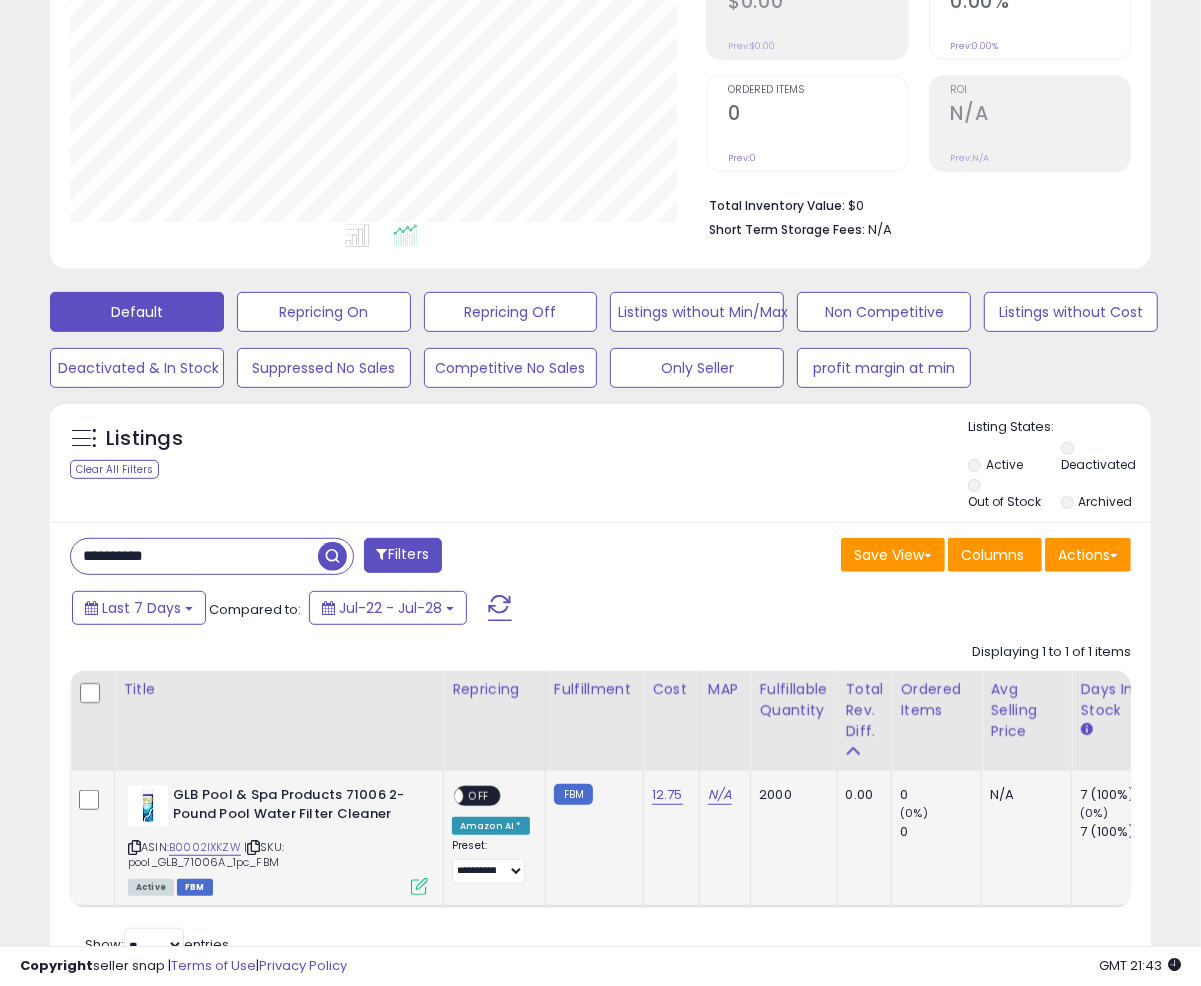 click at bounding box center [419, 886] 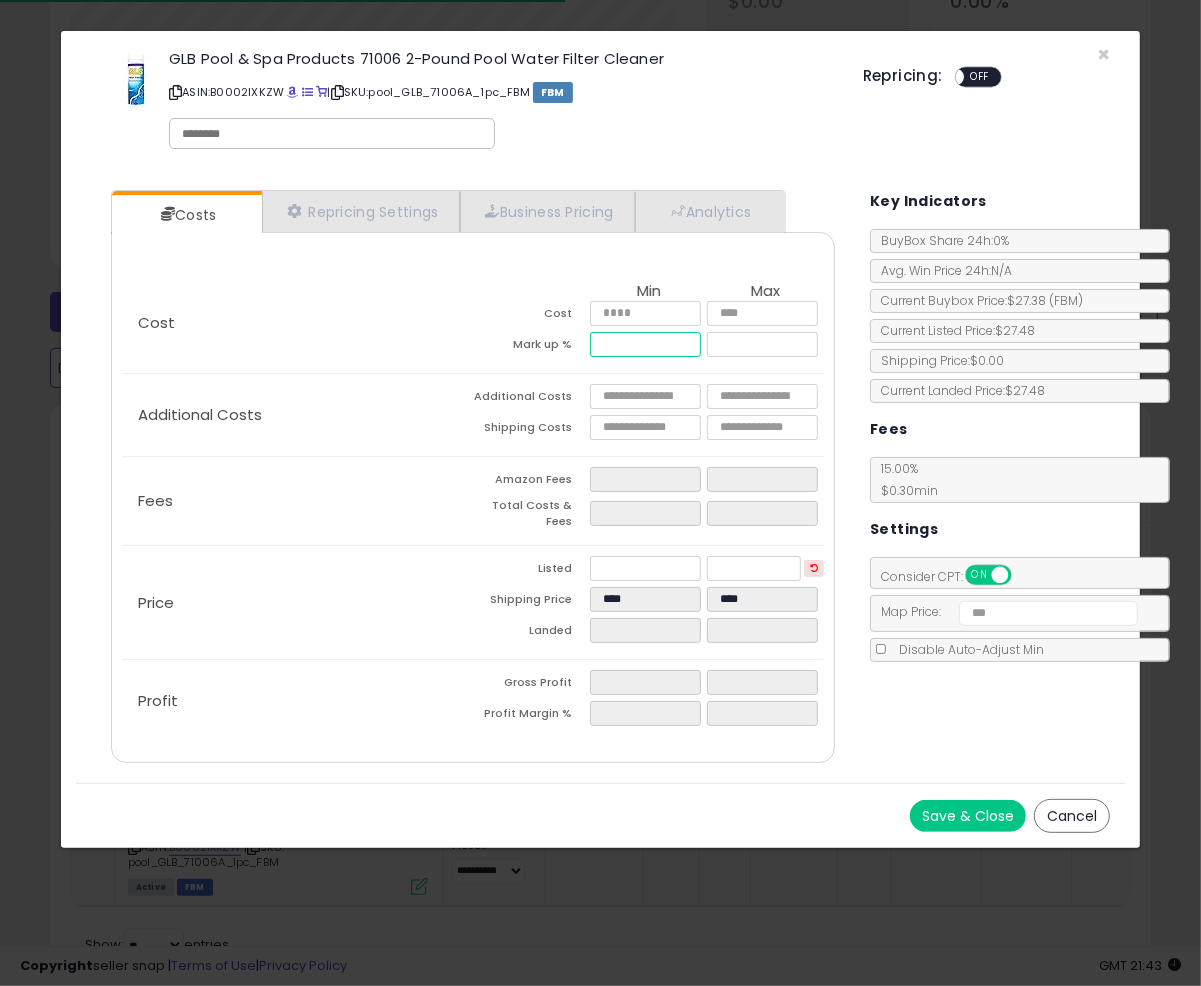 click at bounding box center (645, 344) 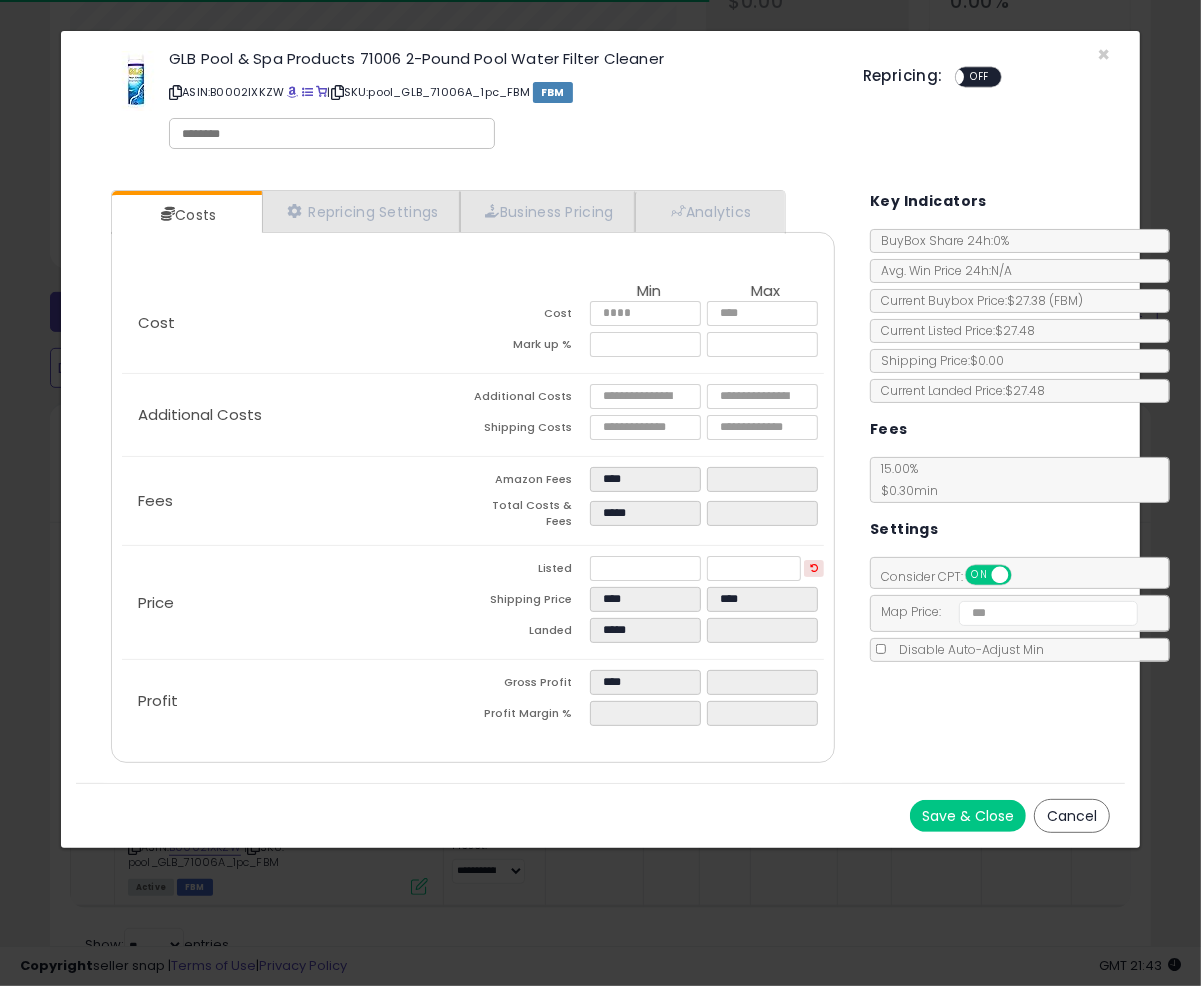 click on "Cost
Min
Max
Cost
*****
*****
Mark up %
*****" at bounding box center (473, 323) 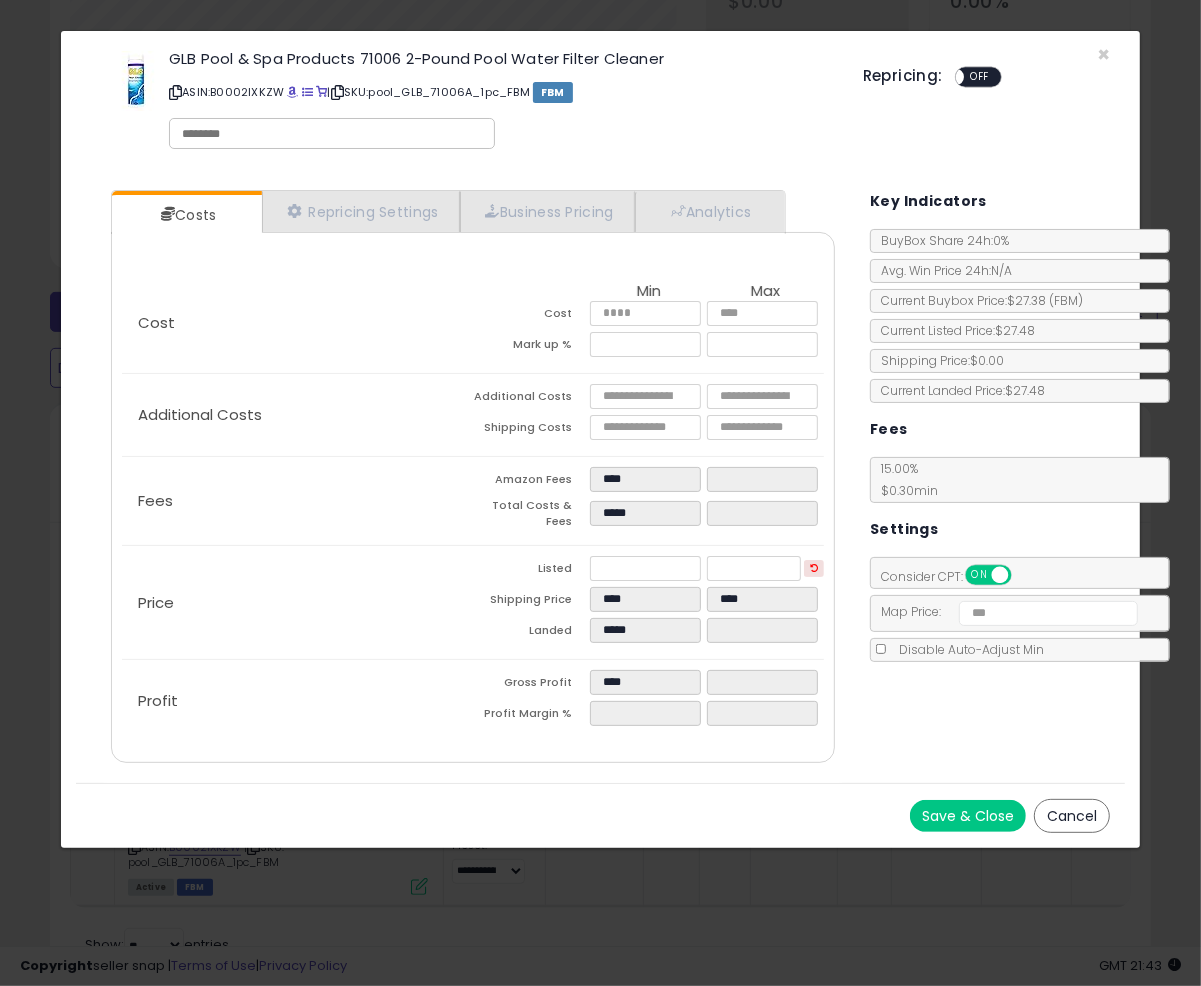click on "Save & Close" at bounding box center (968, 816) 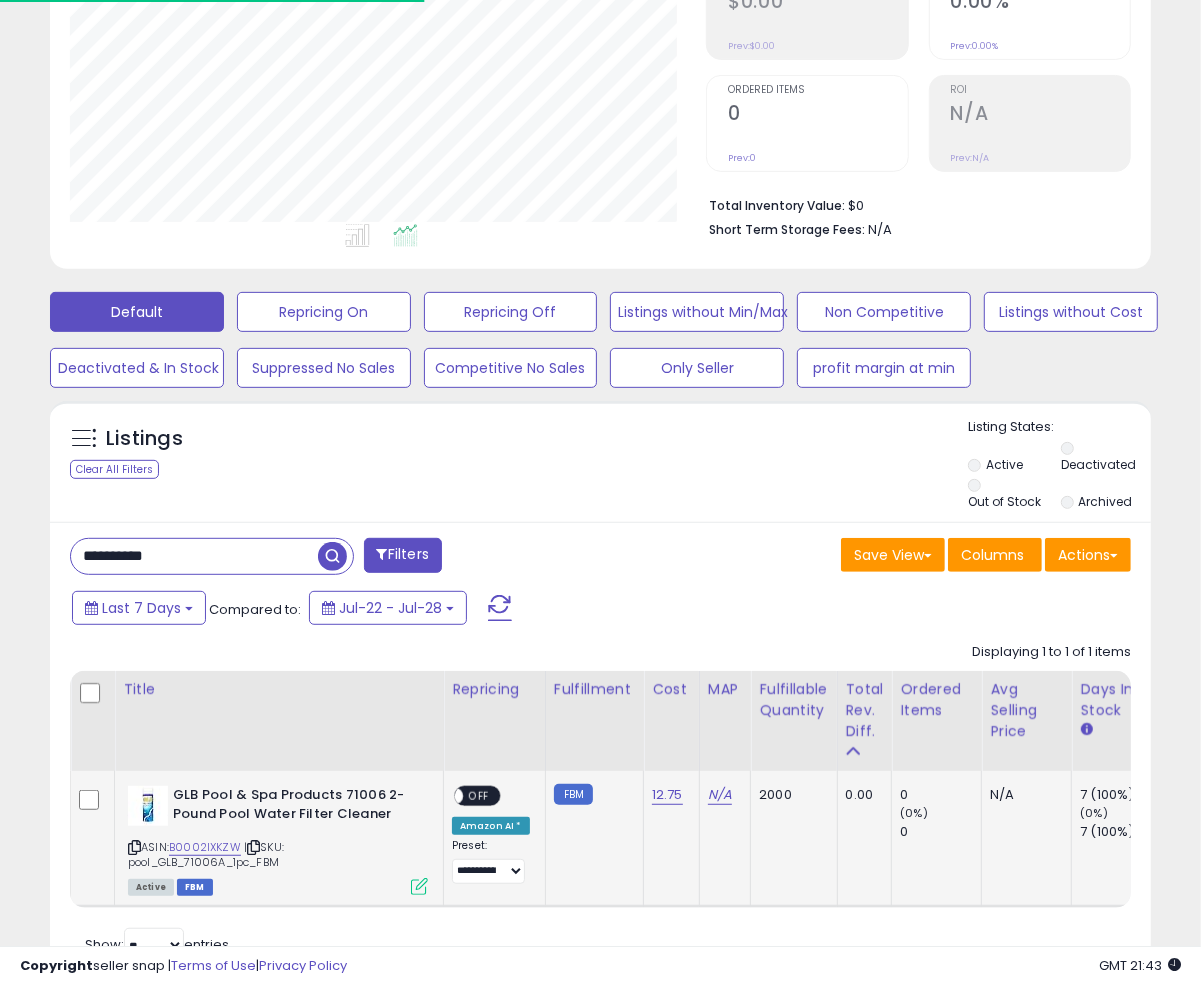 click on "ON   OFF" at bounding box center (445, 796) 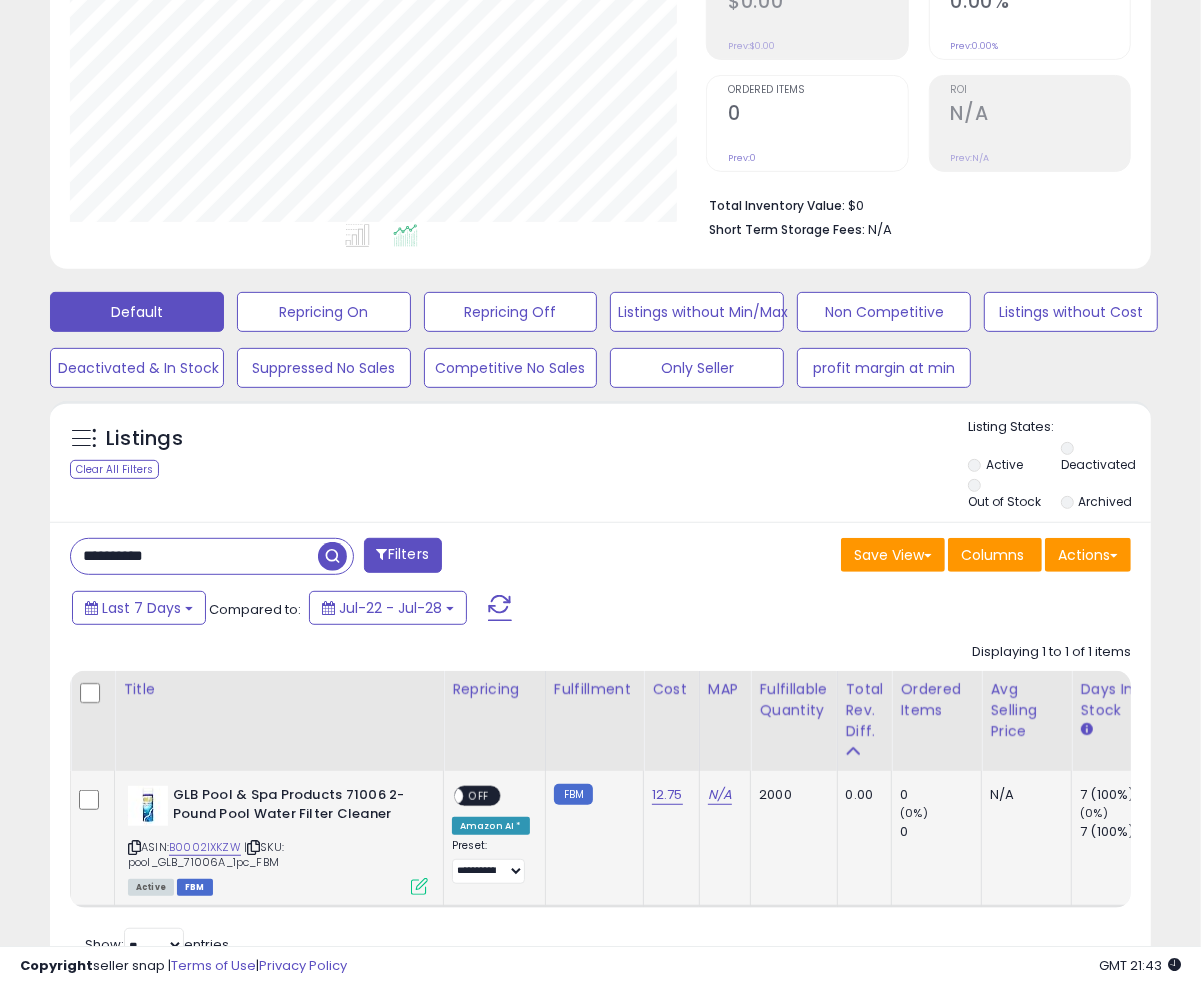 click on "**********" 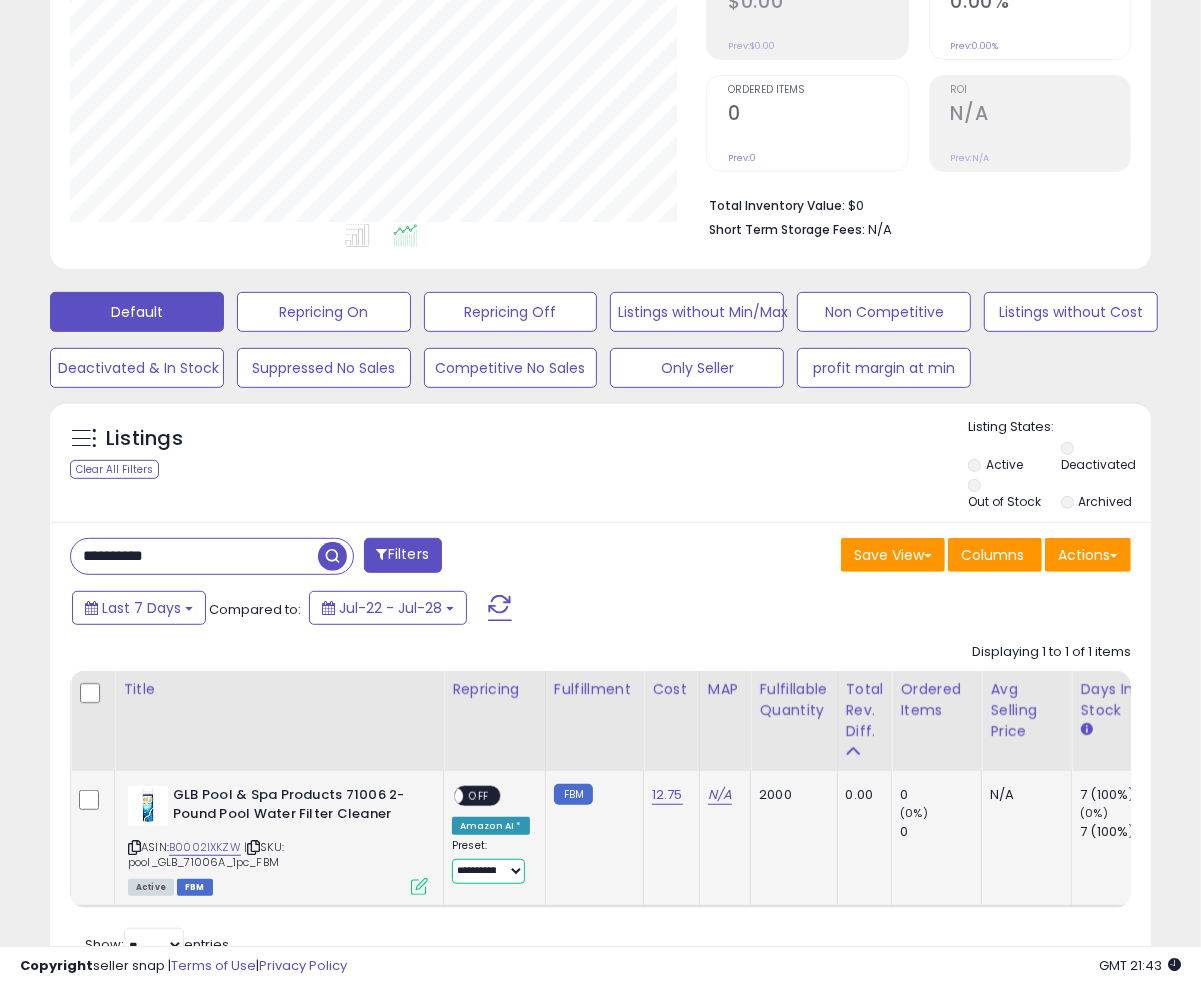 click on "**********" at bounding box center (488, 871) 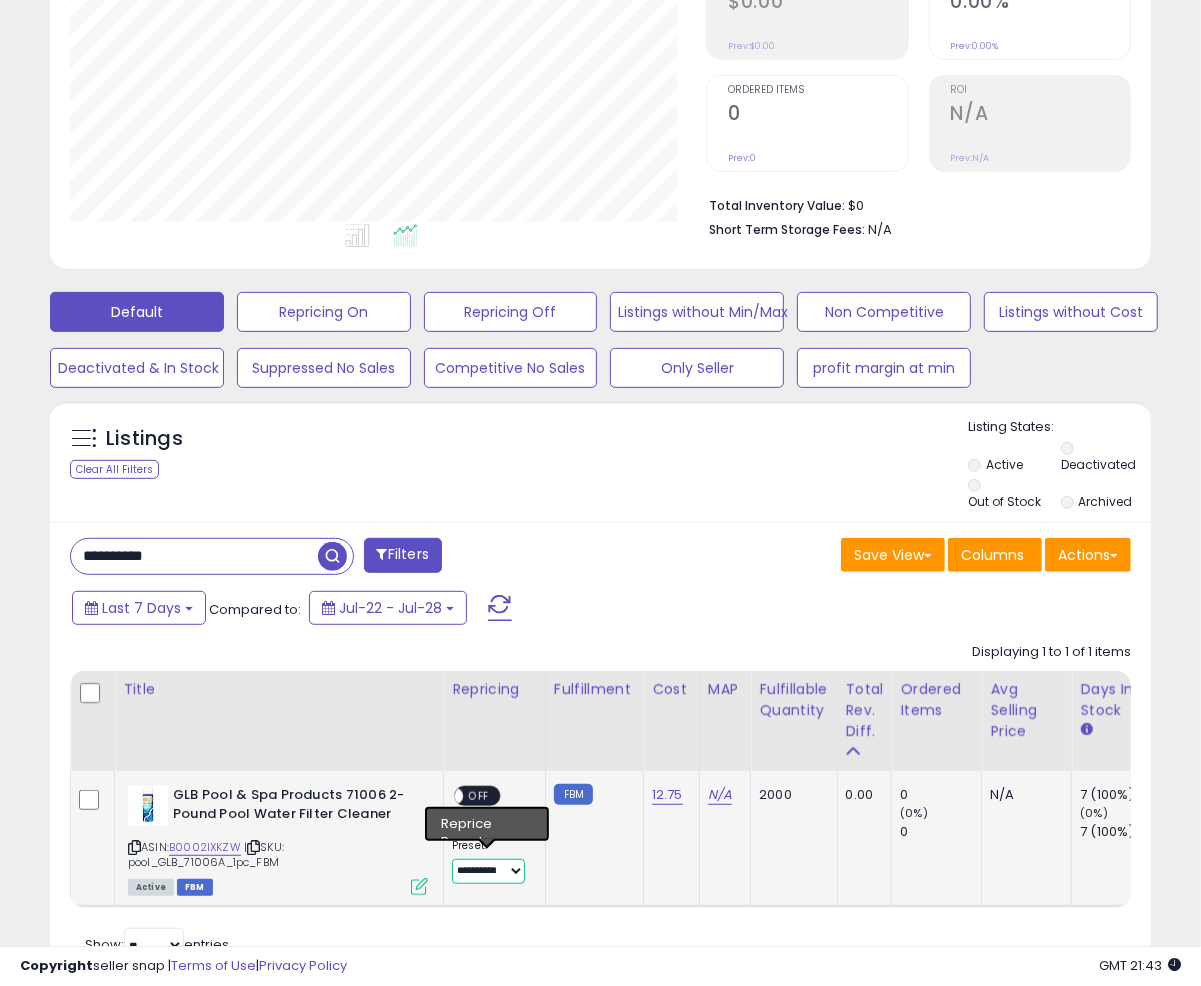 click on "**********" at bounding box center [488, 871] 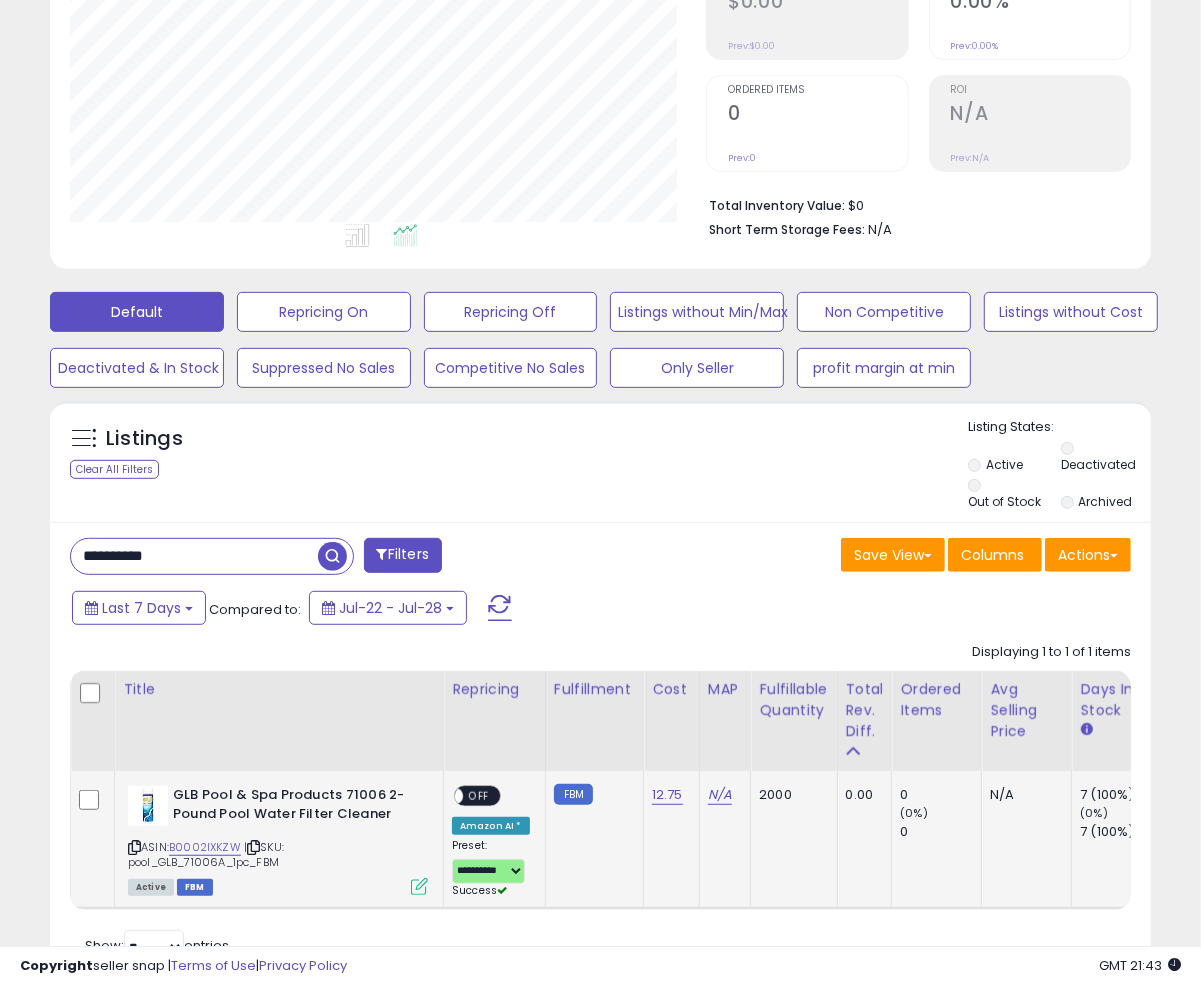 click on "OFF" at bounding box center (479, 796) 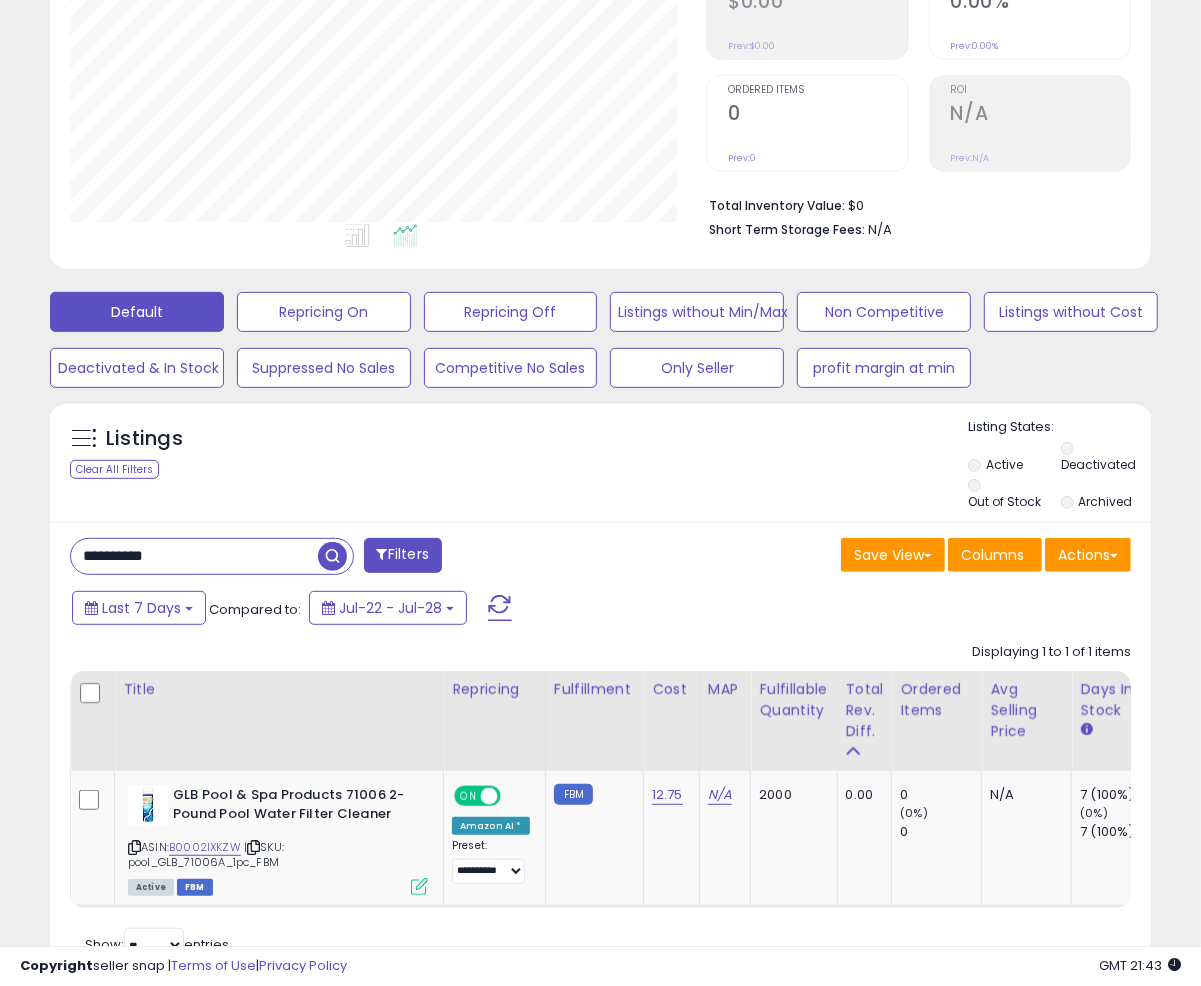 click on "**********" at bounding box center (194, 556) 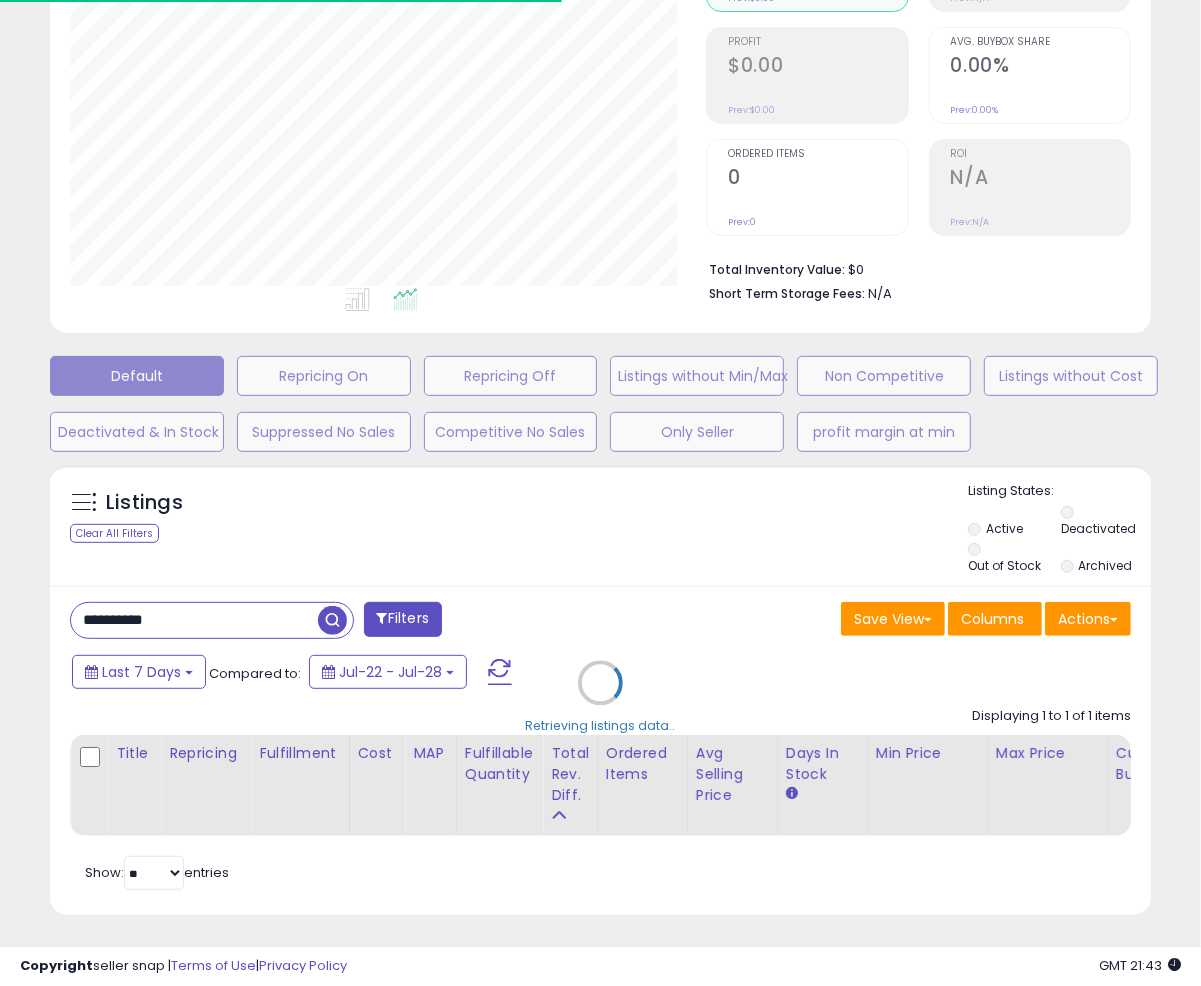 scroll, scrollTop: 369, scrollLeft: 0, axis: vertical 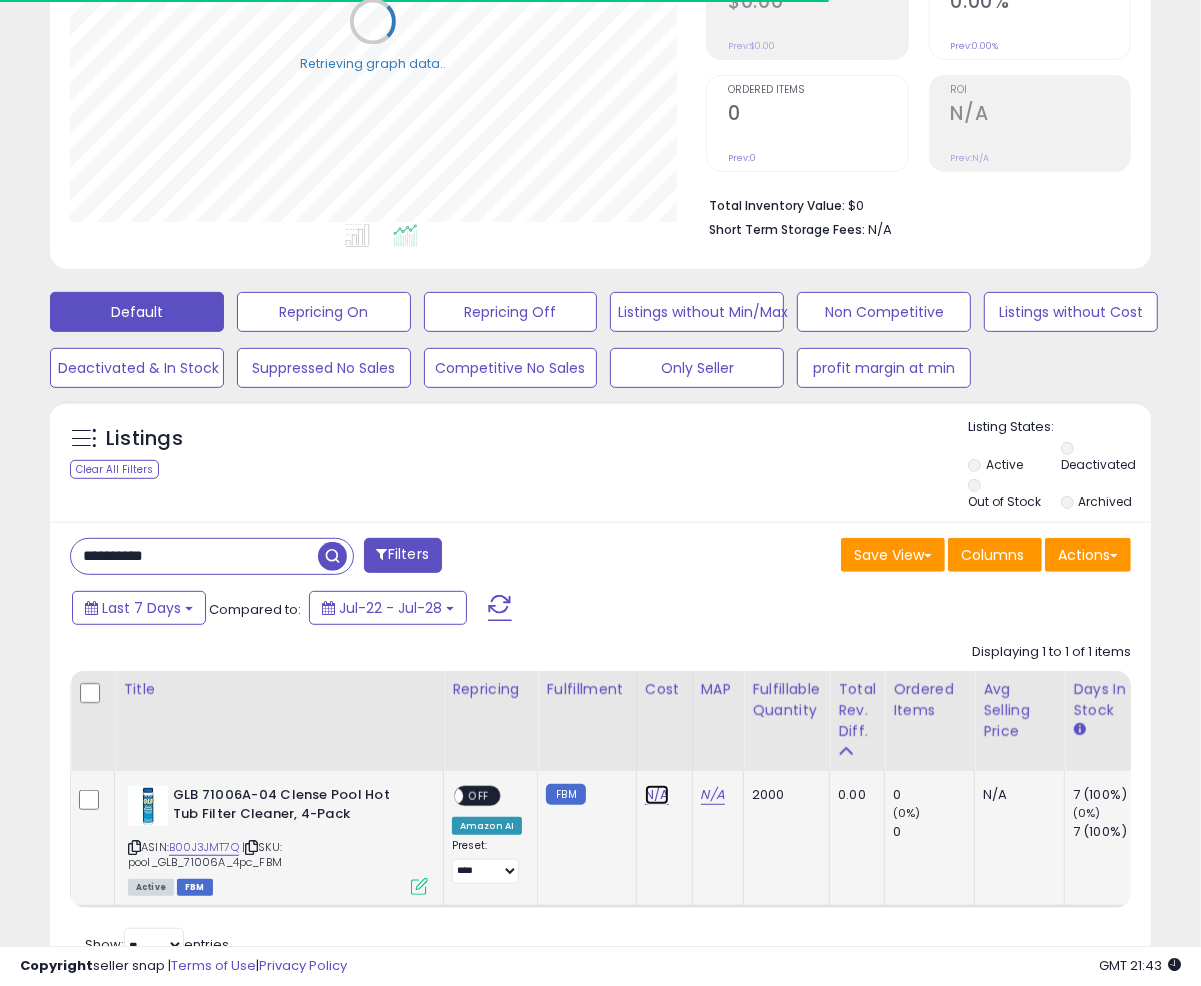 click on "N/A" at bounding box center (657, 795) 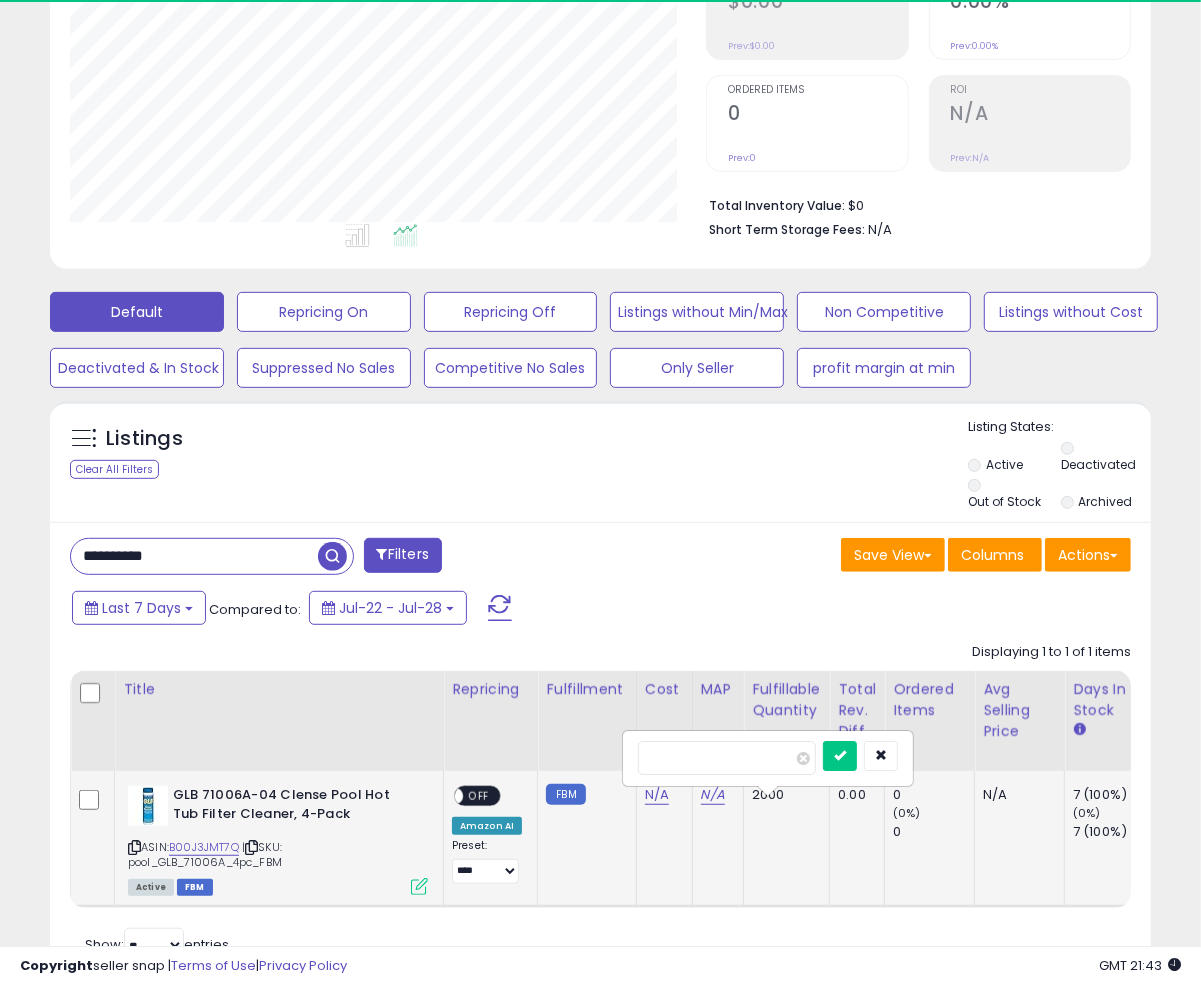 scroll, scrollTop: 999590, scrollLeft: 999363, axis: both 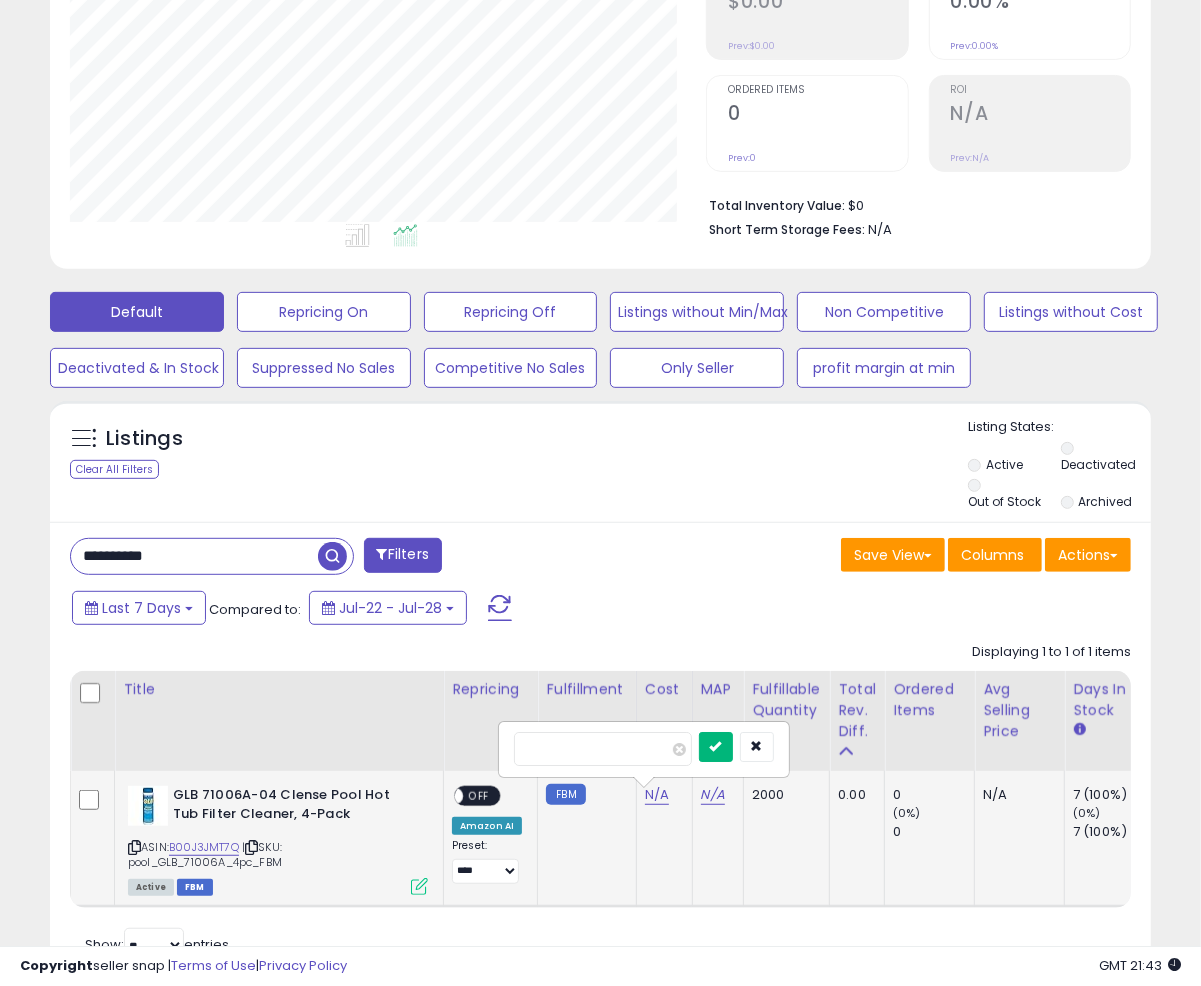 click at bounding box center (716, 747) 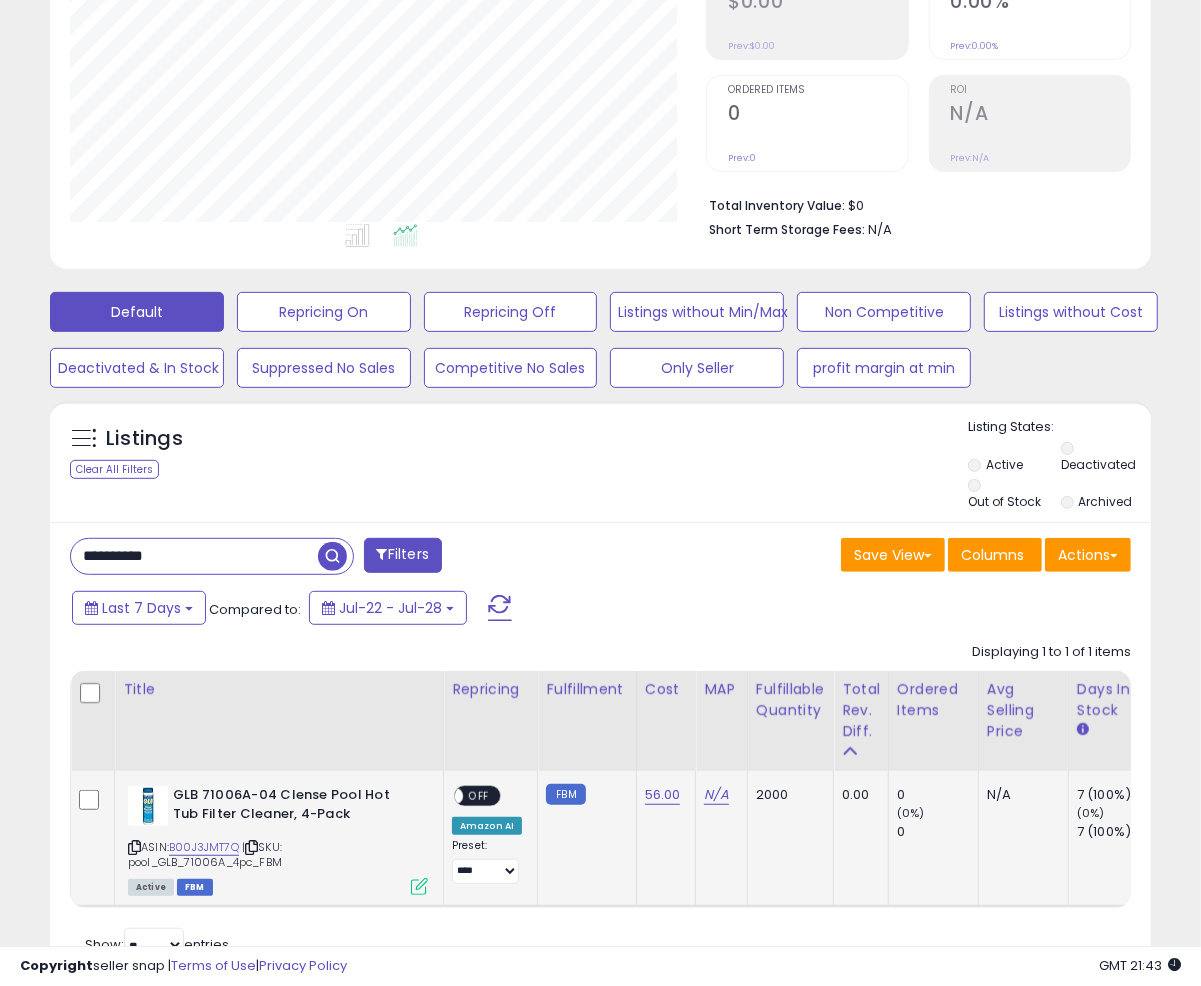 click at bounding box center (419, 886) 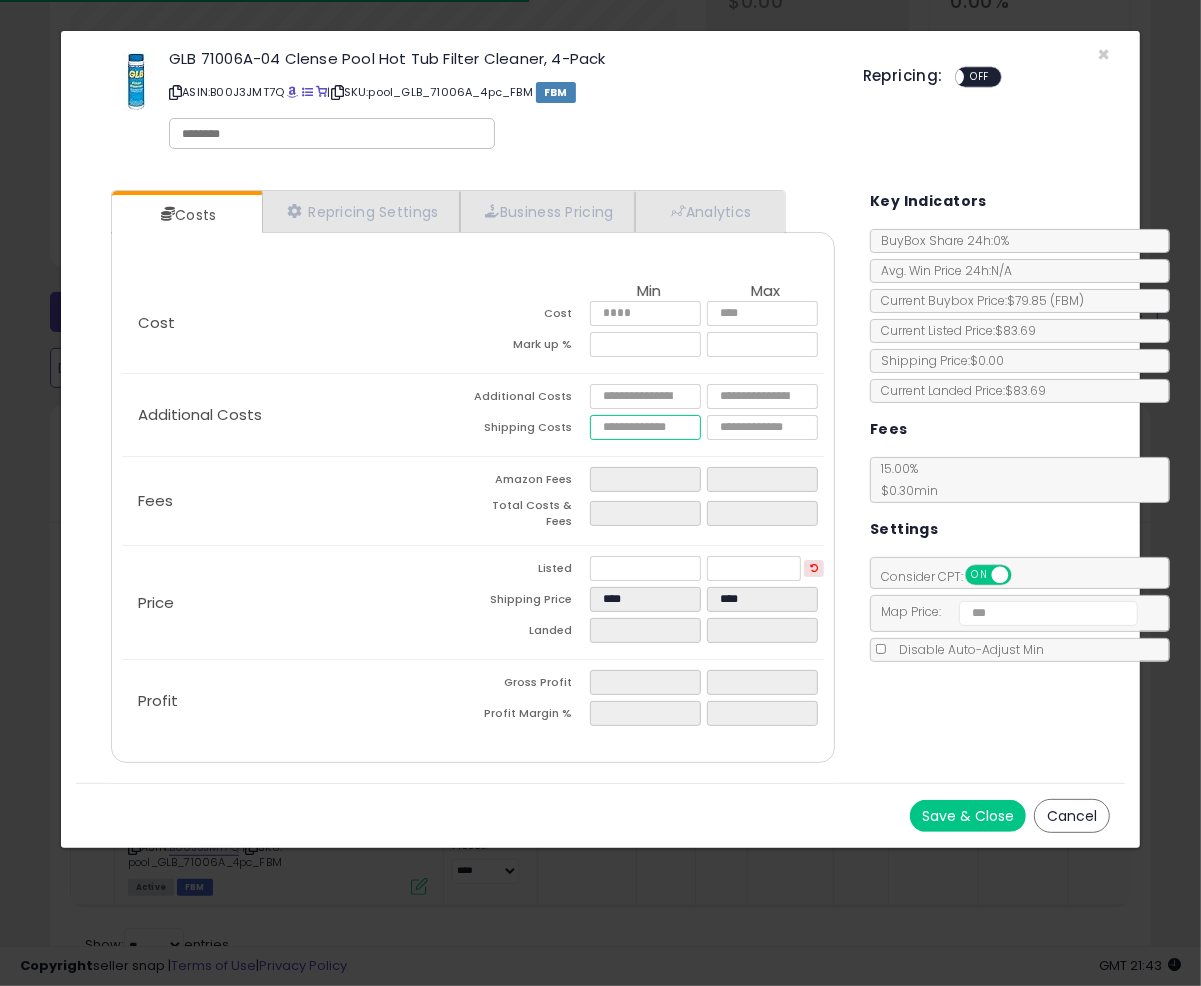 click at bounding box center (645, 427) 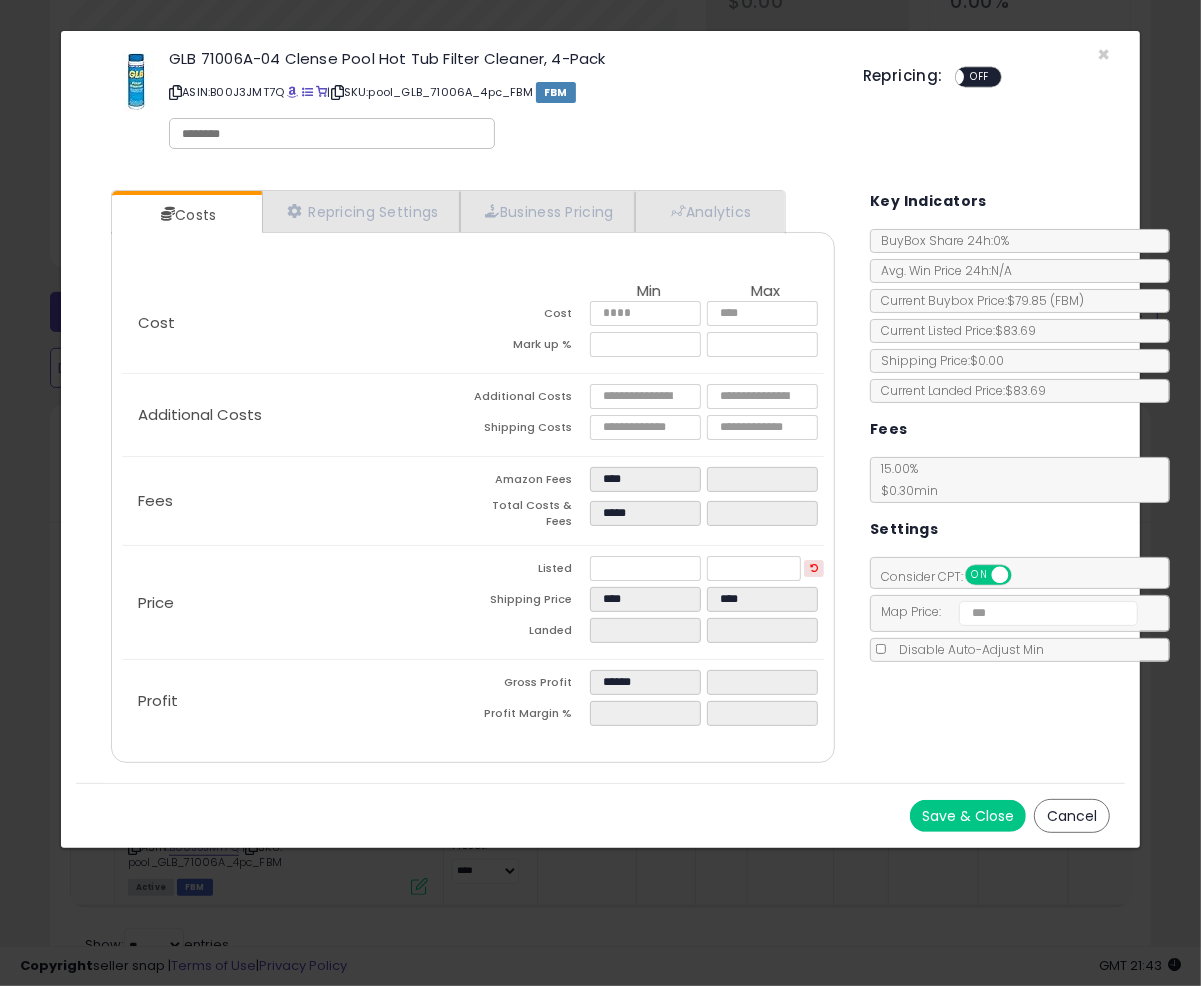 click on "Additional Costs" at bounding box center [531, 399] 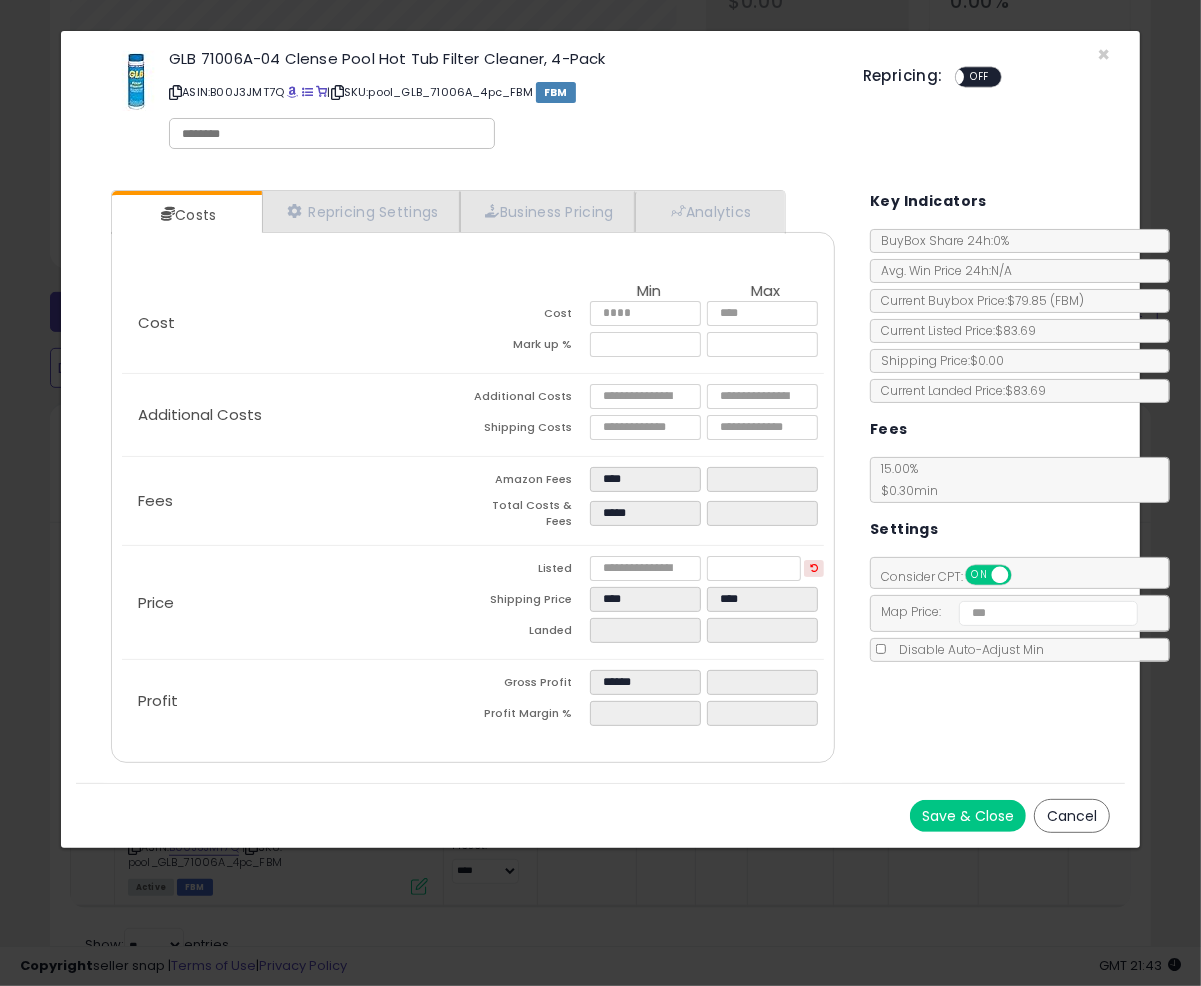 click on "Save & Close" at bounding box center (968, 816) 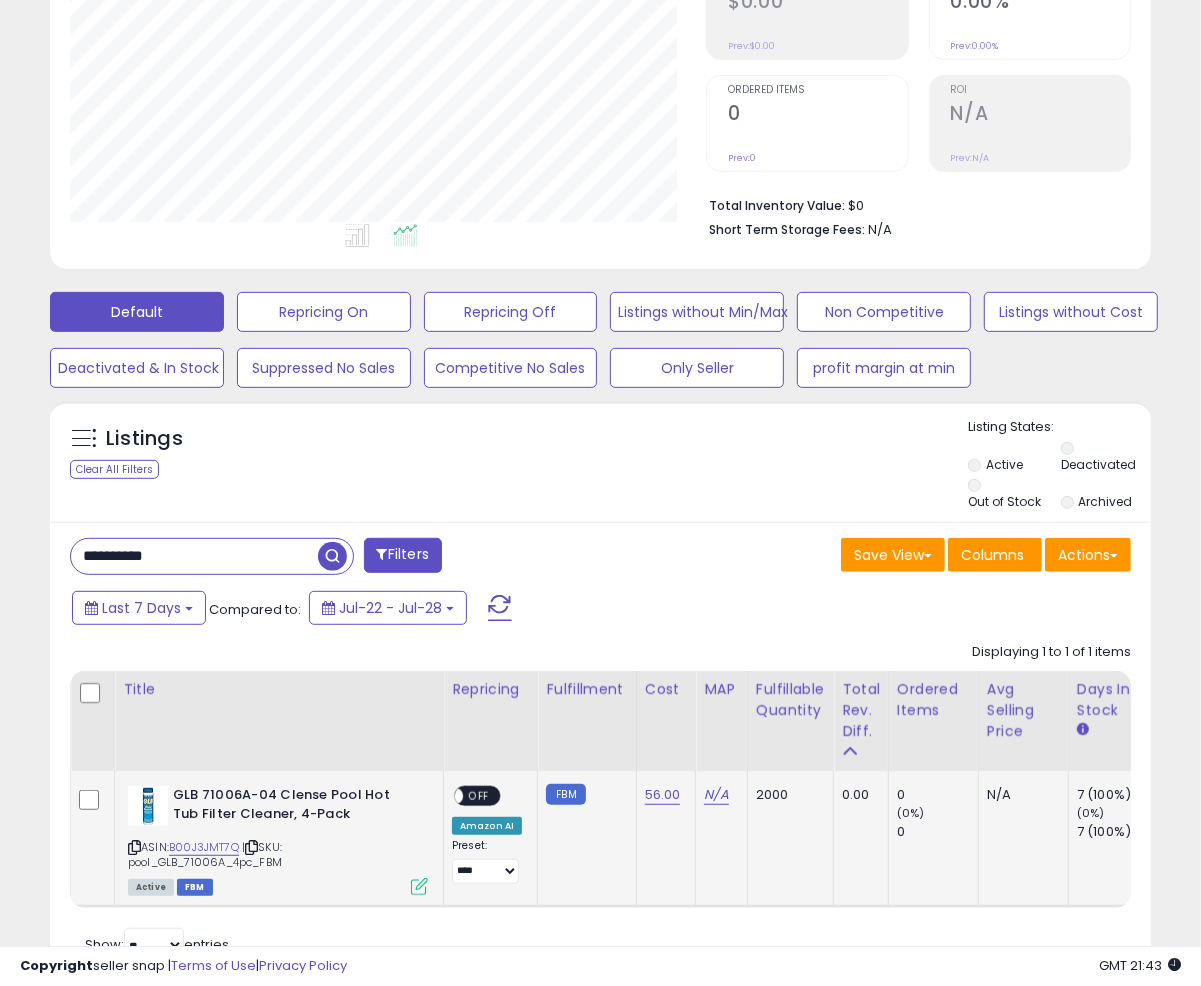 click at bounding box center [419, 886] 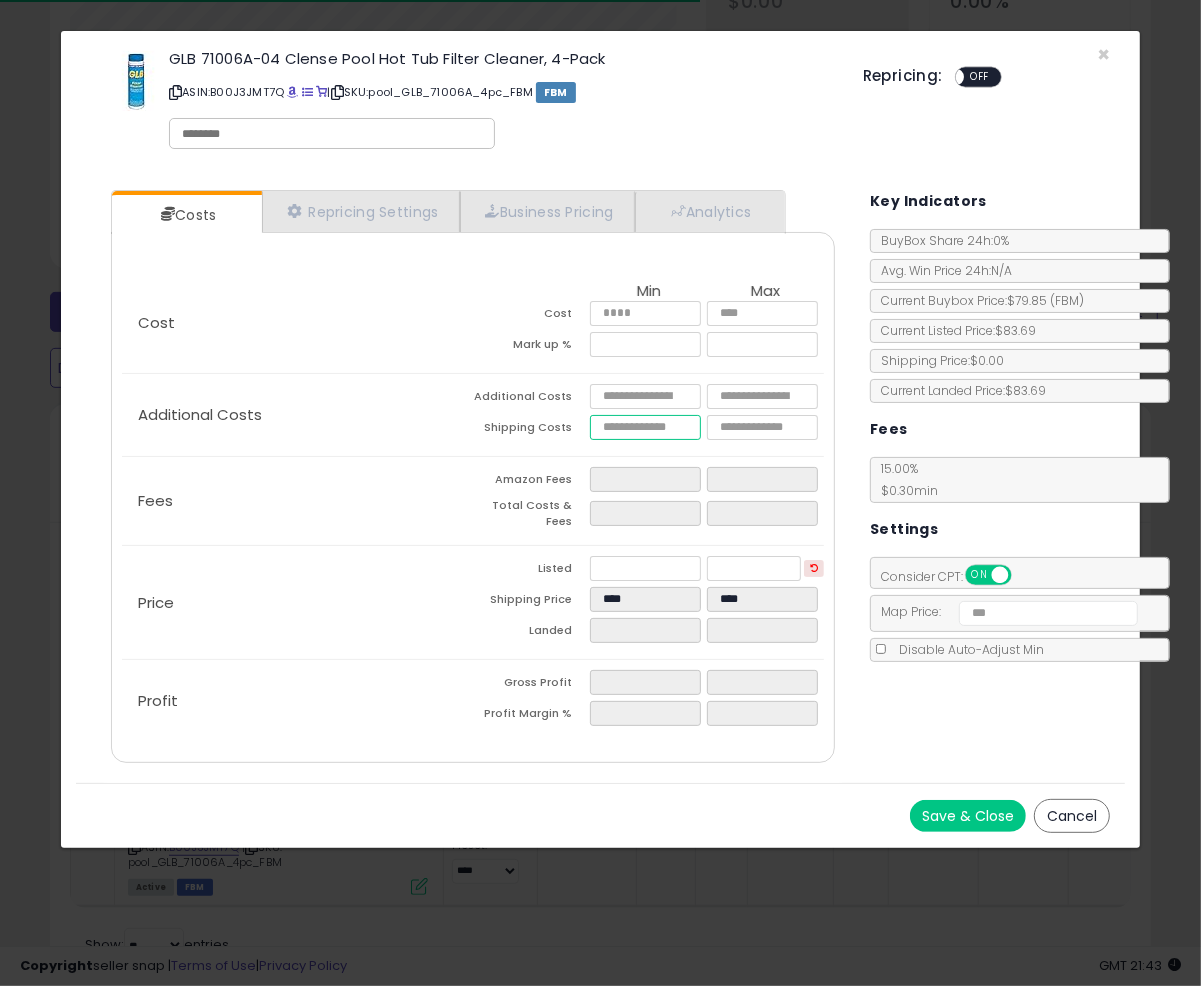 drag, startPoint x: 605, startPoint y: 421, endPoint x: 705, endPoint y: 421, distance: 100 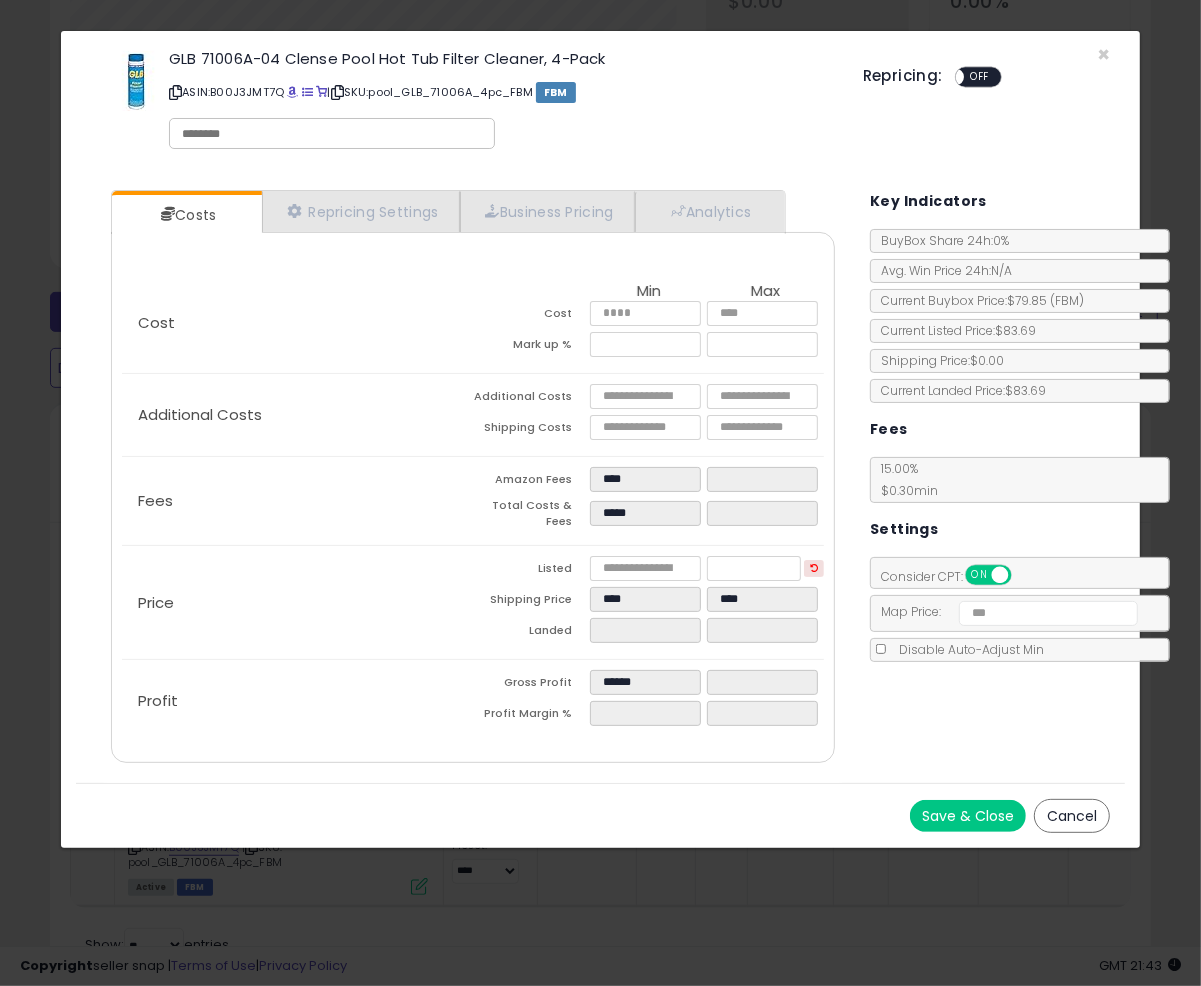 drag, startPoint x: 478, startPoint y: 580, endPoint x: 808, endPoint y: 718, distance: 357.6926 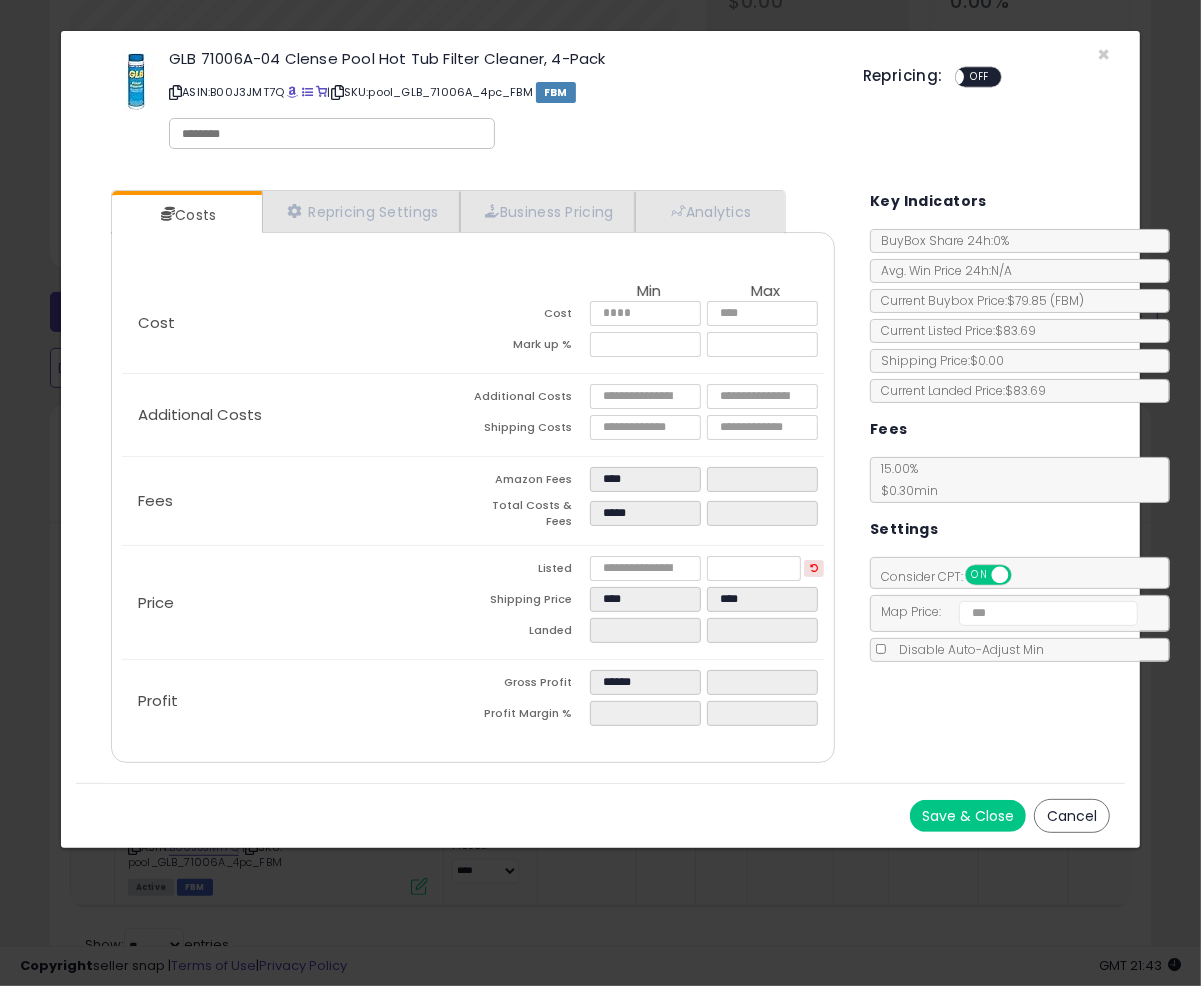 click on "Listed" at bounding box center [531, 571] 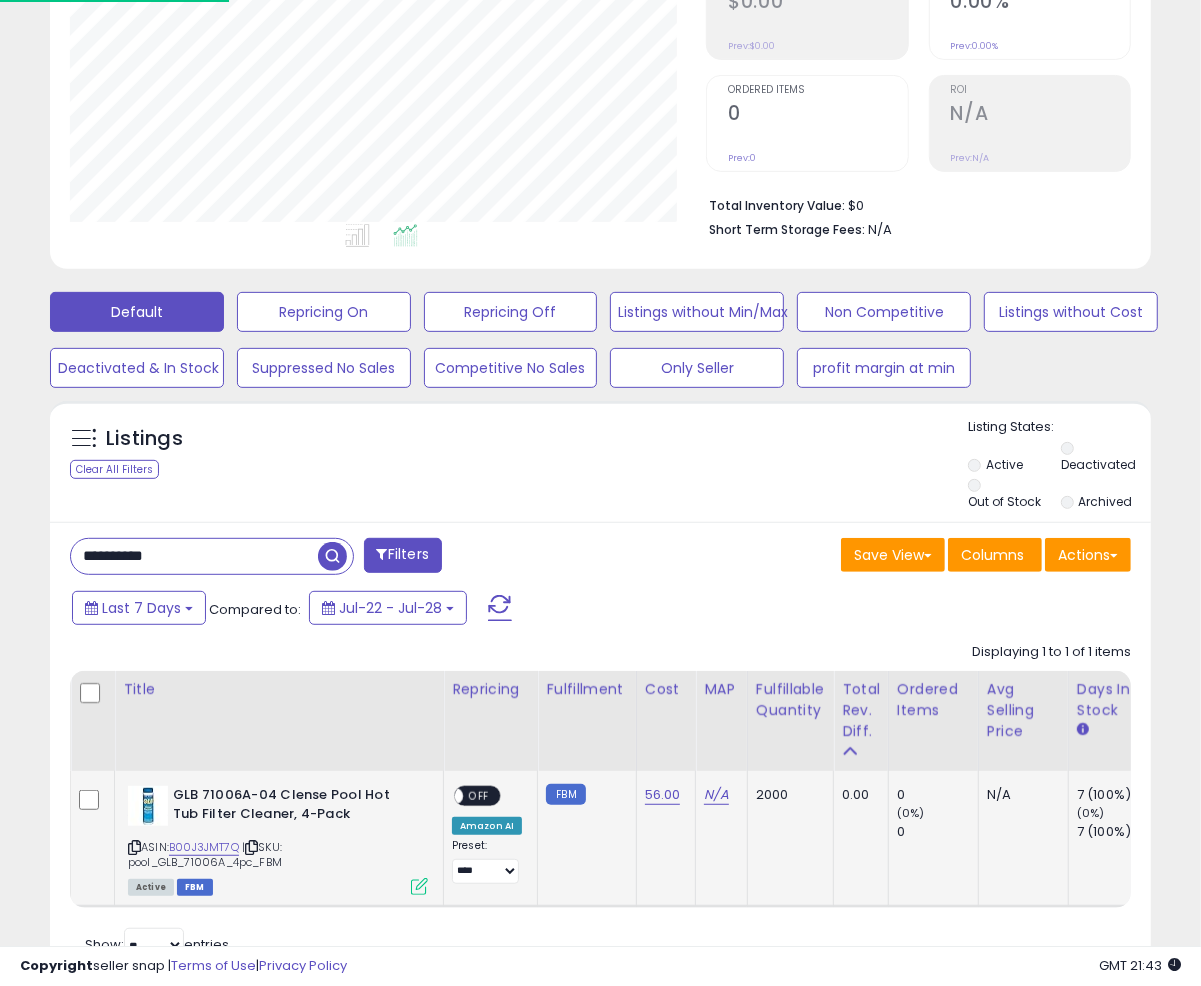 click on "GLB 71006A-04 Clense Pool Hot Tub Filter Cleaner, 4-Pack  ASIN:  B00J3JMT7Q    |   SKU: pool_GLB_71006A_4pc_FBM Active FBM" 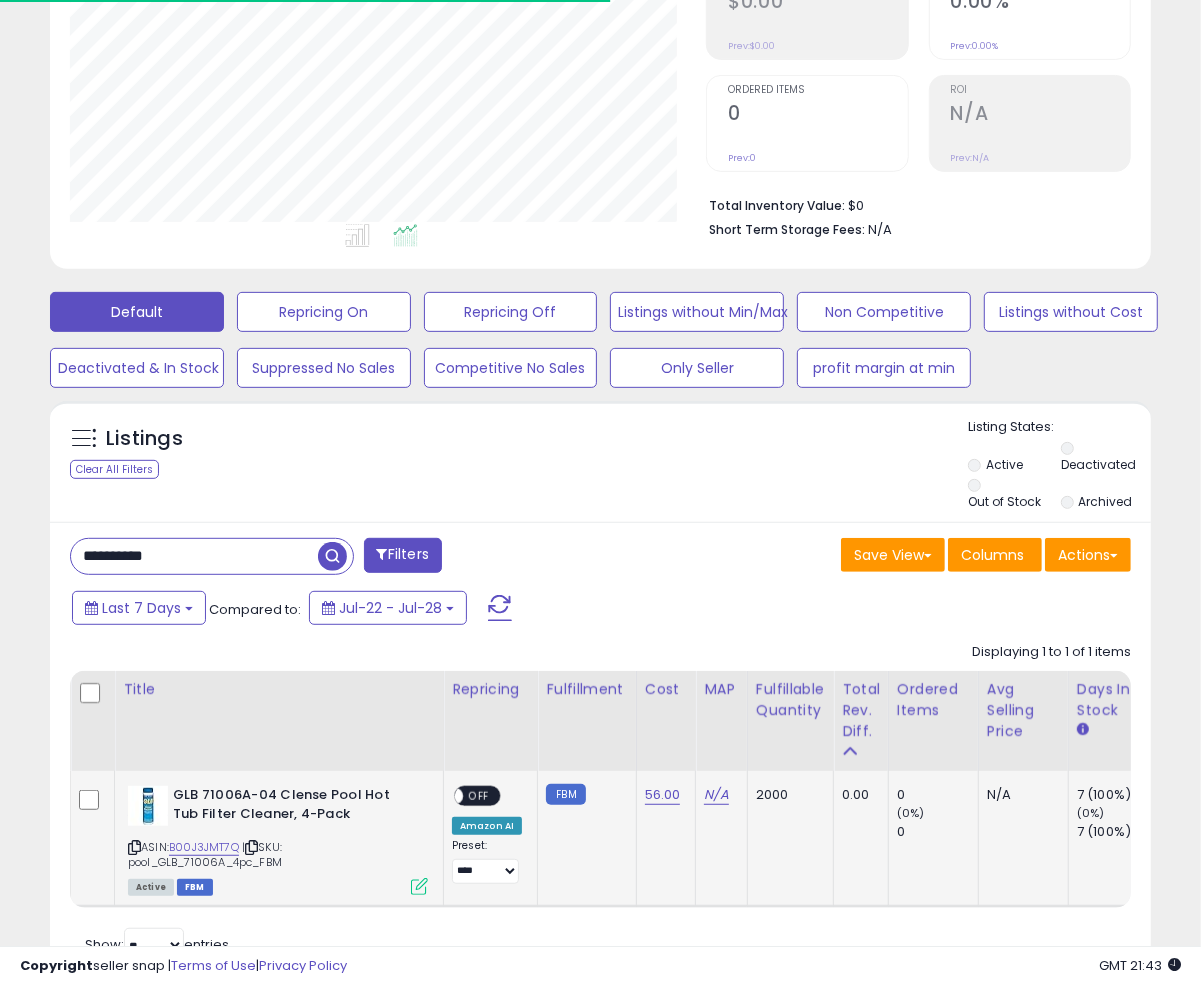 click on "ASIN:  B00J3JMT7Q    |   SKU: pool_GLB_71006A_4pc_FBM Active FBM" at bounding box center [278, 839] 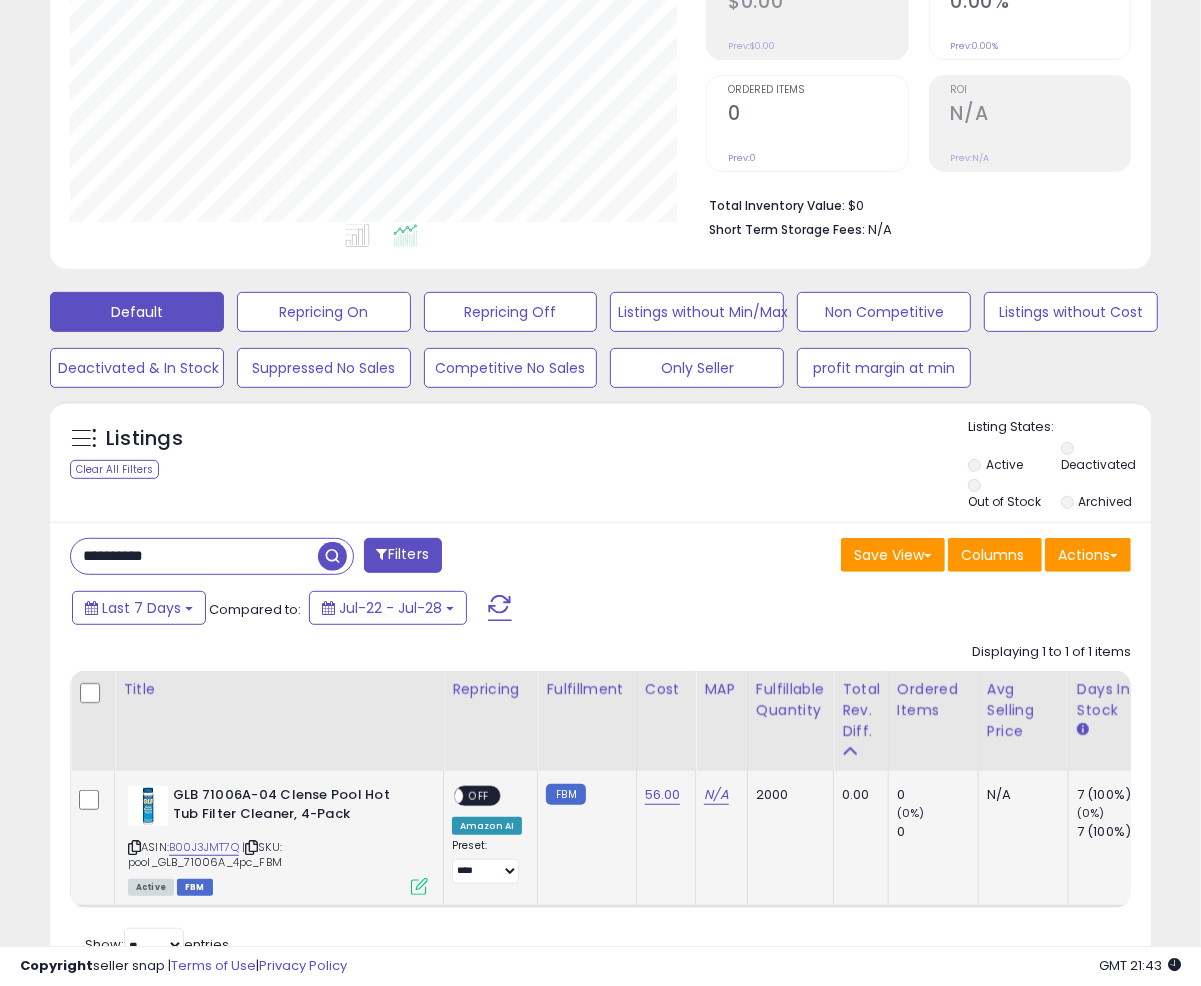 click at bounding box center (419, 886) 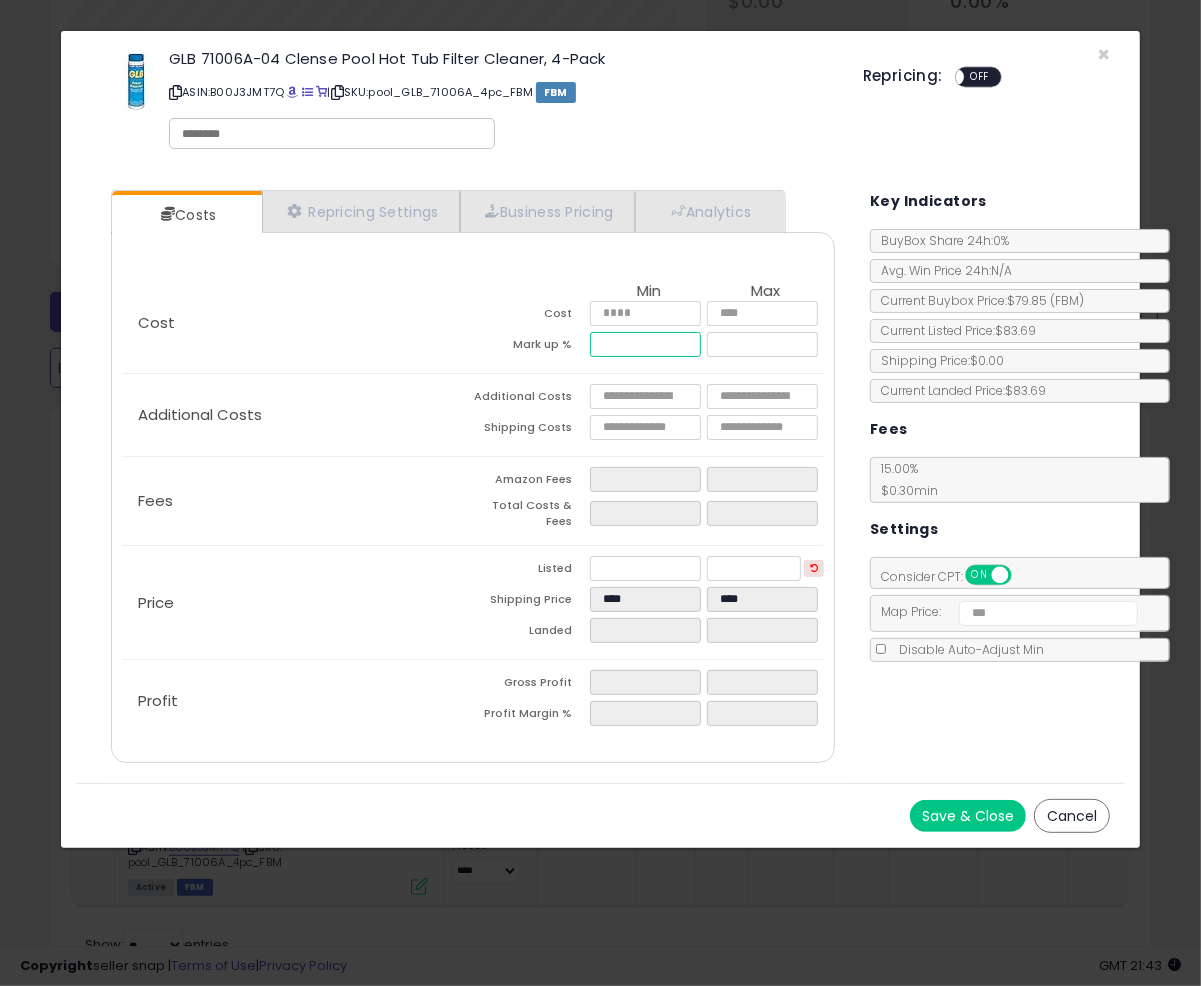 click at bounding box center (645, 344) 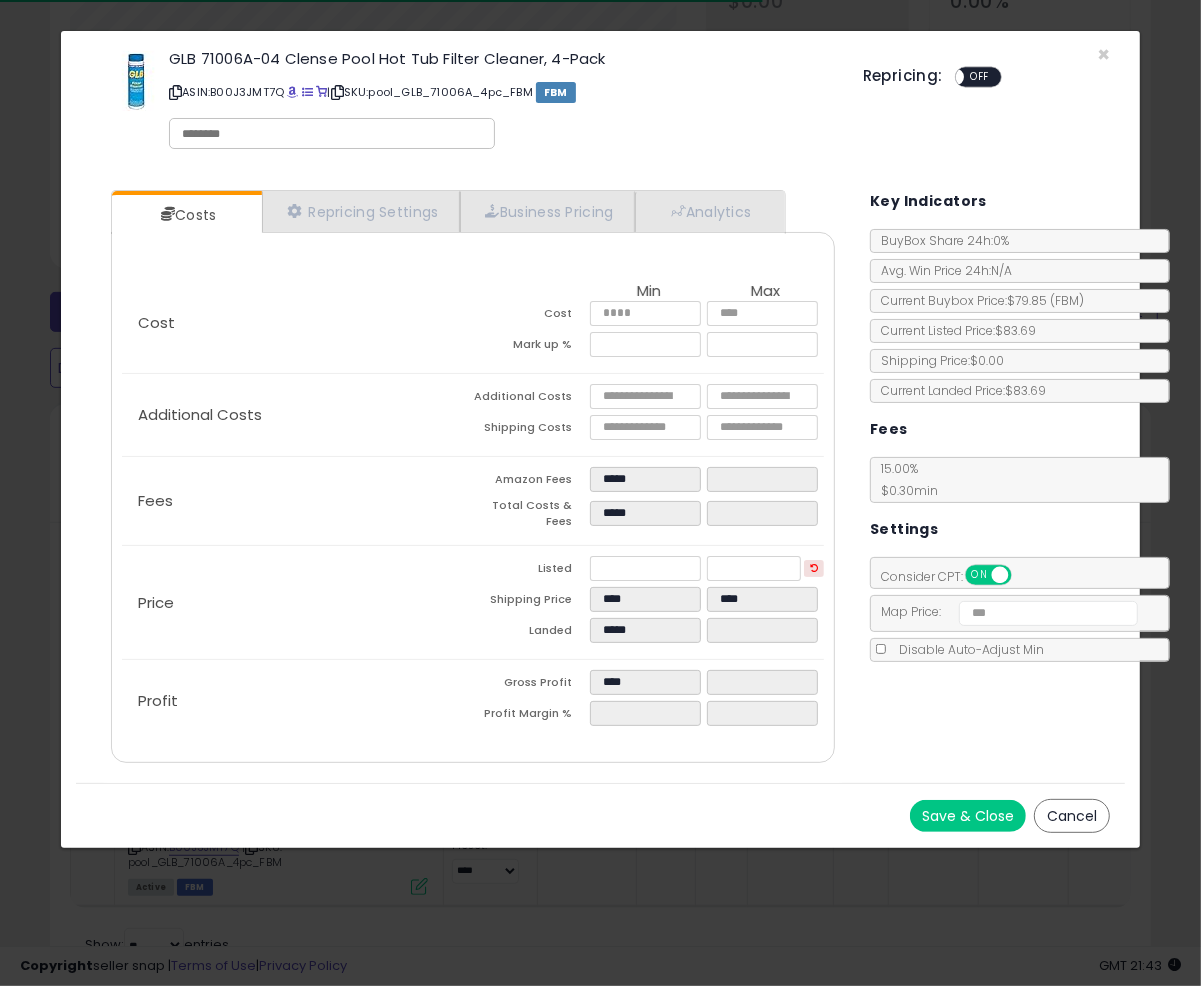click on "Cost
Min
Max
Cost
*****
*****
Mark up %
*****" at bounding box center (473, 323) 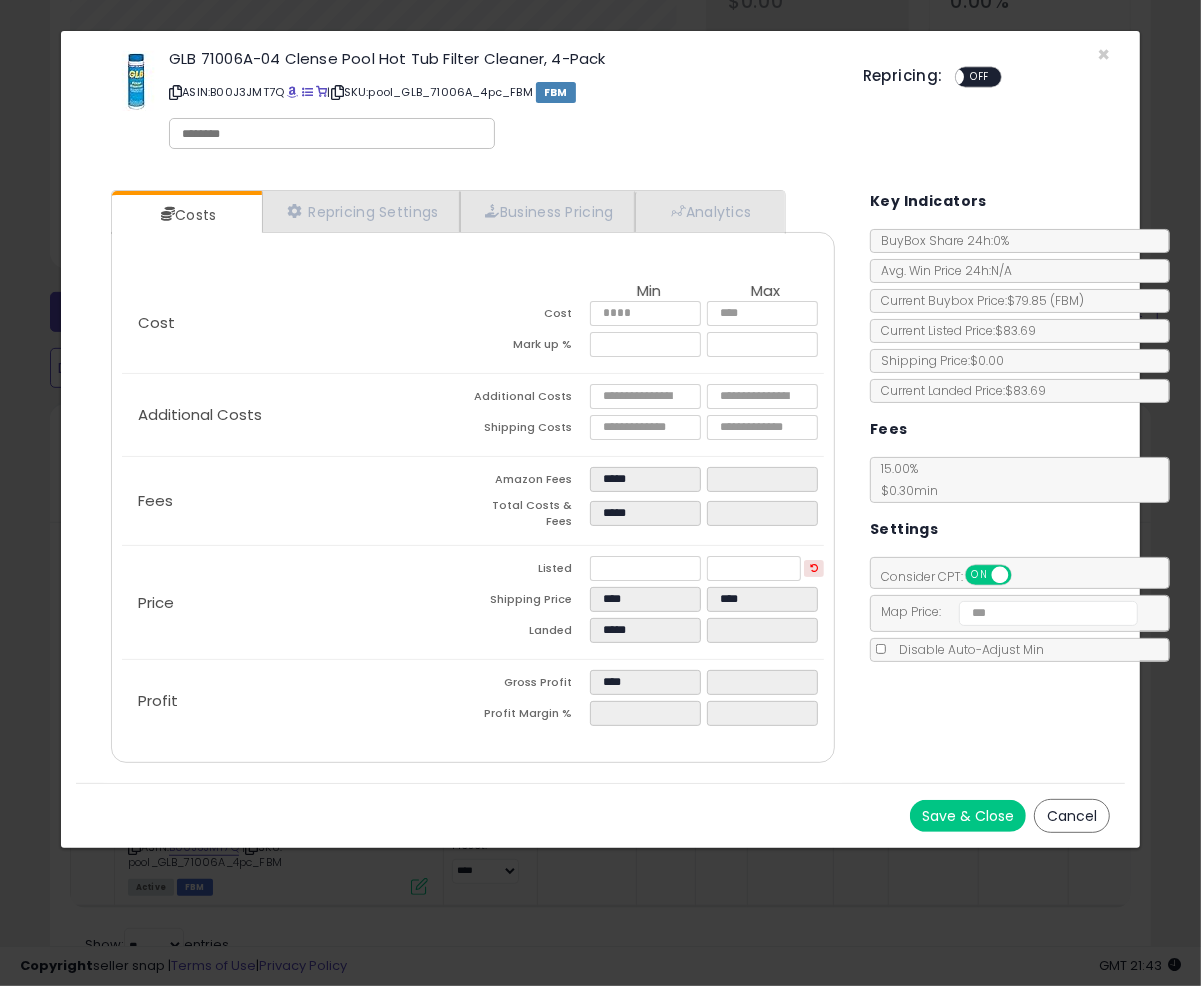 click on "Save & Close" at bounding box center [968, 816] 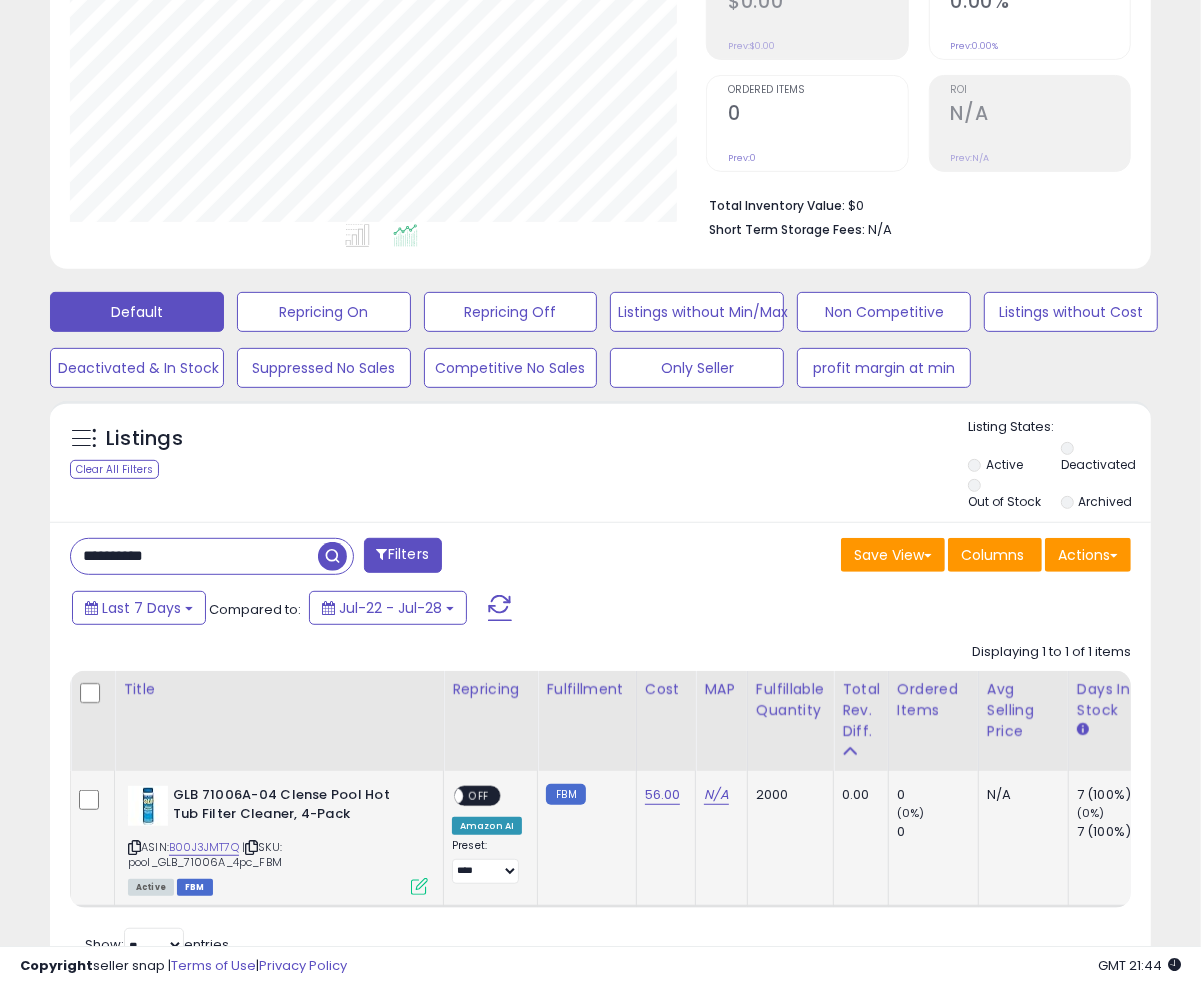 click on "ON   OFF" at bounding box center (445, 796) 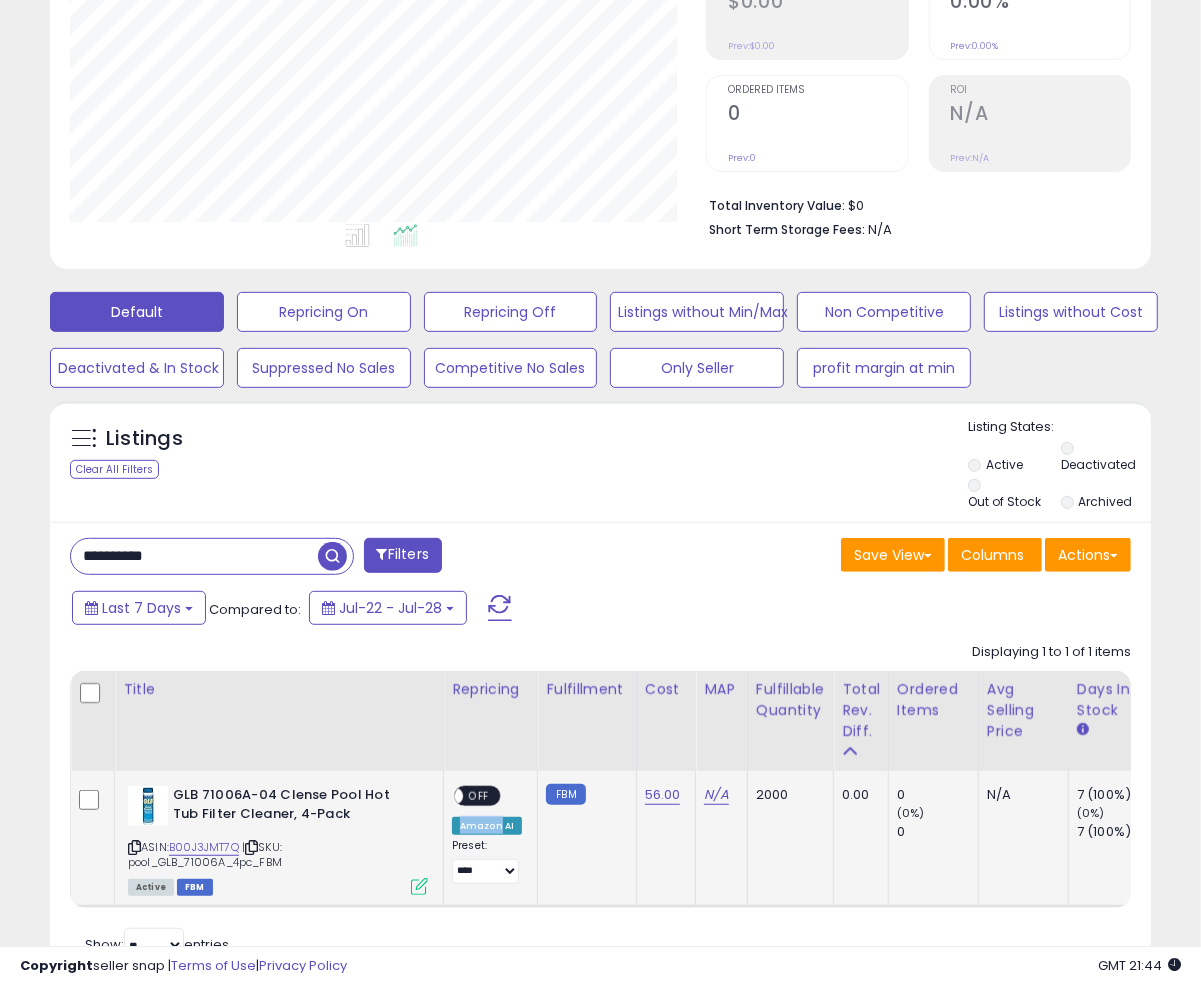 click on "**********" at bounding box center (487, 835) 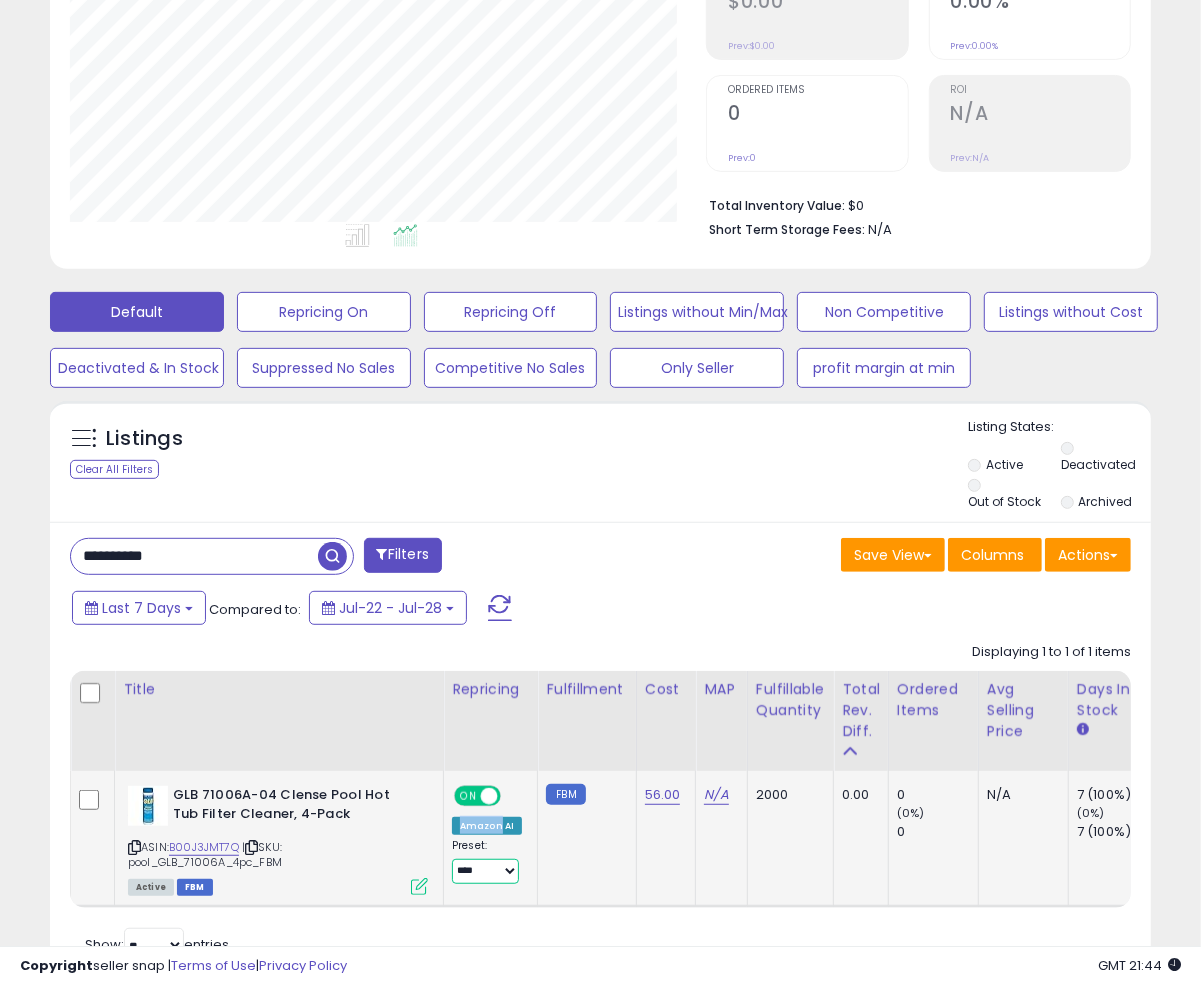 click on "**********" at bounding box center (485, 871) 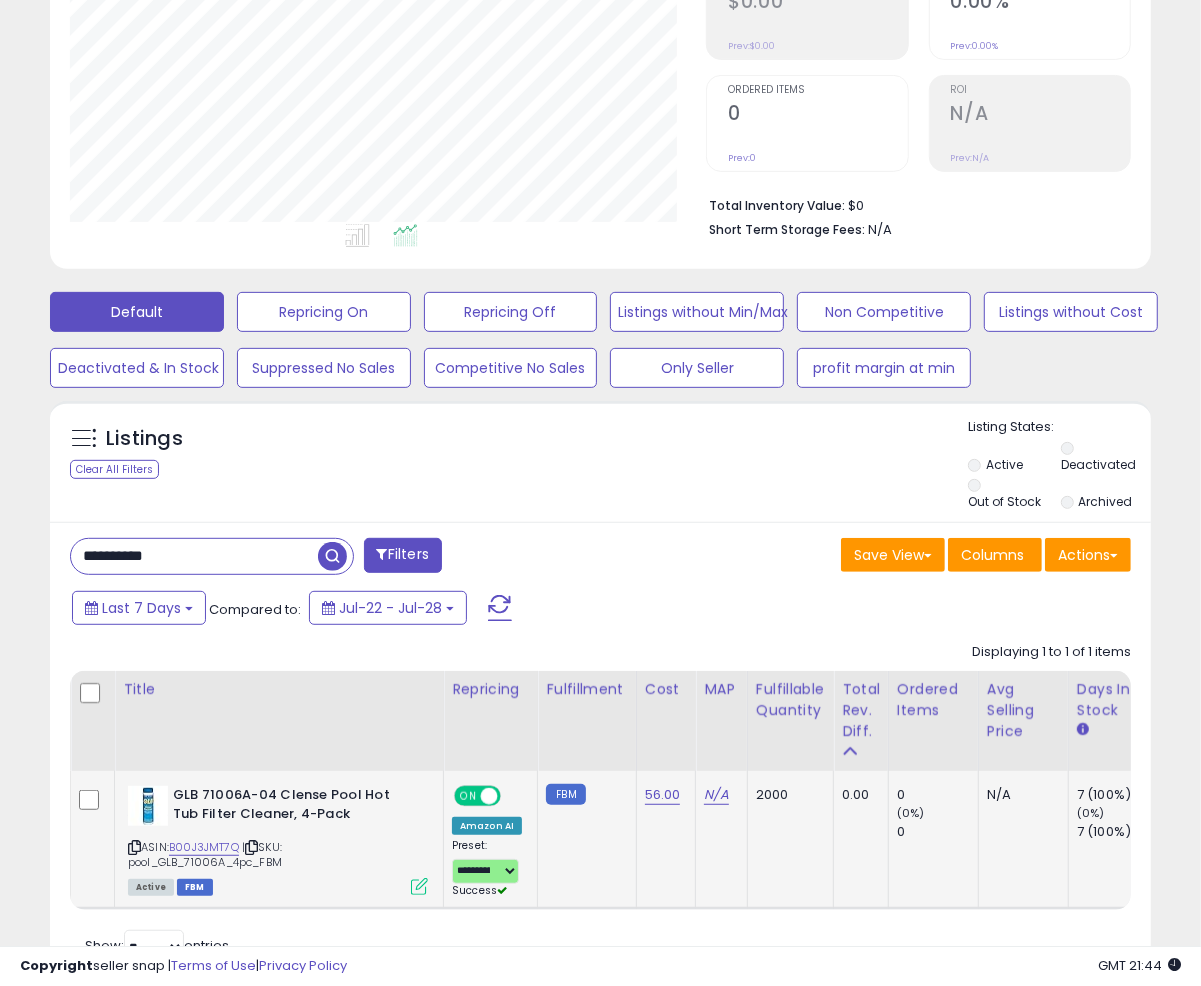 click on "FBM" 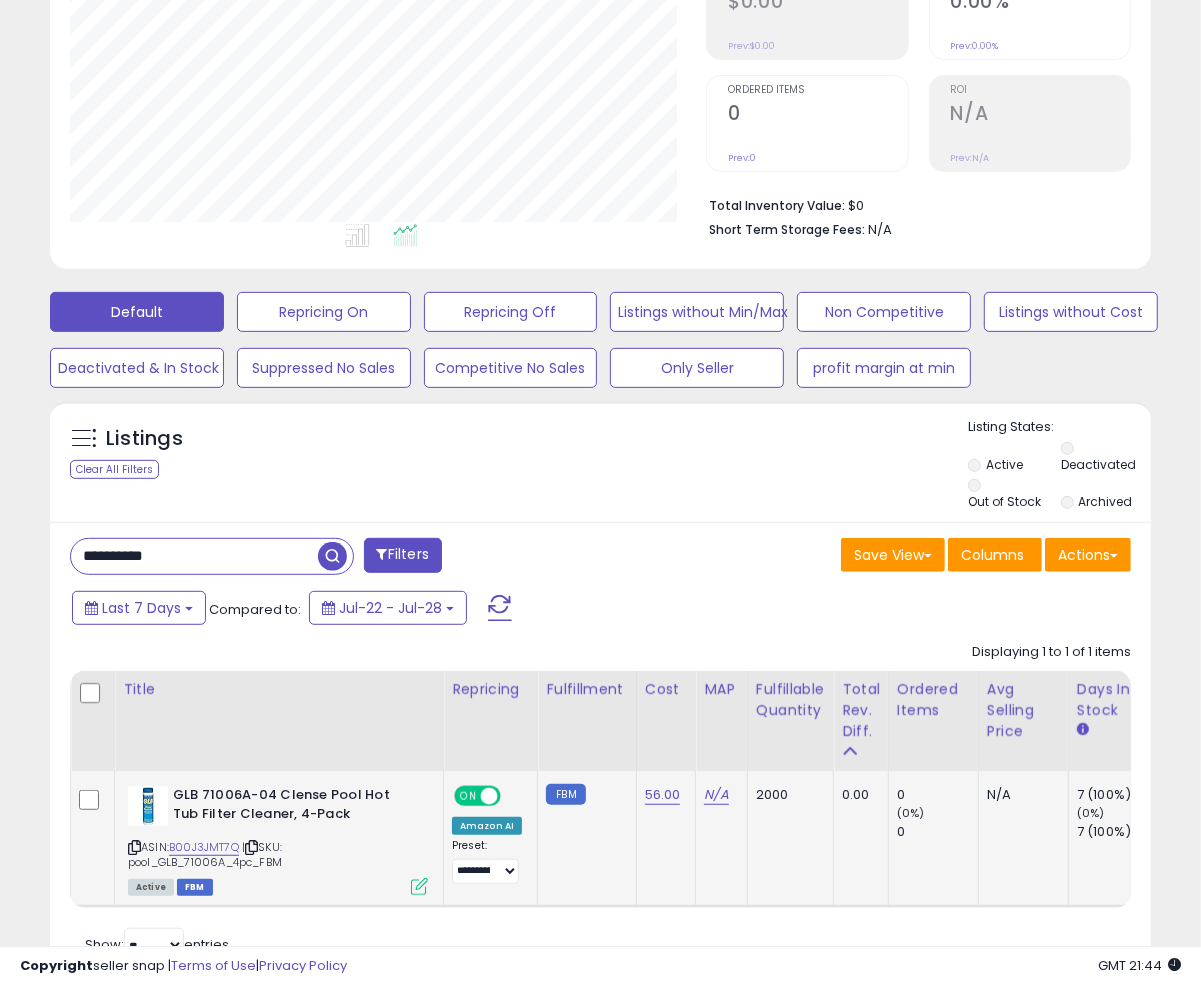 click at bounding box center [419, 886] 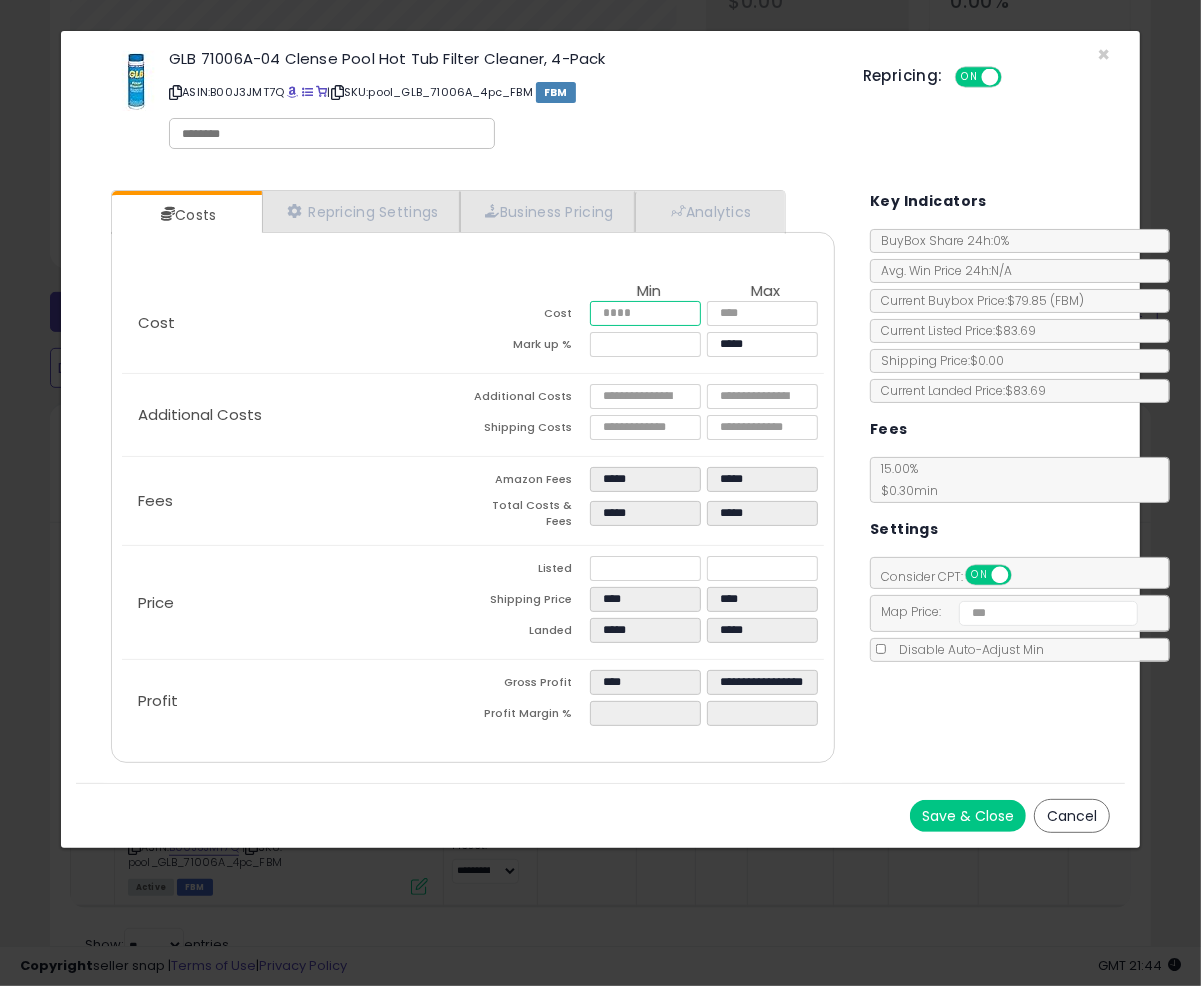 click on "*****" at bounding box center [645, 313] 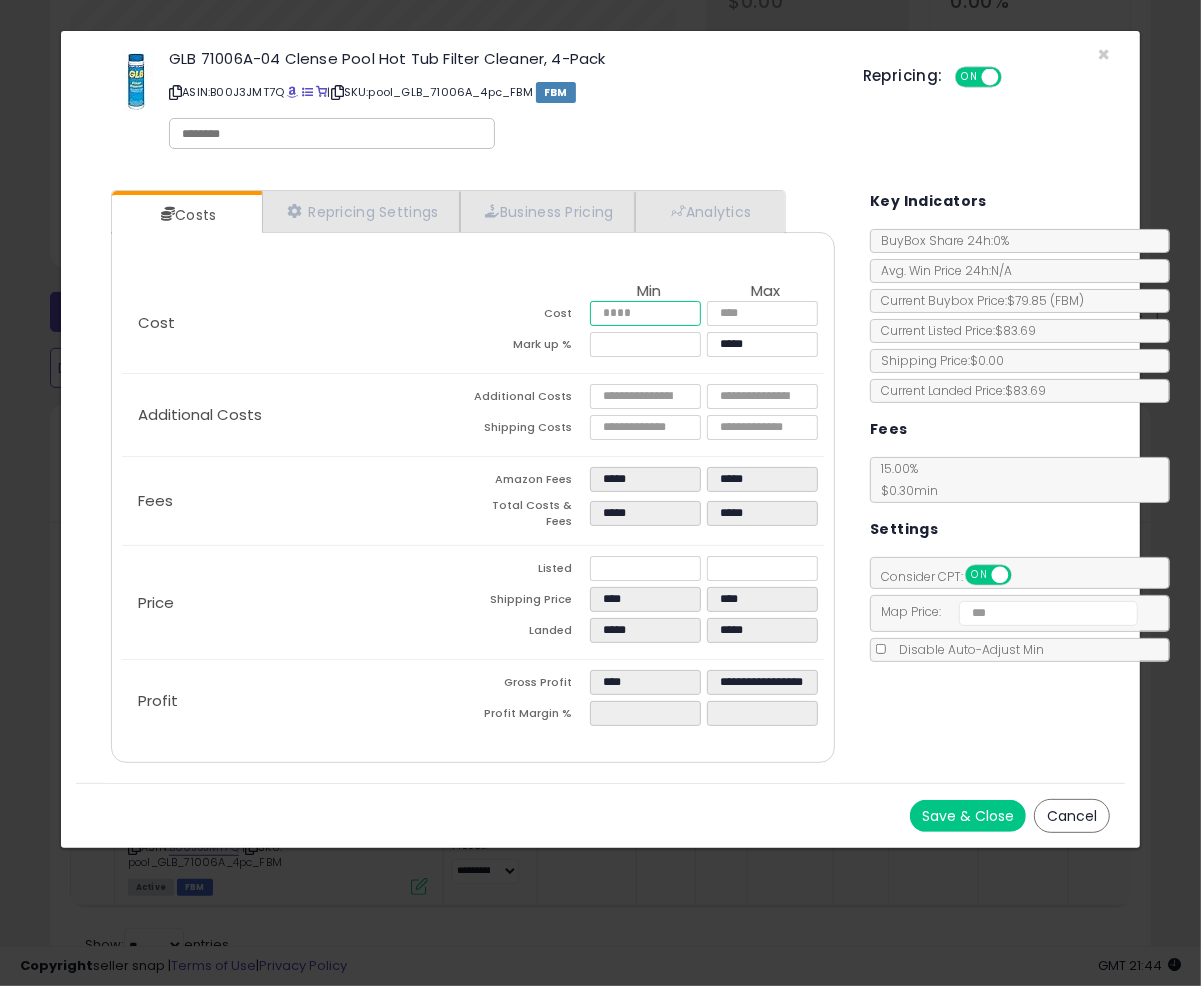 click on "*****" at bounding box center (645, 313) 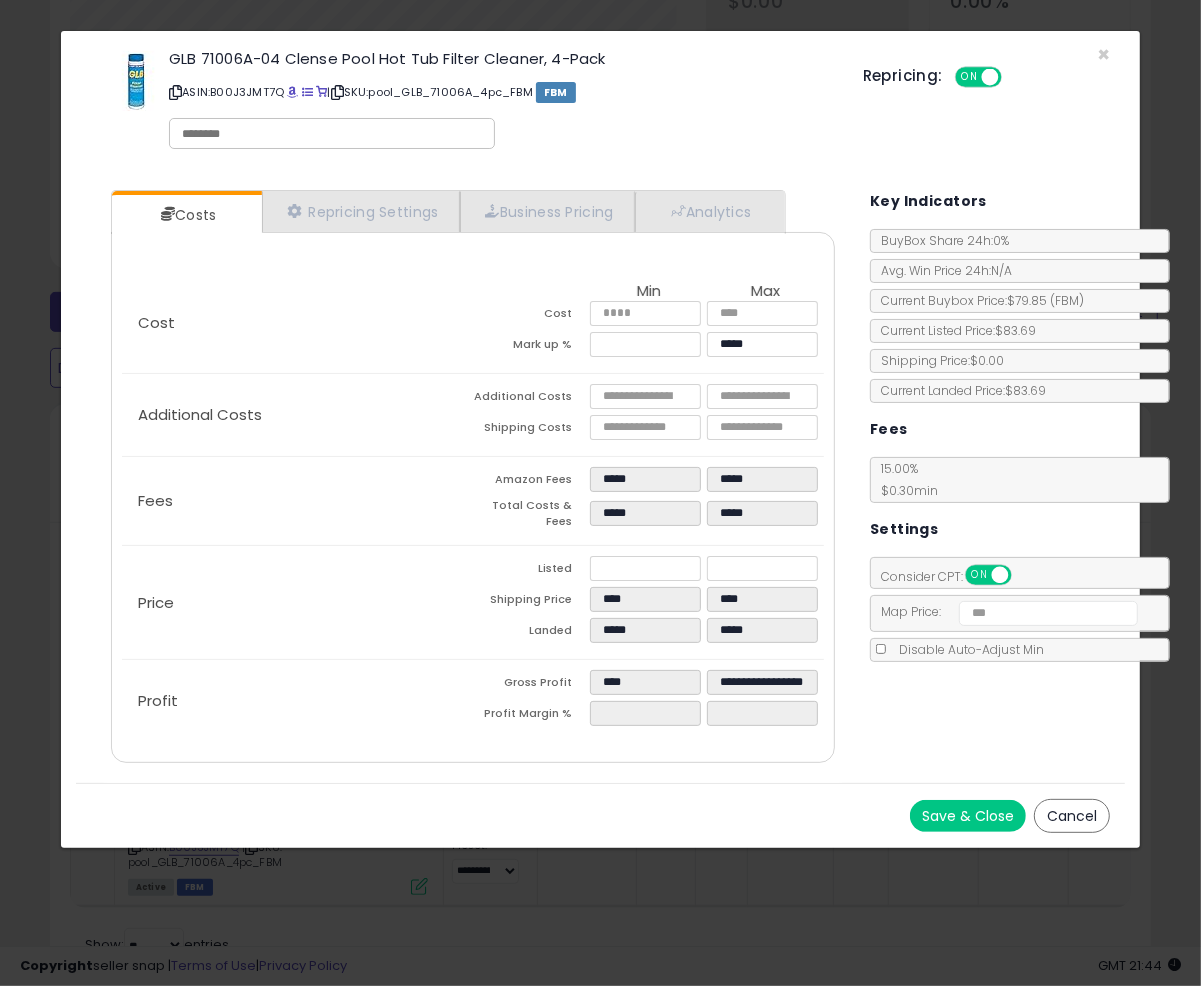 click on "Additional Costs
Additional Costs
Shipping Costs
*****
*****" 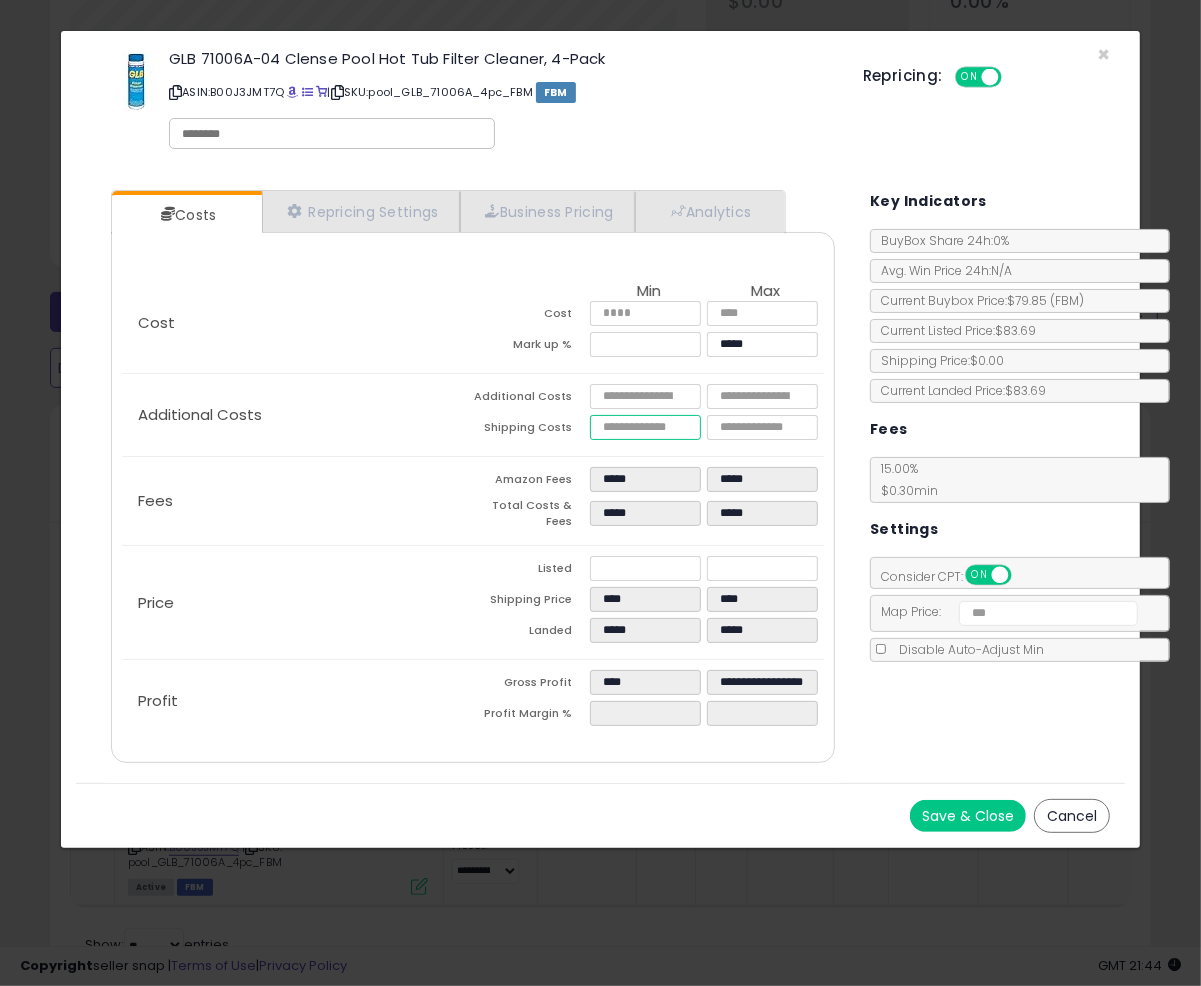 click on "*****" at bounding box center [645, 427] 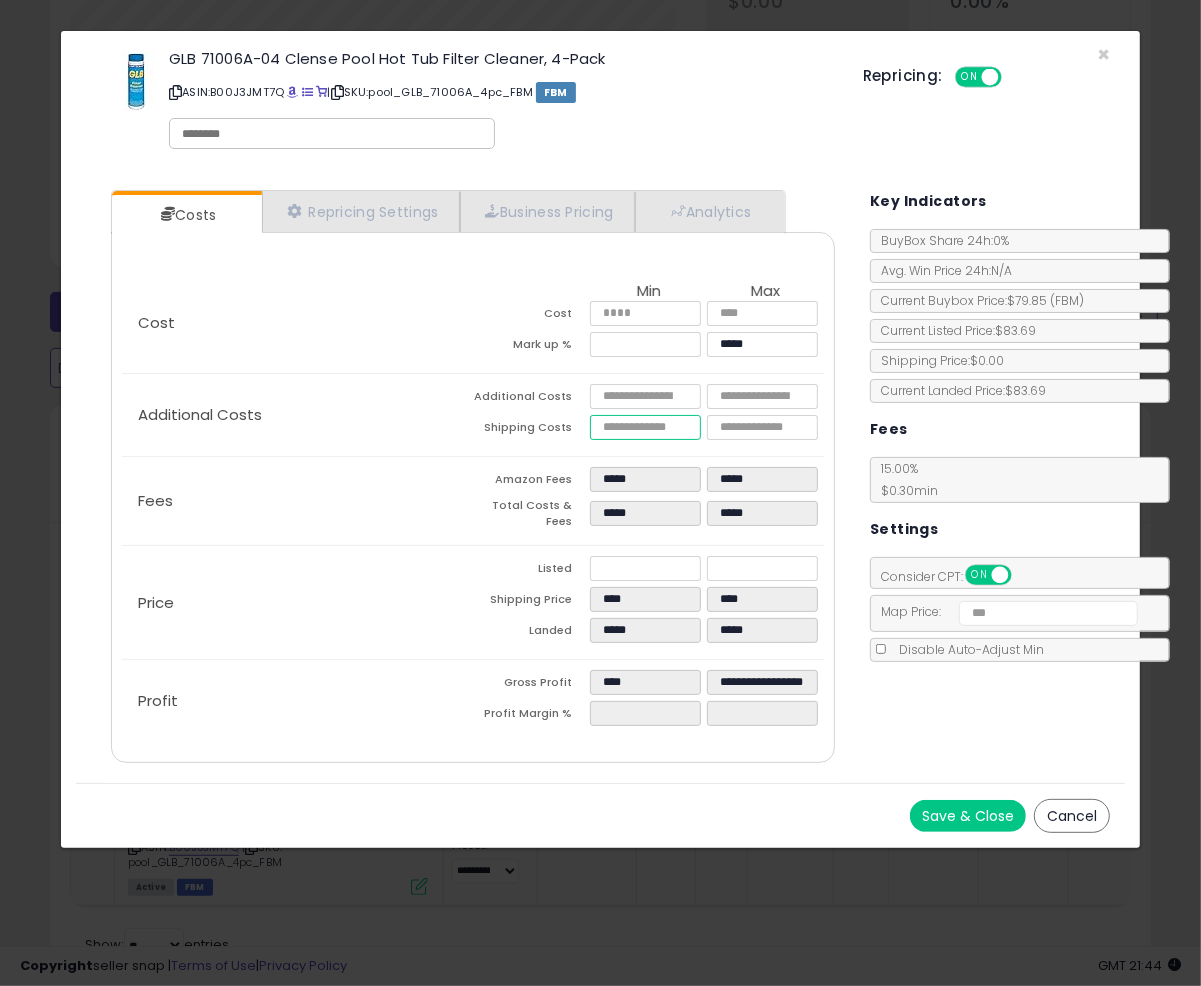 click on "*****" at bounding box center [645, 427] 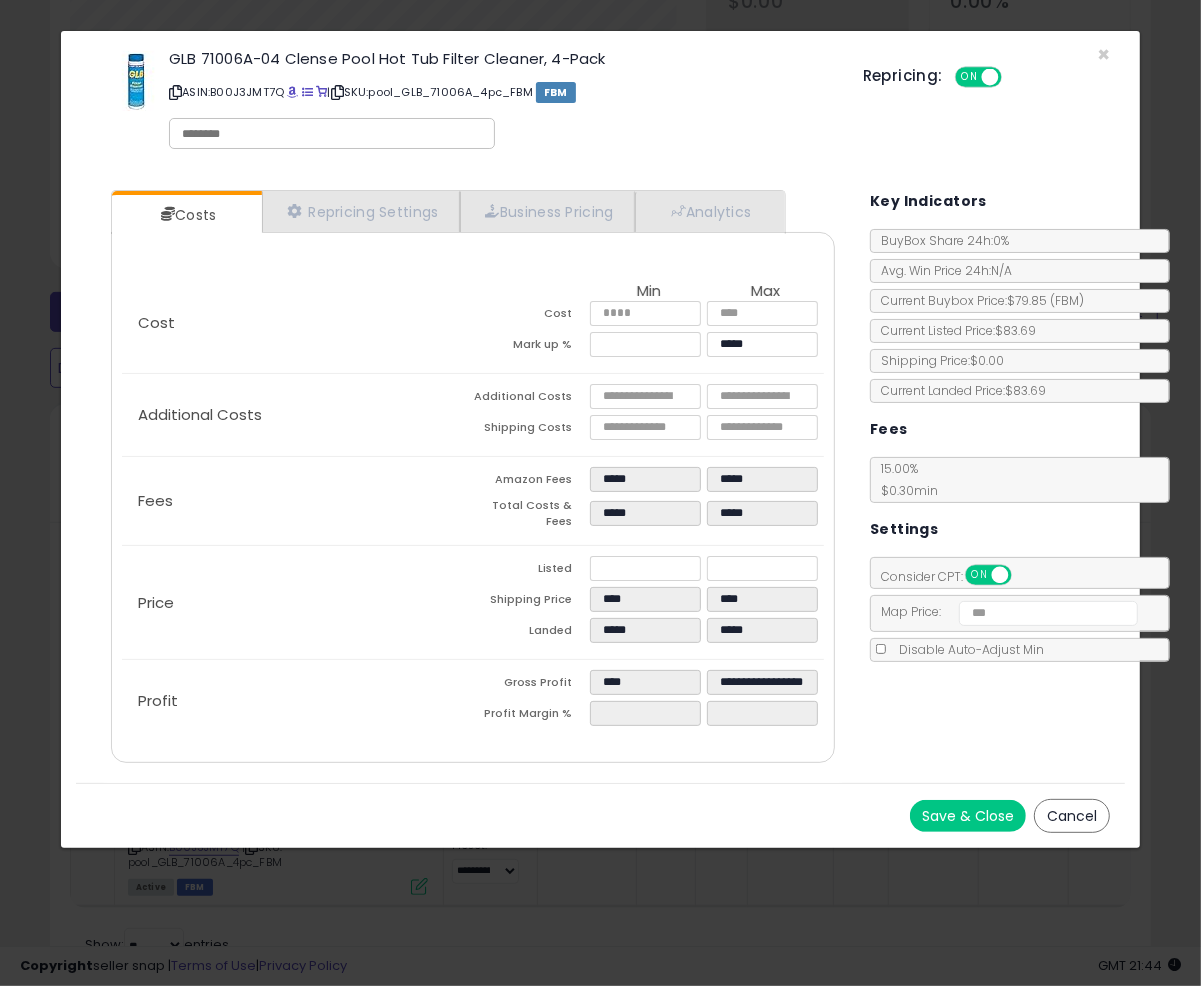 click on "Additional Costs
Additional Costs
Shipping Costs
*****
*****" 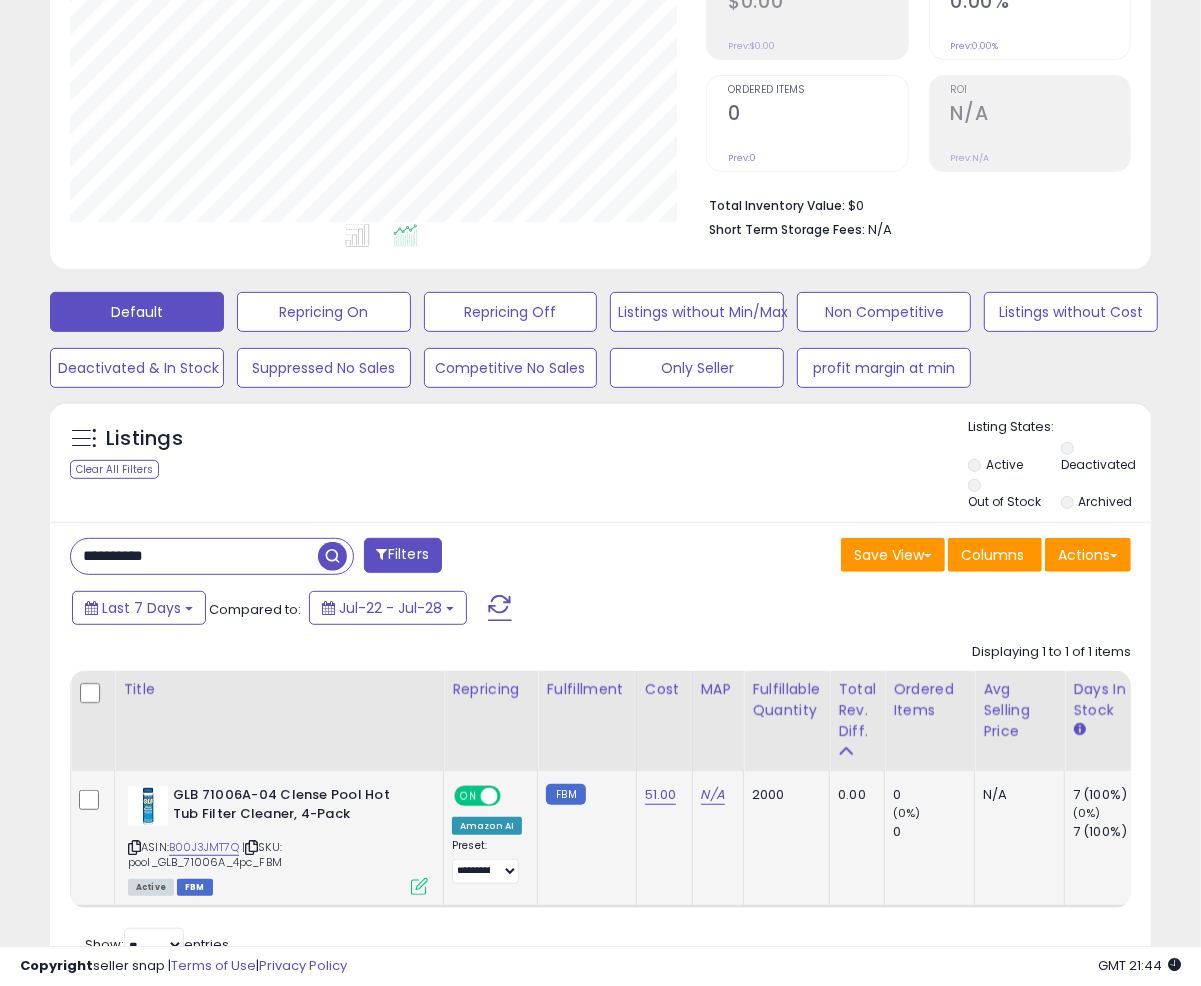 click at bounding box center (419, 886) 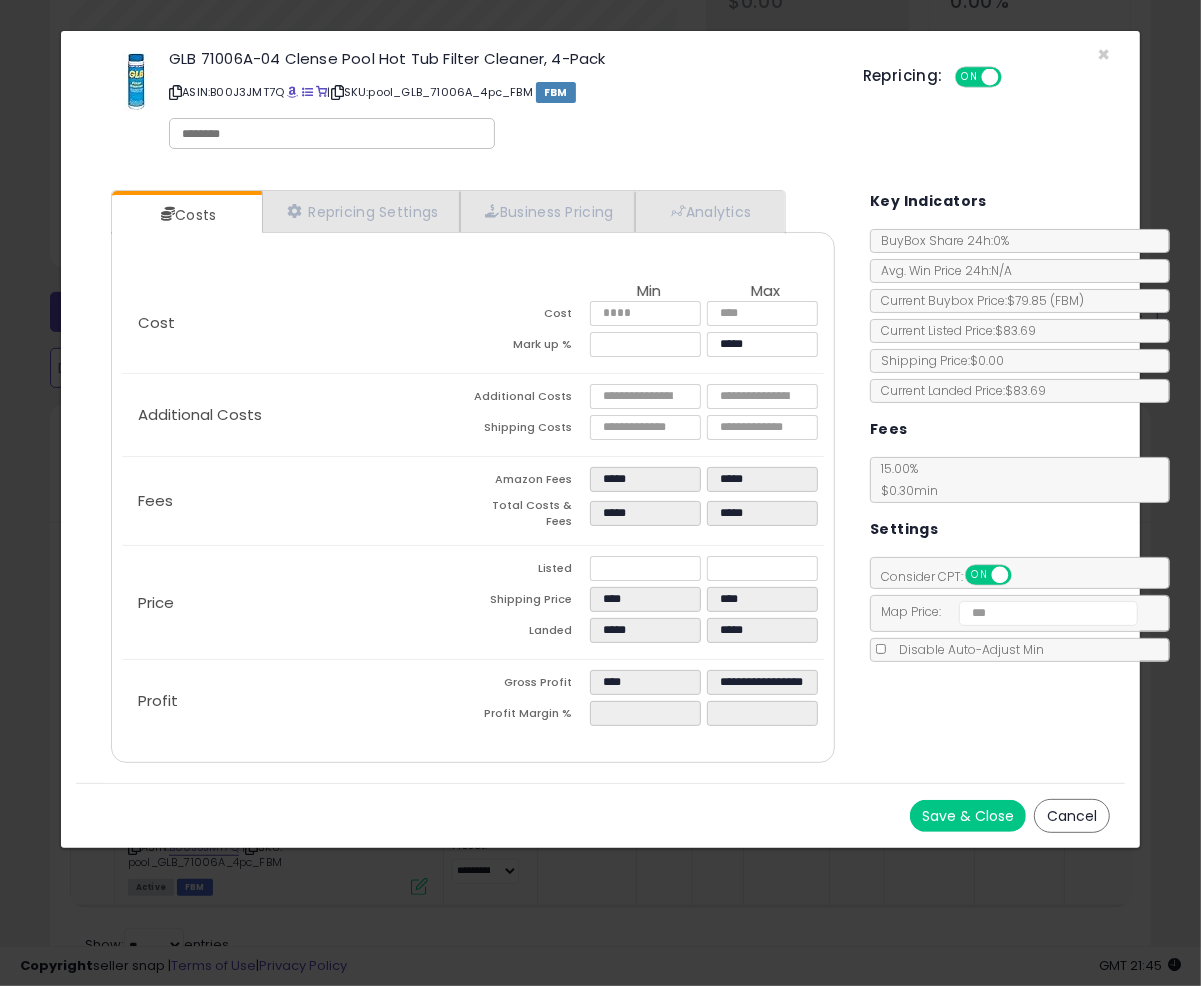 click on "Save & Close" at bounding box center [968, 816] 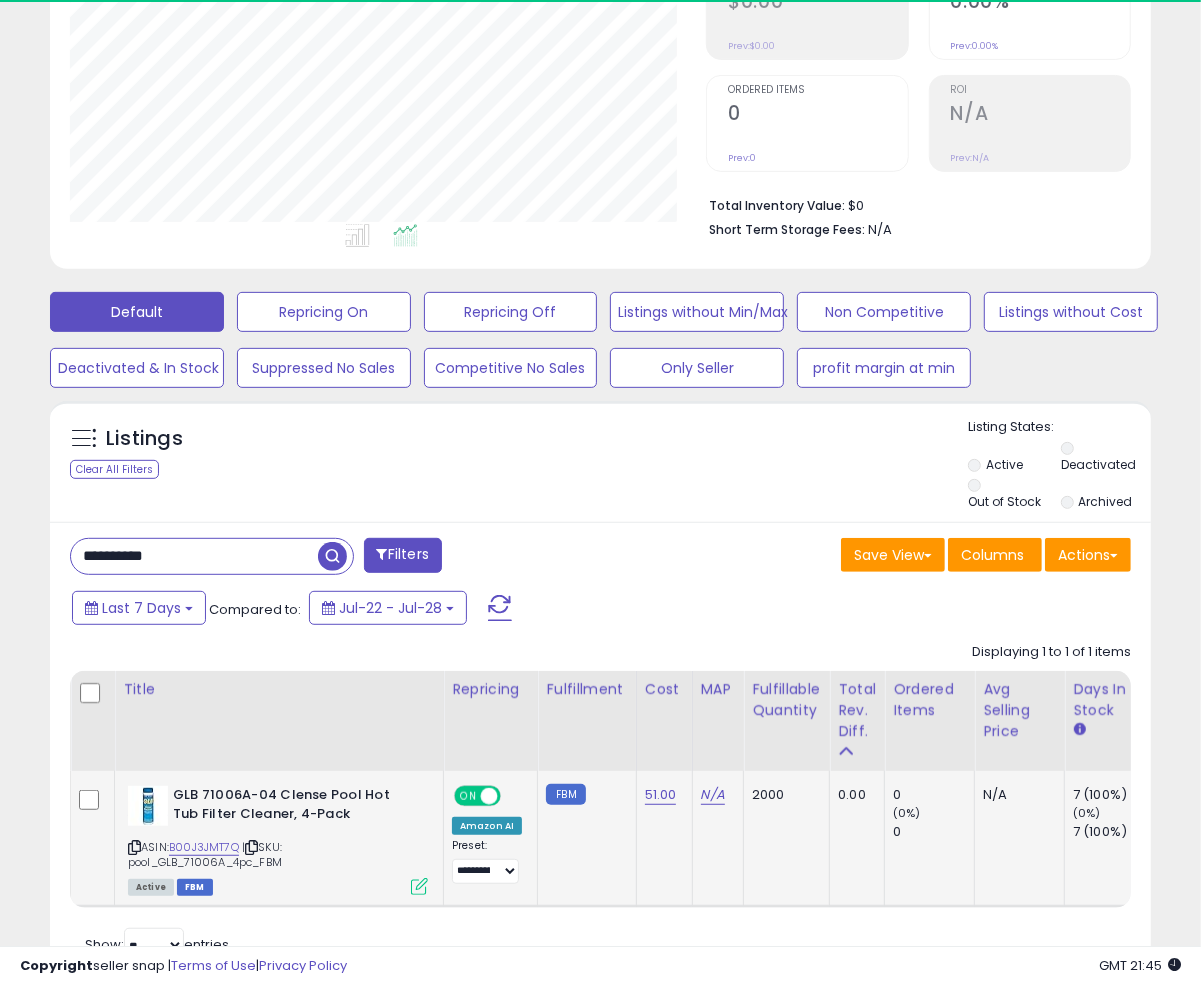 click on "GLB 71006A-04 Clense Pool Hot Tub Filter Cleaner, 4-Pack  ASIN:  B00J3JMT7Q    |   SKU: pool_GLB_71006A_4pc_FBM Active FBM" 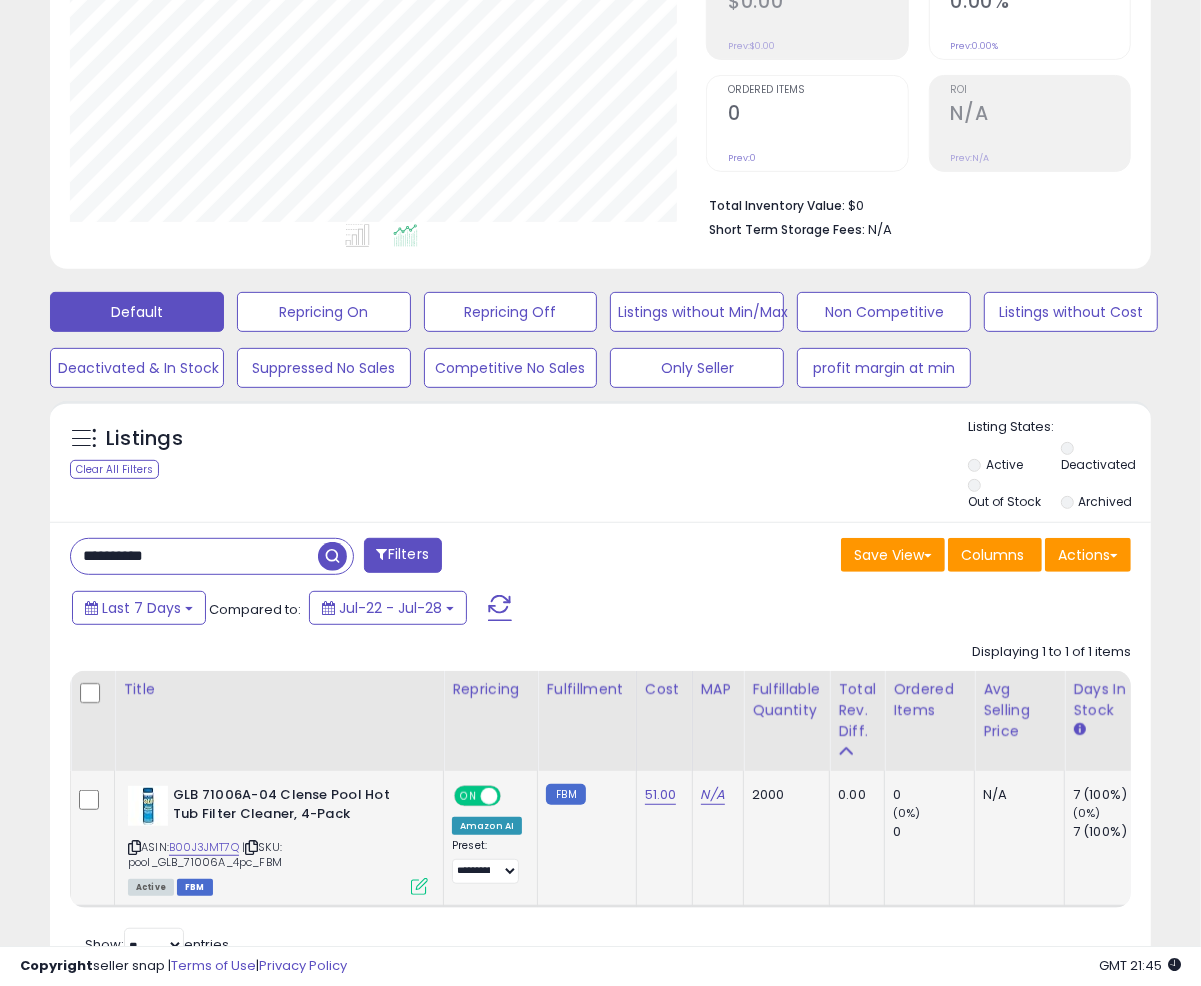 click on "GLB 71006A-04 Clense Pool Hot Tub Filter Cleaner, 4-Pack  ASIN:  B00J3JMT7Q    |   SKU: pool_GLB_71006A_4pc_FBM Active FBM" 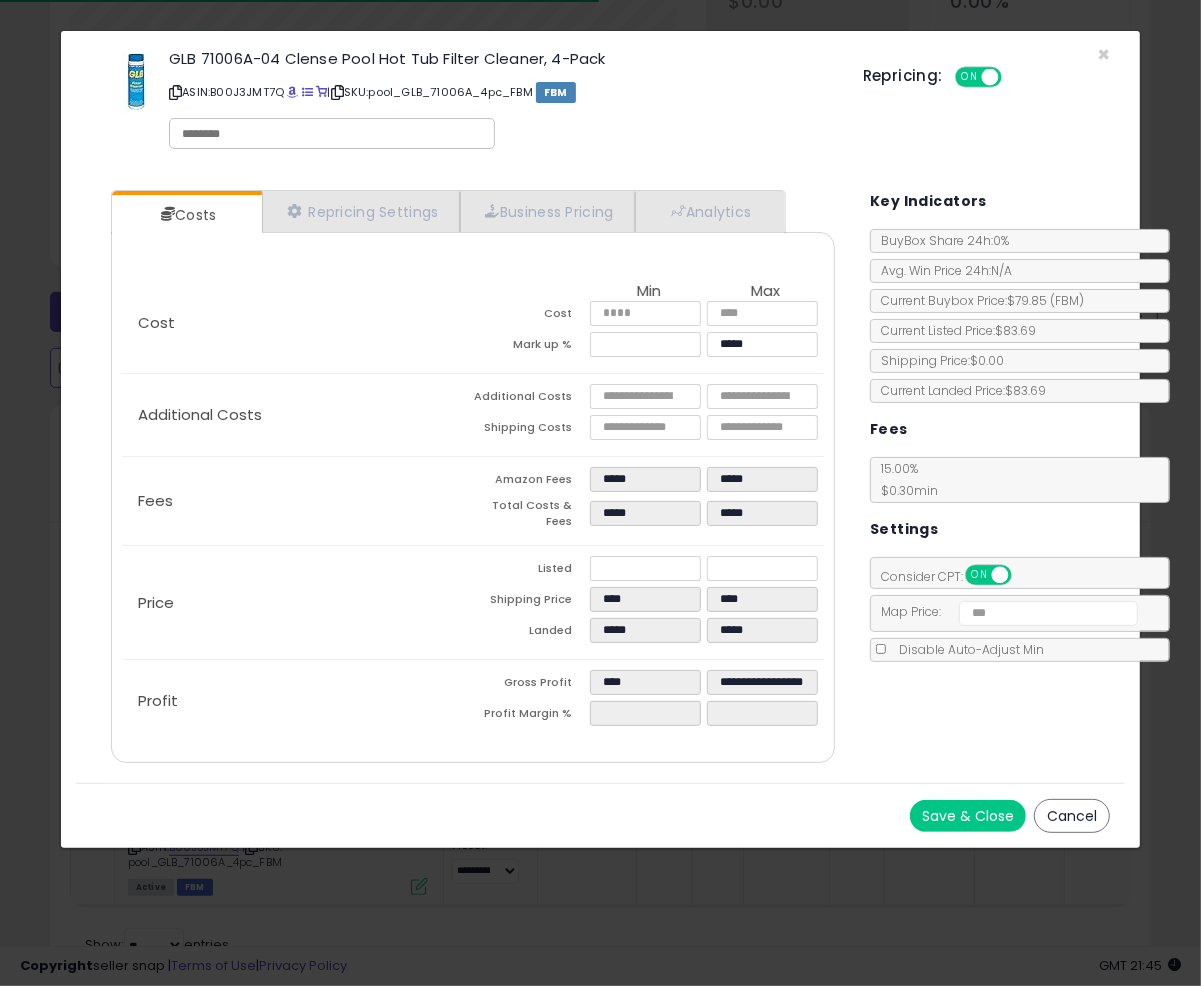 click on "Cancel" at bounding box center [1072, 816] 